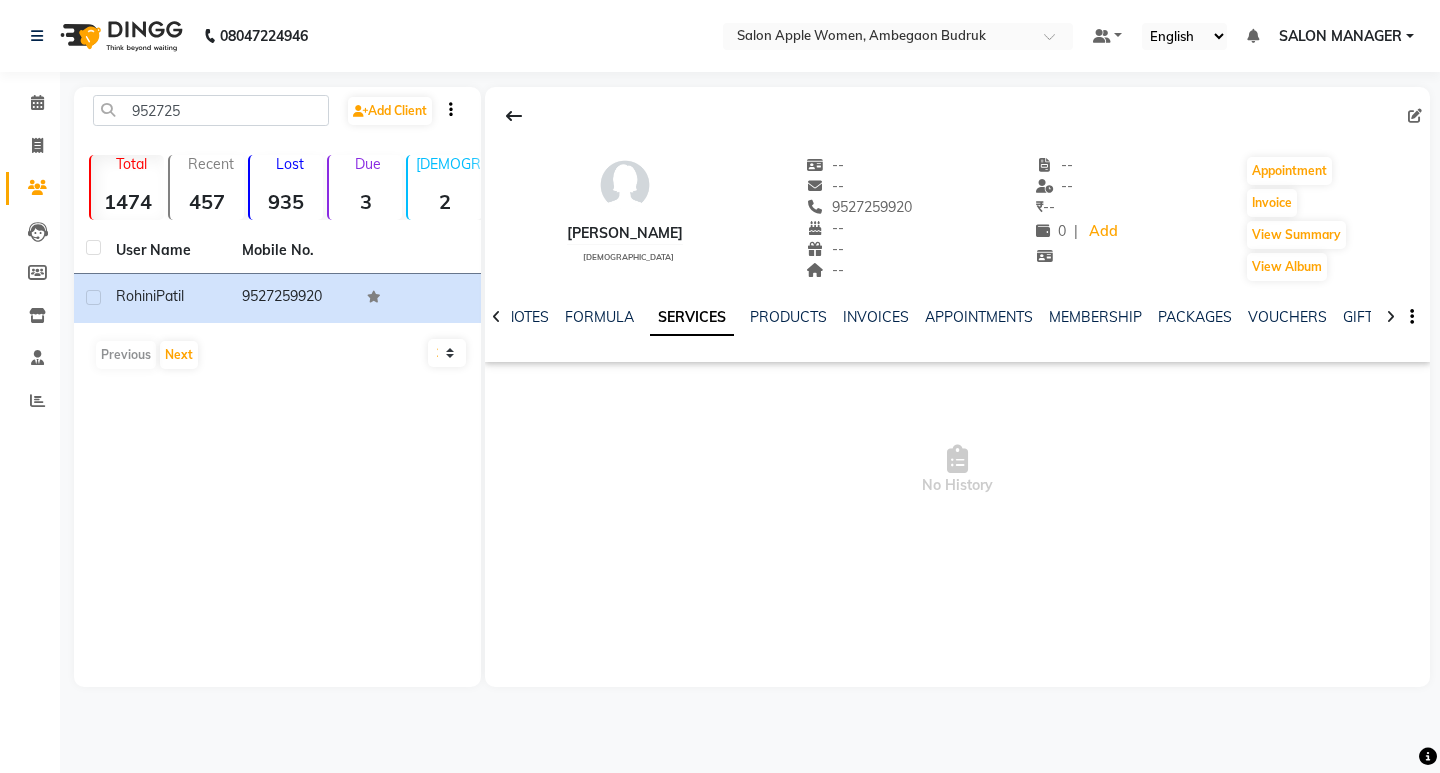 scroll, scrollTop: 0, scrollLeft: 0, axis: both 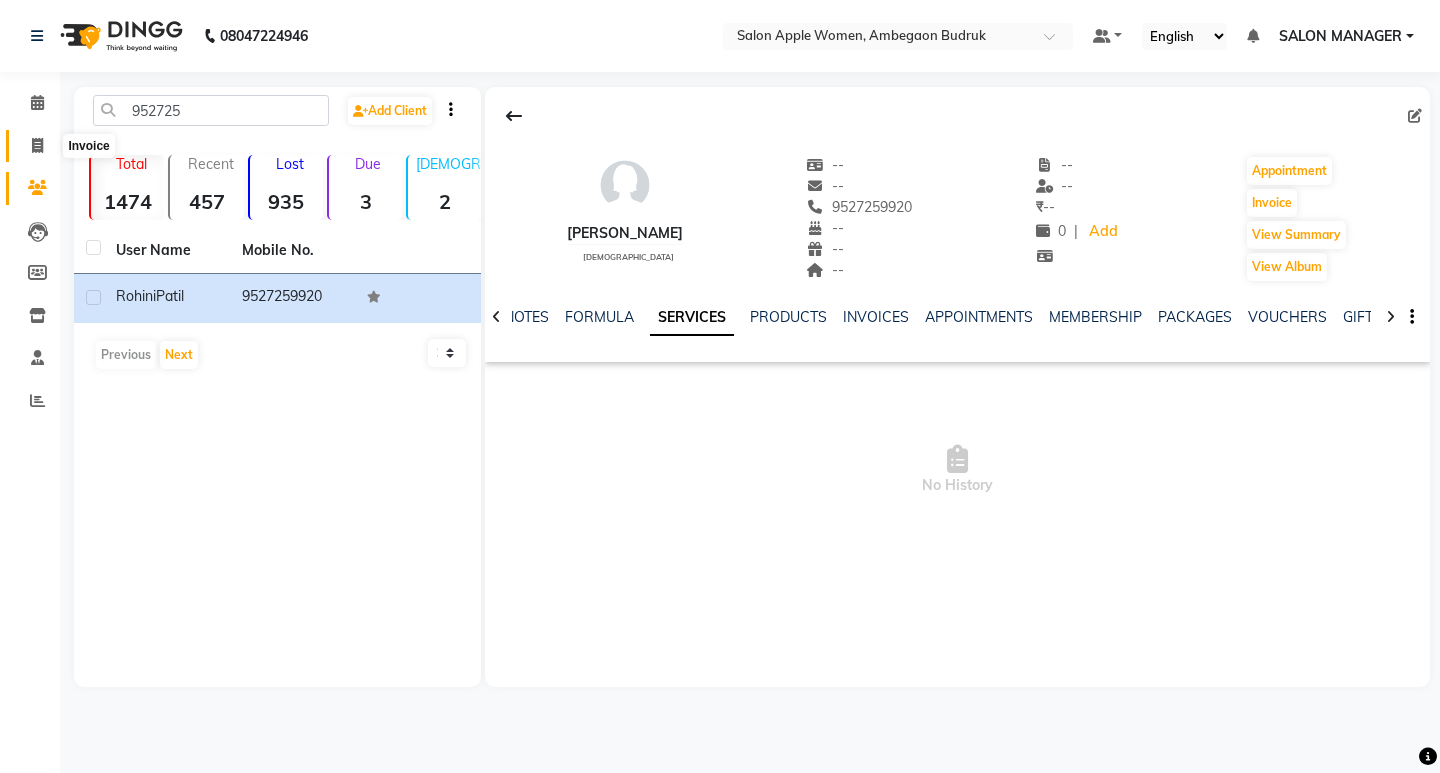 click 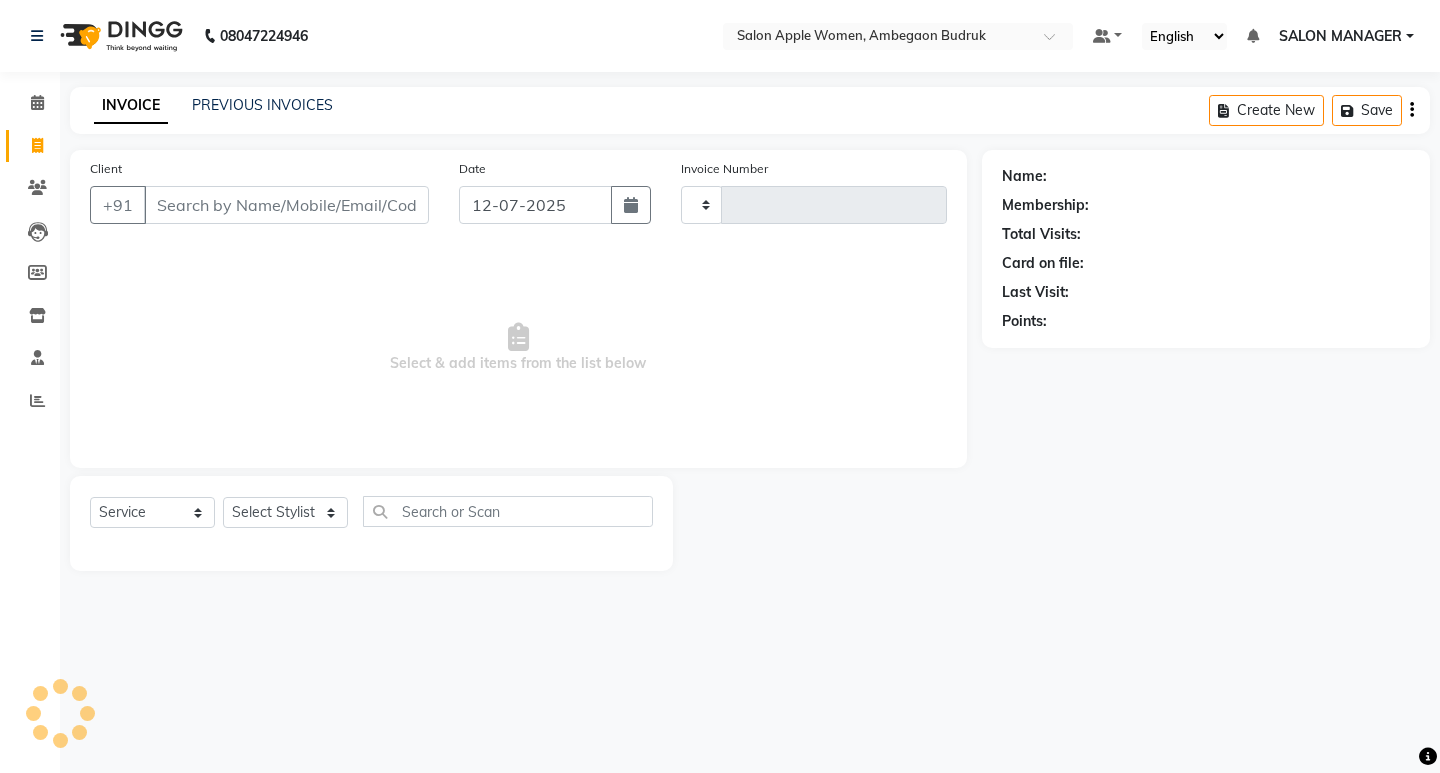 type on "0774" 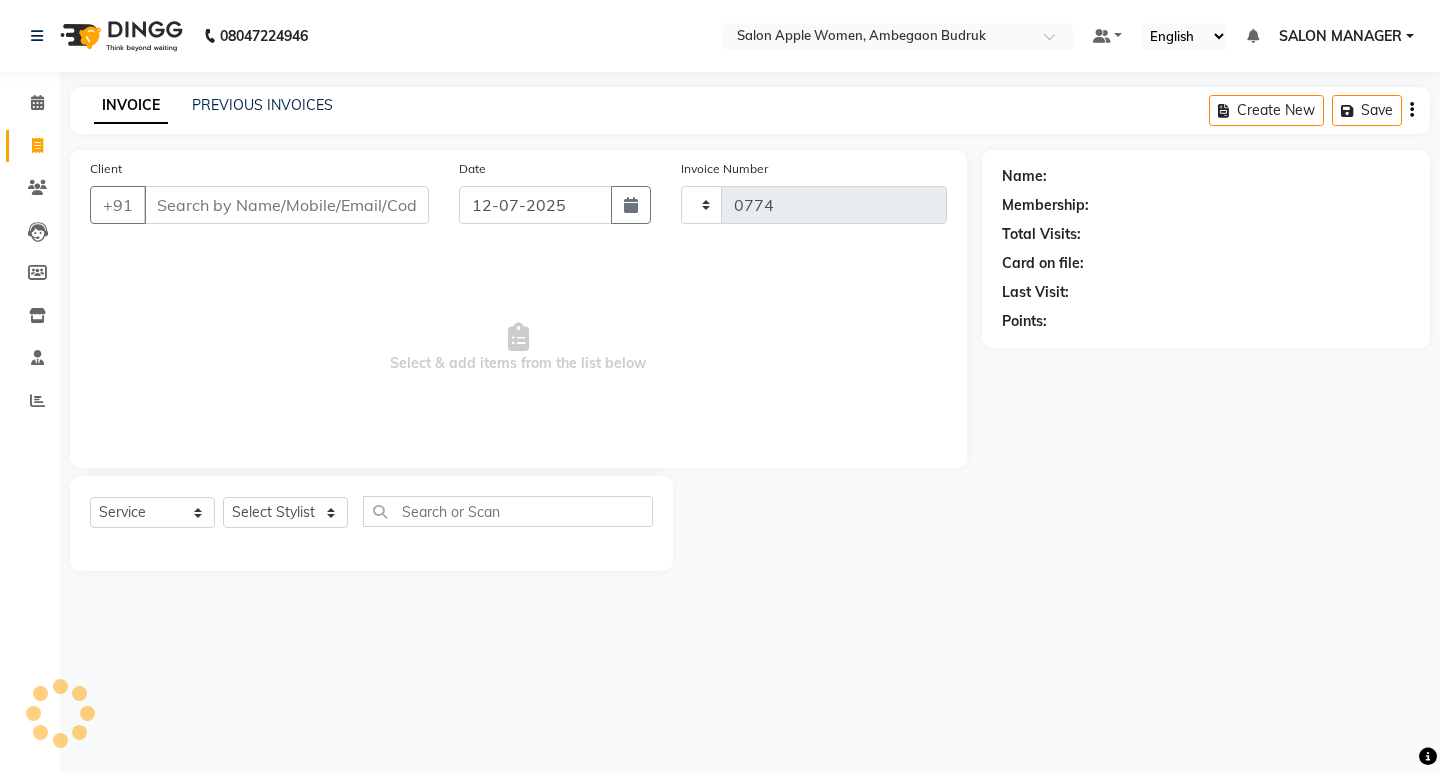 select on "6277" 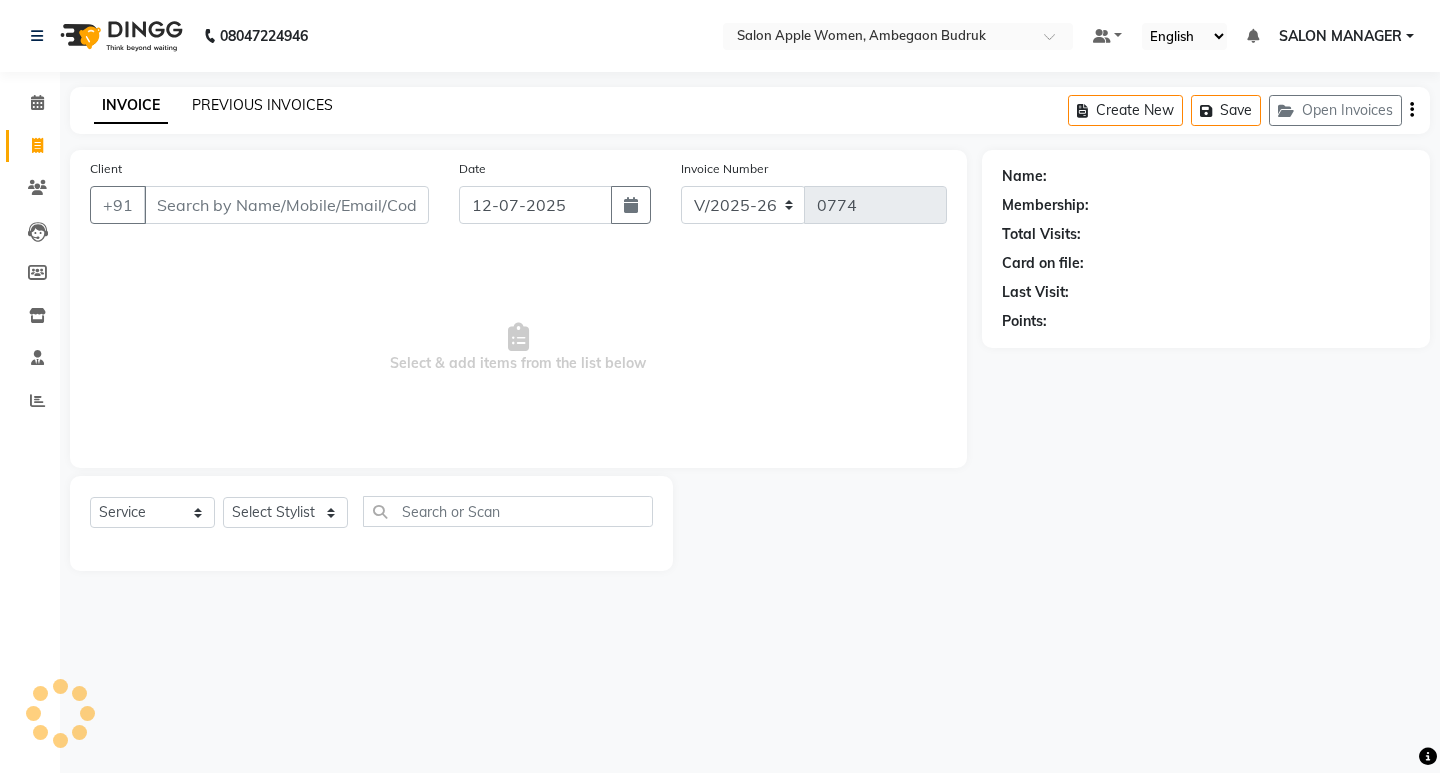 click on "PREVIOUS INVOICES" 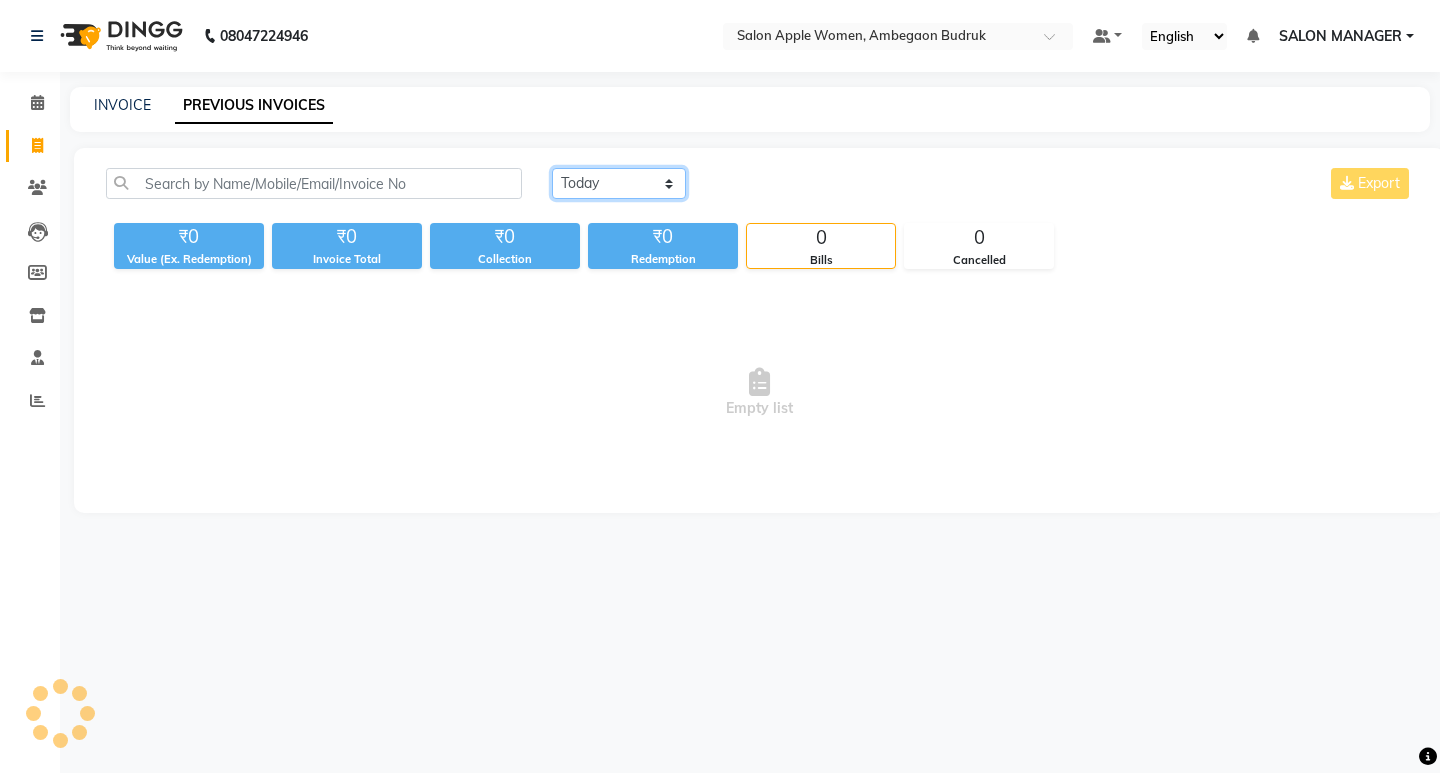 click on "[DATE] [DATE] Custom Range" 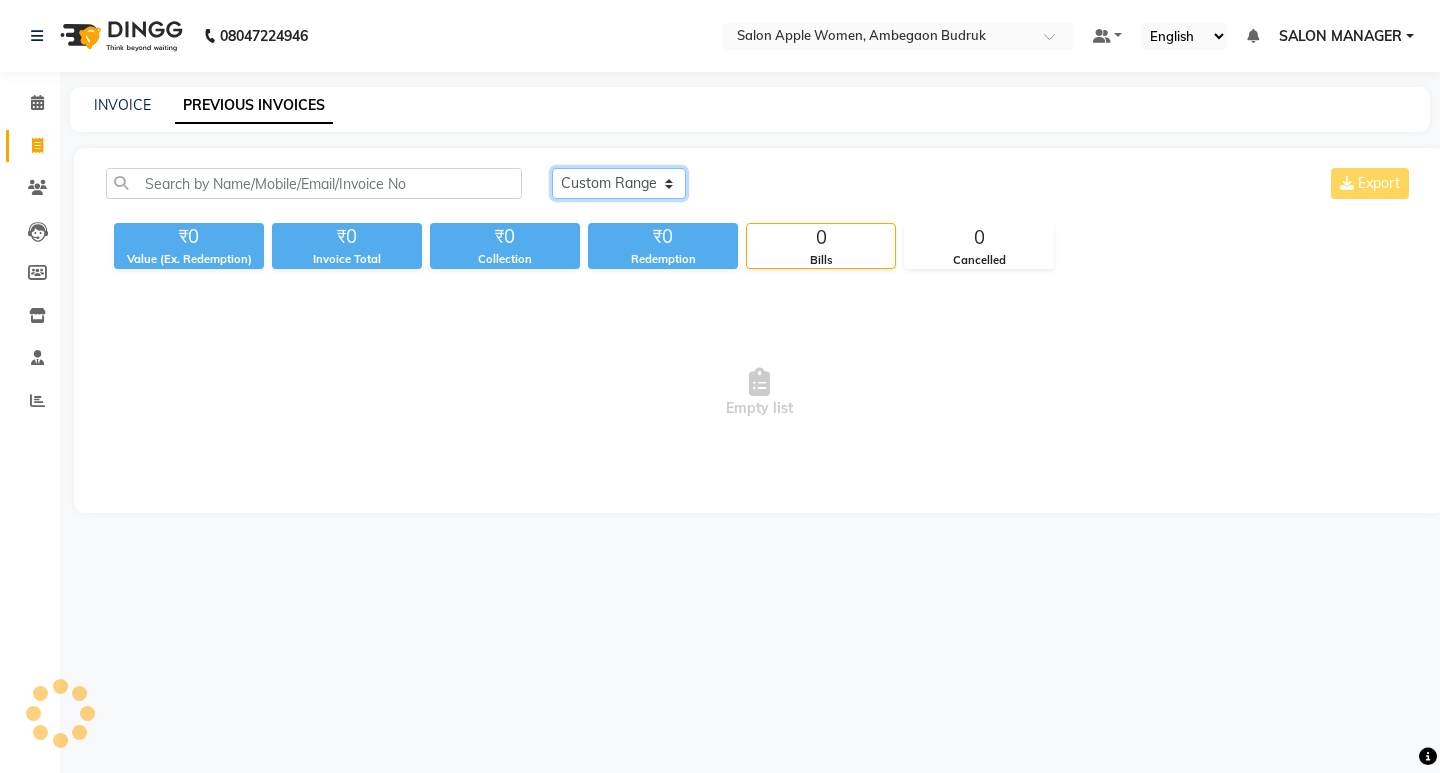 click on "[DATE] [DATE] Custom Range" 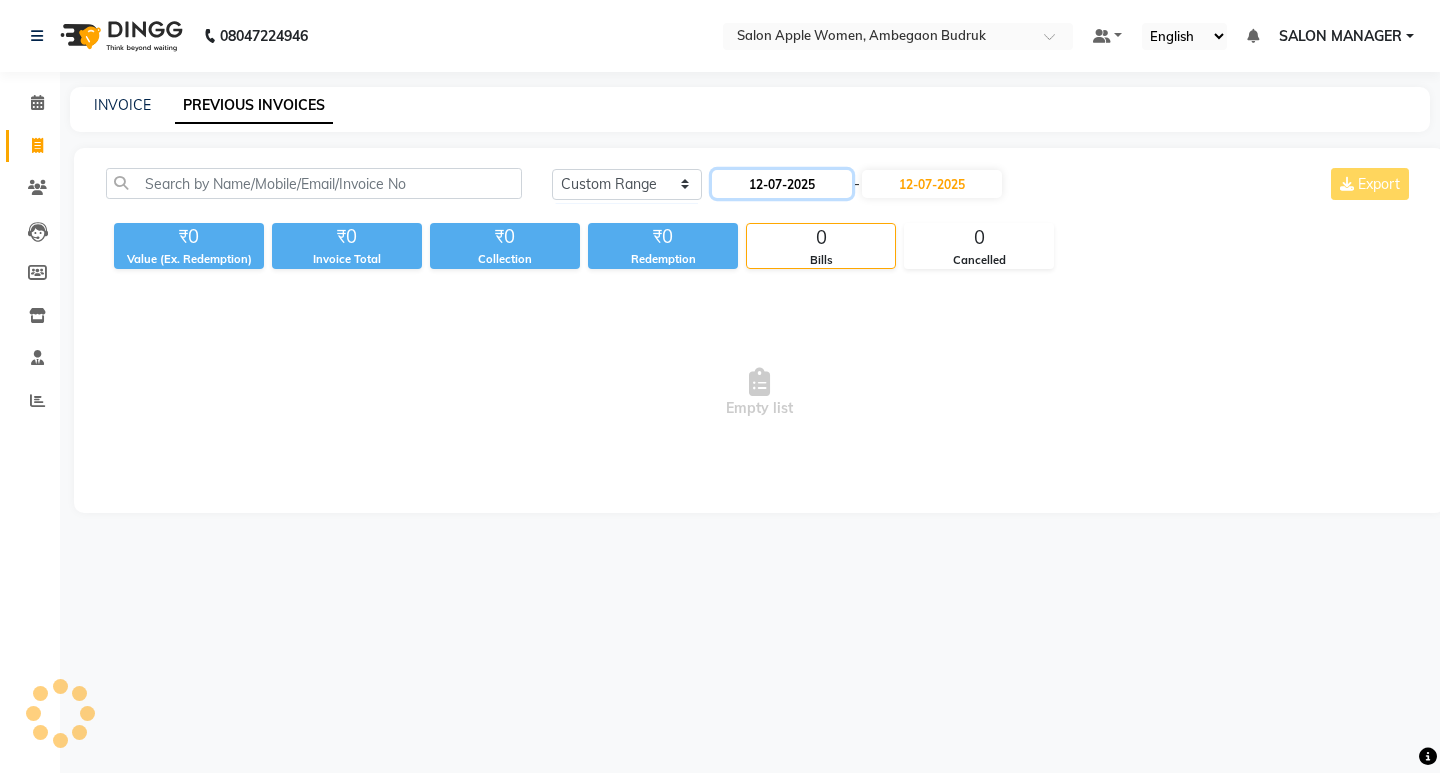 click on "12-07-2025" 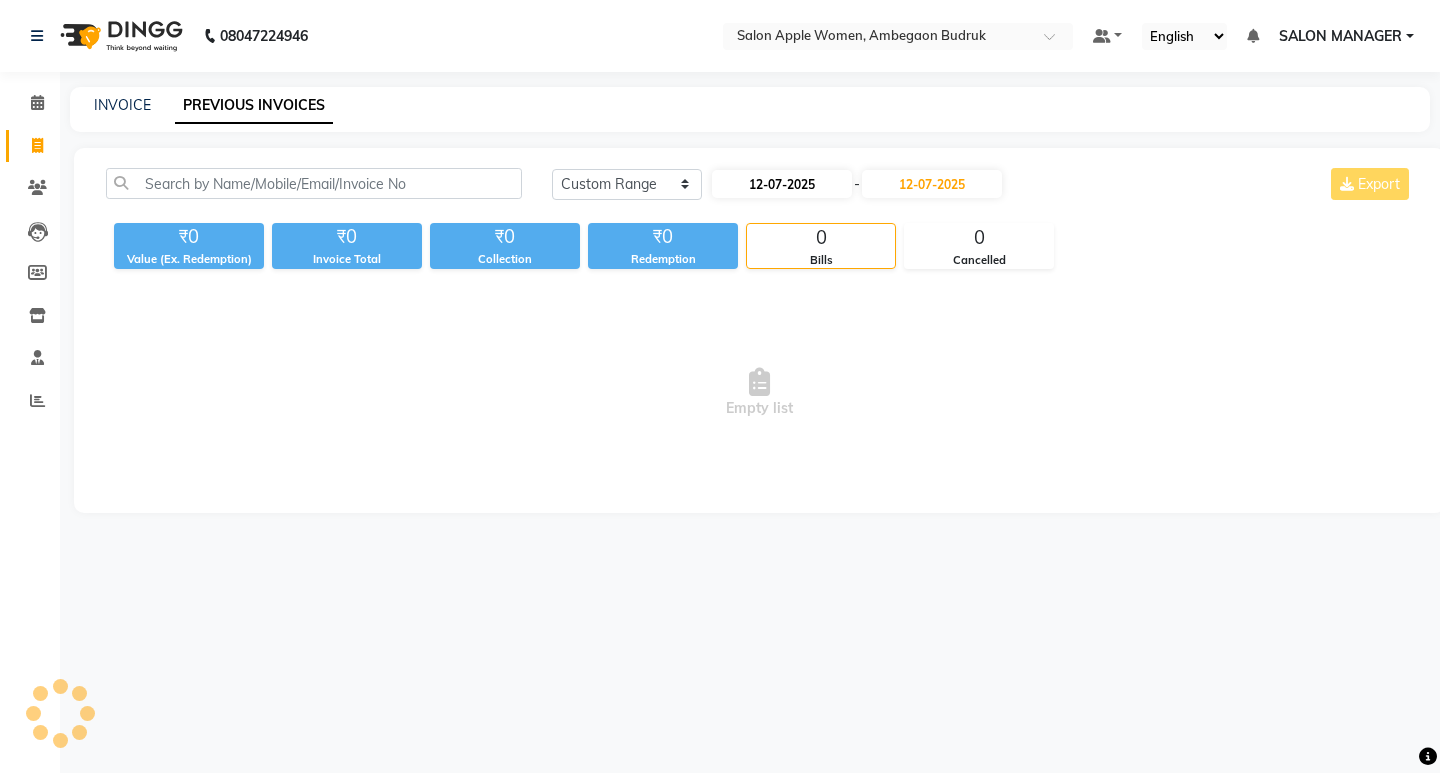 select on "7" 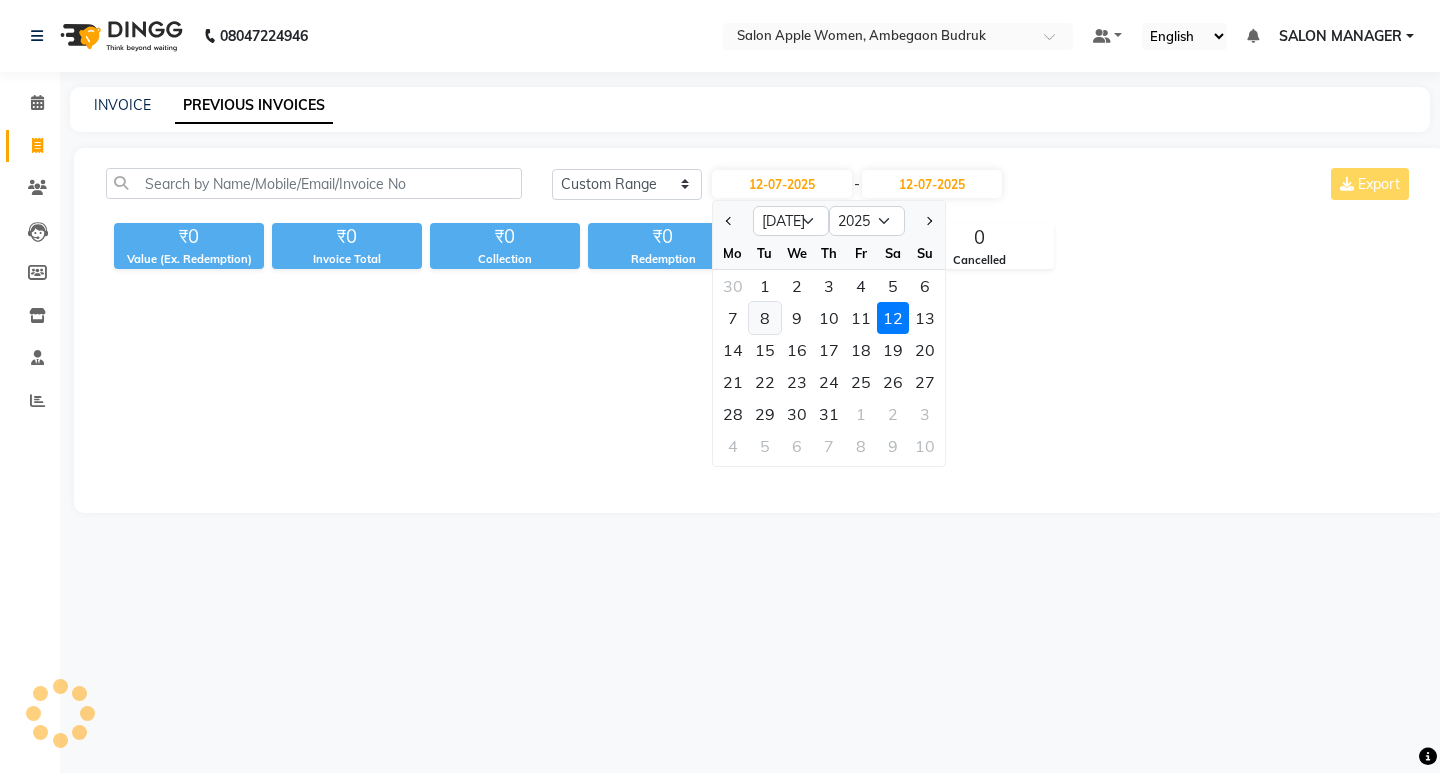 click on "8" 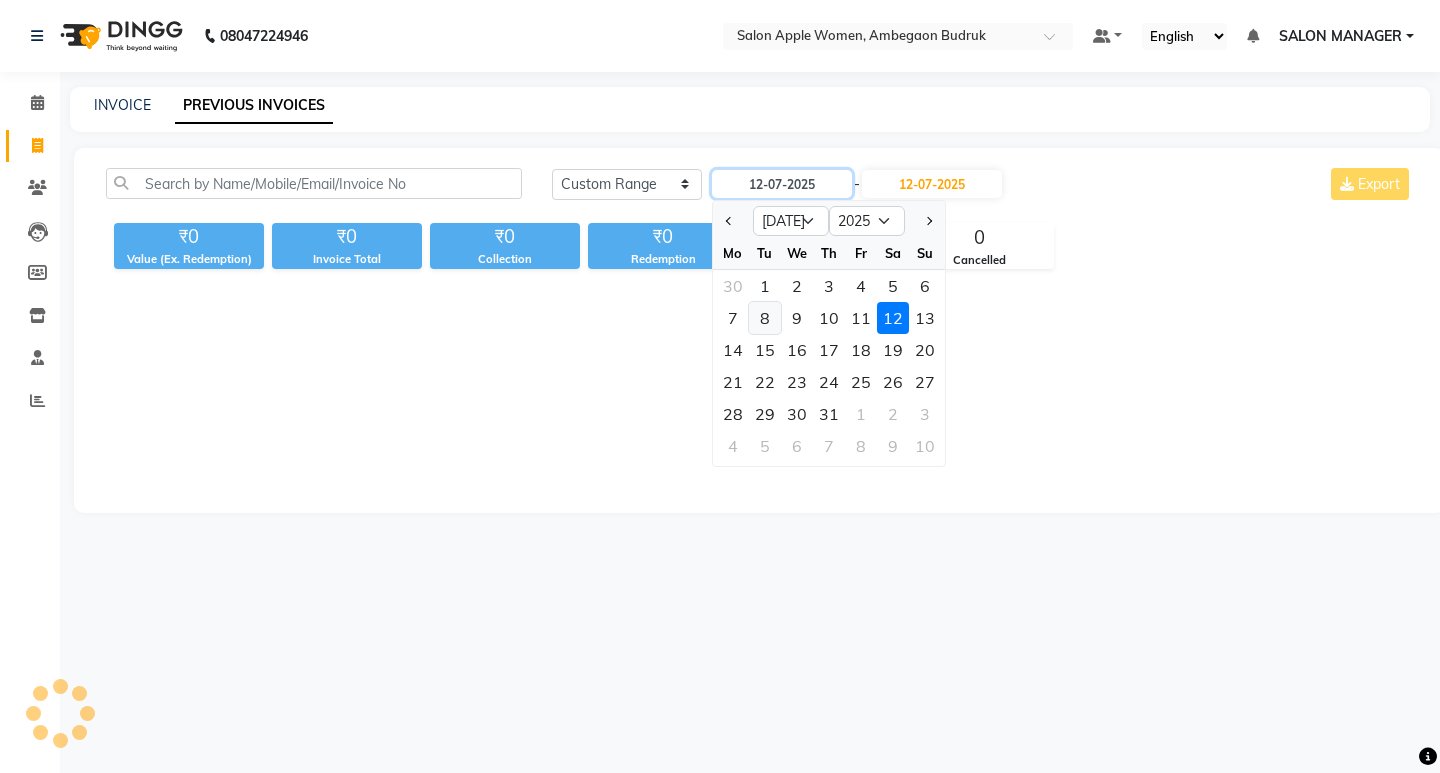 type on "[DATE]" 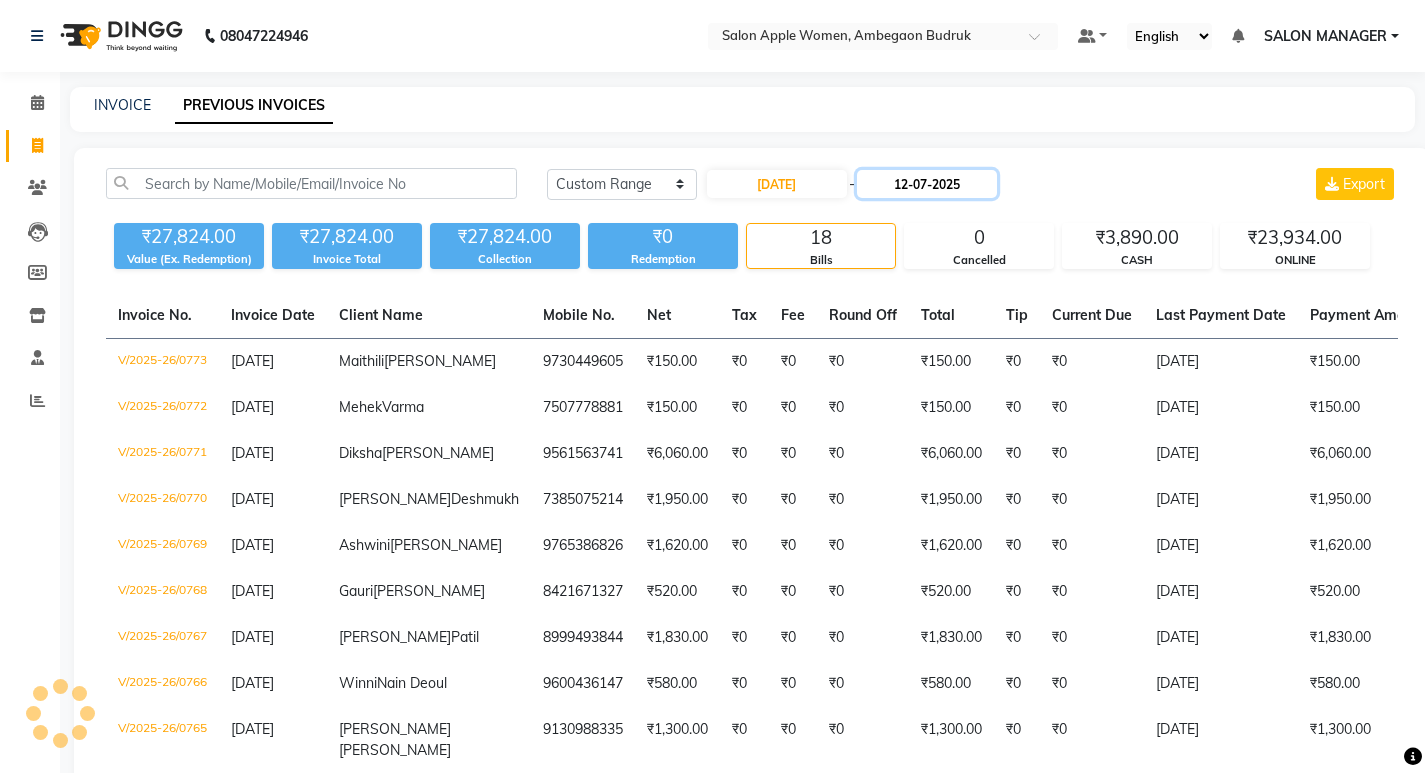 click on "12-07-2025" 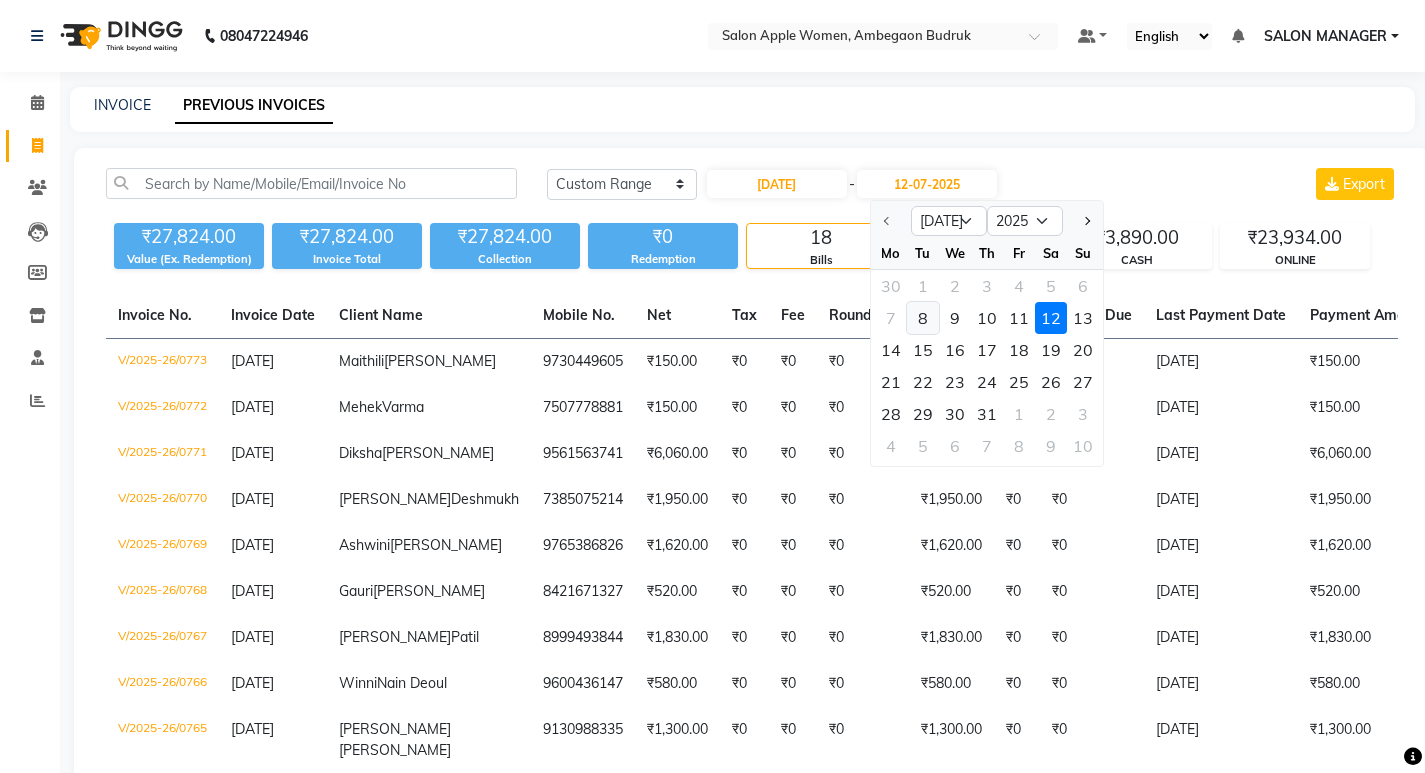 click on "8" 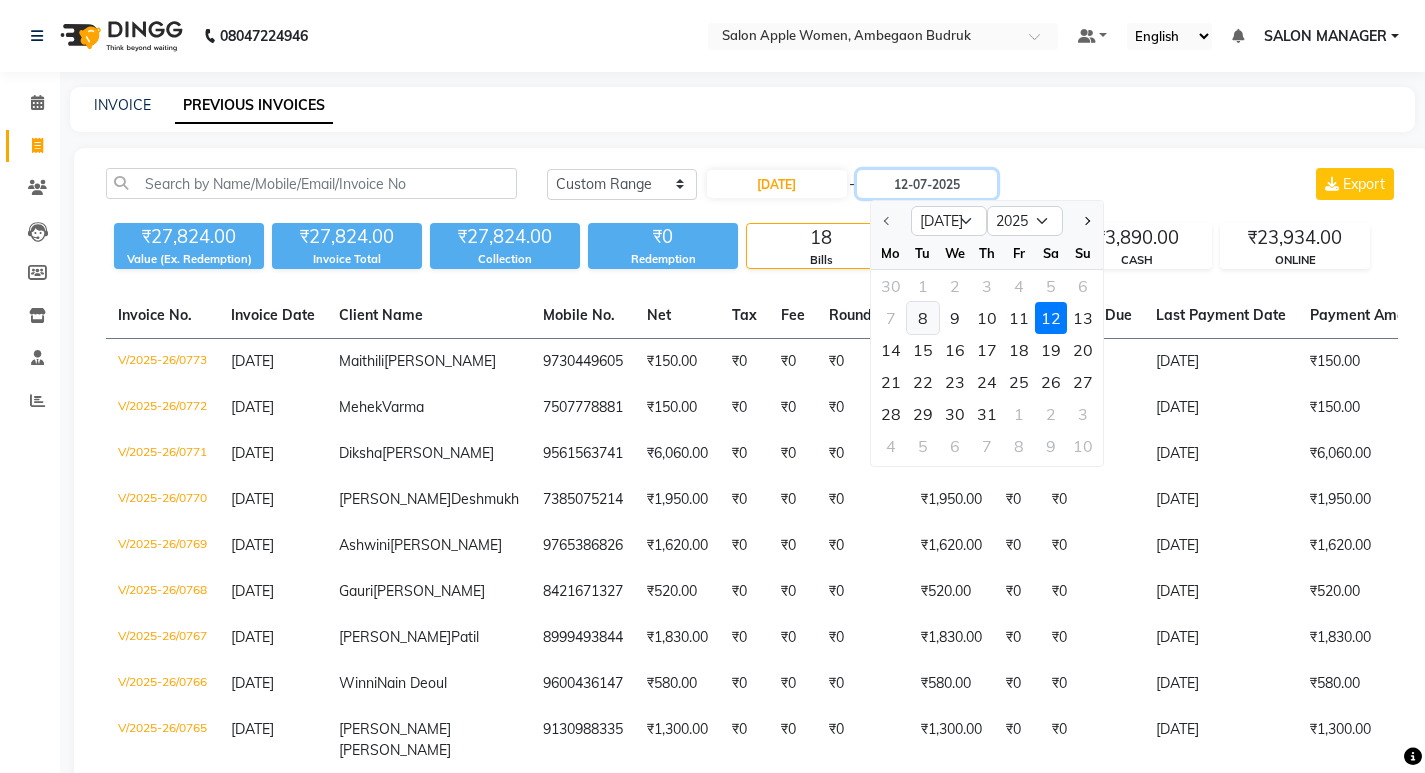 type on "[DATE]" 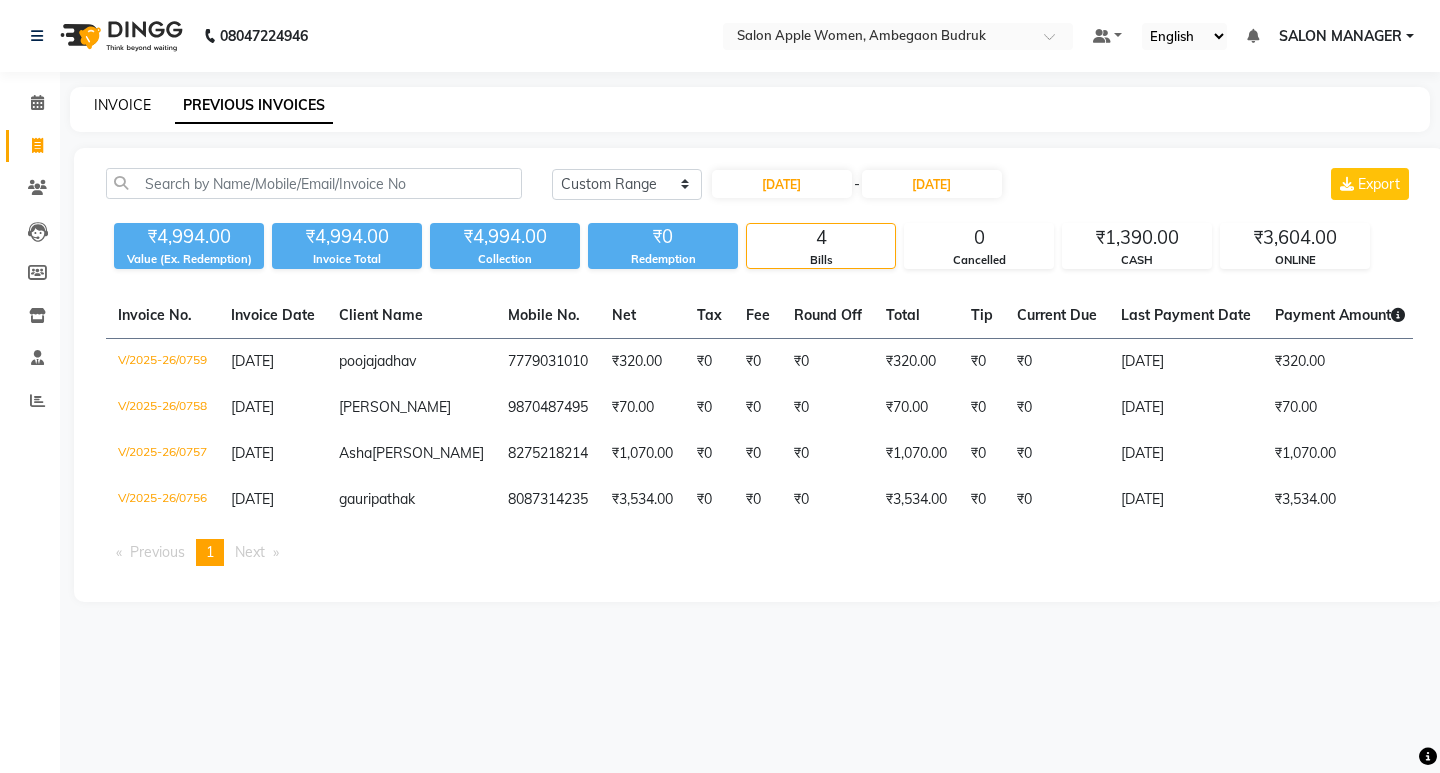 click on "INVOICE" 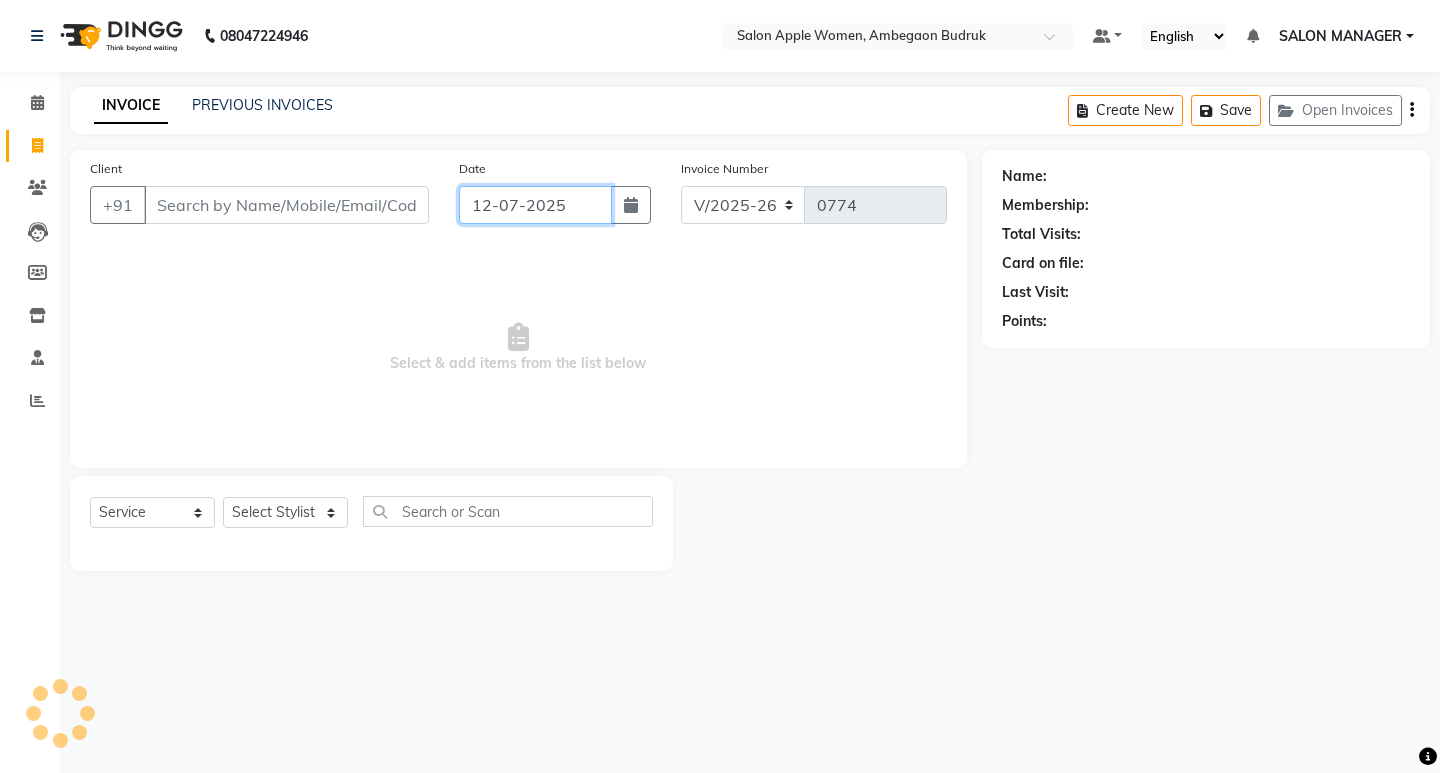 click on "12-07-2025" 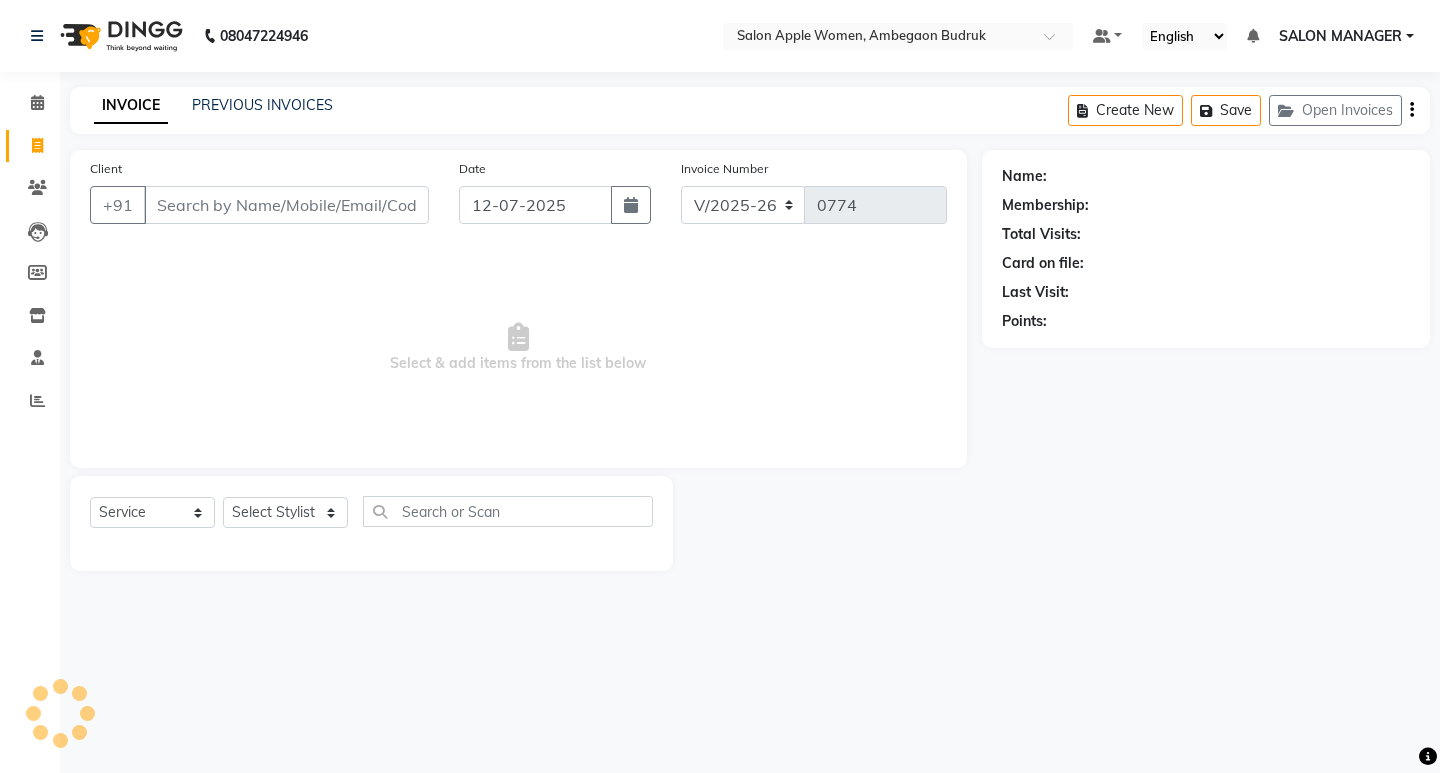 select on "7" 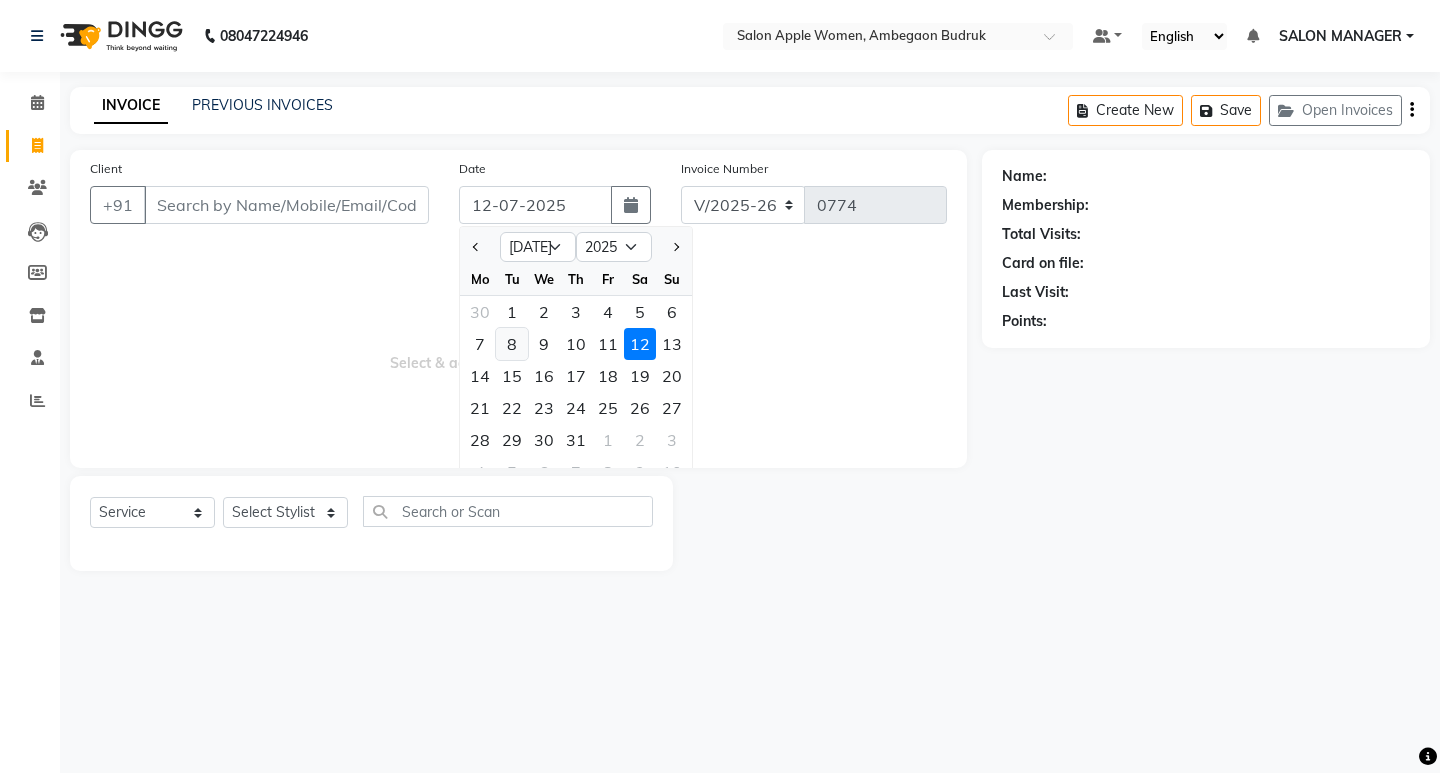 click on "8" 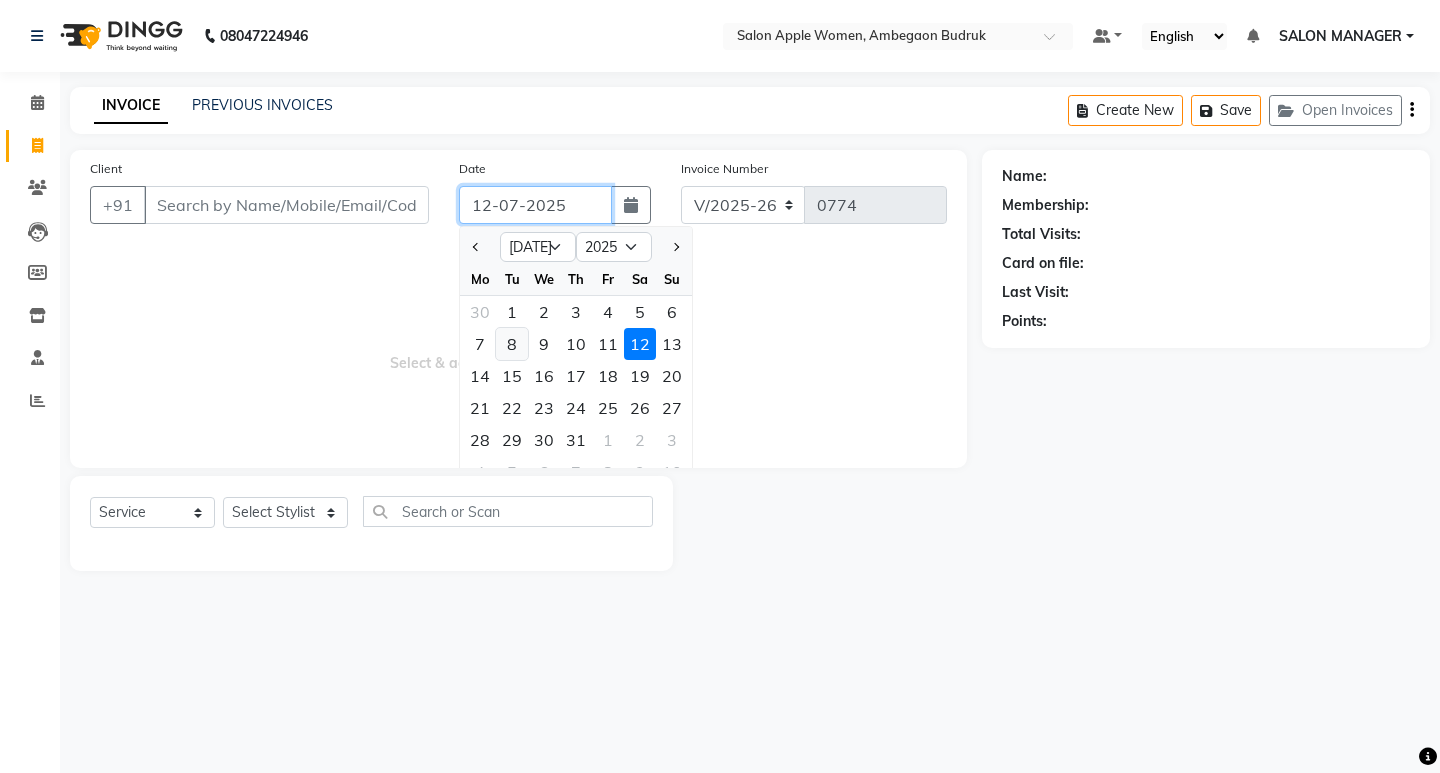 type on "[DATE]" 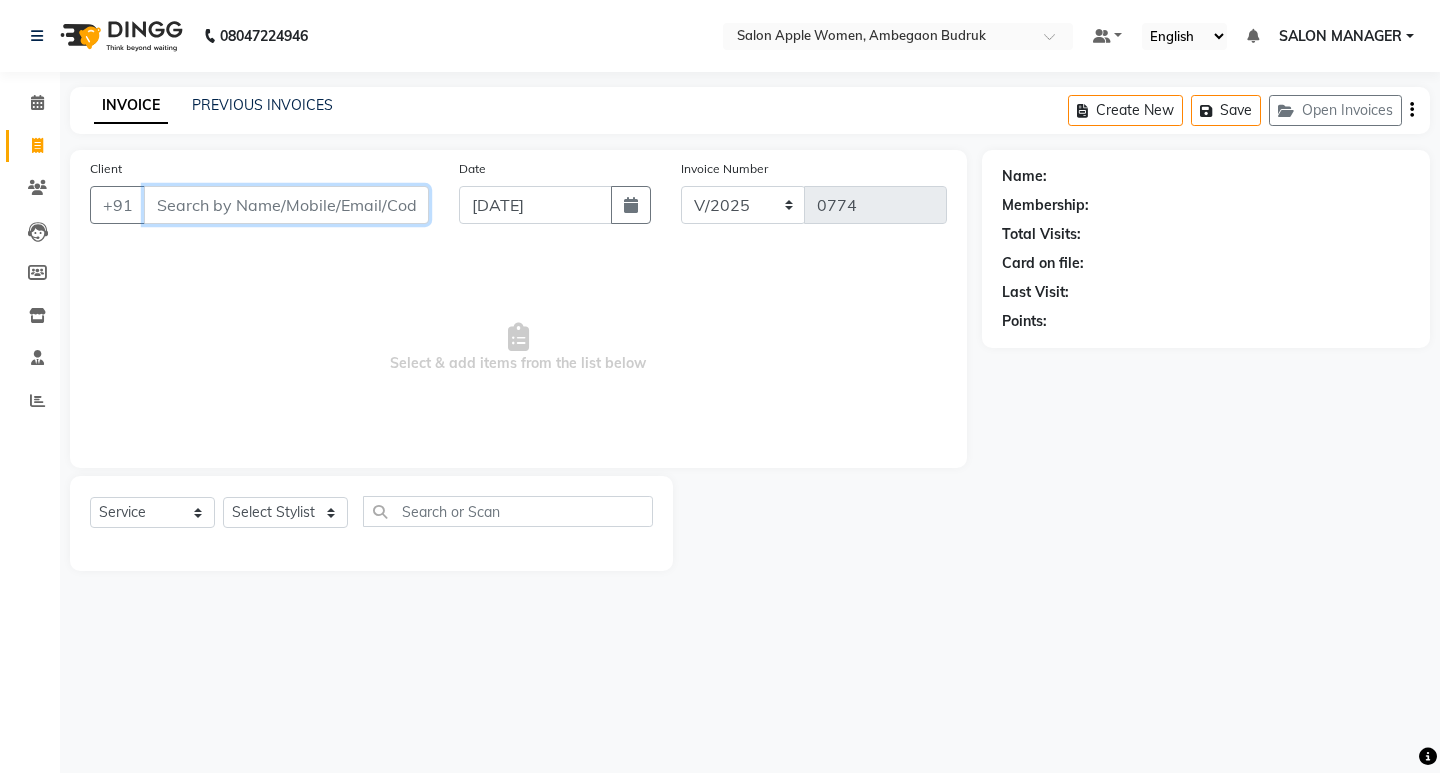 click on "Client" at bounding box center [286, 205] 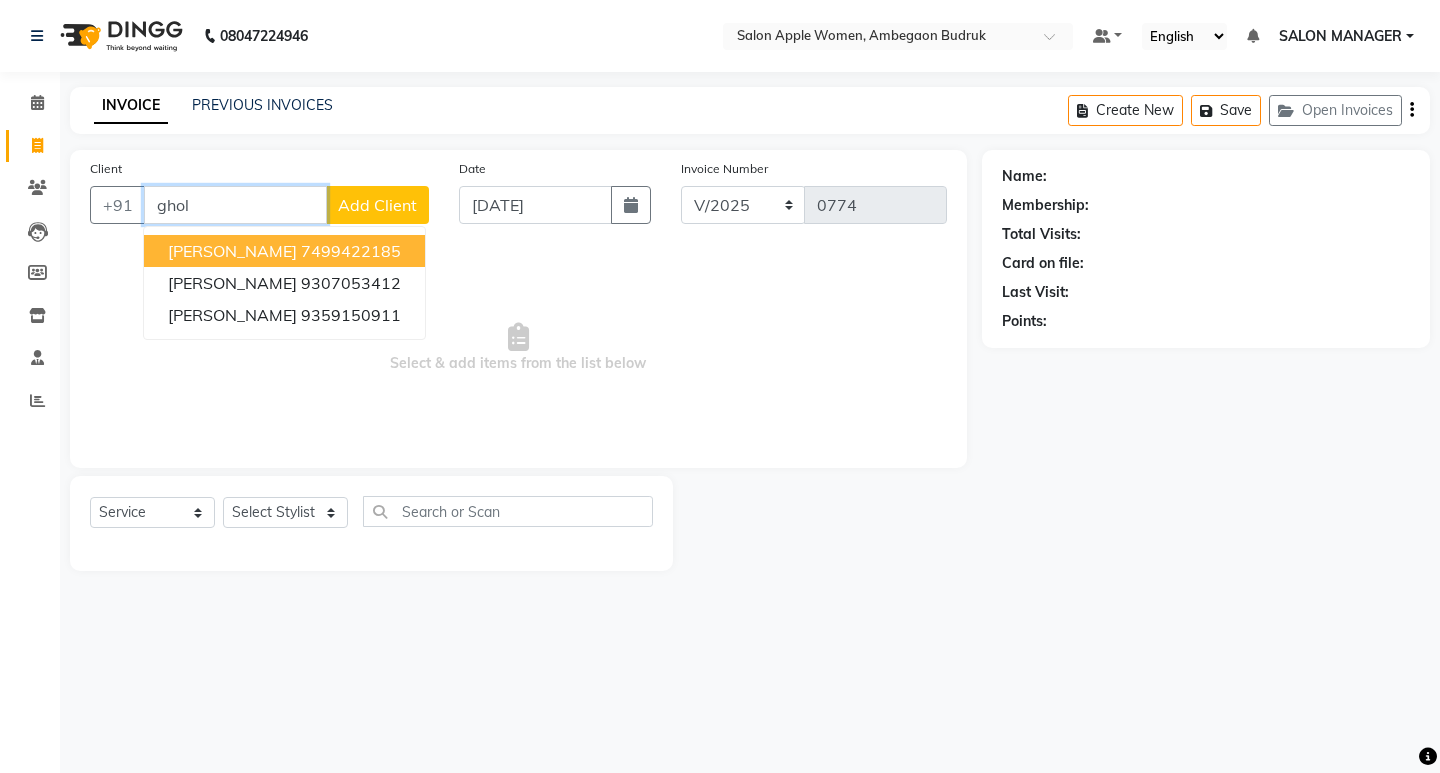 click on "7499422185" at bounding box center [351, 251] 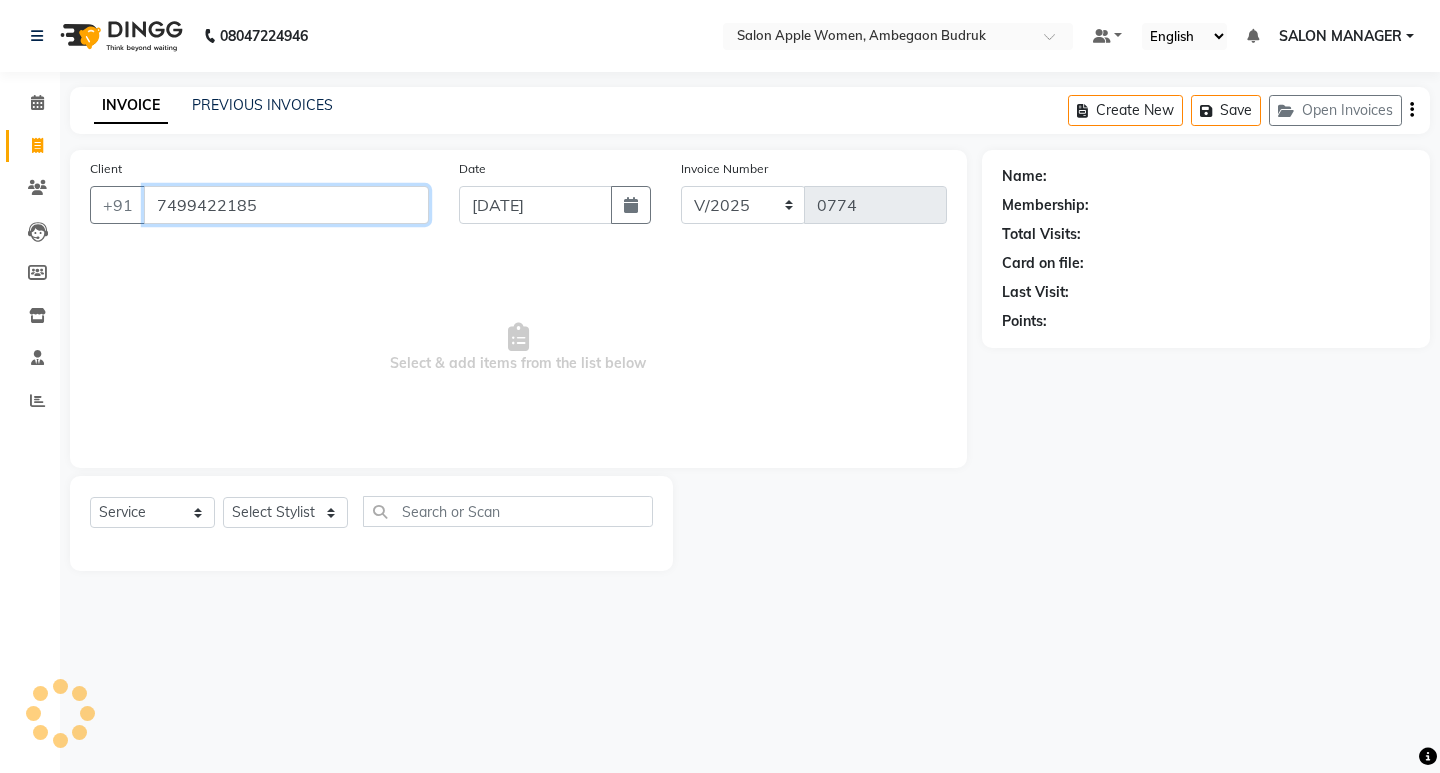 type on "7499422185" 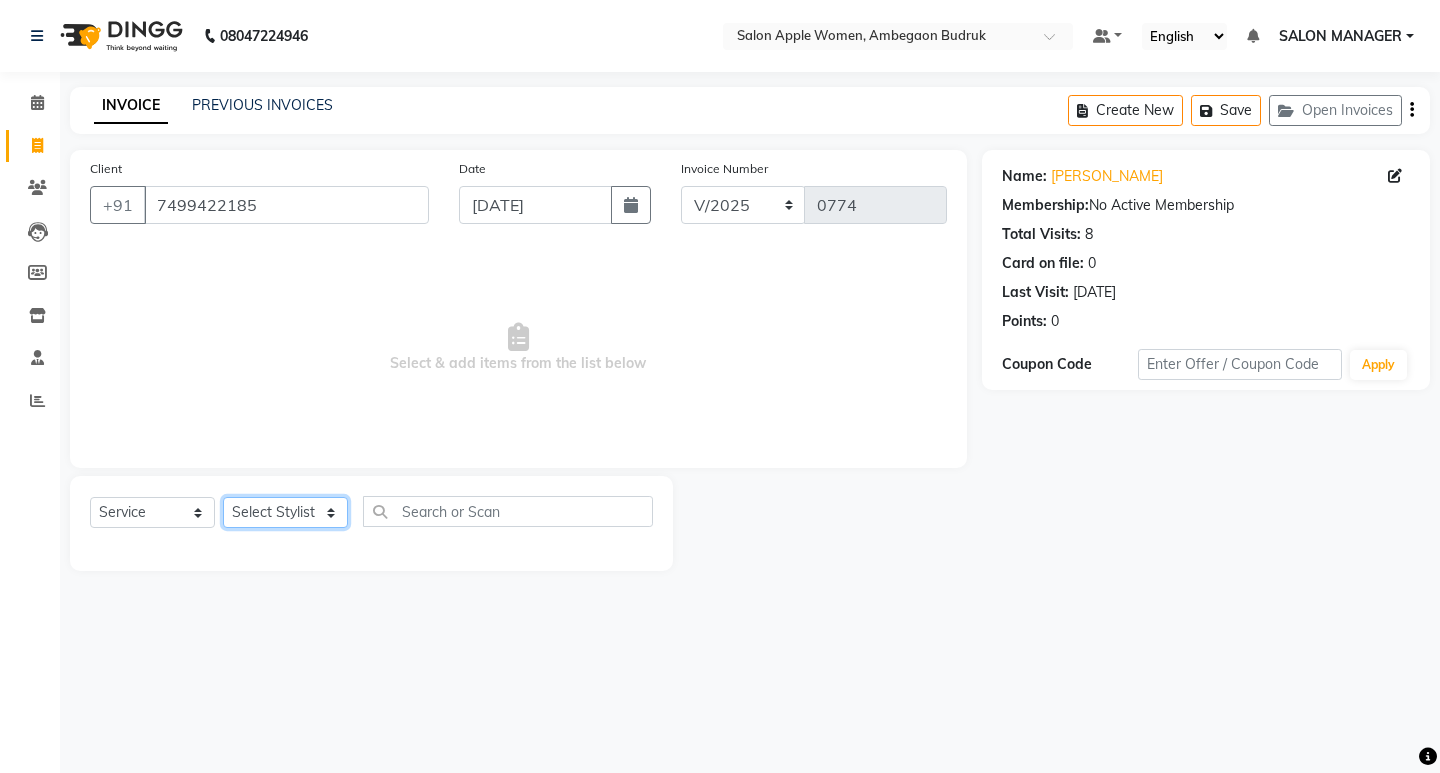 click on "Select Stylist [PERSON_NAME] [PERSON_NAME] [PERSON_NAME] Manager [PERSON_NAME] SALON MANAGER SALON MANAGER" 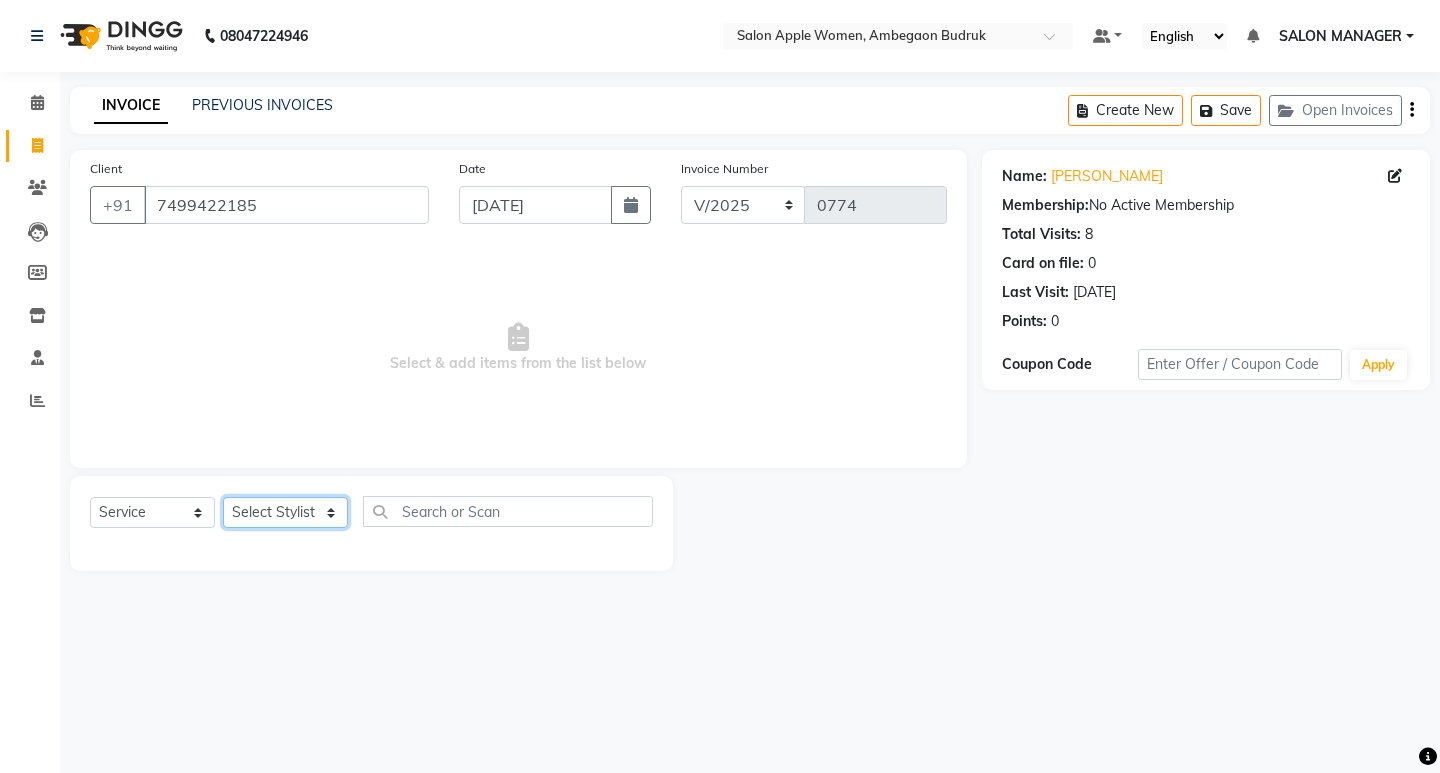 select on "58087" 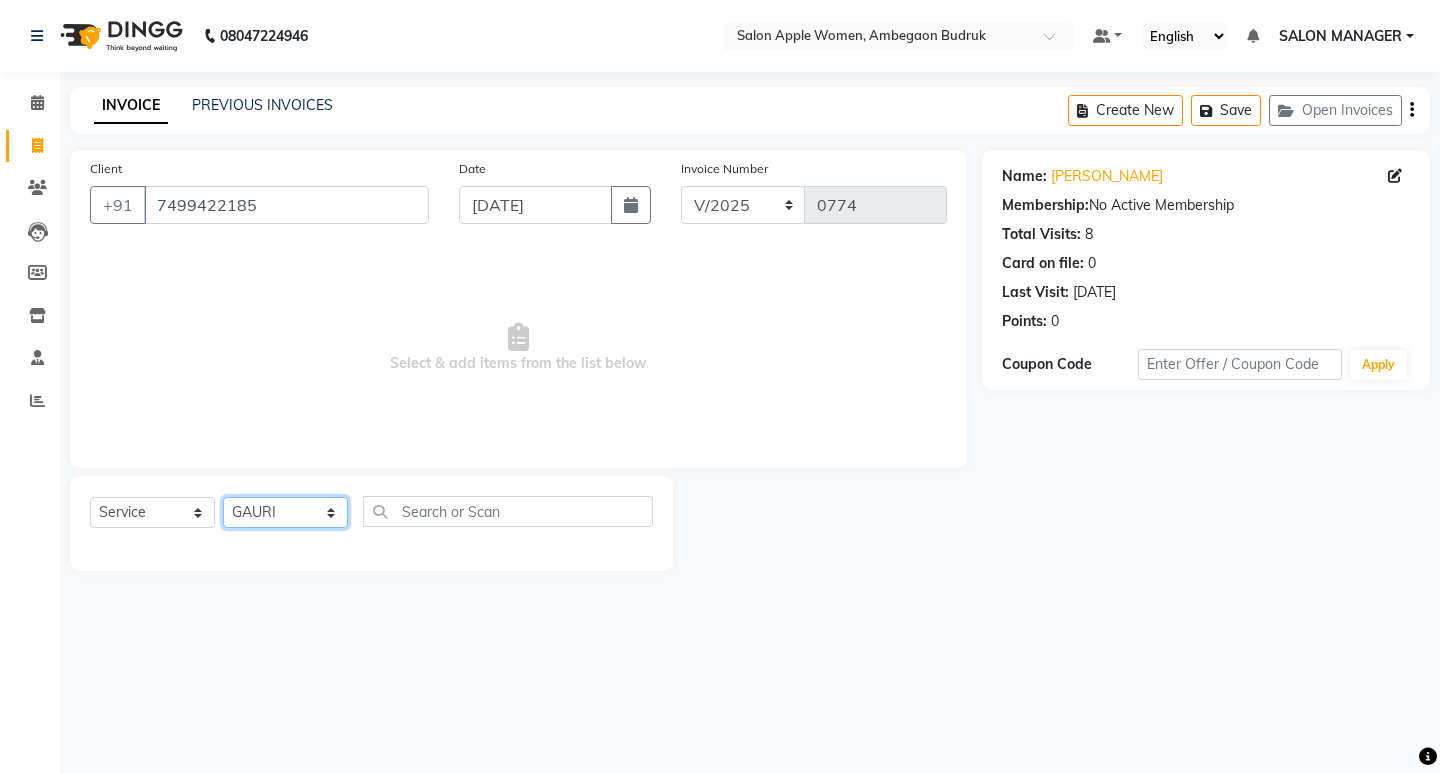 click on "Select Stylist [PERSON_NAME] [PERSON_NAME] [PERSON_NAME] Manager [PERSON_NAME] SALON MANAGER SALON MANAGER" 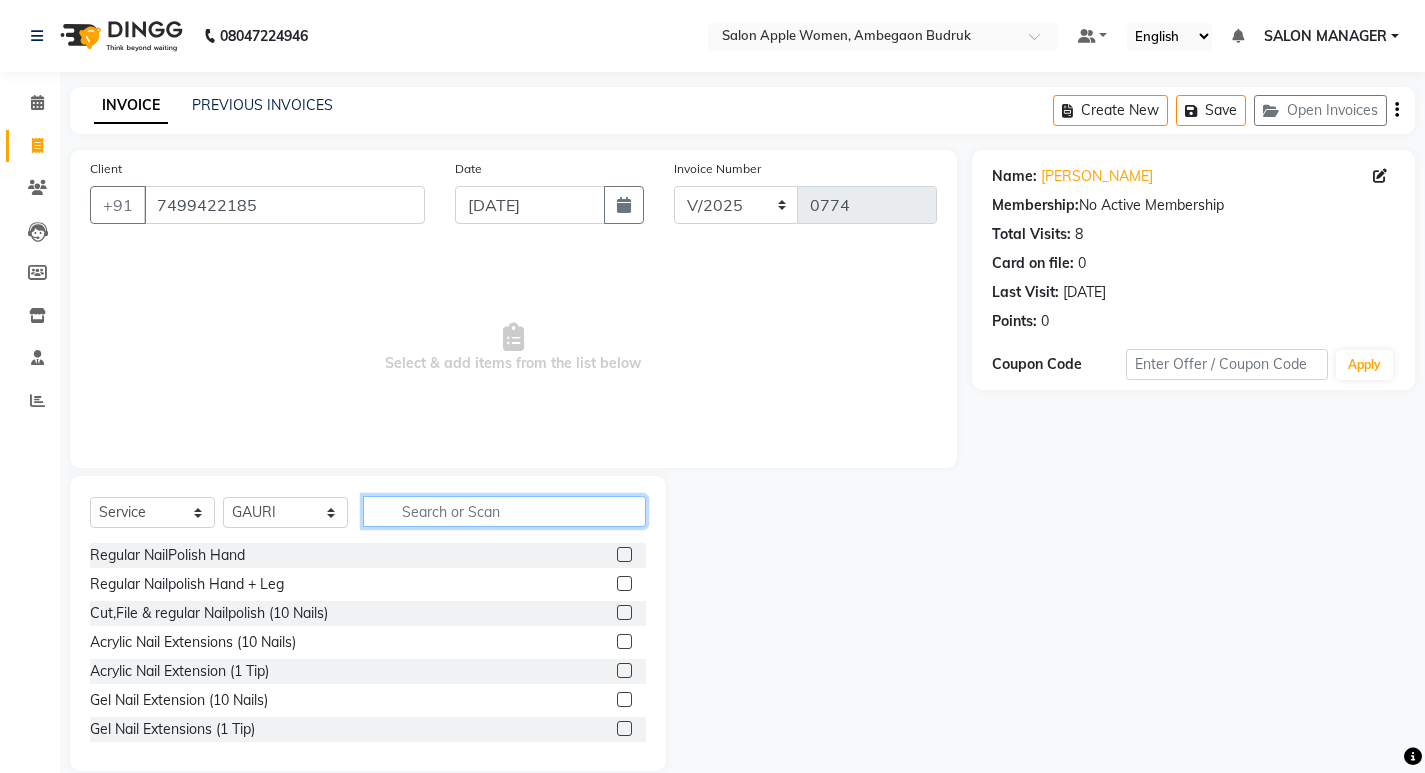 click 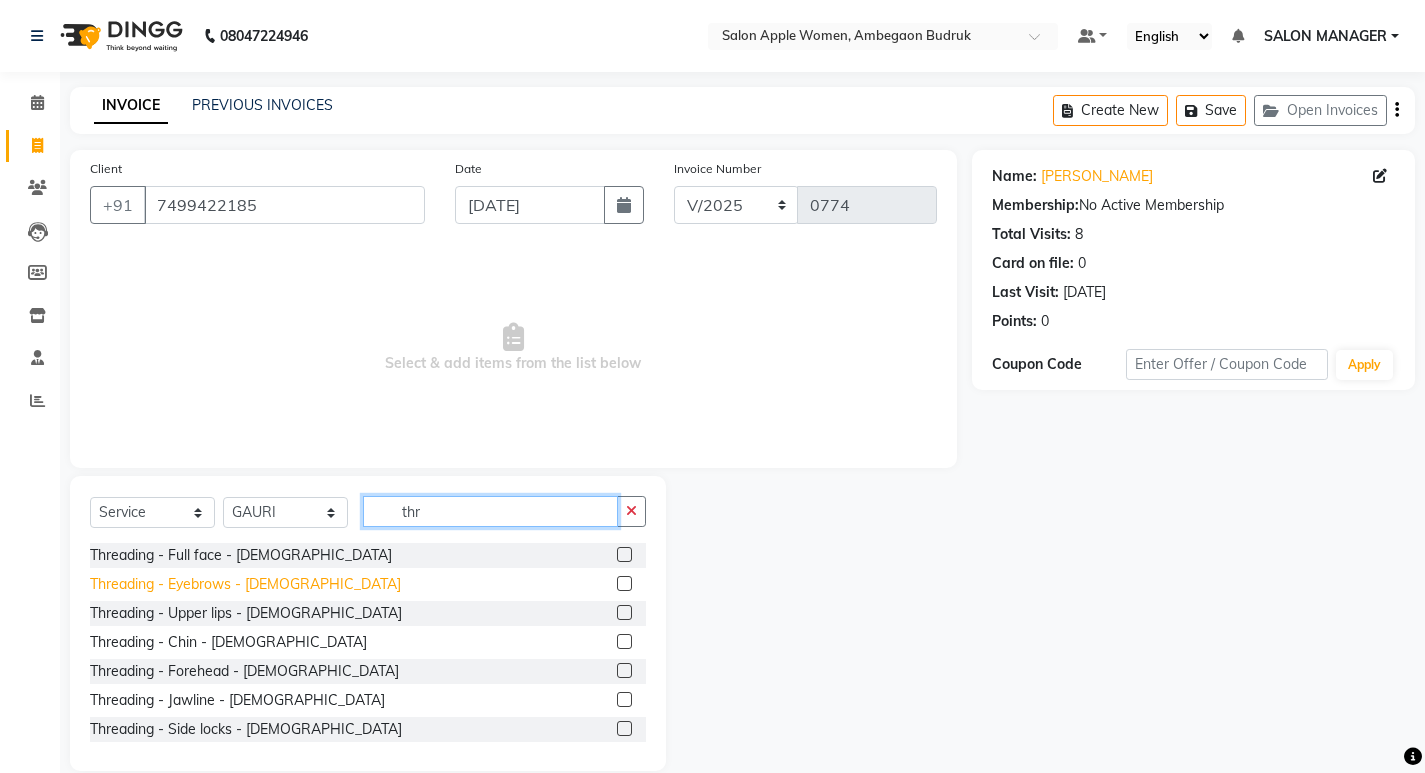 type on "thr" 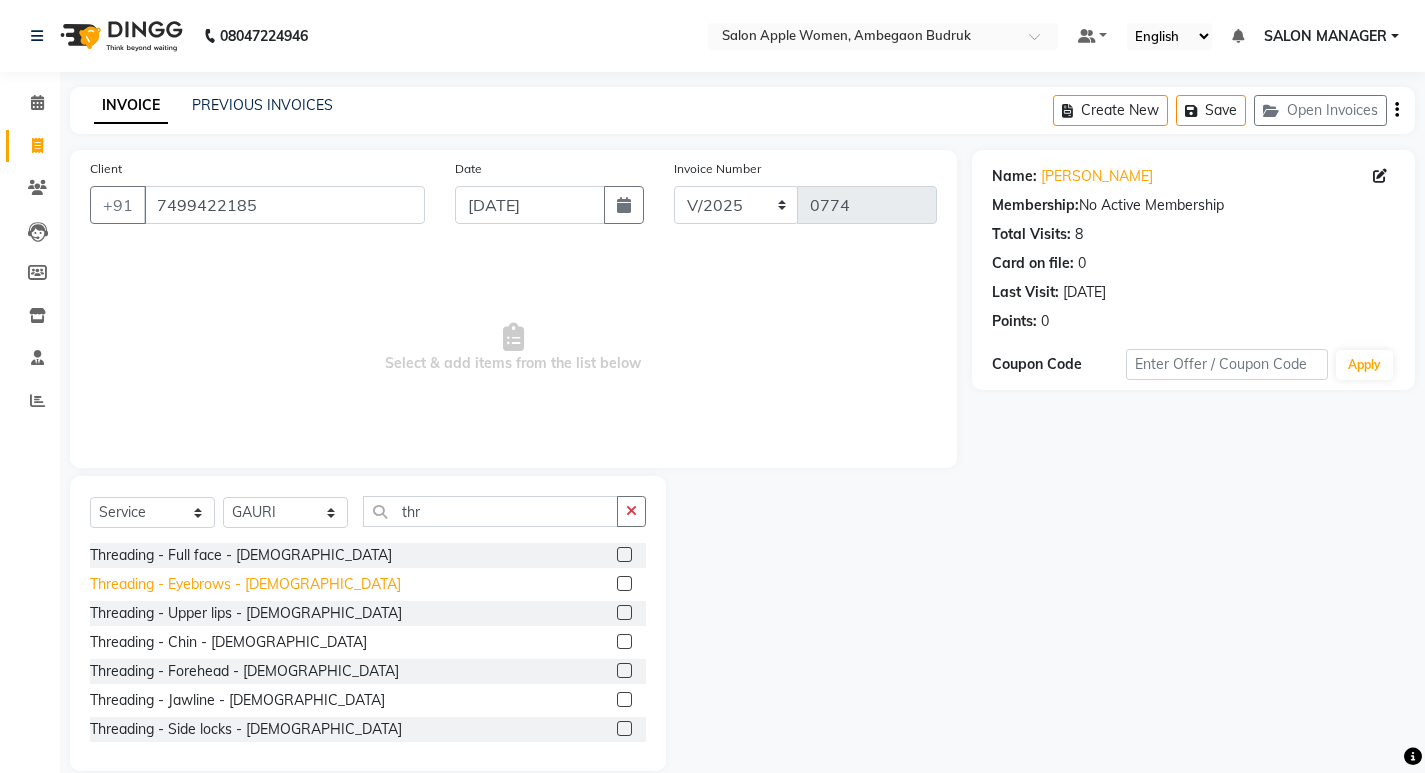 click on "Threading - Eyebrows - [DEMOGRAPHIC_DATA]" 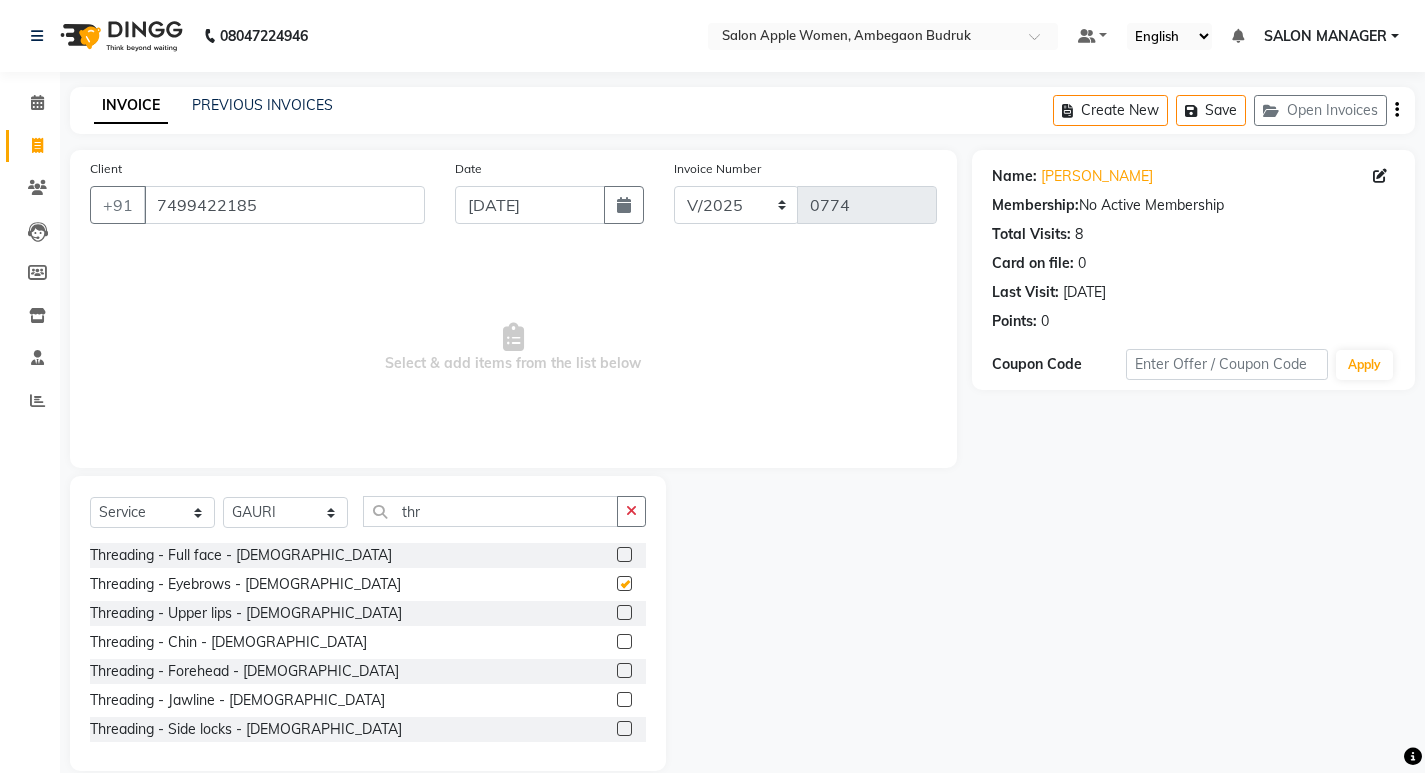 checkbox on "false" 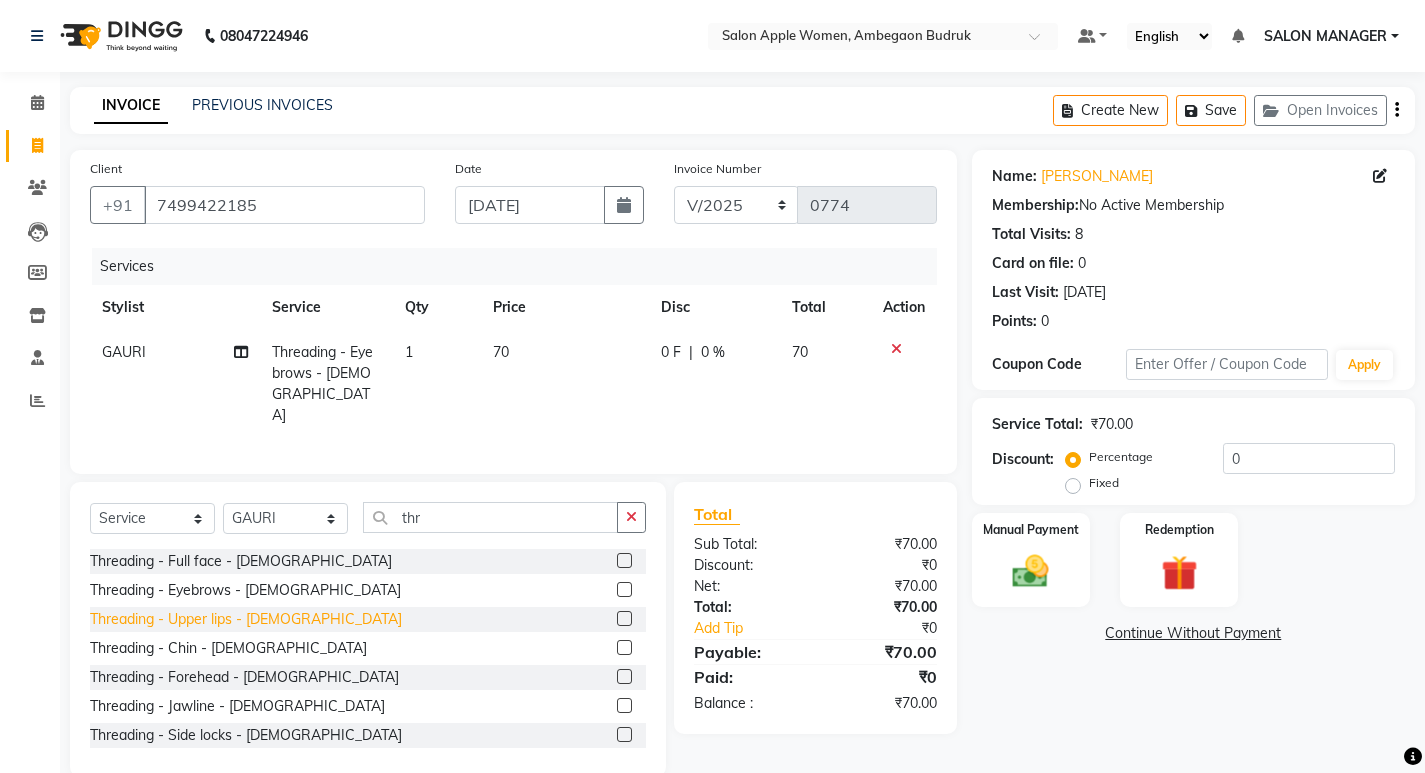 click on "Threading - Upper lips - [DEMOGRAPHIC_DATA]" 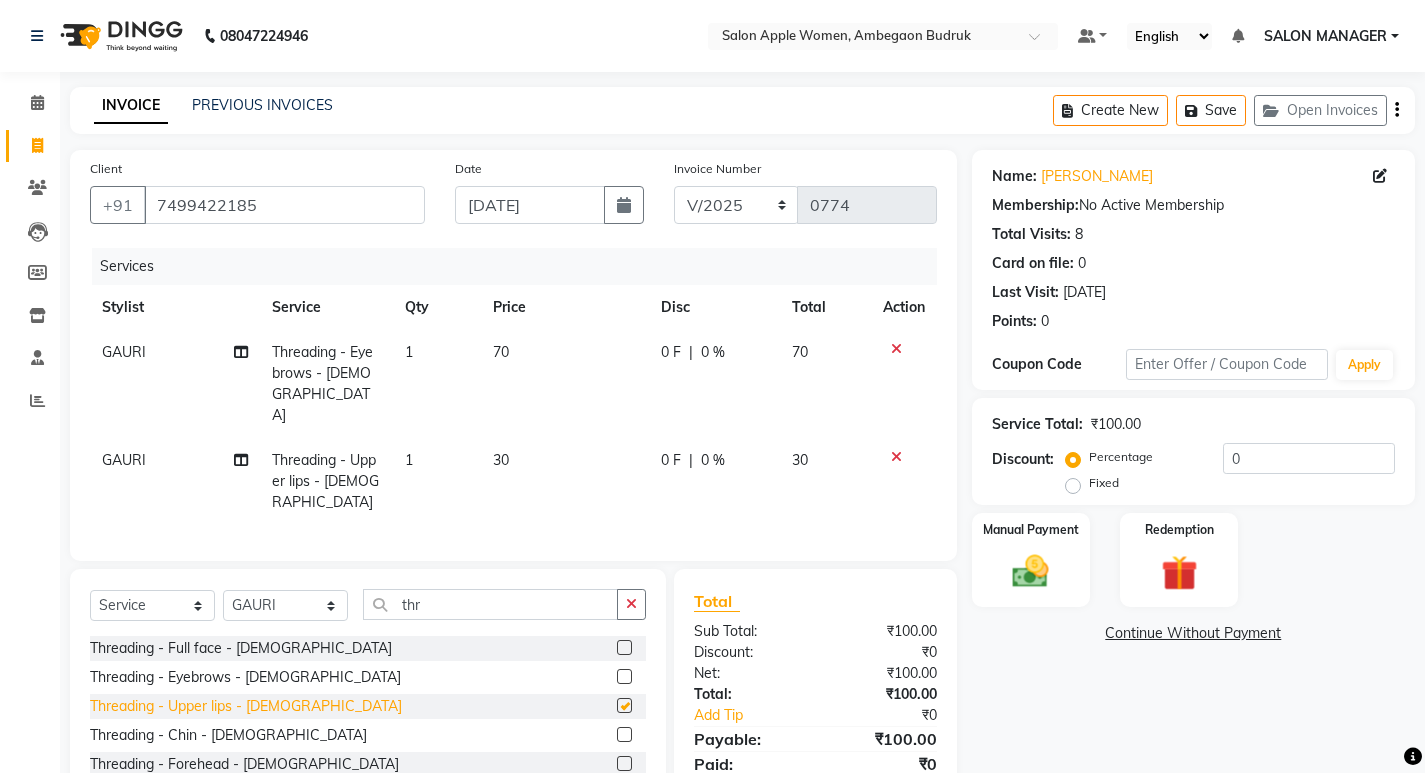 checkbox on "false" 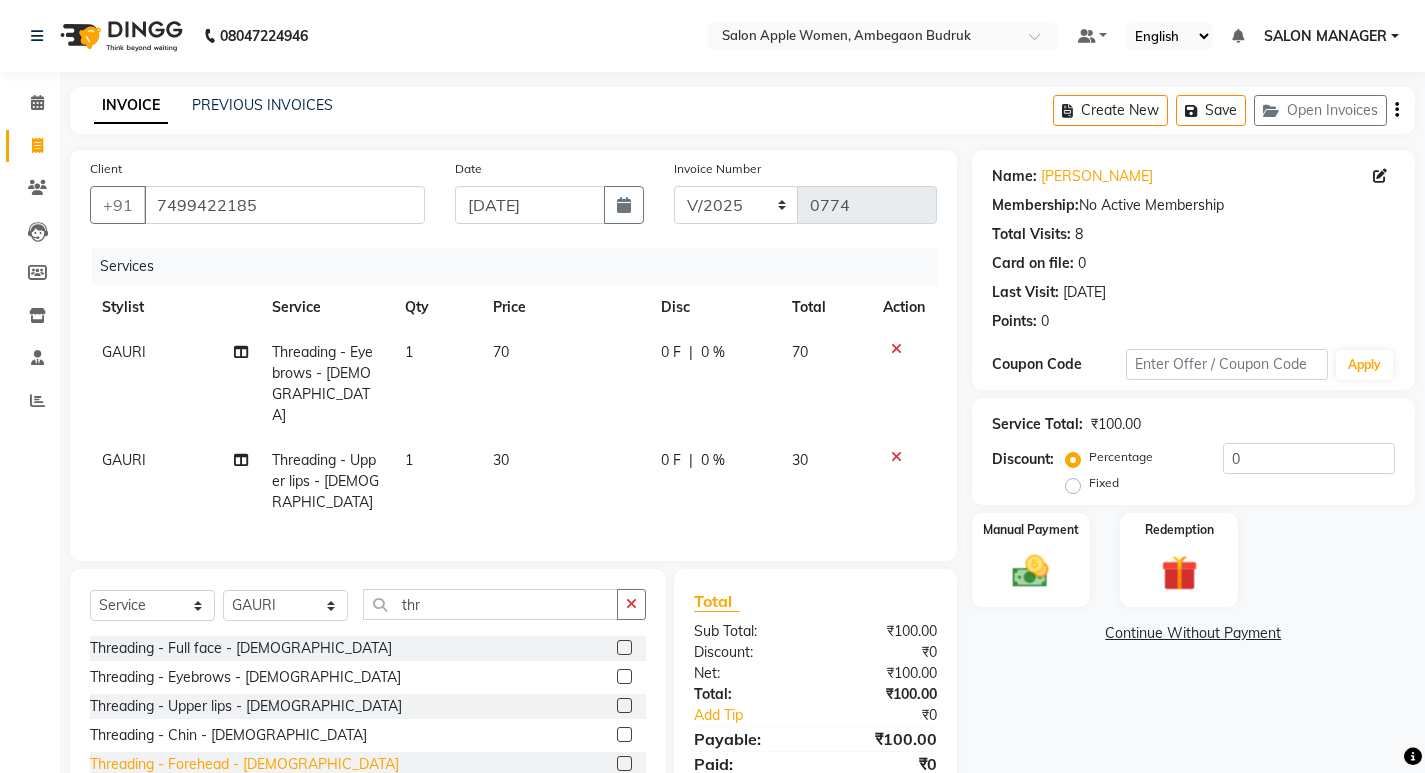 click on "Threading - Forehead - [DEMOGRAPHIC_DATA]" 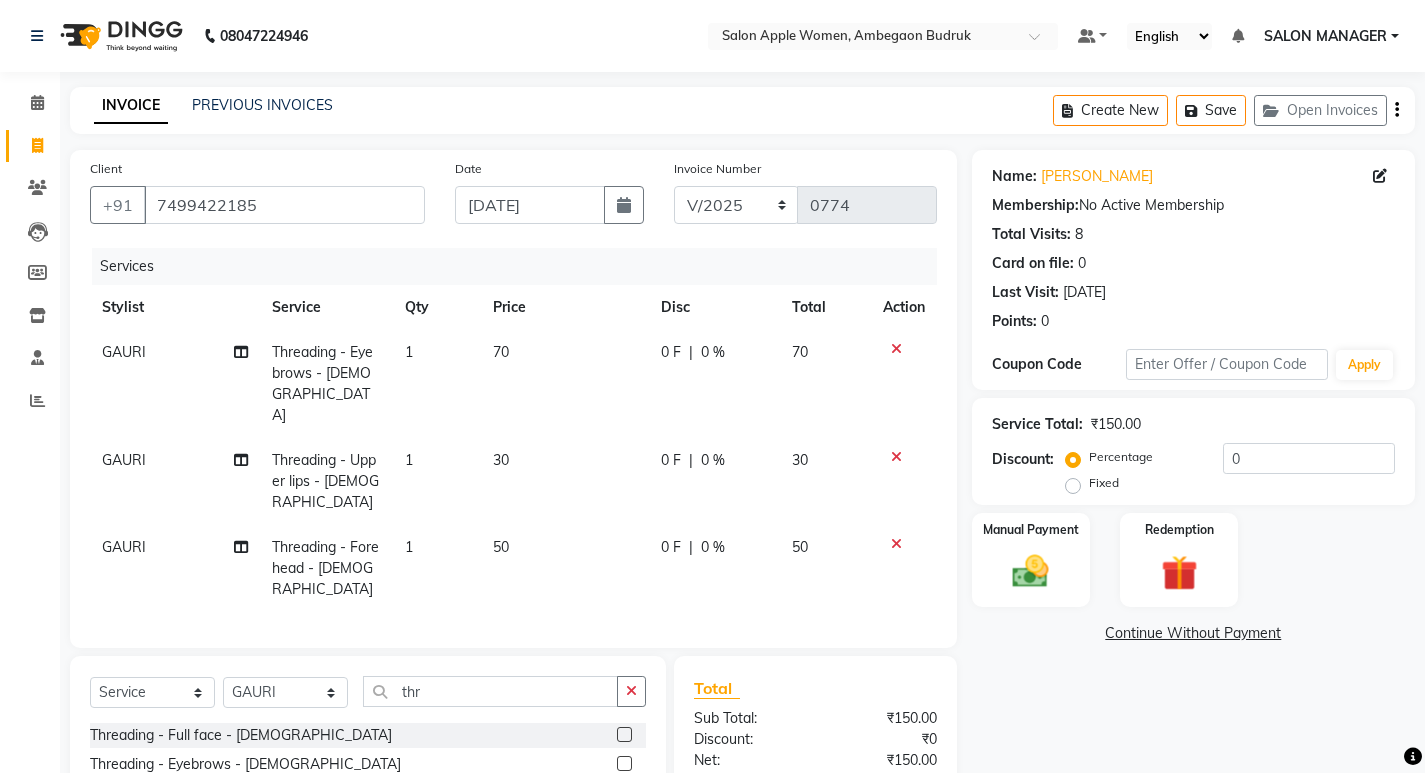 checkbox on "false" 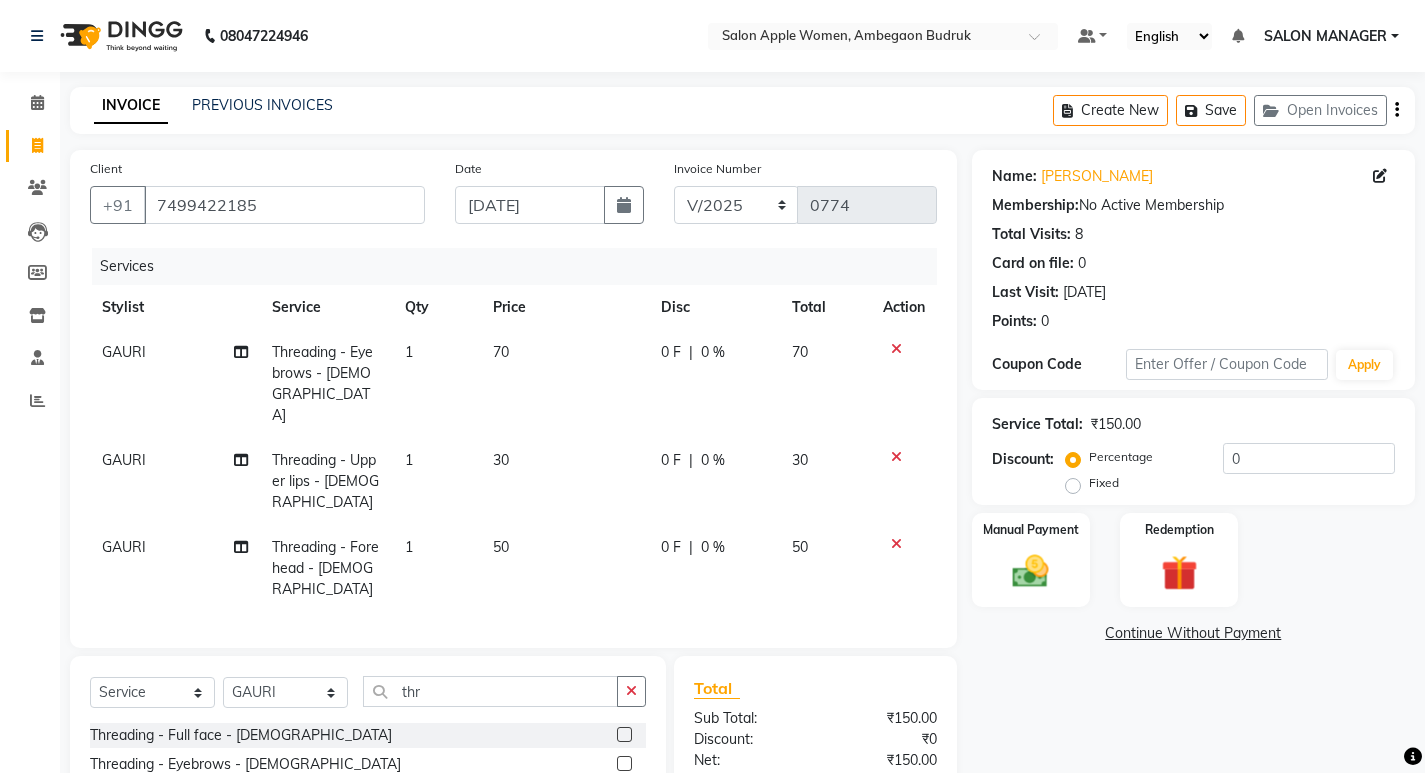 scroll, scrollTop: 139, scrollLeft: 0, axis: vertical 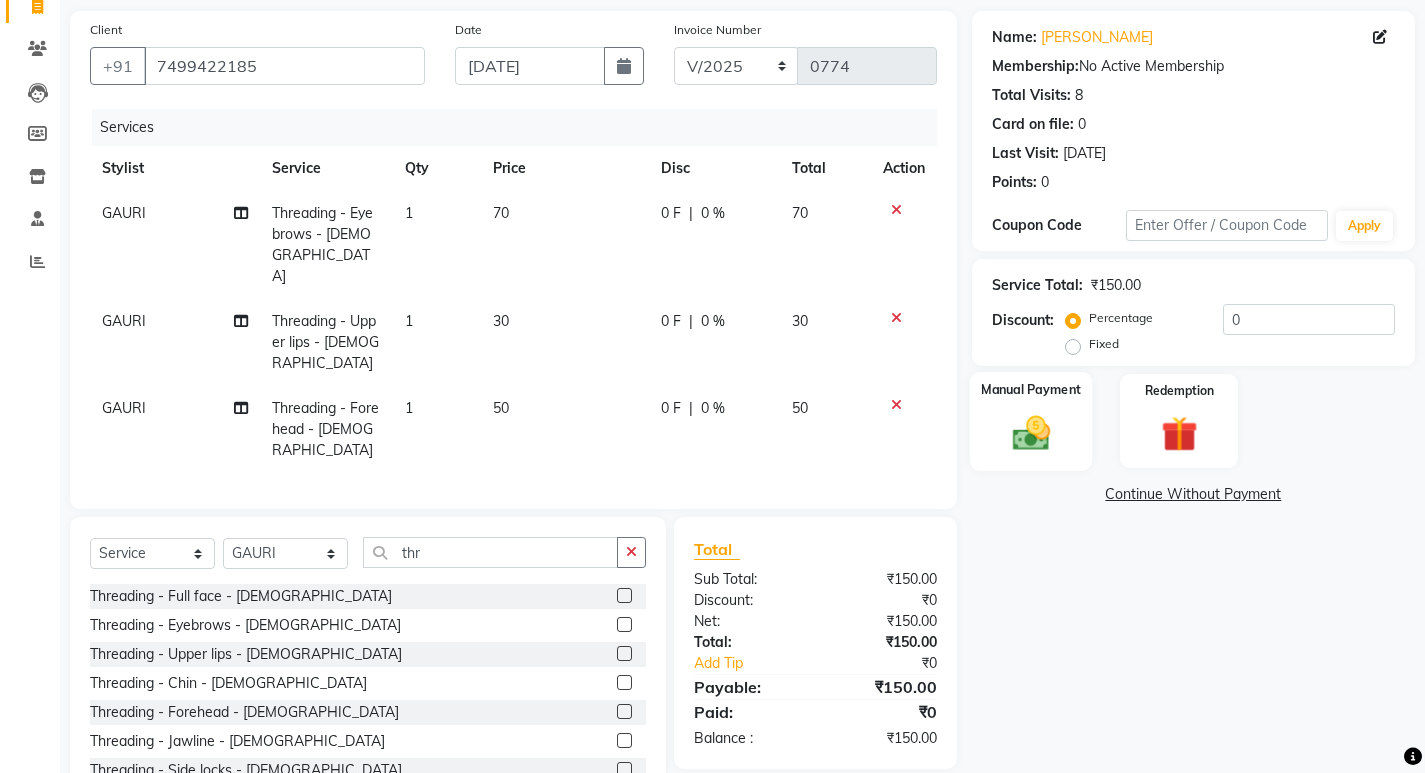 click on "Manual Payment" 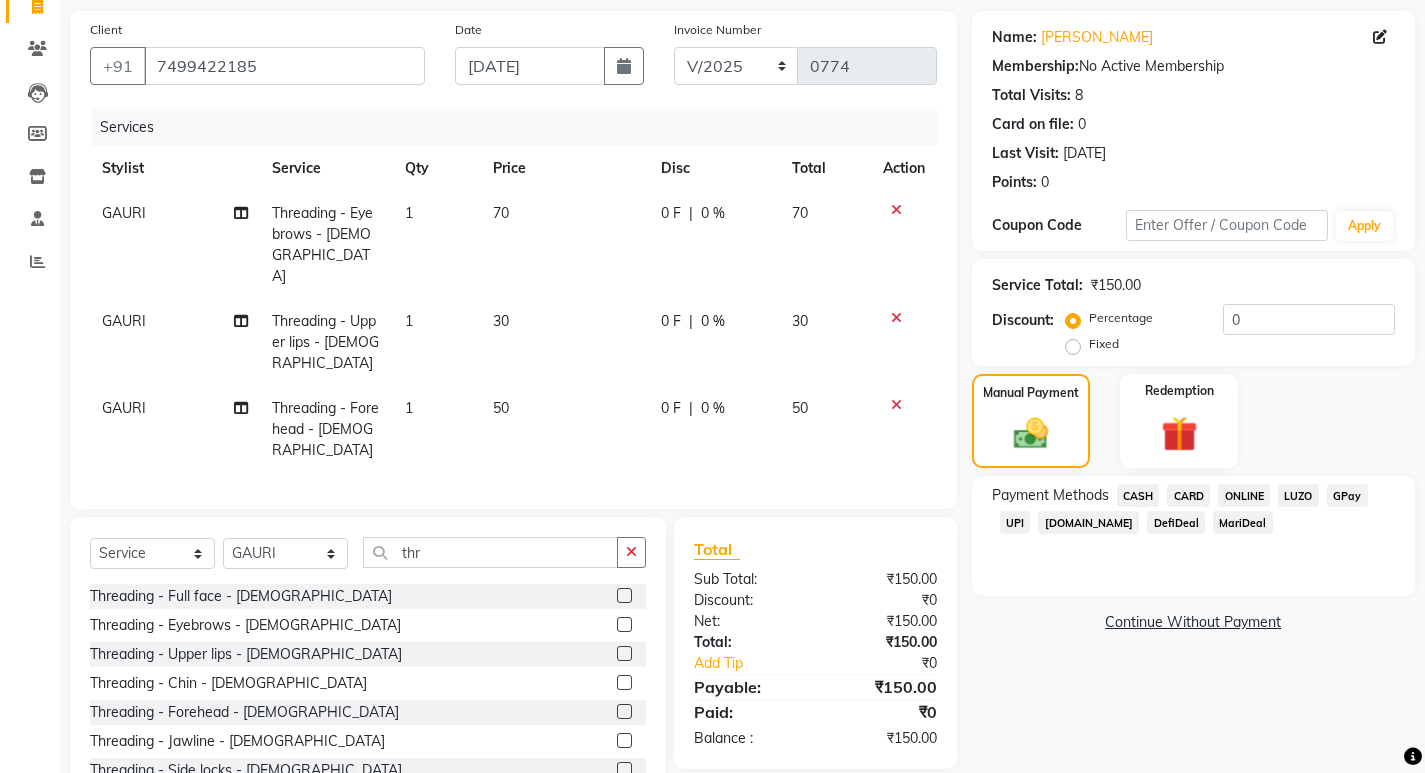 click on "ONLINE" 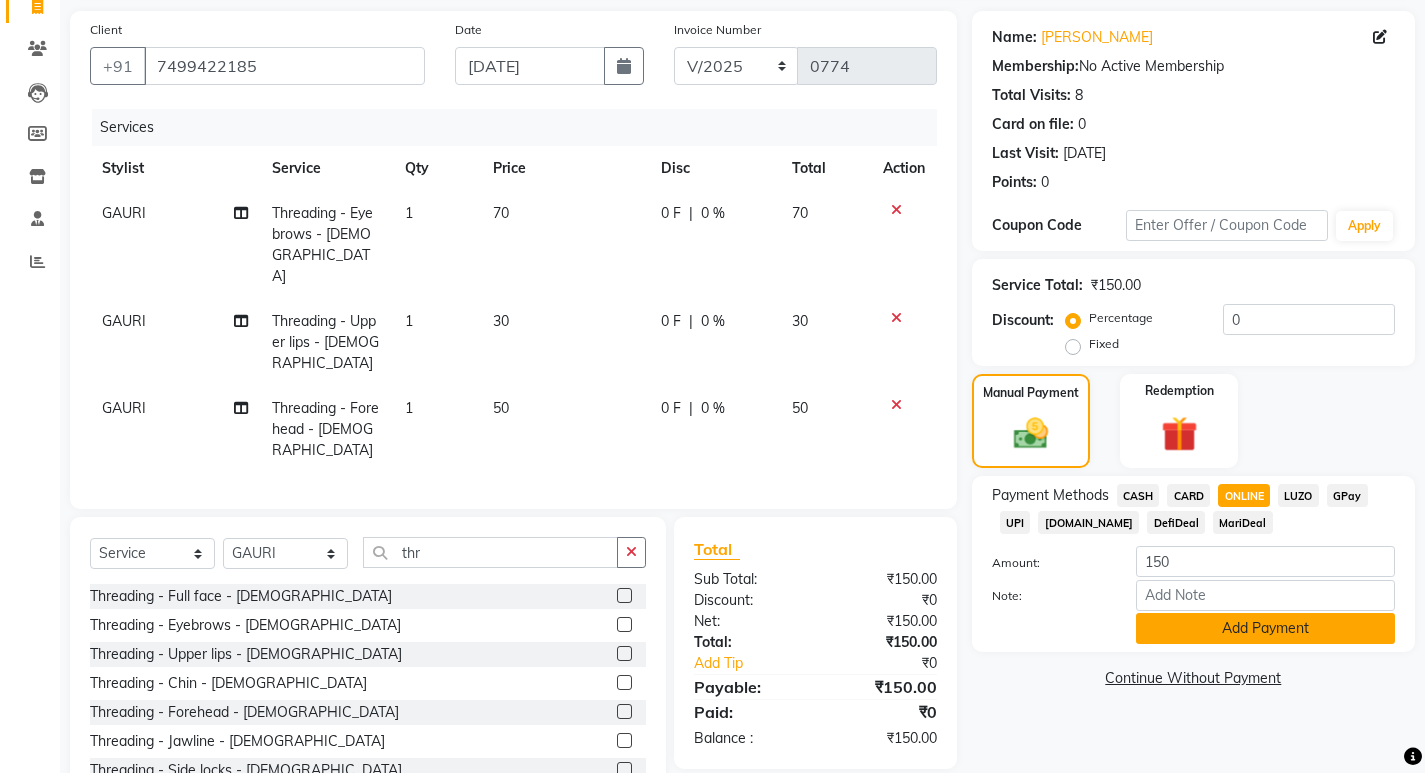 click on "Add Payment" 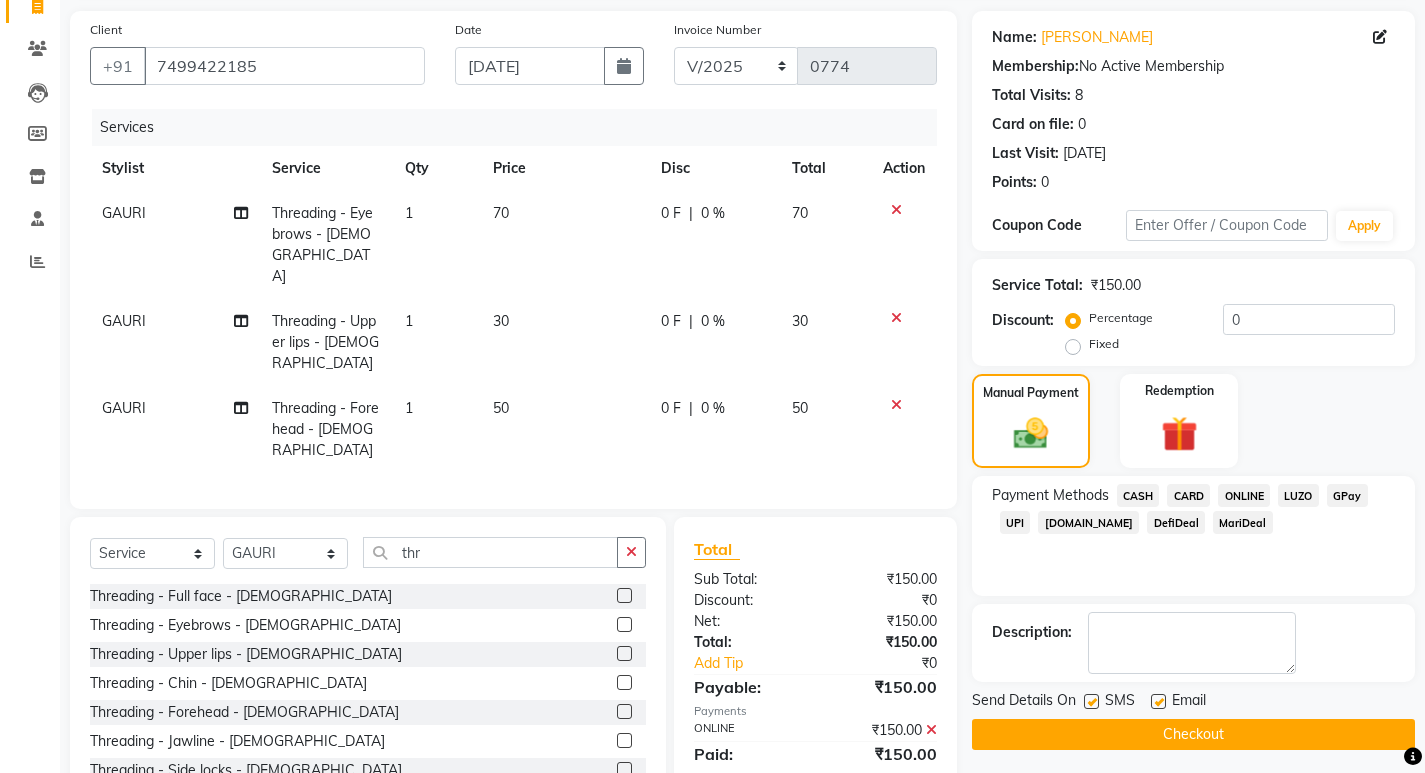scroll, scrollTop: 146, scrollLeft: 0, axis: vertical 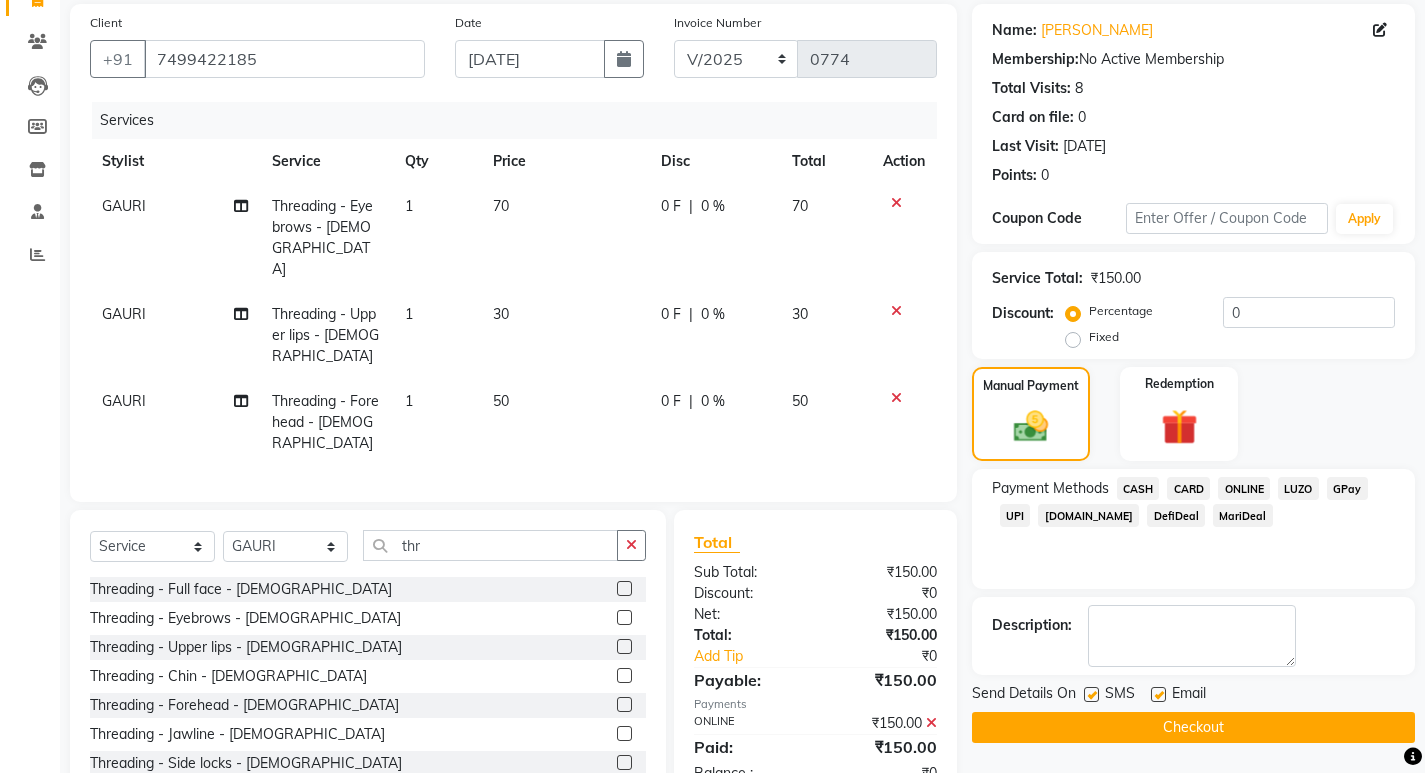 click on "Checkout" 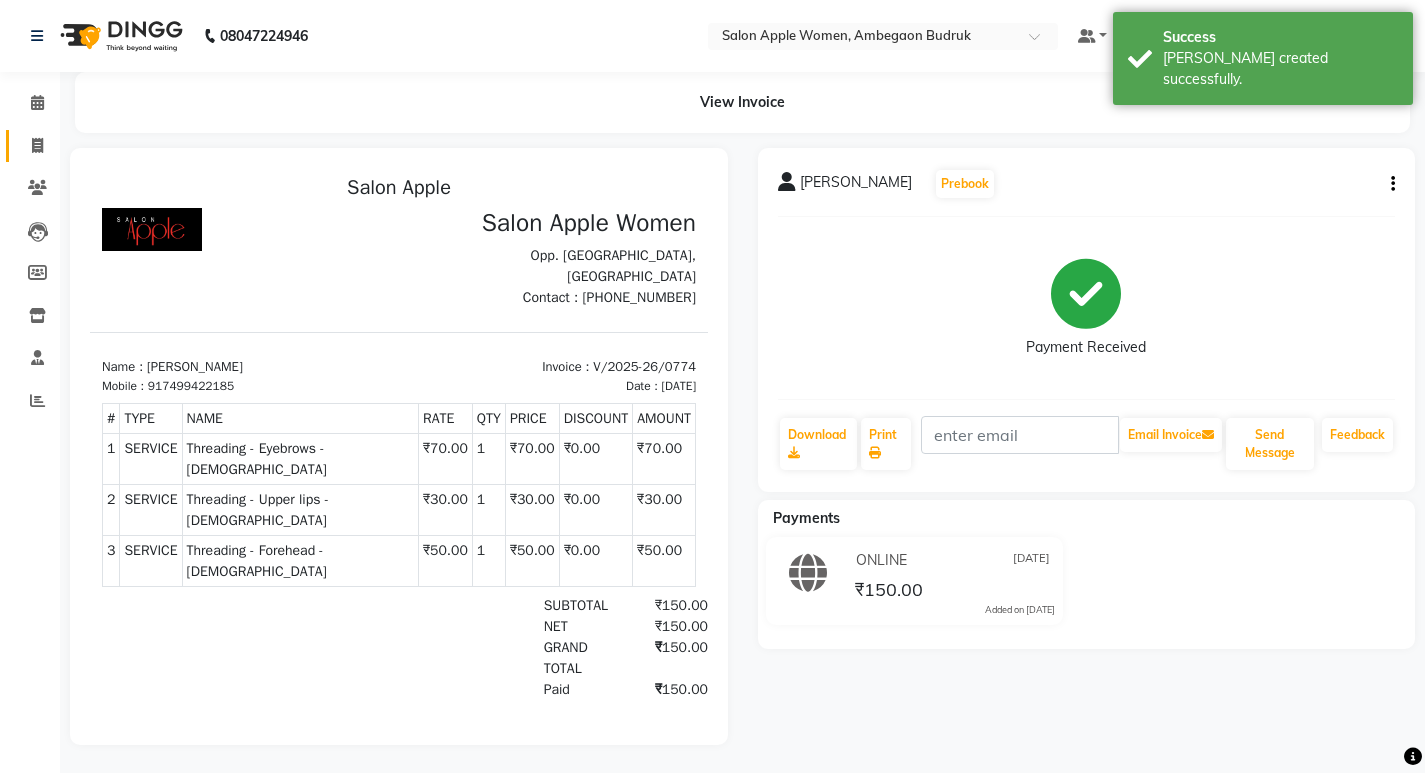 scroll, scrollTop: 0, scrollLeft: 0, axis: both 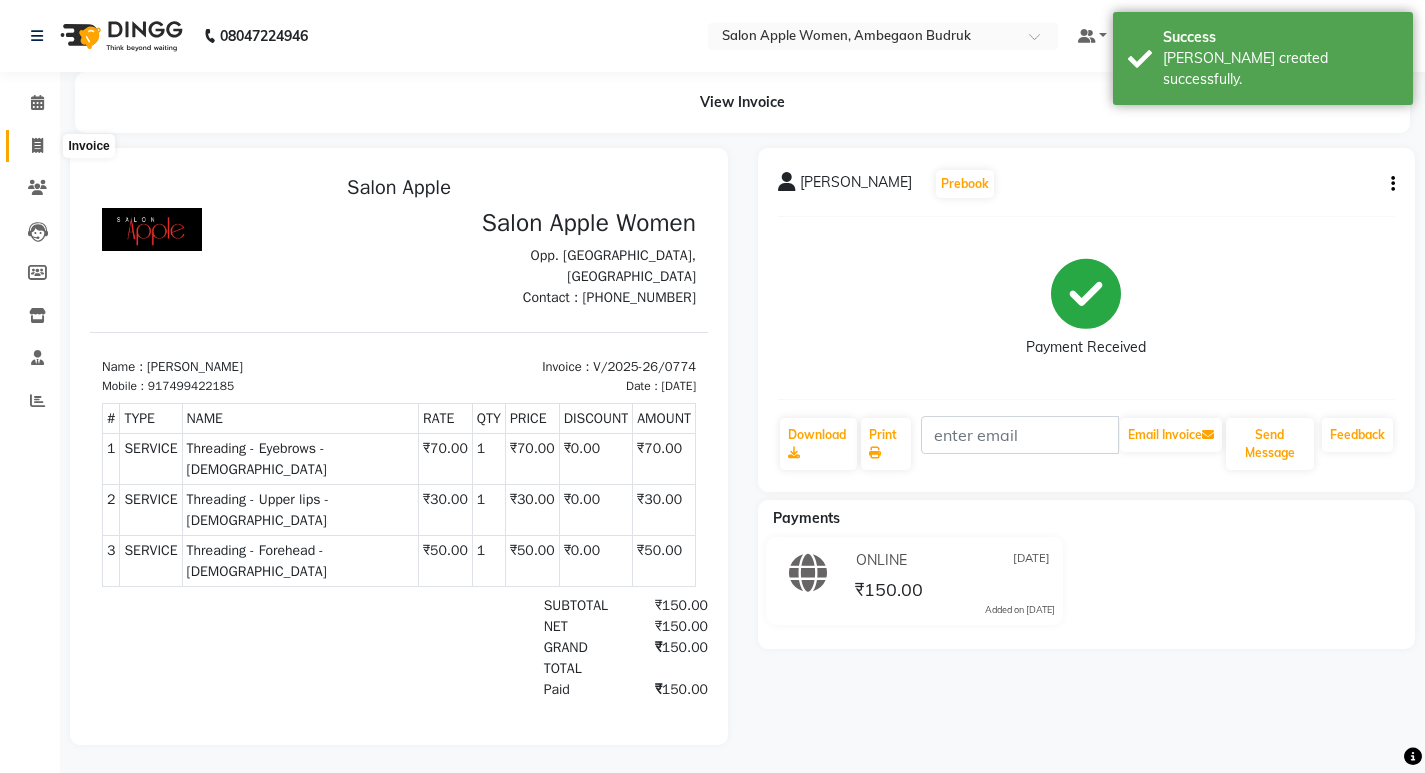 click 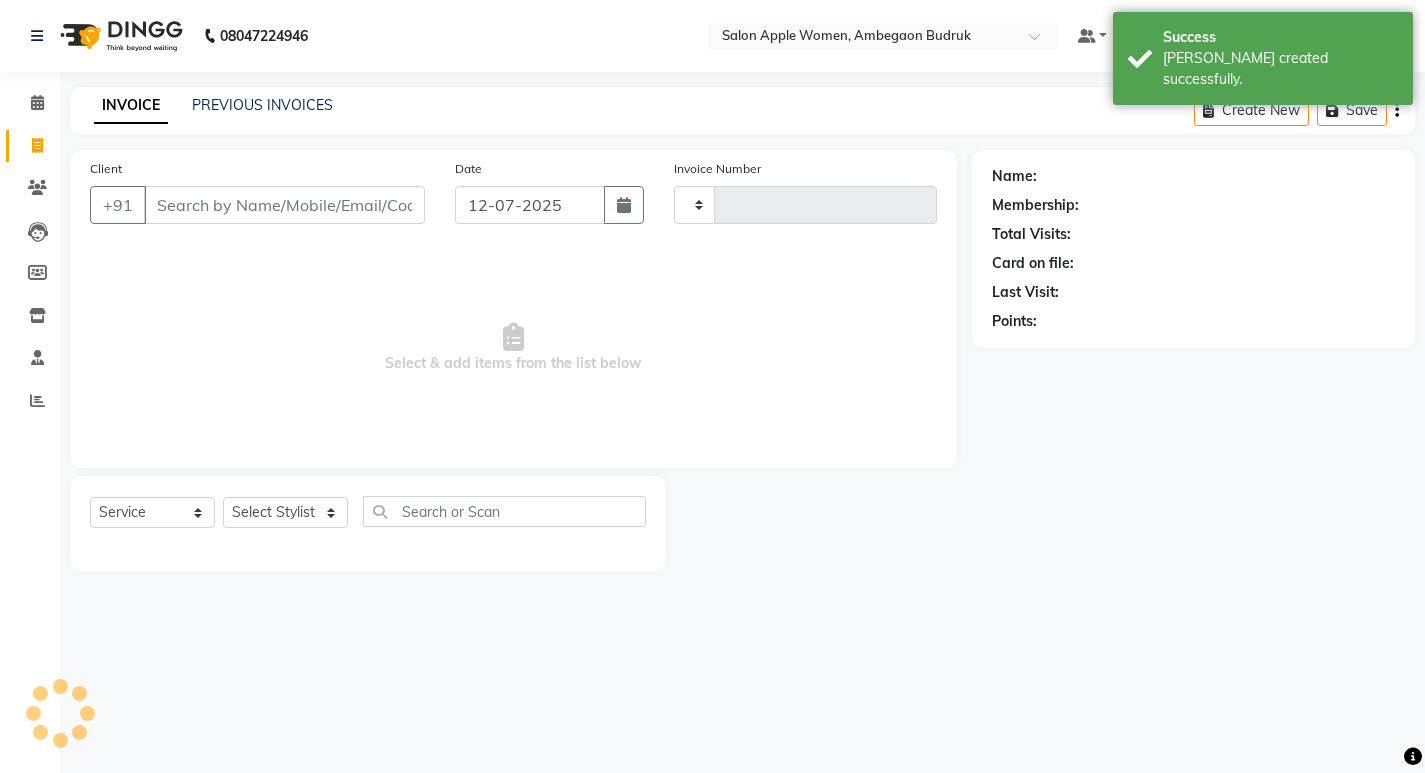 type on "0775" 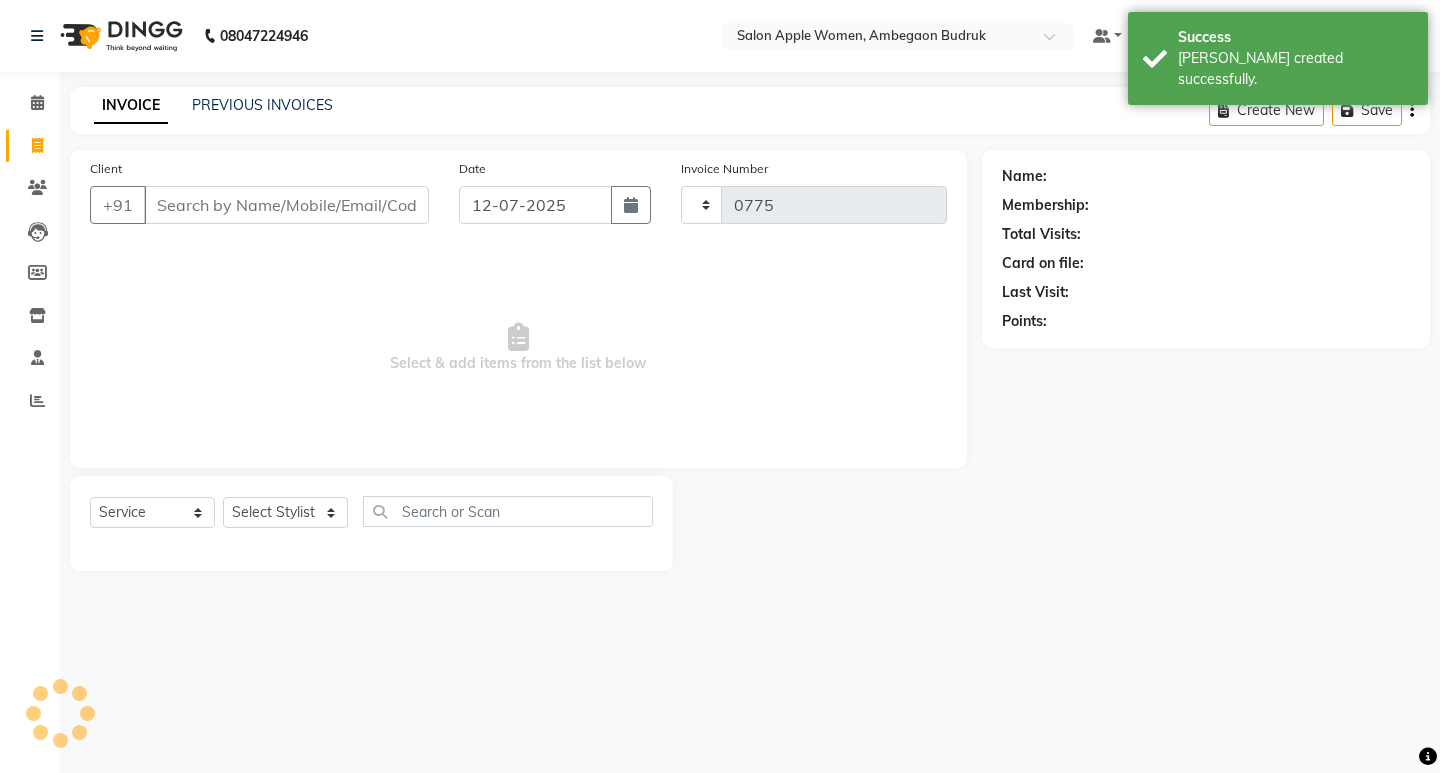 select on "6277" 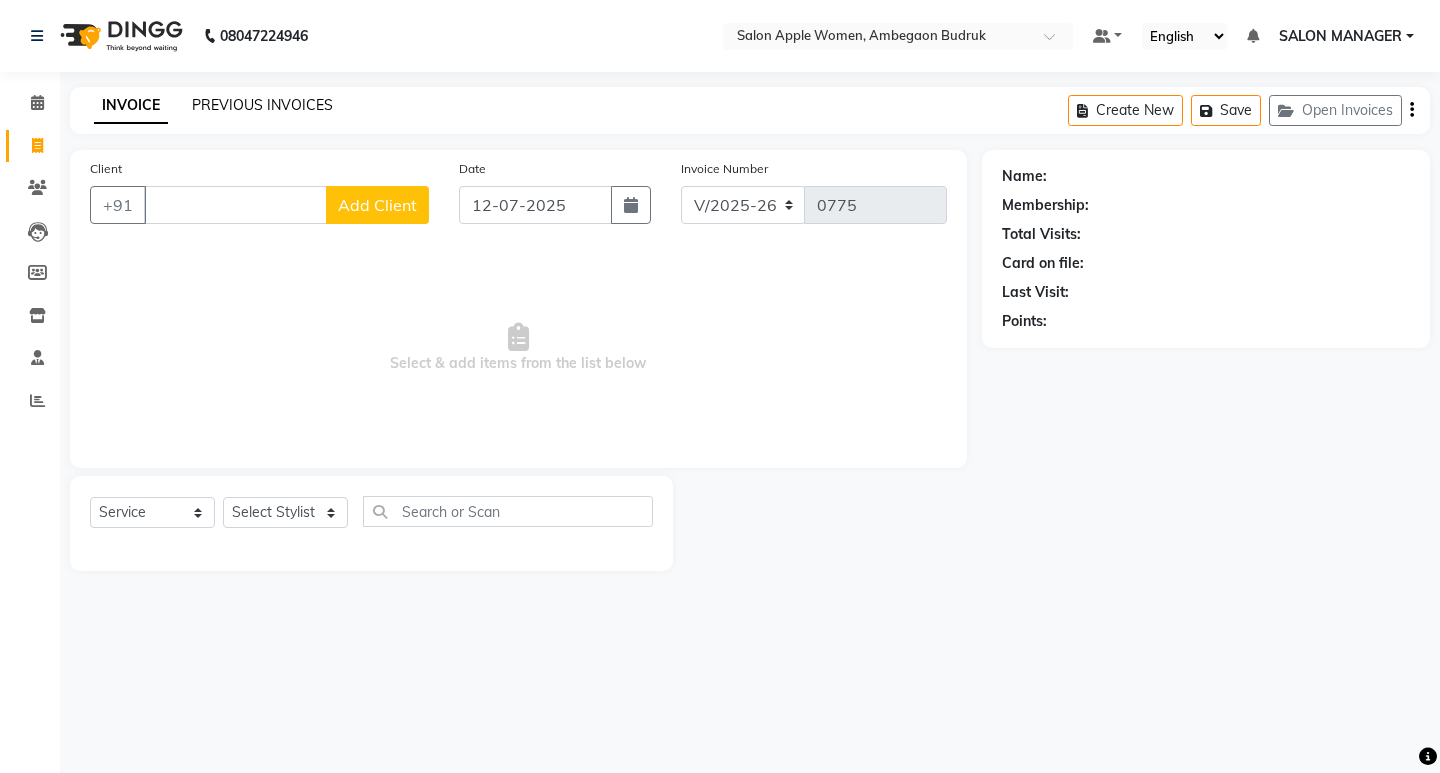 type 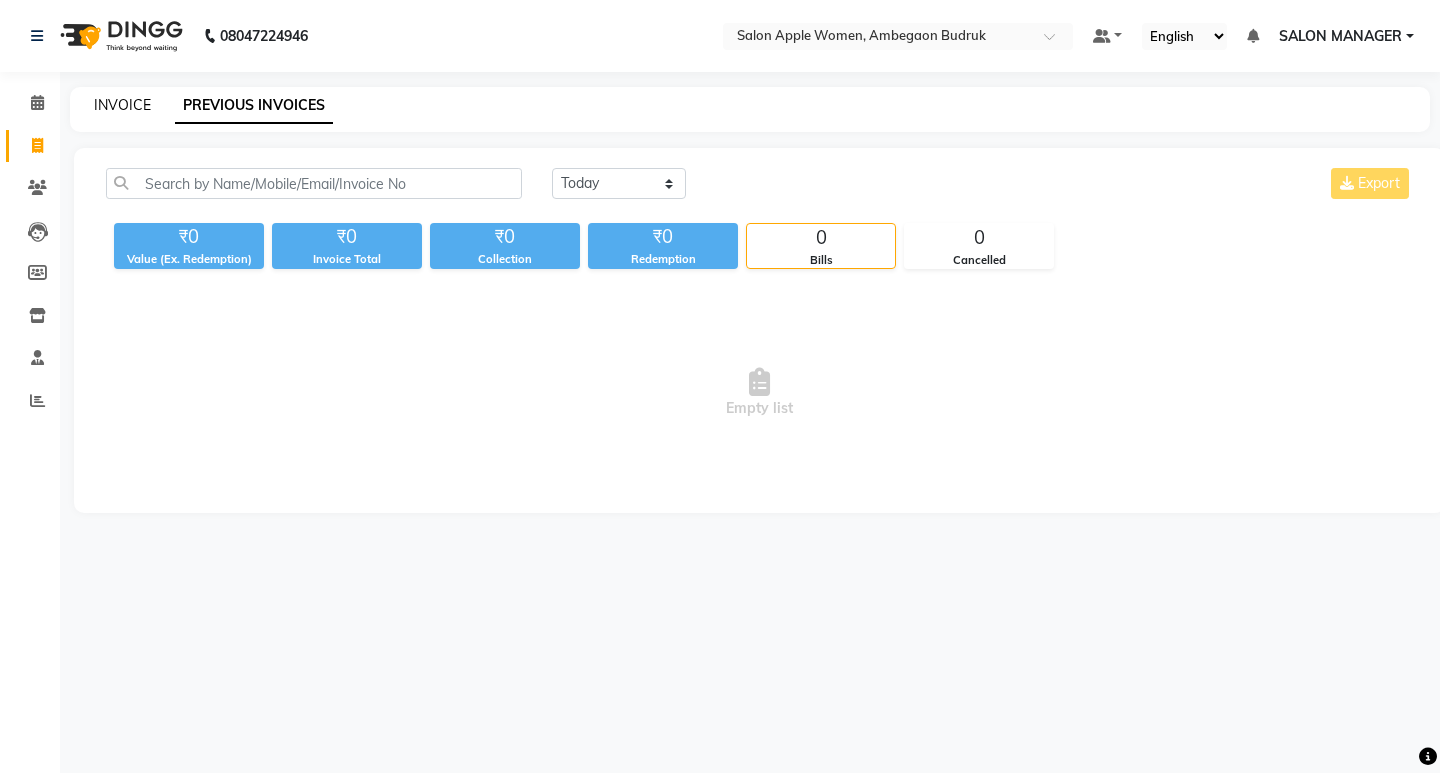 click on "INVOICE" 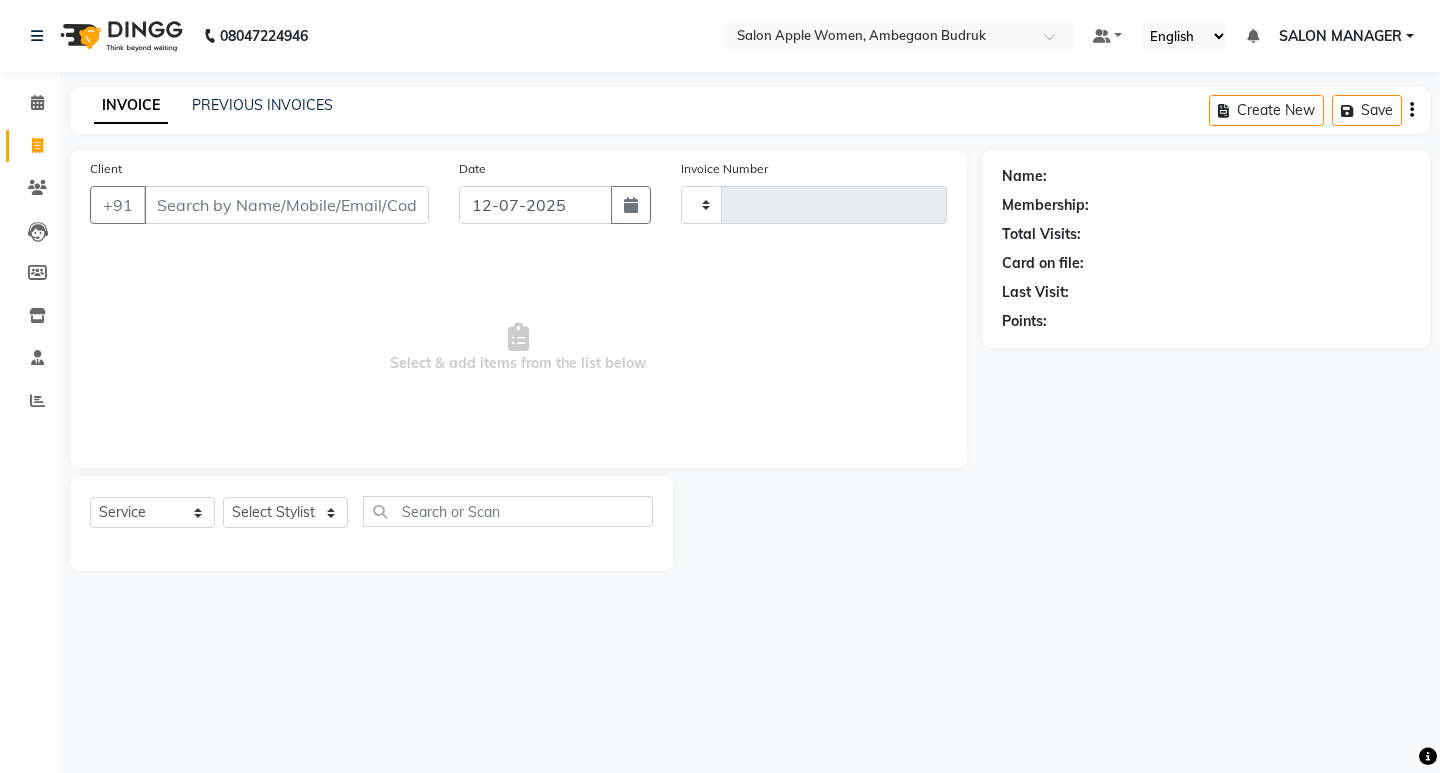 type on "0775" 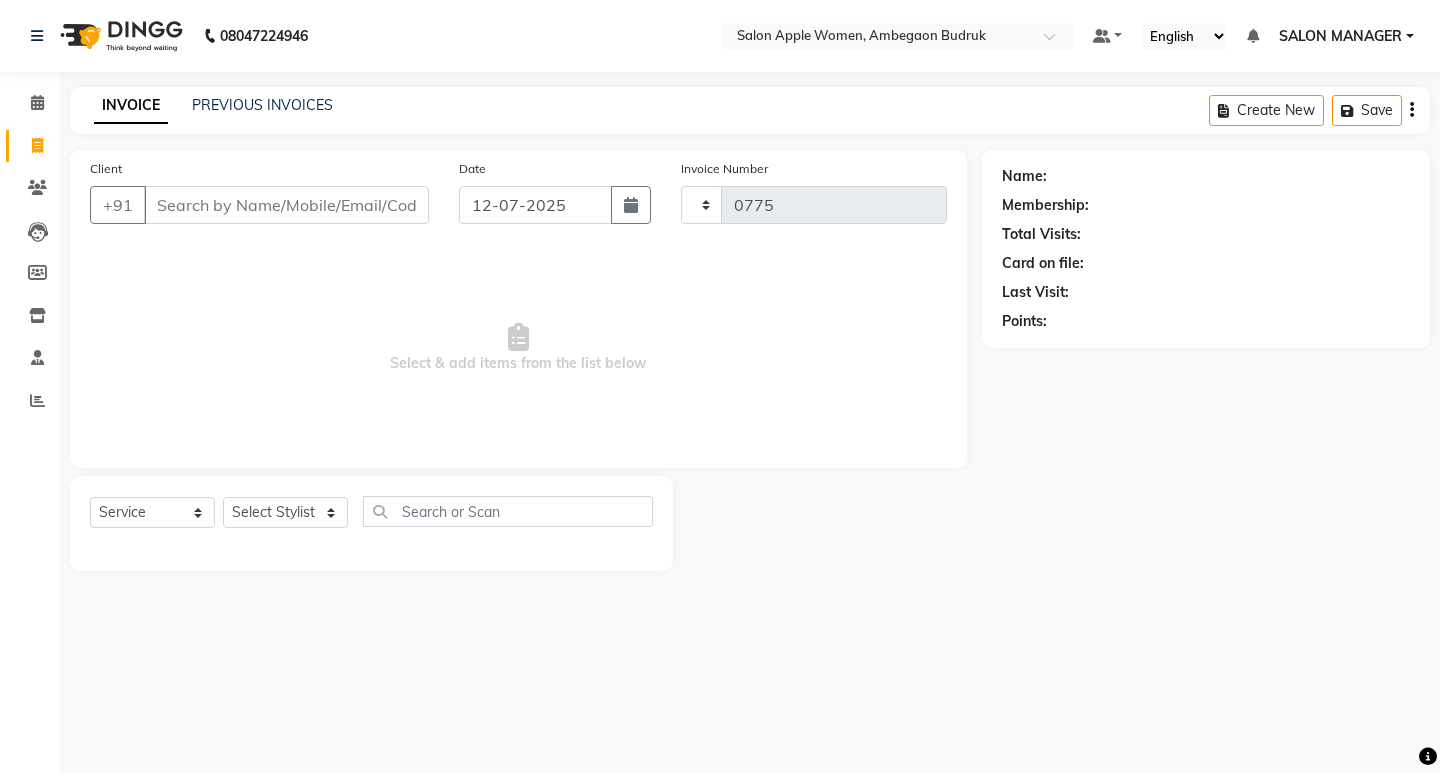 select on "6277" 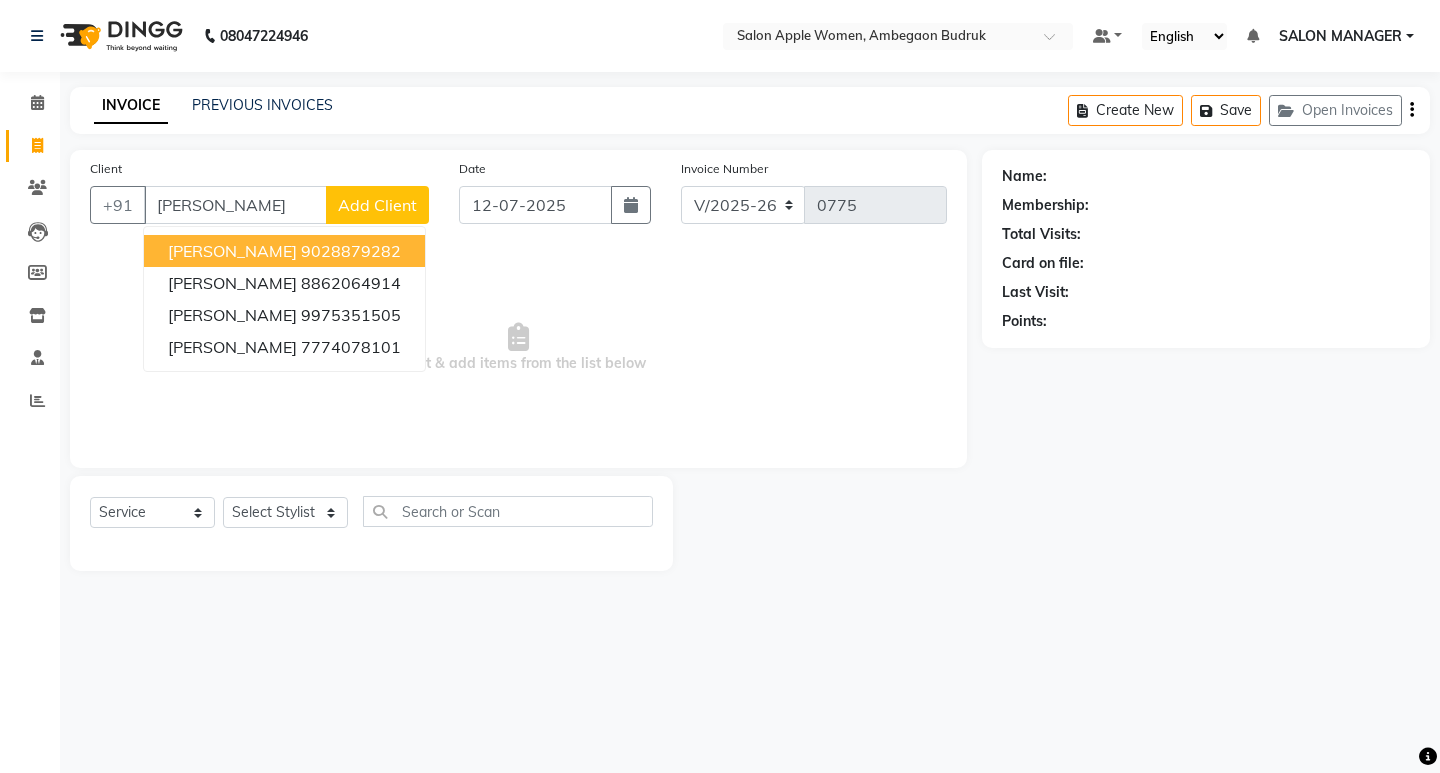 click on "9028879282" at bounding box center [351, 251] 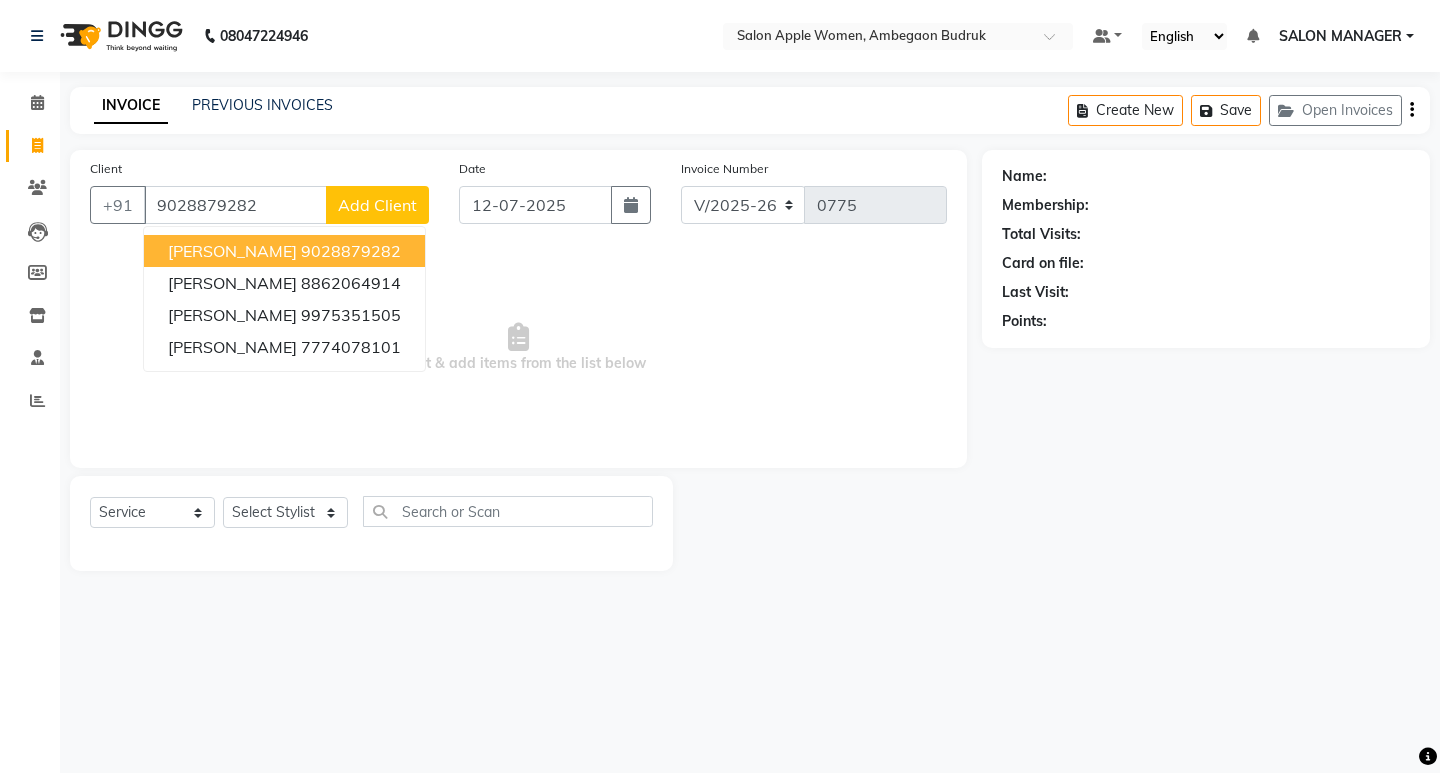 type on "9028879282" 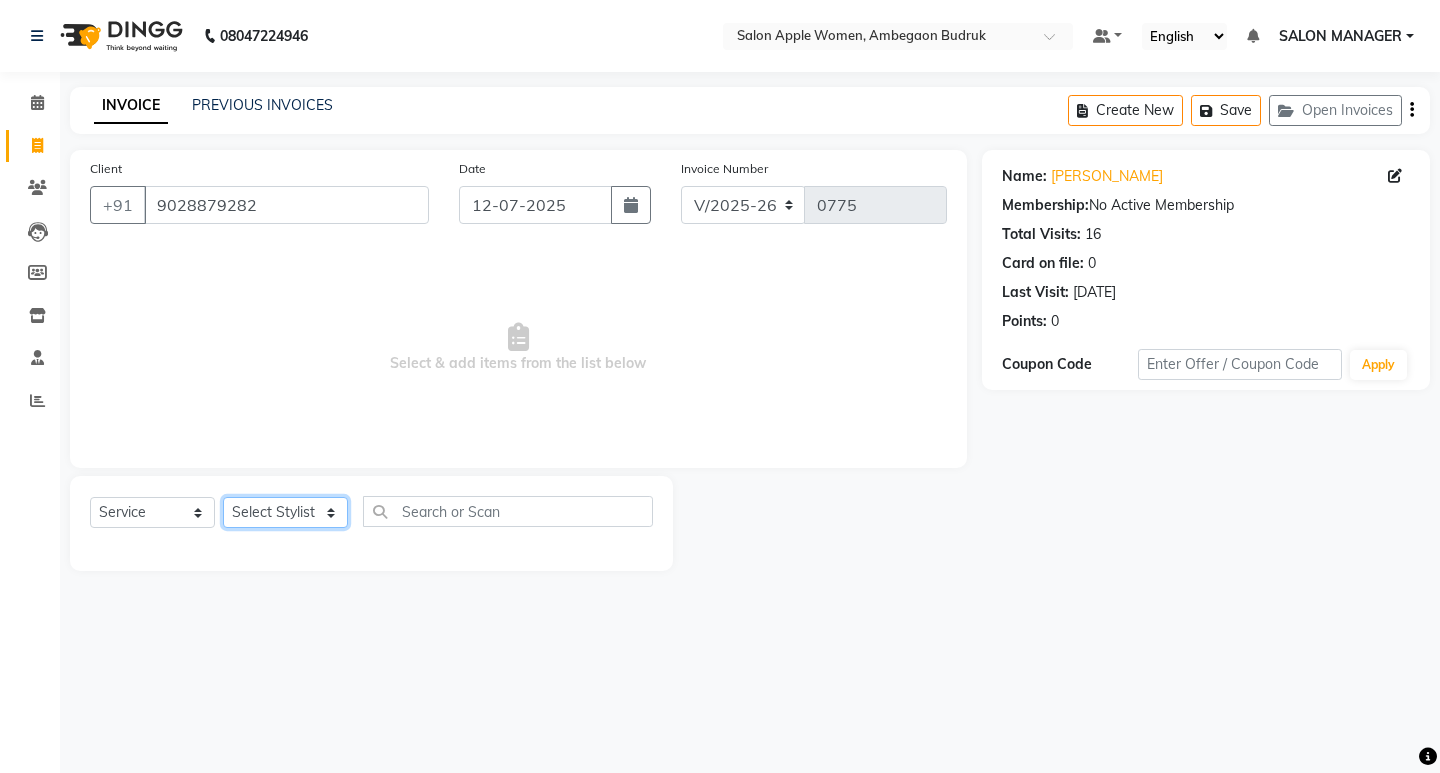 click on "Select Stylist [PERSON_NAME] [PERSON_NAME] [PERSON_NAME] Manager [PERSON_NAME] SALON MANAGER SALON MANAGER" 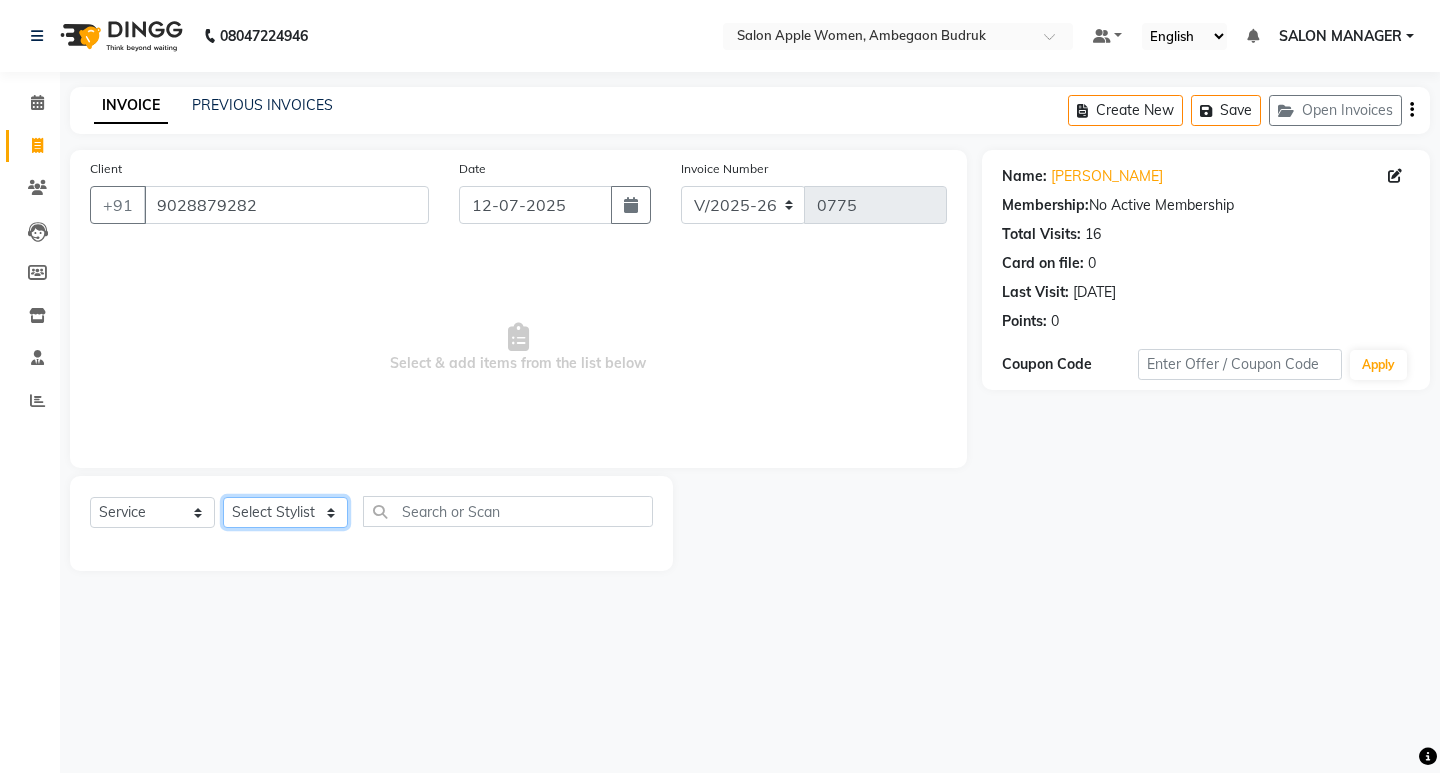 select on "58086" 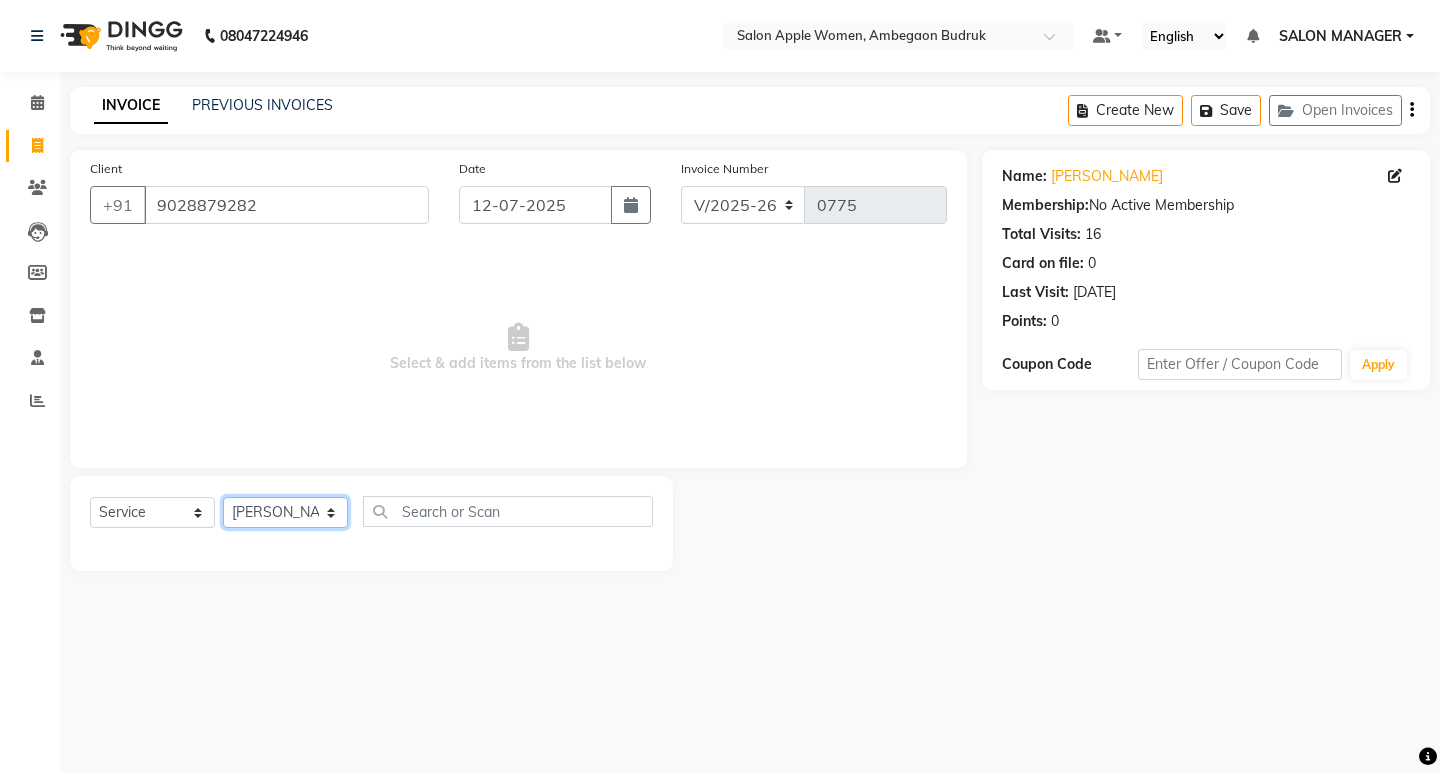 click on "Select Stylist [PERSON_NAME] [PERSON_NAME] [PERSON_NAME] Manager [PERSON_NAME] SALON MANAGER SALON MANAGER" 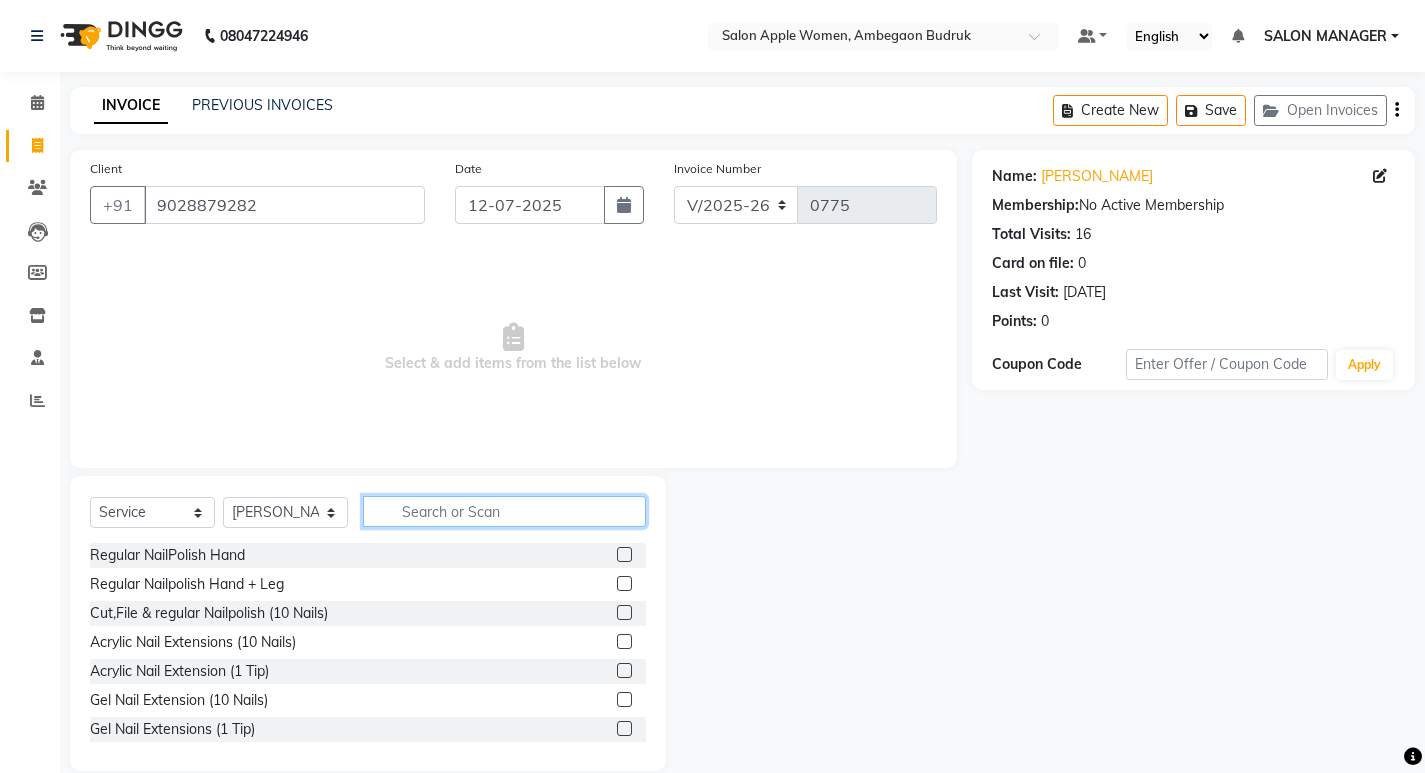 click 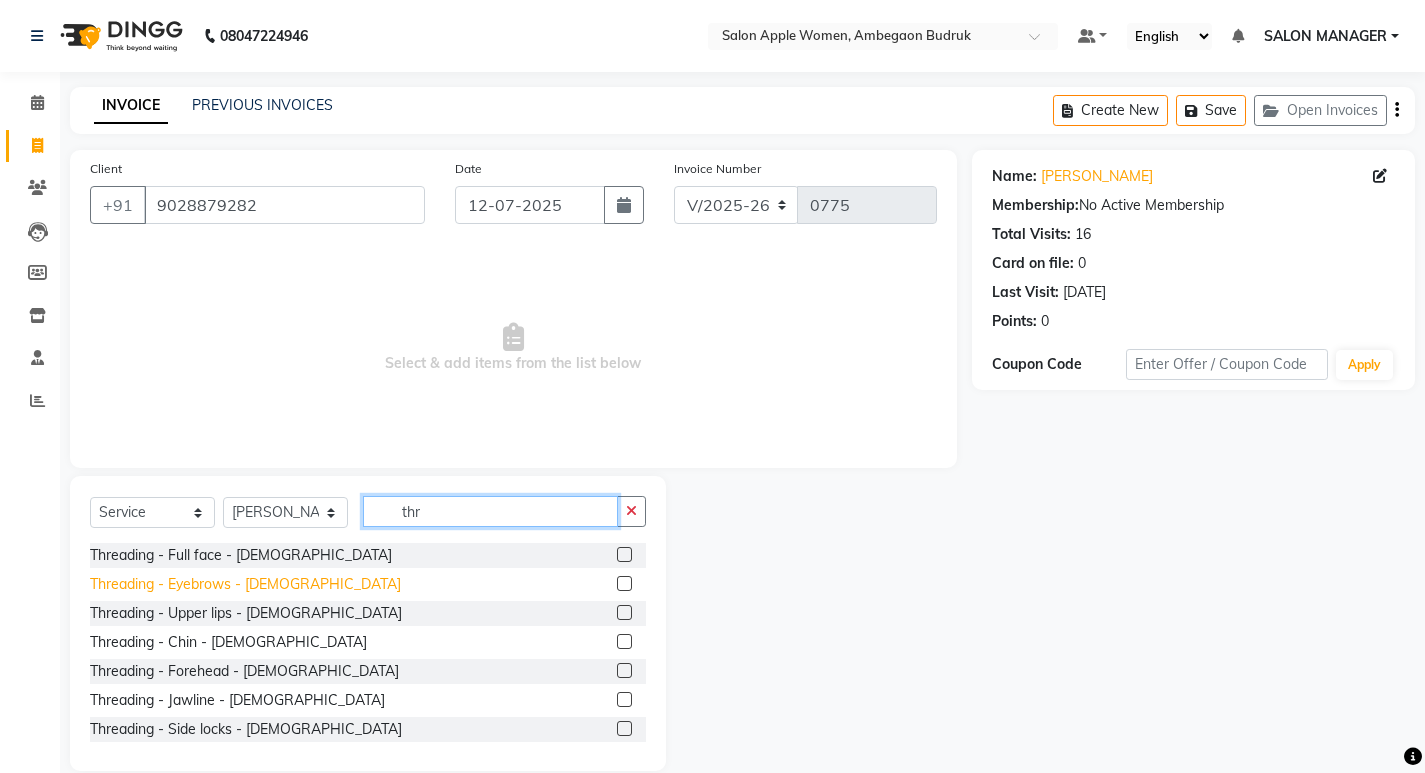 type on "thr" 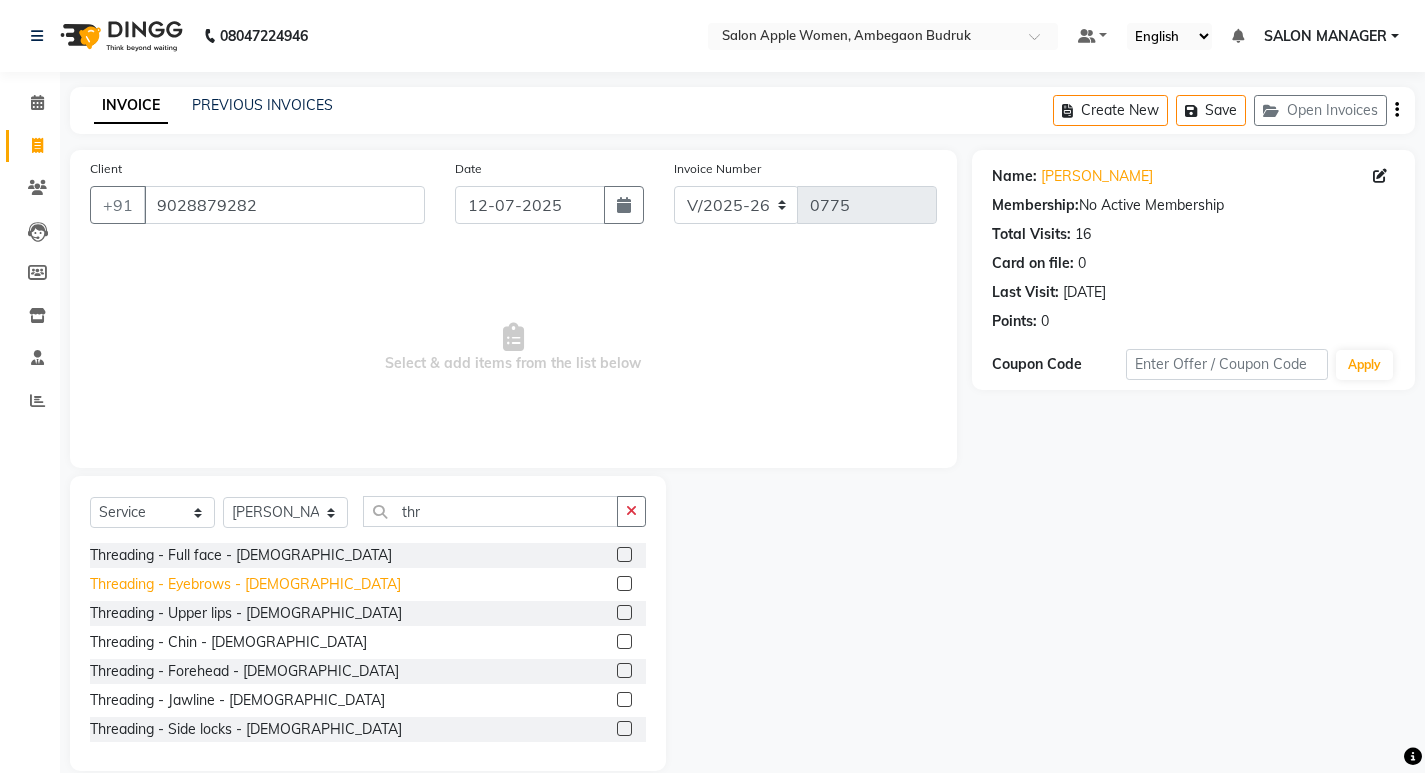 click on "Threading - Eyebrows - [DEMOGRAPHIC_DATA]" 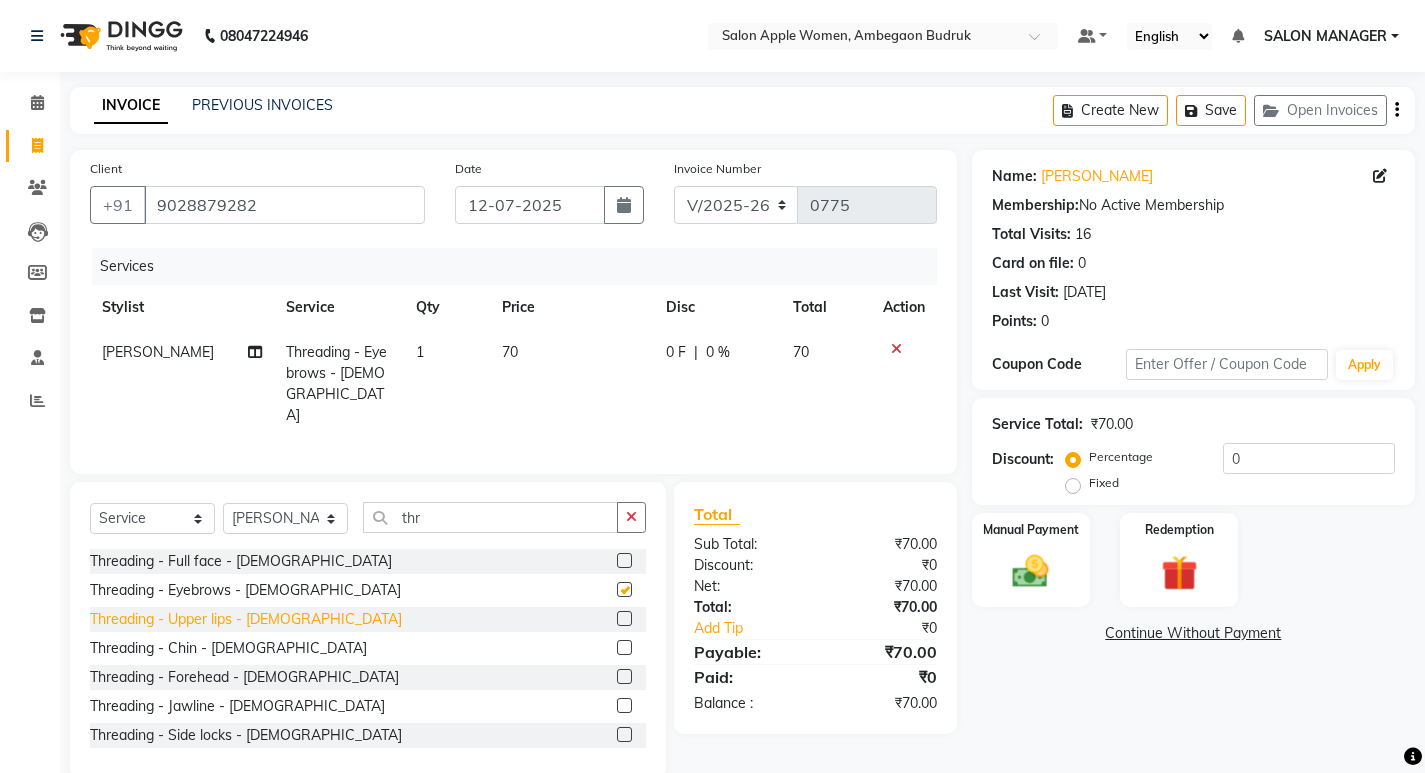 checkbox on "false" 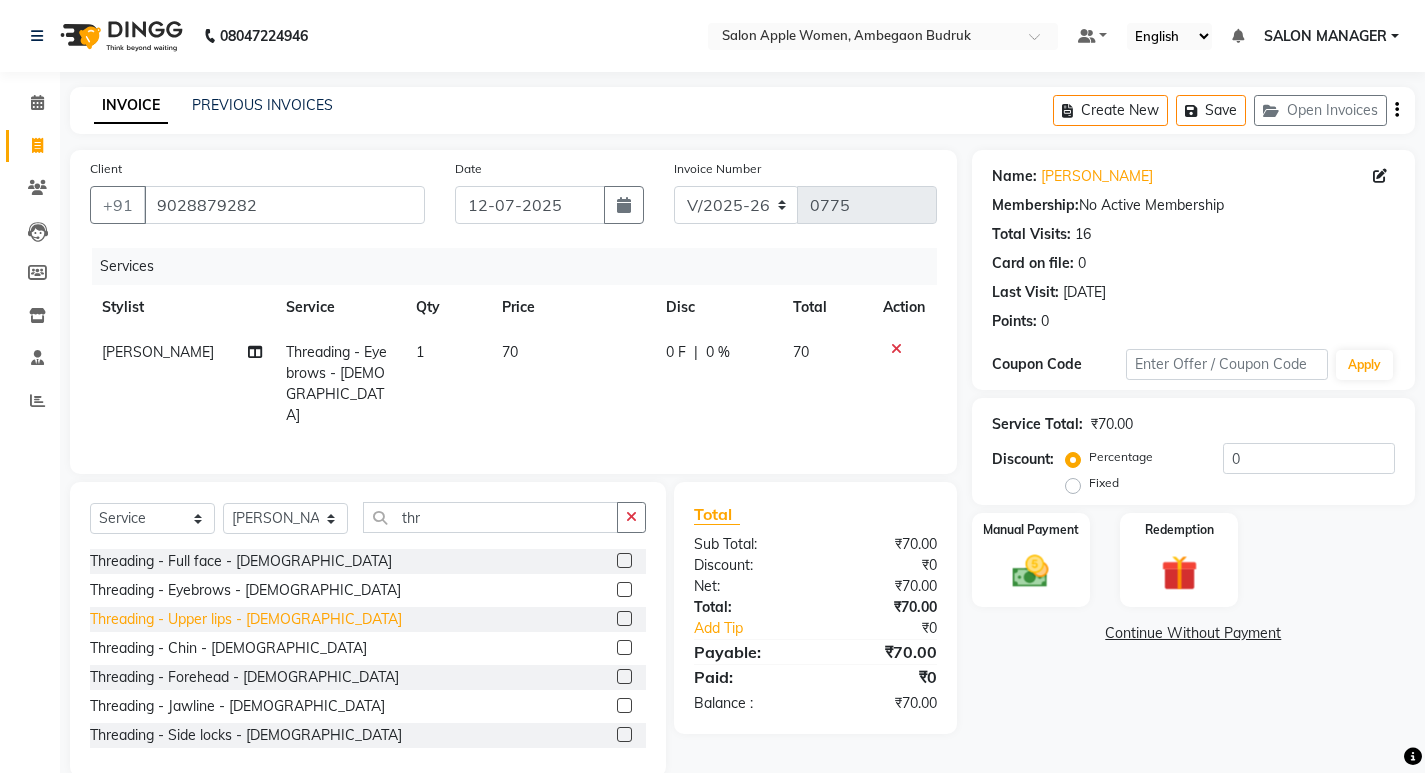 click on "Threading - Upper lips - [DEMOGRAPHIC_DATA]" 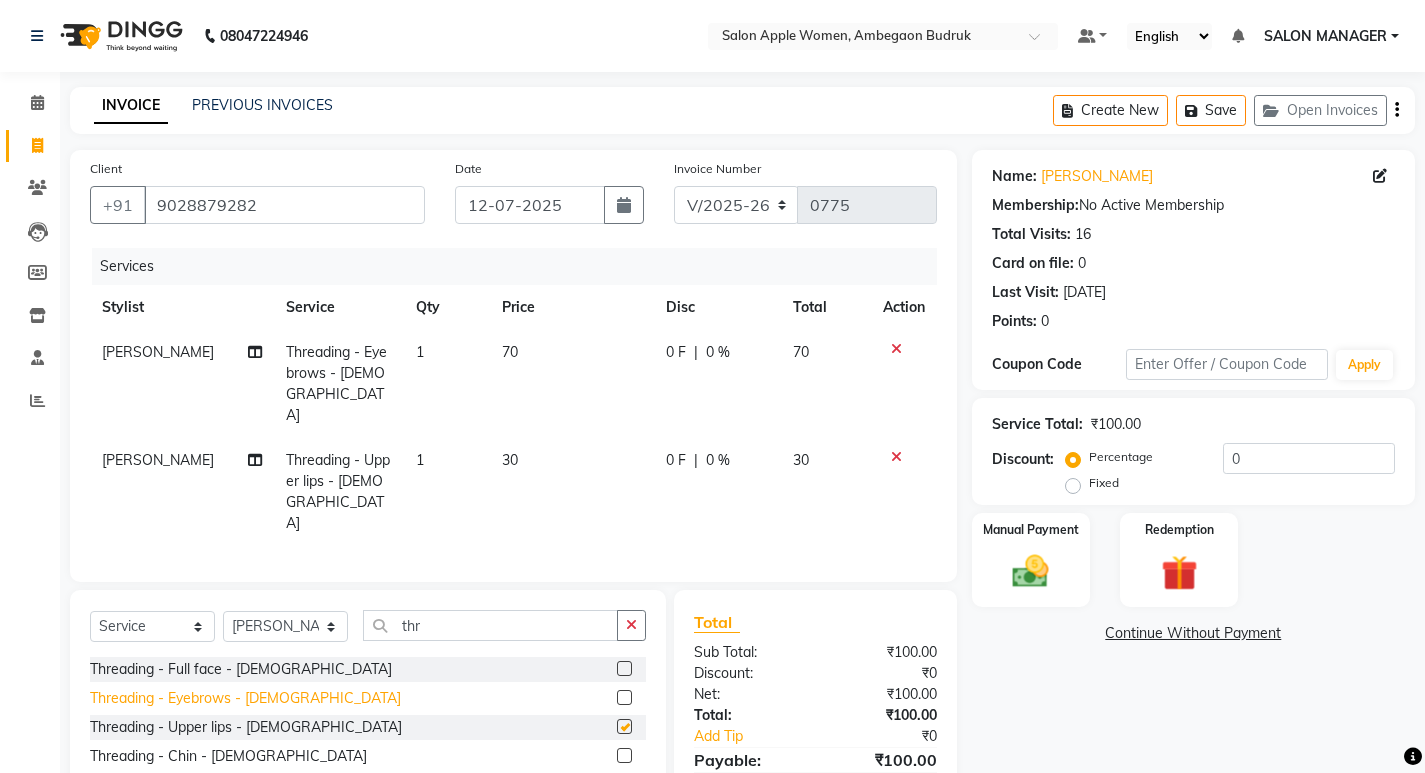 checkbox on "false" 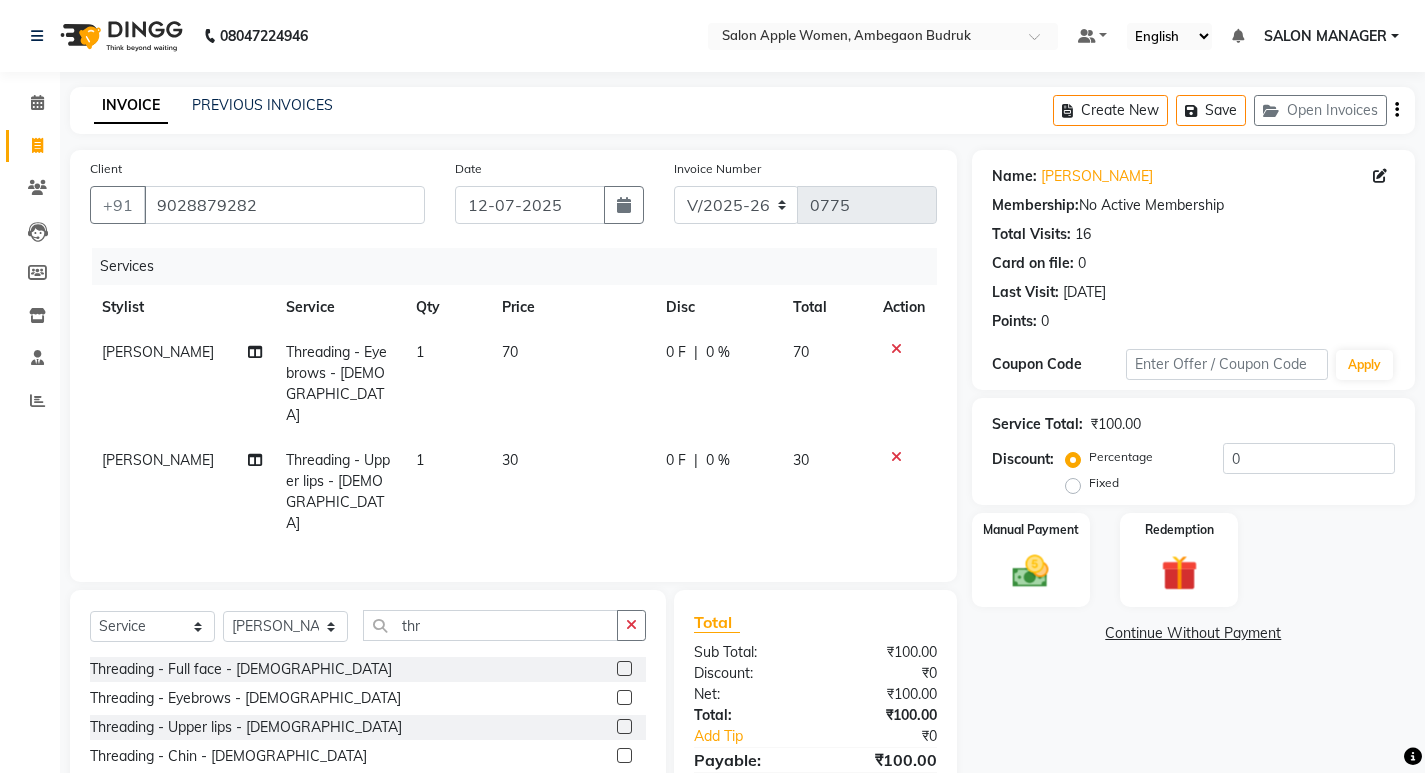 drag, startPoint x: 212, startPoint y: 721, endPoint x: 250, endPoint y: 691, distance: 48.414875 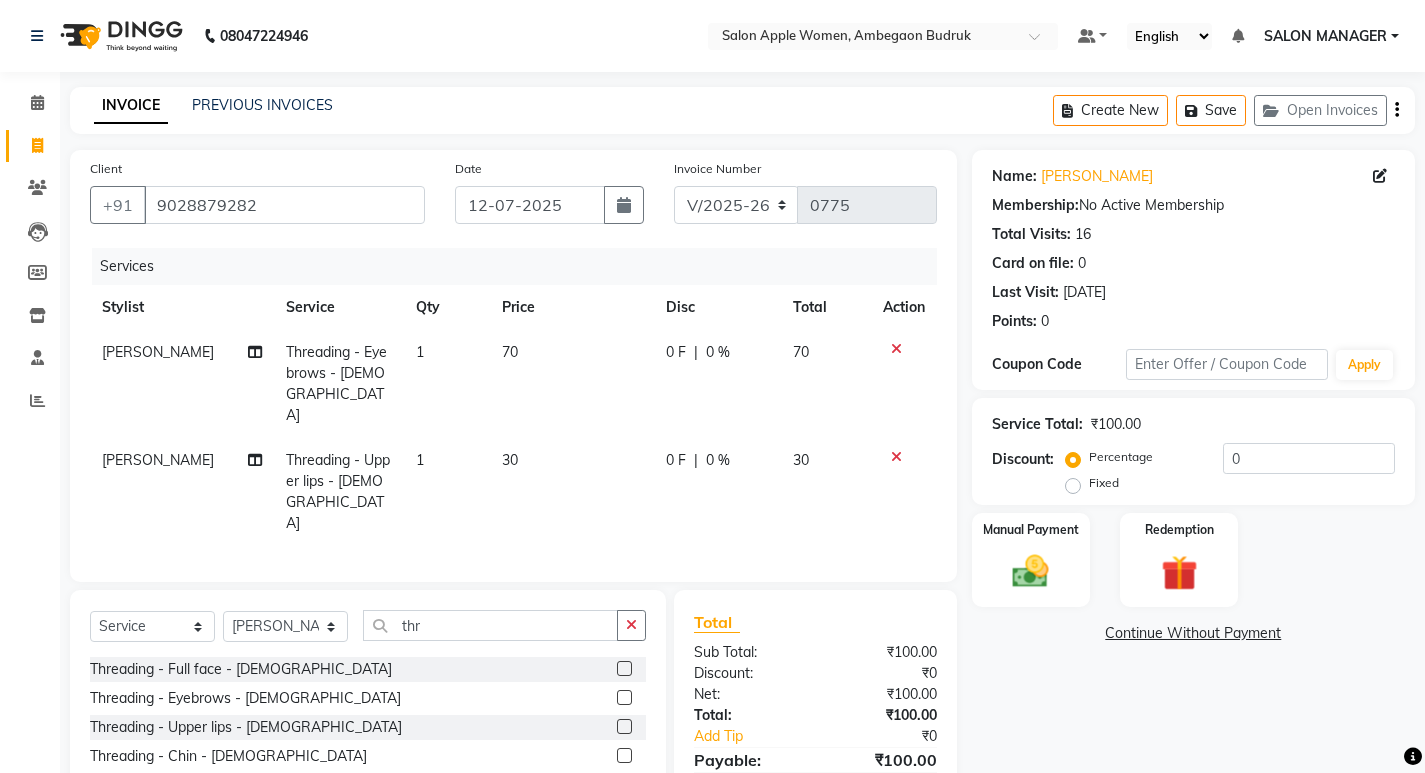 checkbox on "false" 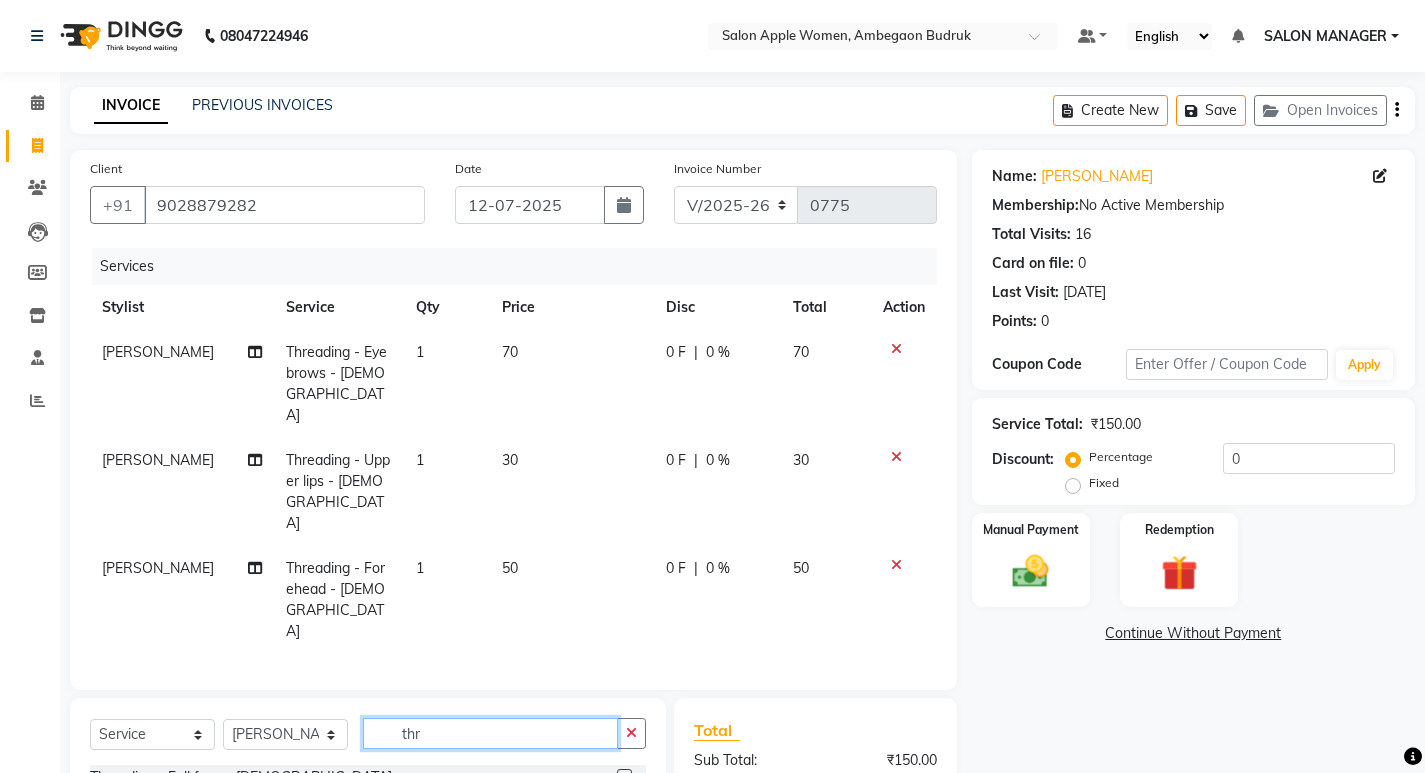 drag, startPoint x: 437, startPoint y: 630, endPoint x: 394, endPoint y: 604, distance: 50.24938 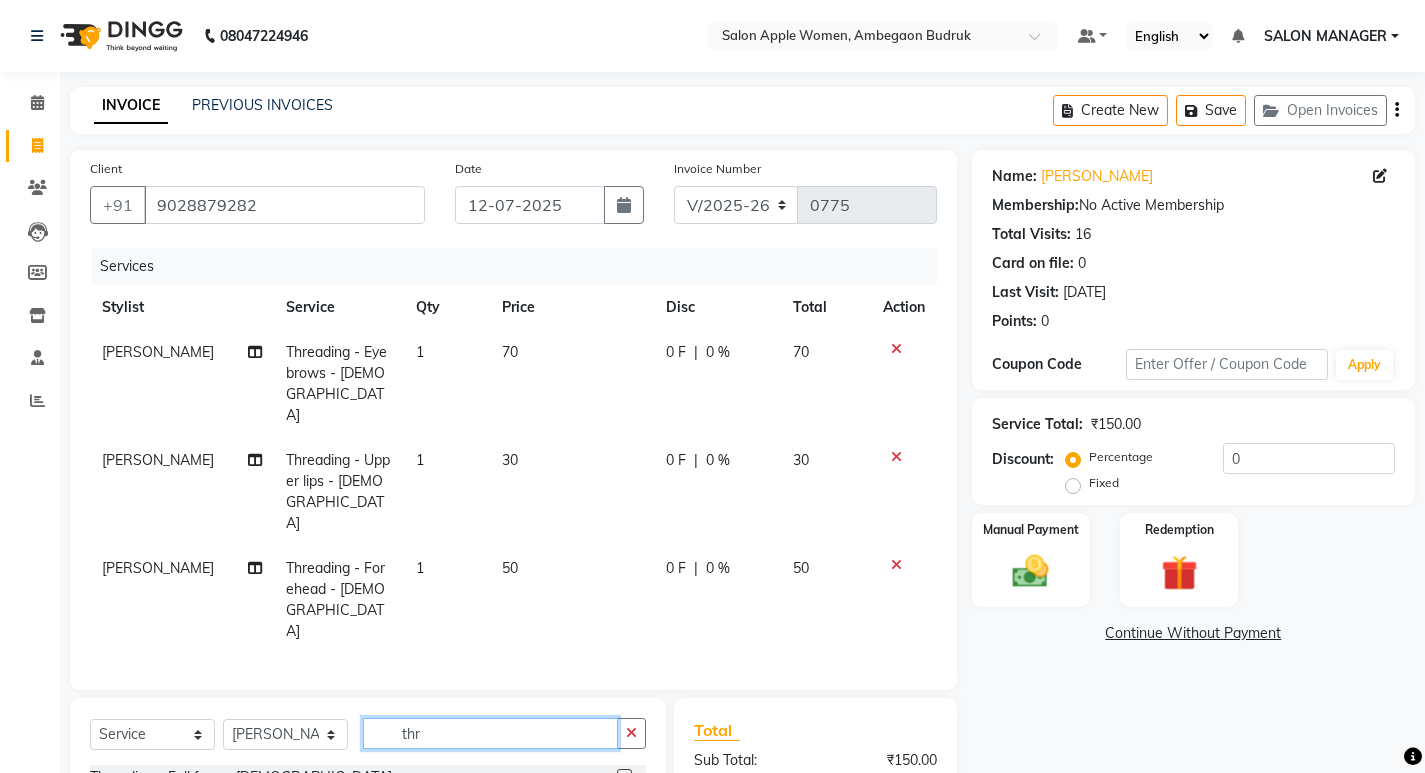 scroll, scrollTop: 139, scrollLeft: 0, axis: vertical 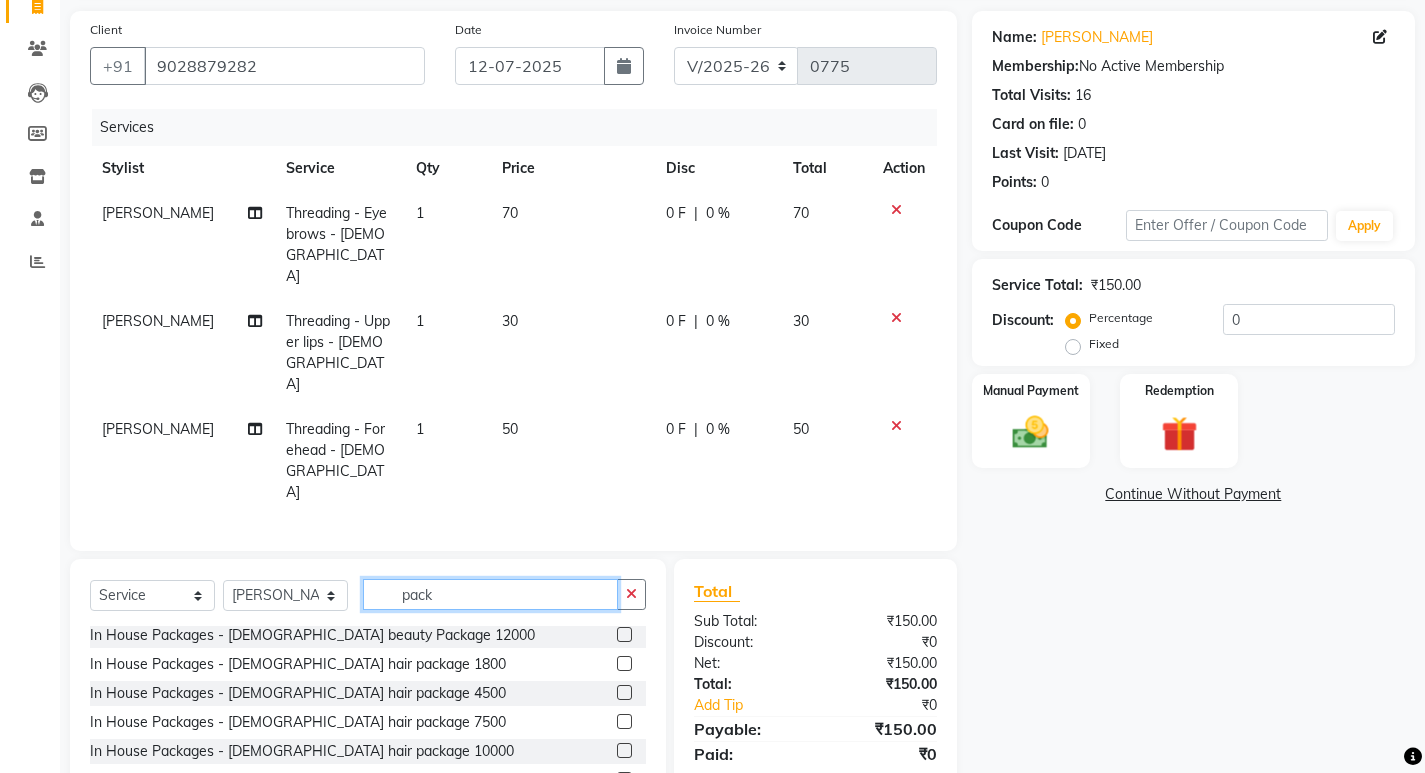 drag, startPoint x: 454, startPoint y: 488, endPoint x: 366, endPoint y: 494, distance: 88.20431 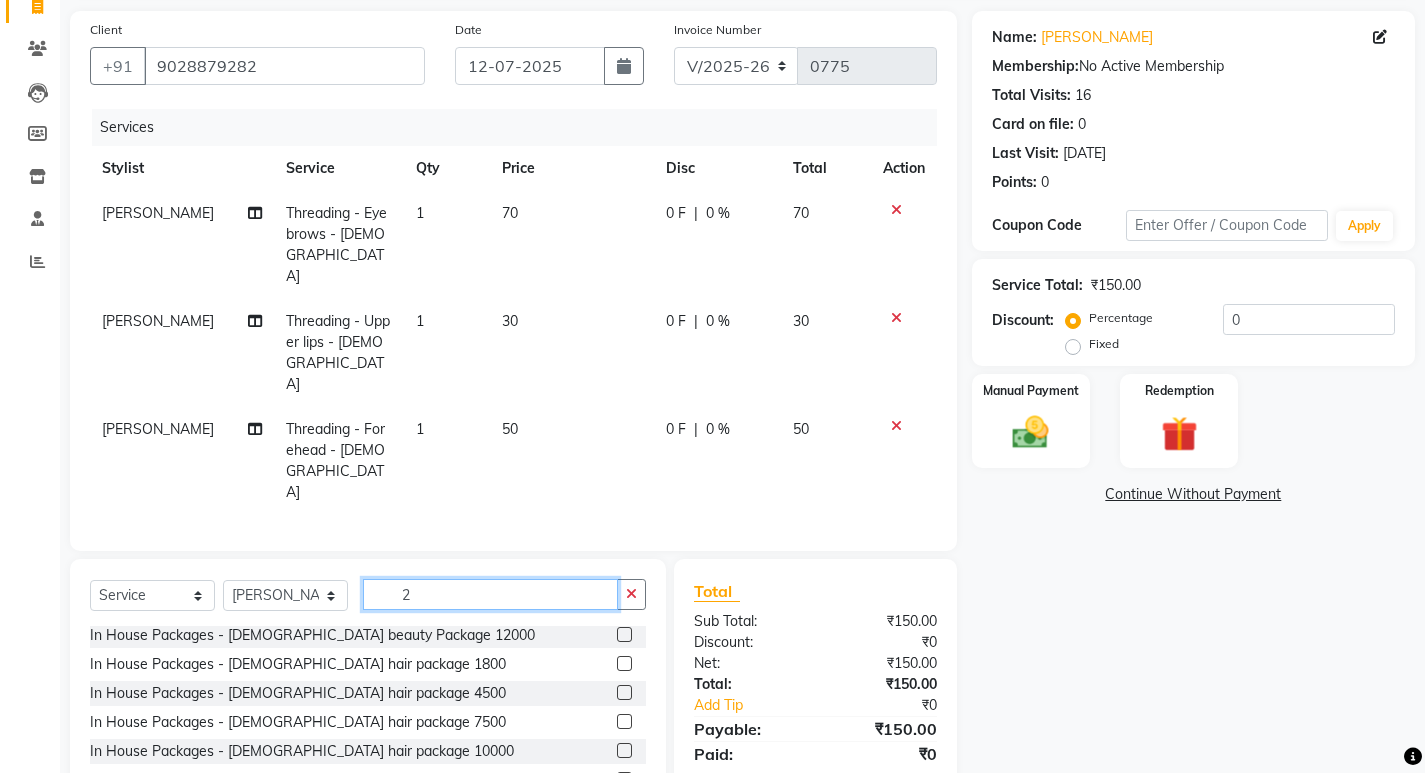 scroll, scrollTop: 223, scrollLeft: 0, axis: vertical 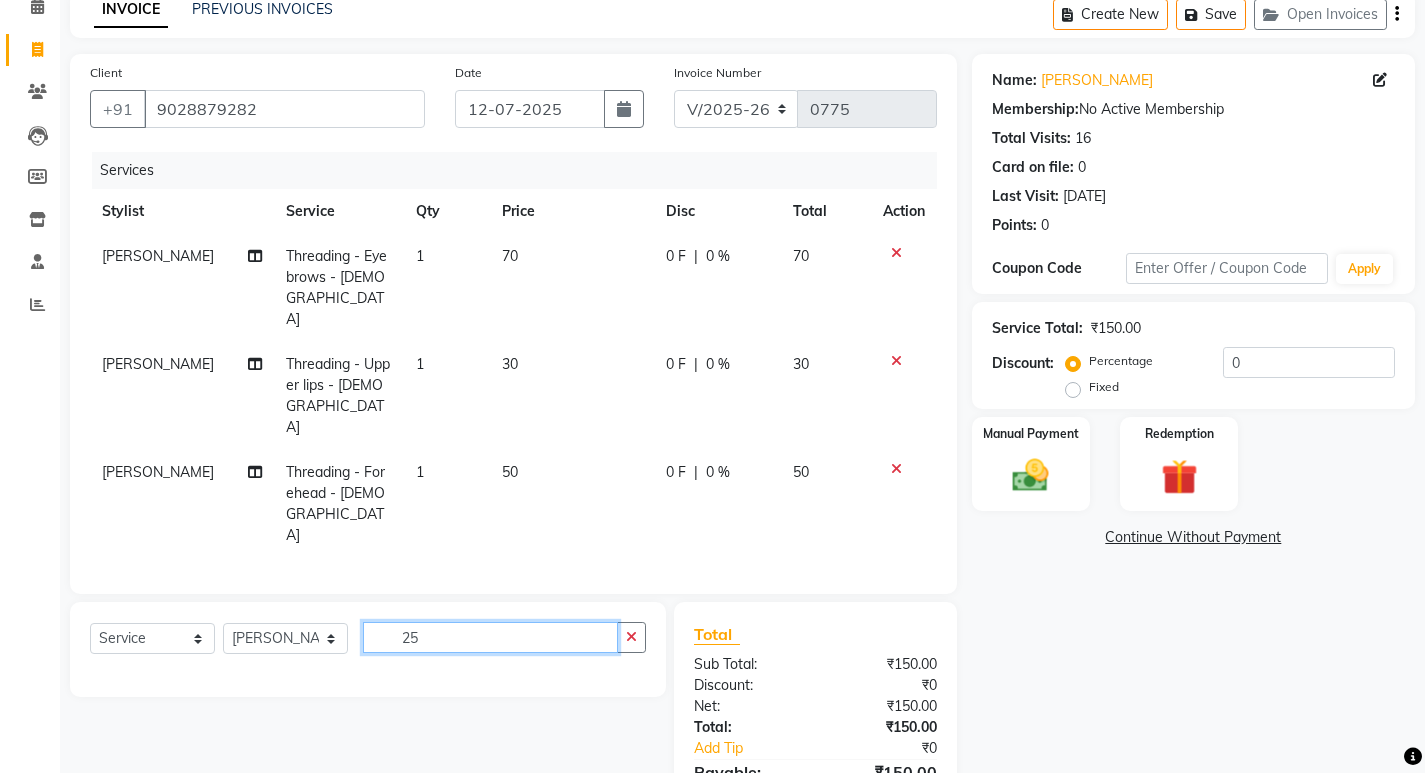 type on "2" 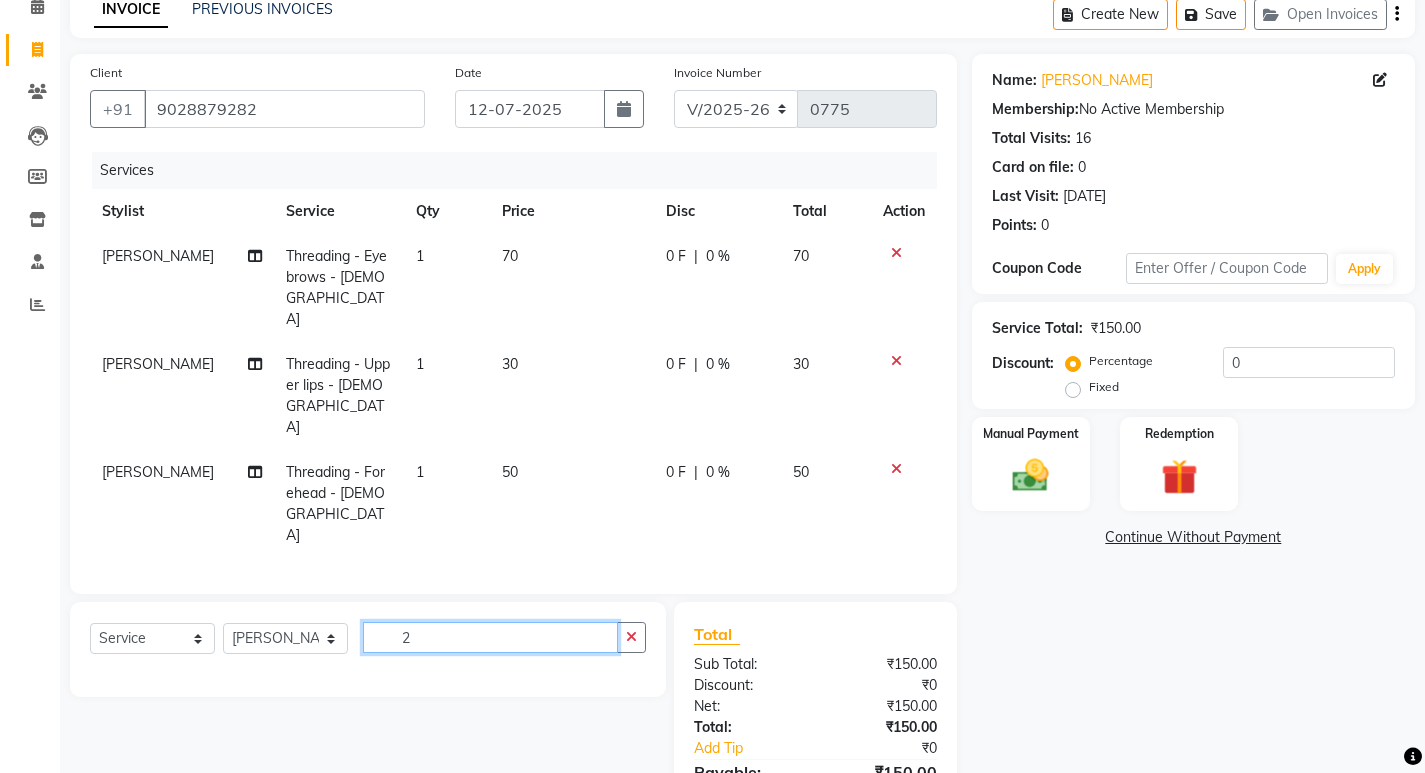 scroll, scrollTop: 139, scrollLeft: 0, axis: vertical 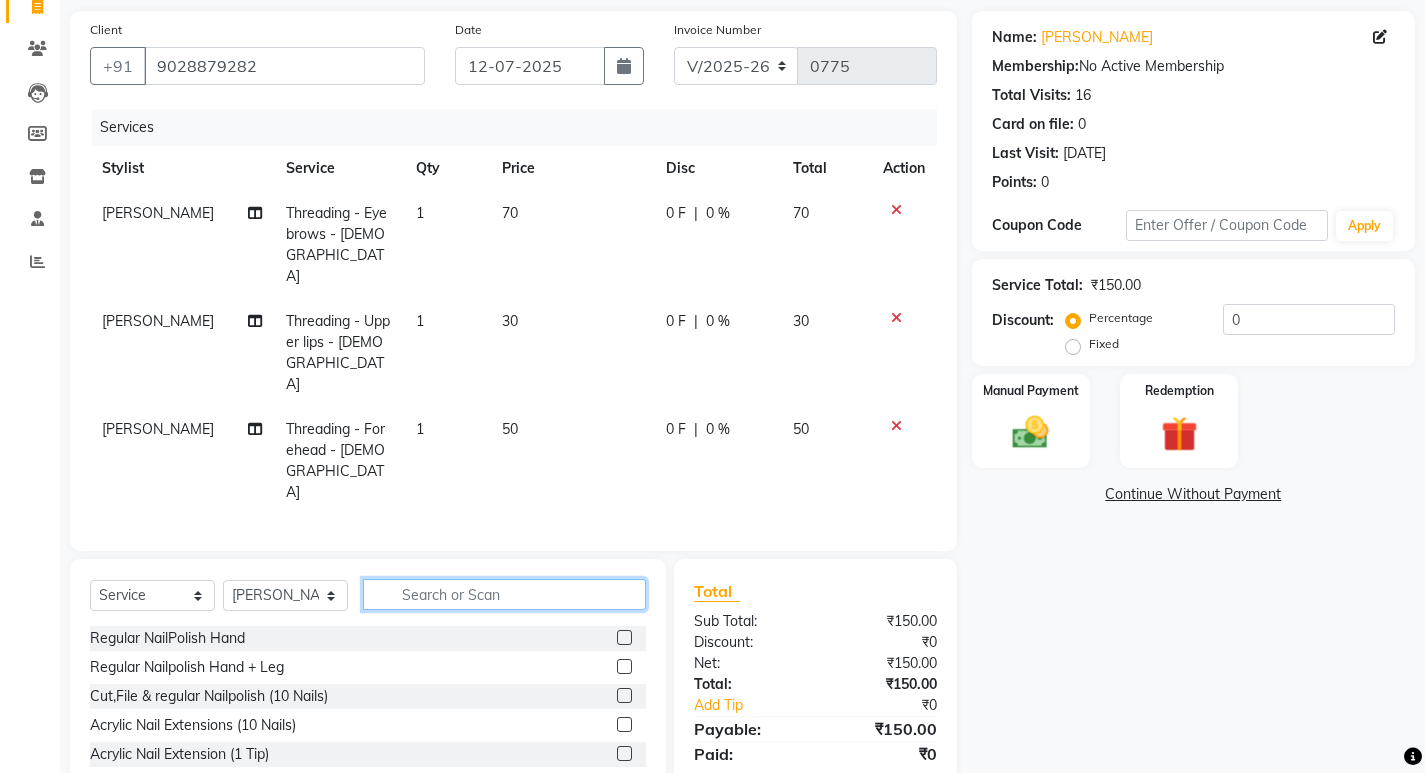click 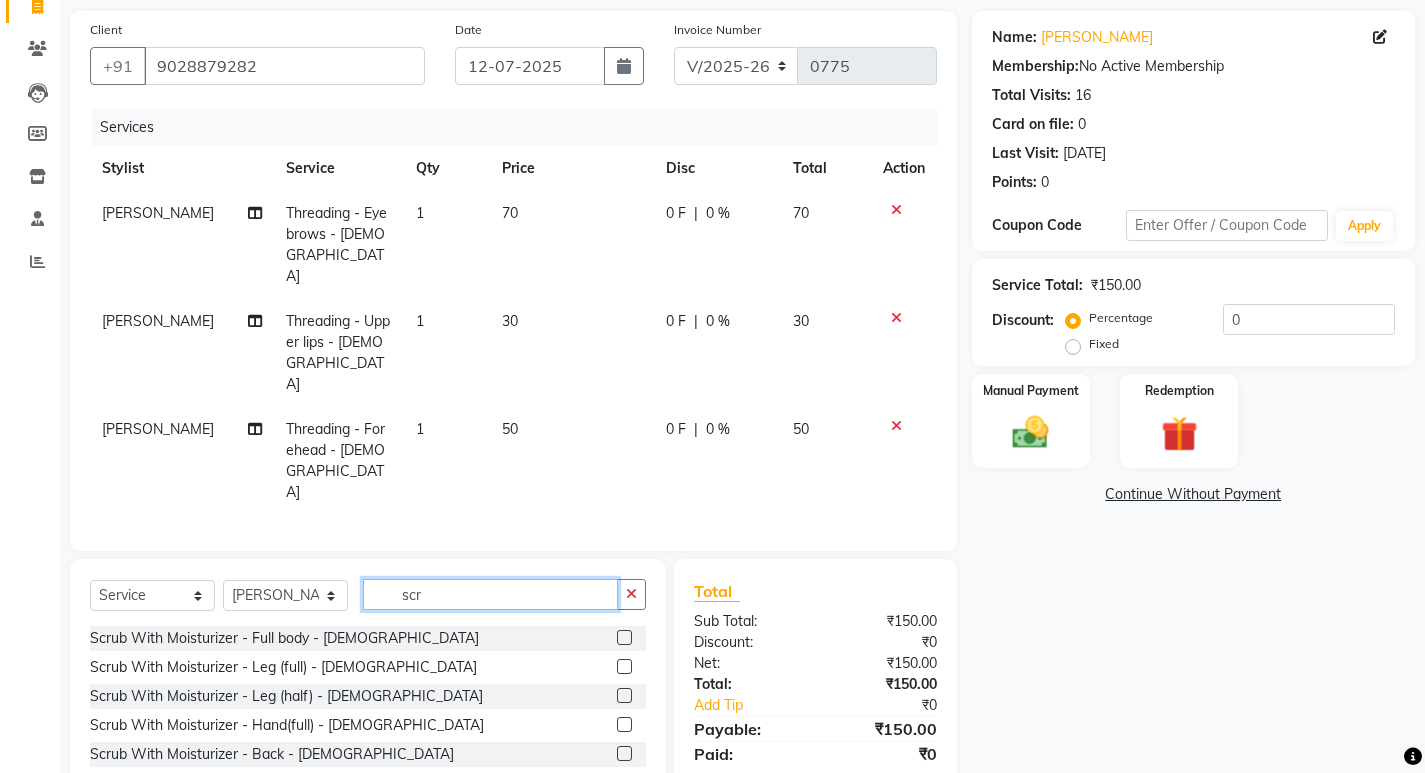 scroll, scrollTop: 113, scrollLeft: 0, axis: vertical 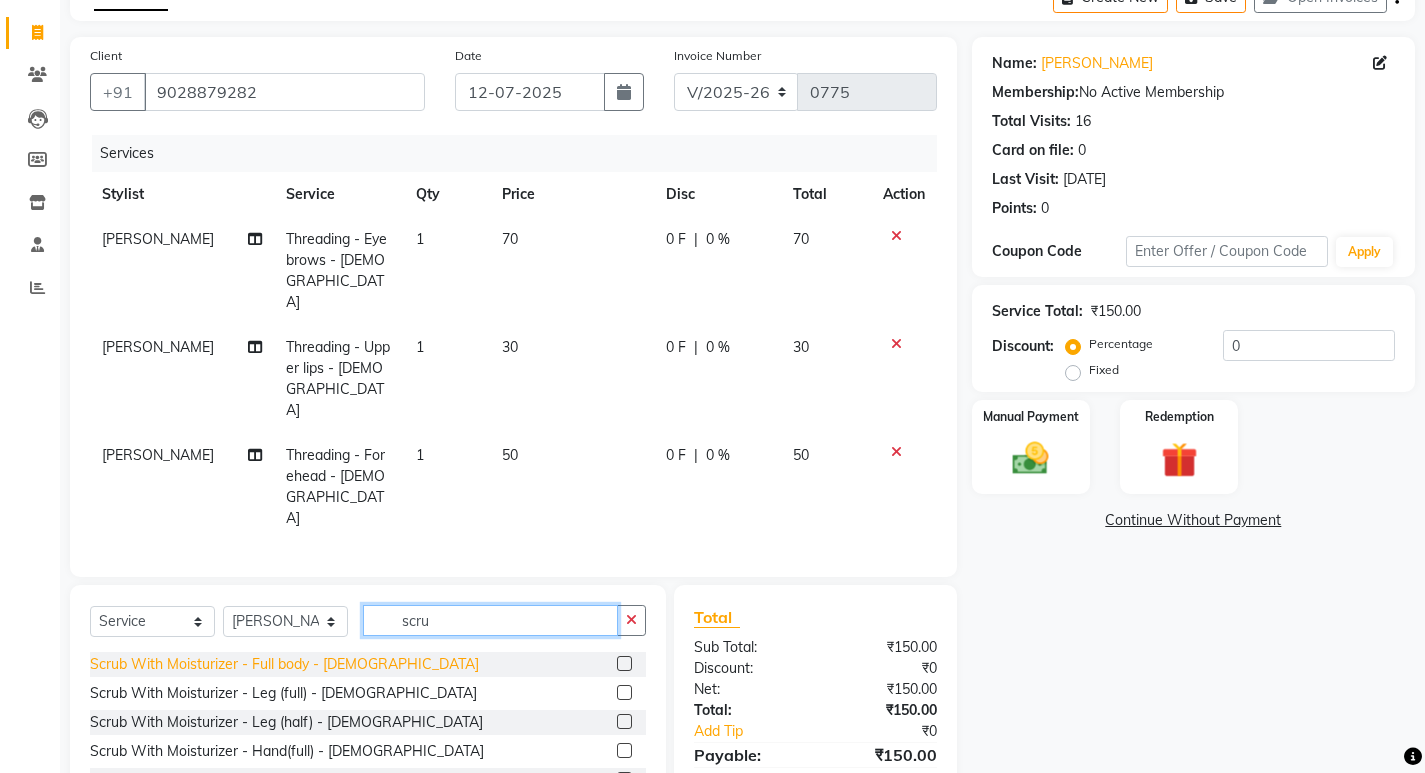 type on "scru" 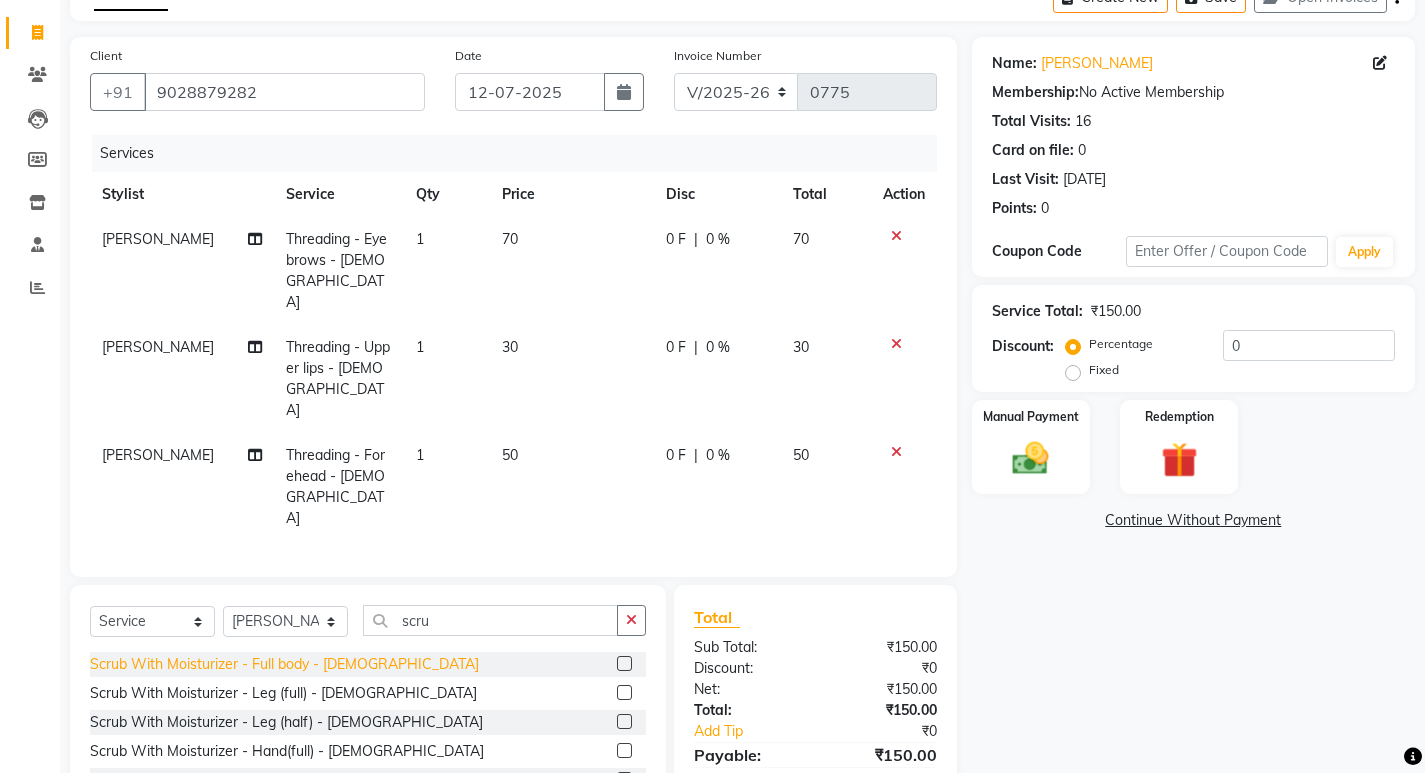 click on "Scrub With Moisturizer - Full body - [DEMOGRAPHIC_DATA]" 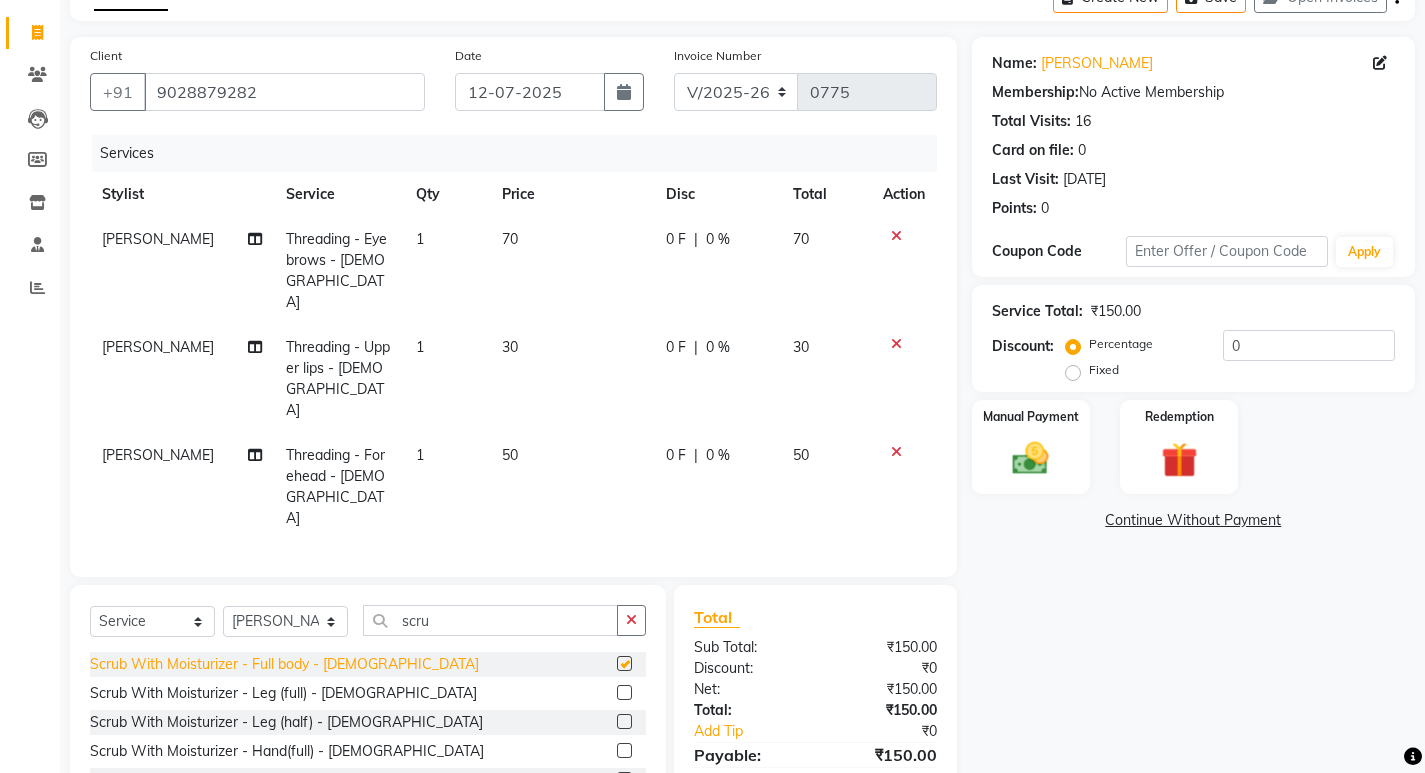 checkbox on "false" 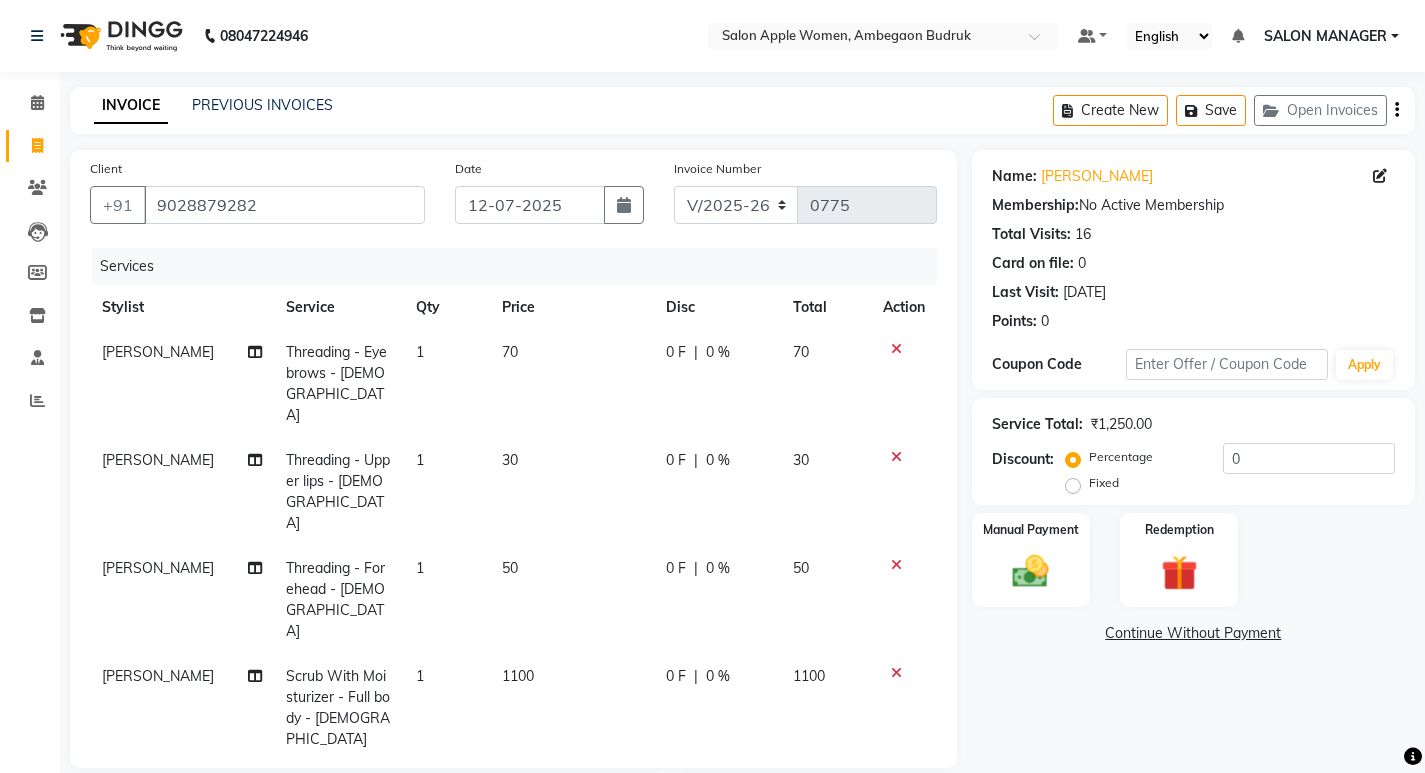 scroll, scrollTop: 200, scrollLeft: 0, axis: vertical 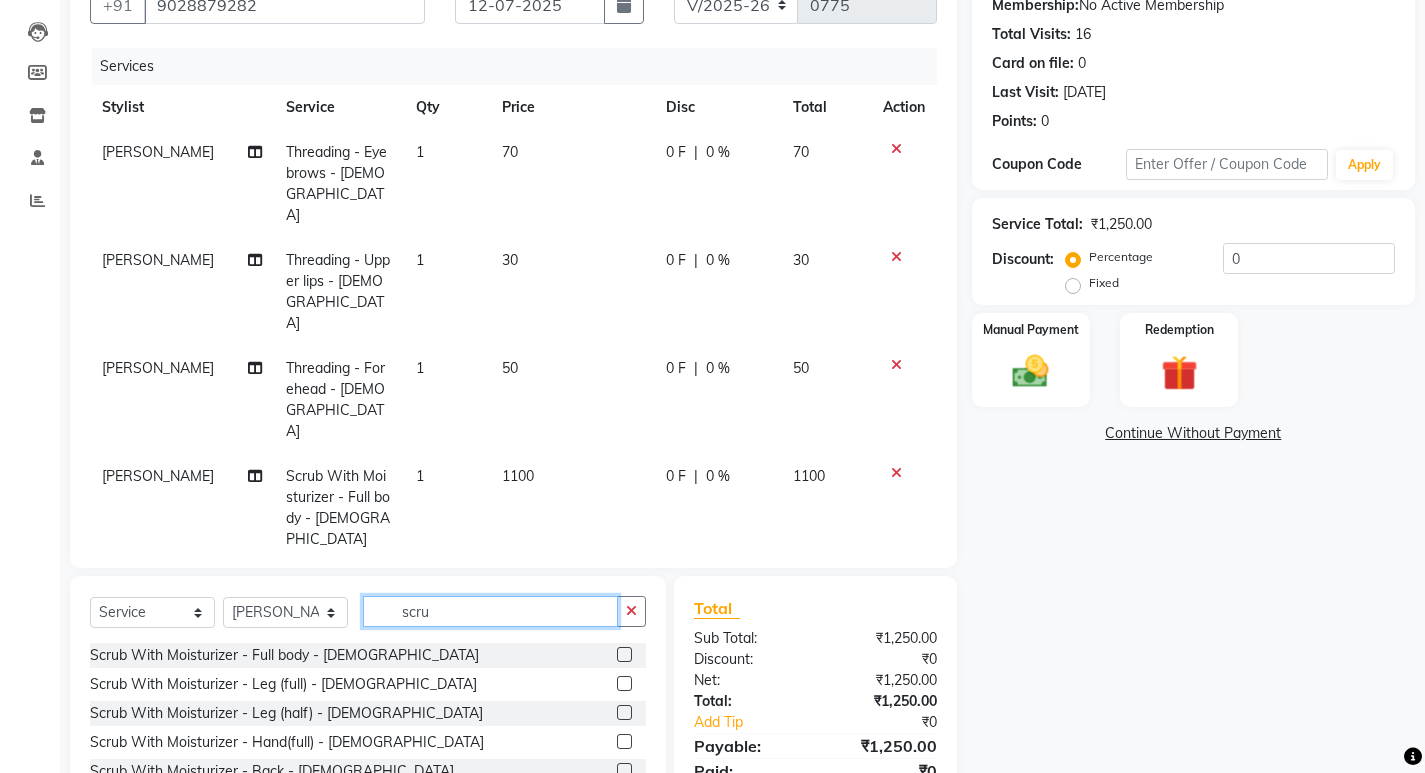 drag, startPoint x: 450, startPoint y: 518, endPoint x: 387, endPoint y: 515, distance: 63.07139 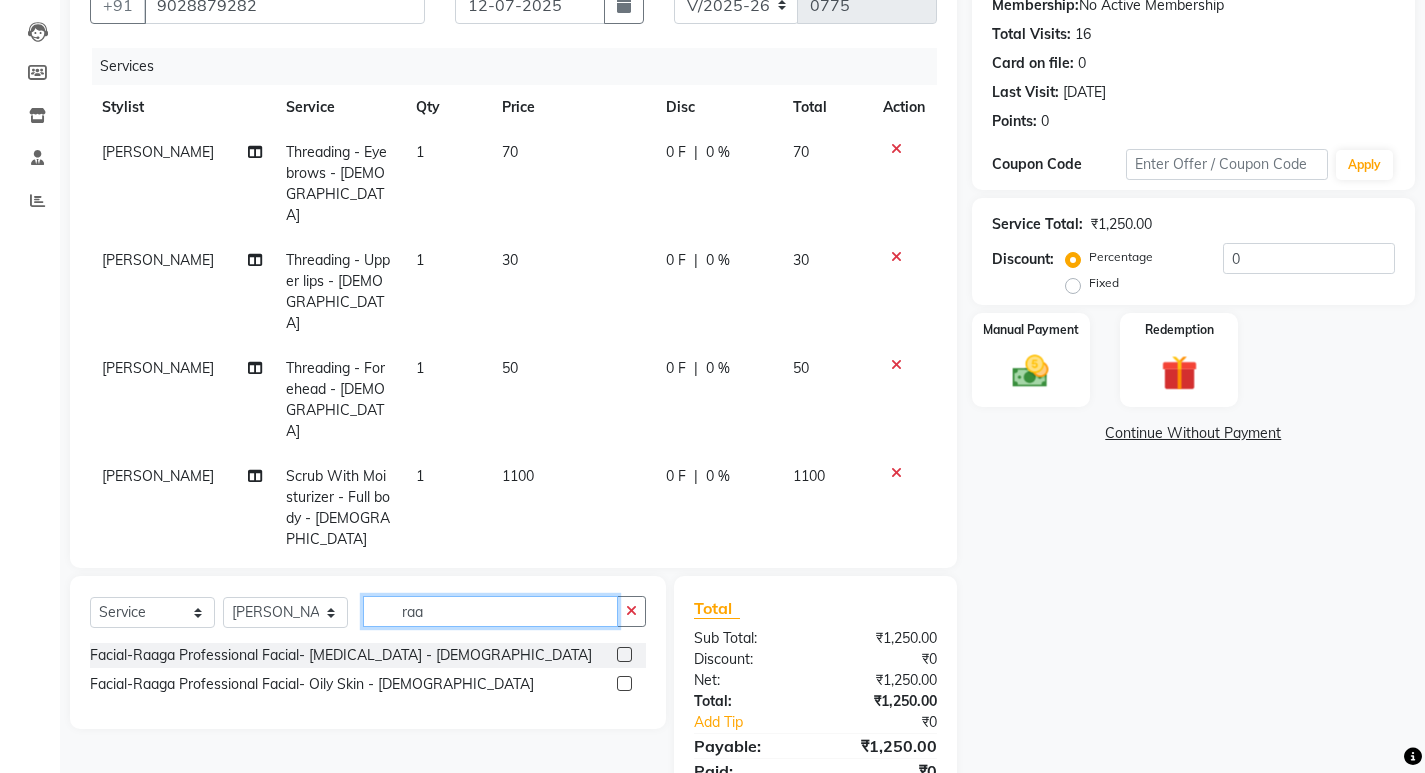 scroll, scrollTop: 183, scrollLeft: 0, axis: vertical 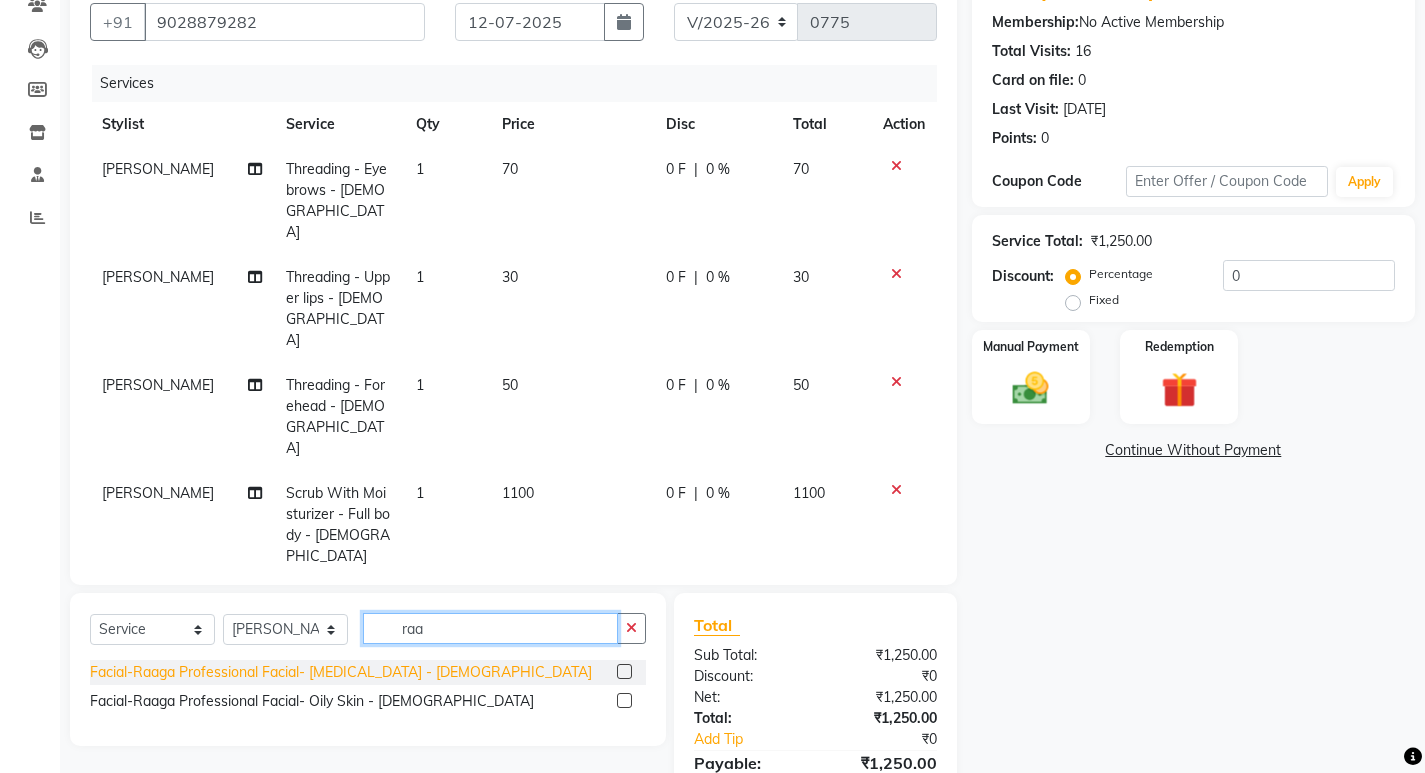 type on "raa" 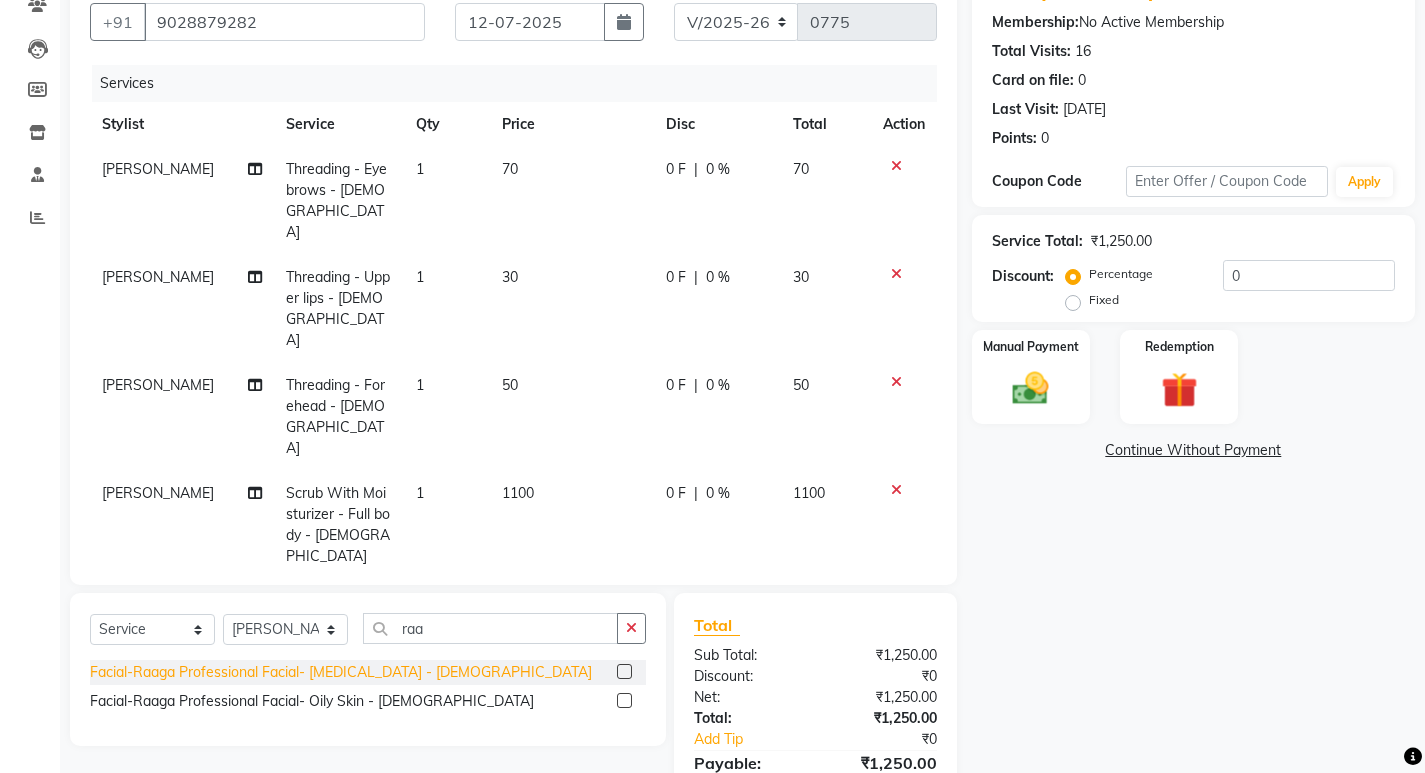 click on "Facial-Raaga Professional Facial- [MEDICAL_DATA] - [DEMOGRAPHIC_DATA]" 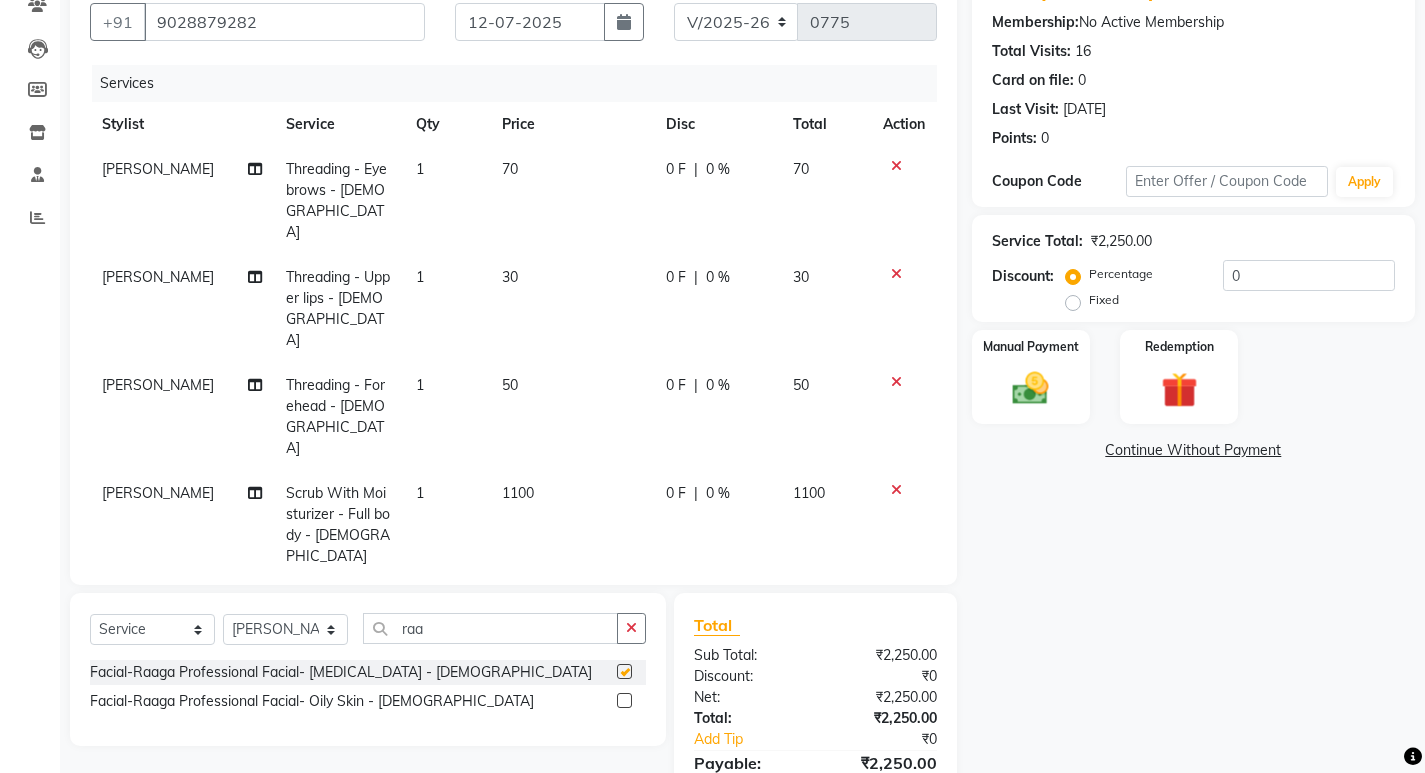 checkbox on "false" 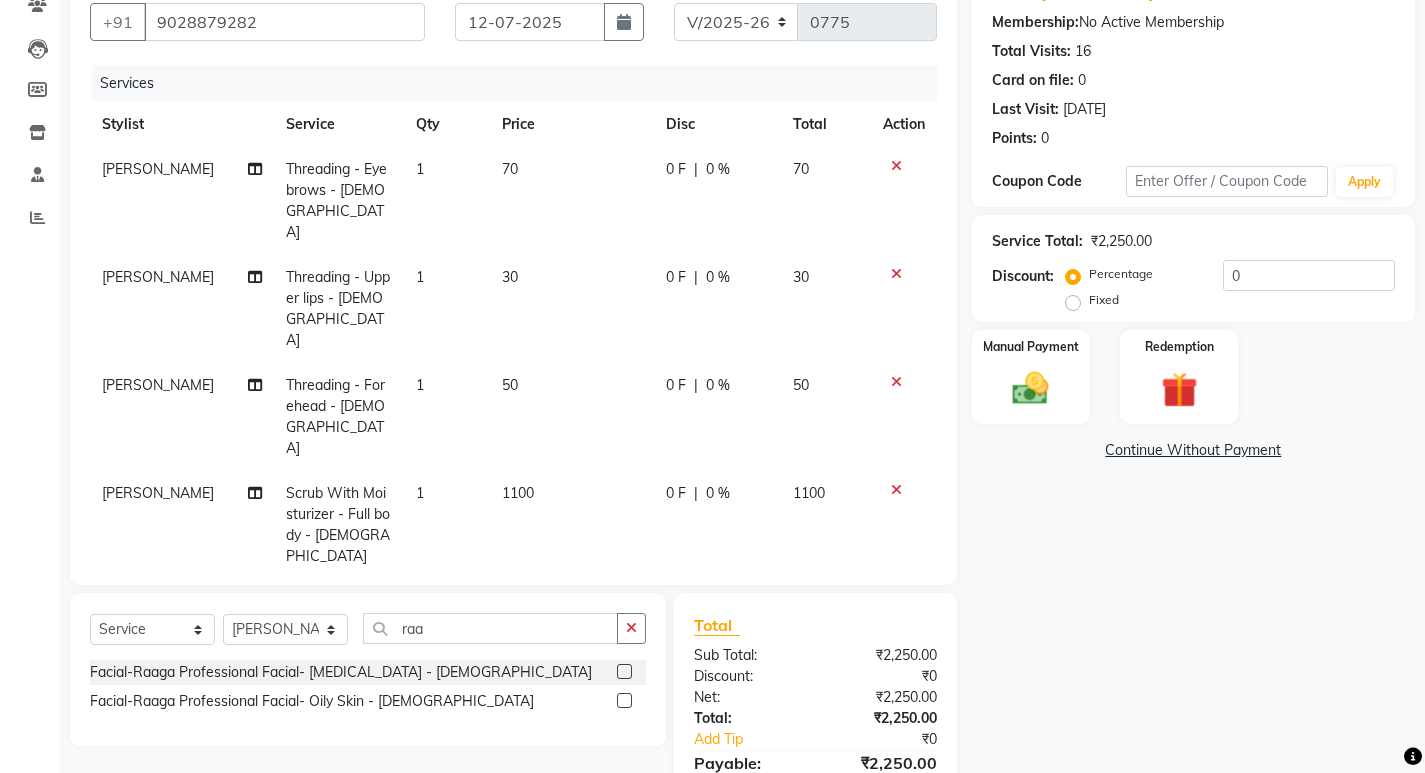 scroll, scrollTop: 27, scrollLeft: 0, axis: vertical 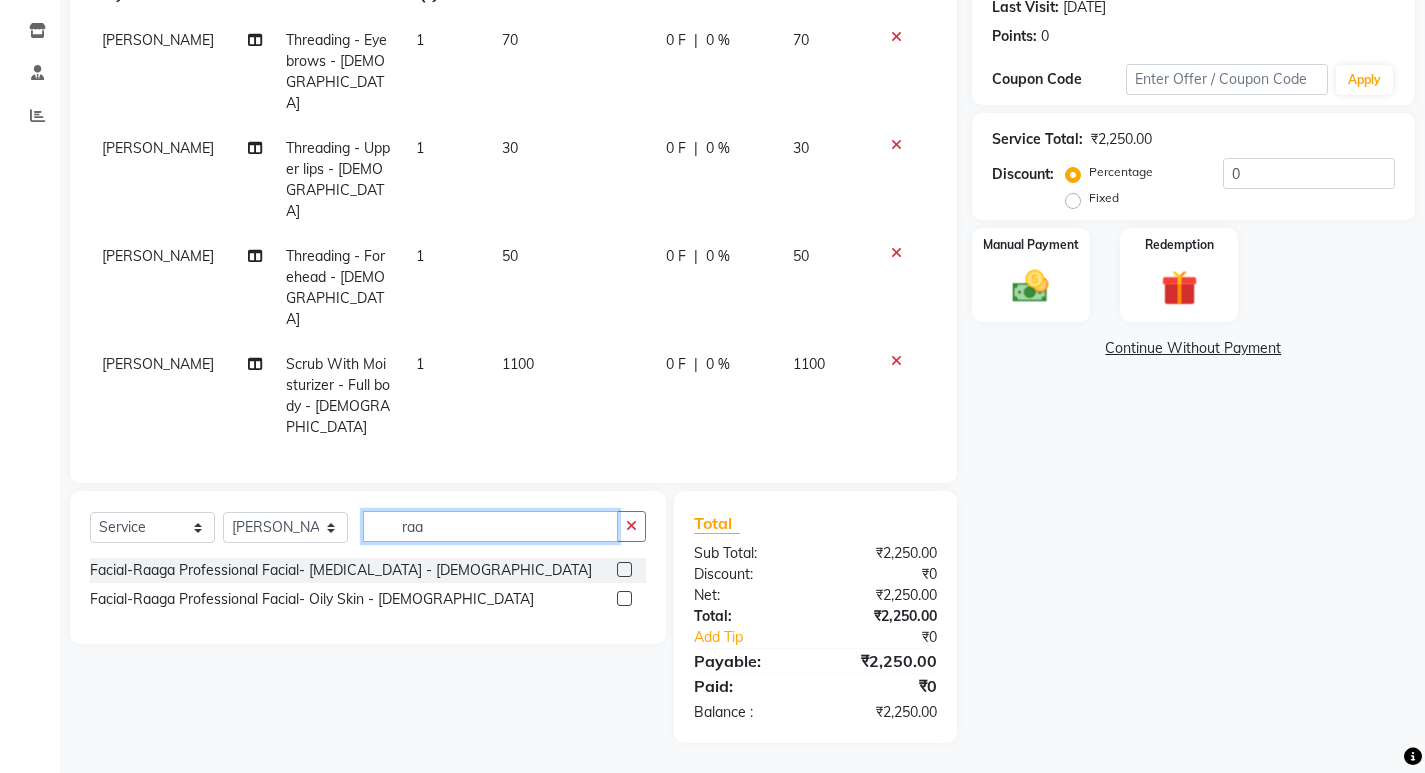 drag, startPoint x: 442, startPoint y: 526, endPoint x: 392, endPoint y: 526, distance: 50 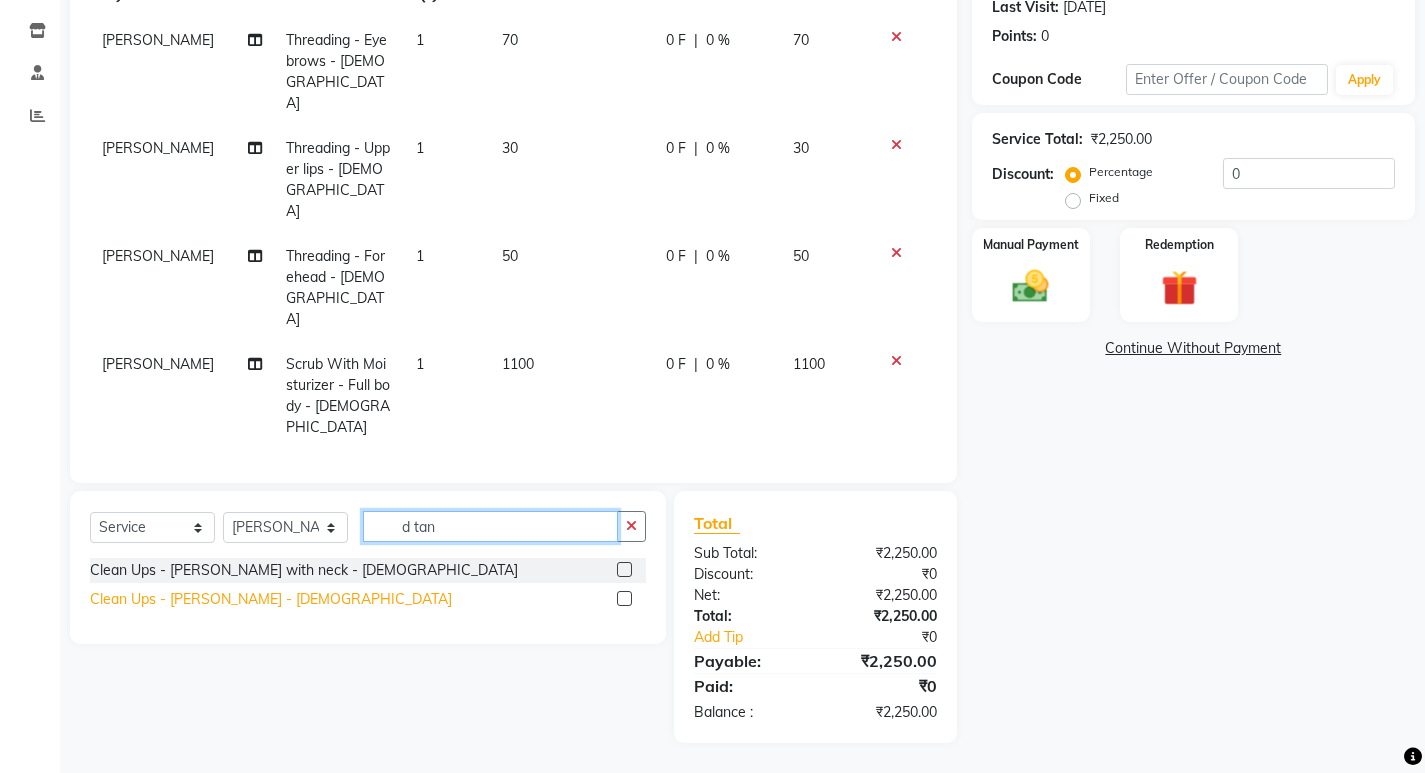 type on "d tan" 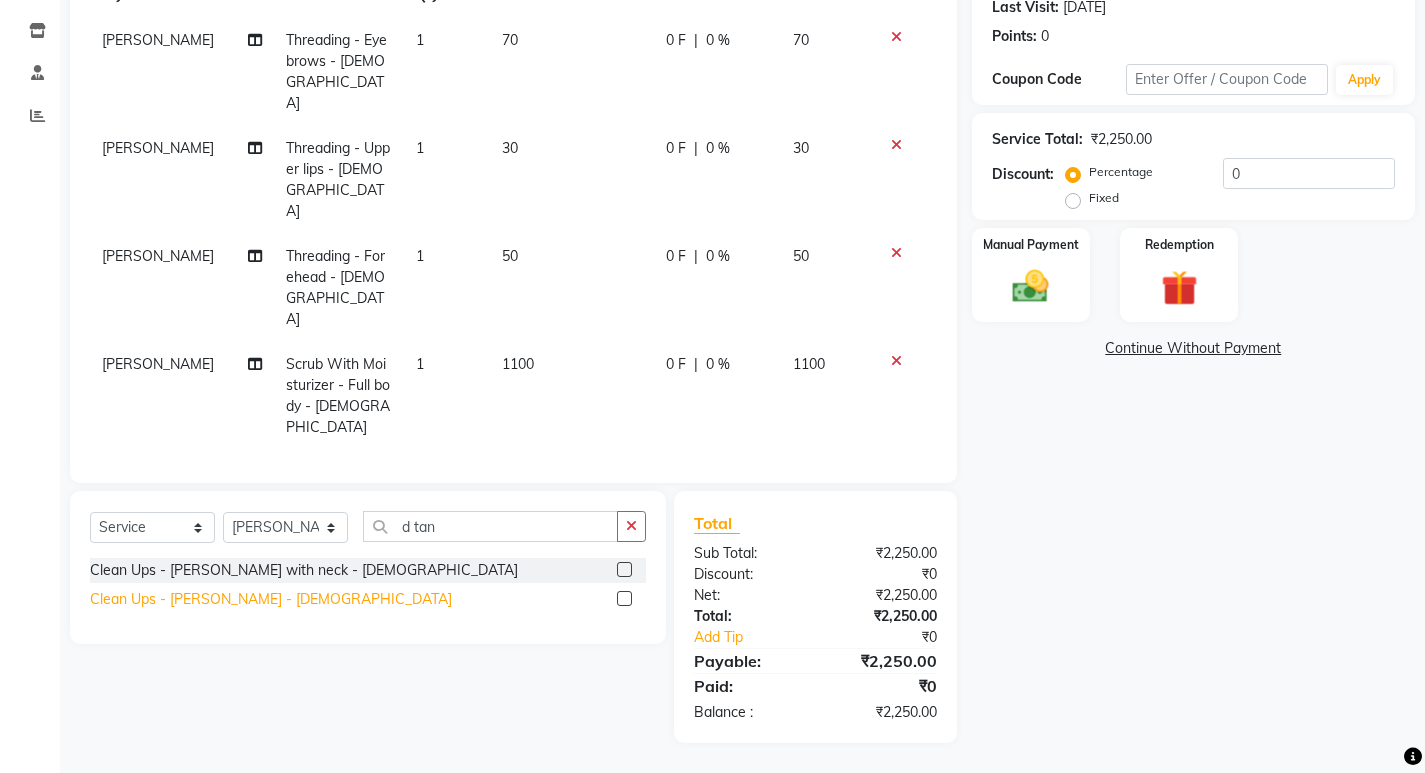 click on "Clean Ups - [PERSON_NAME] - [DEMOGRAPHIC_DATA]" 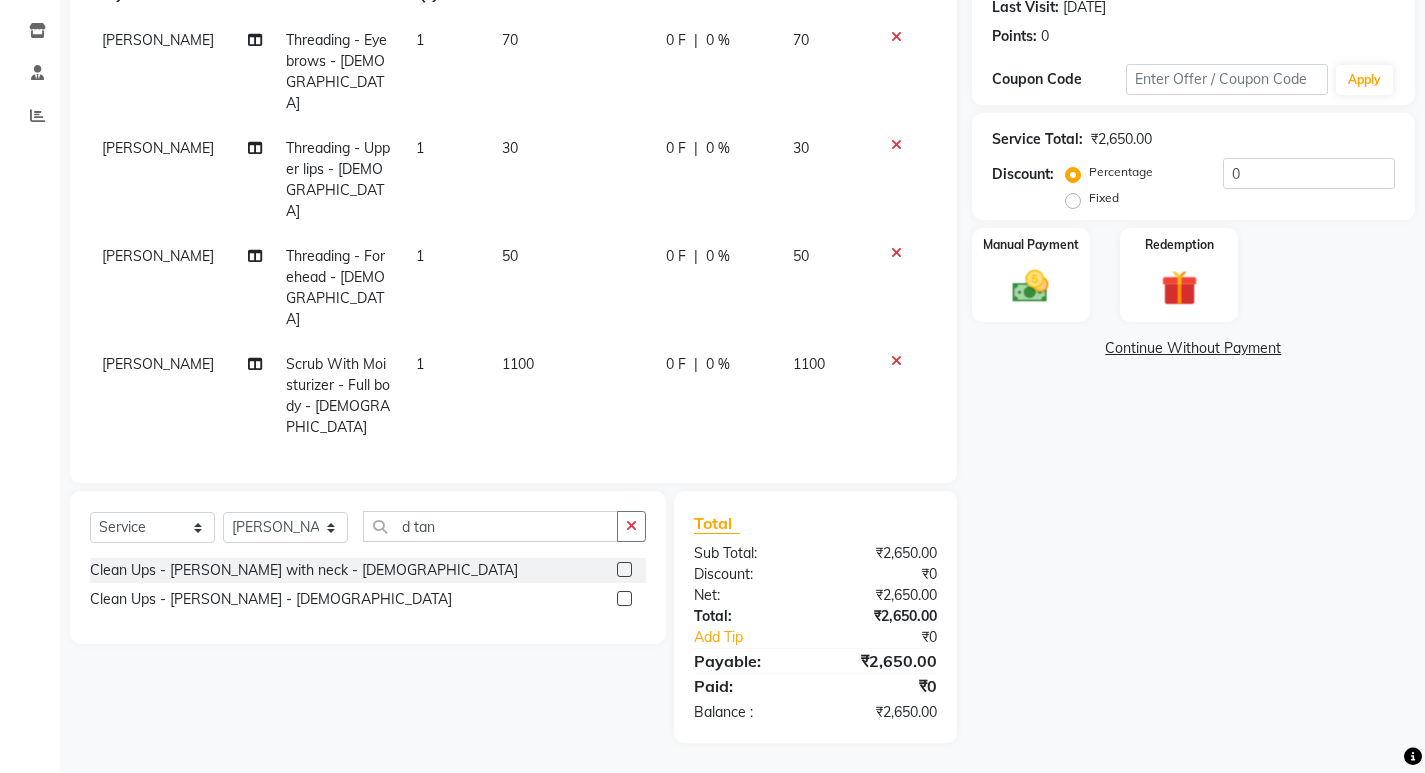click 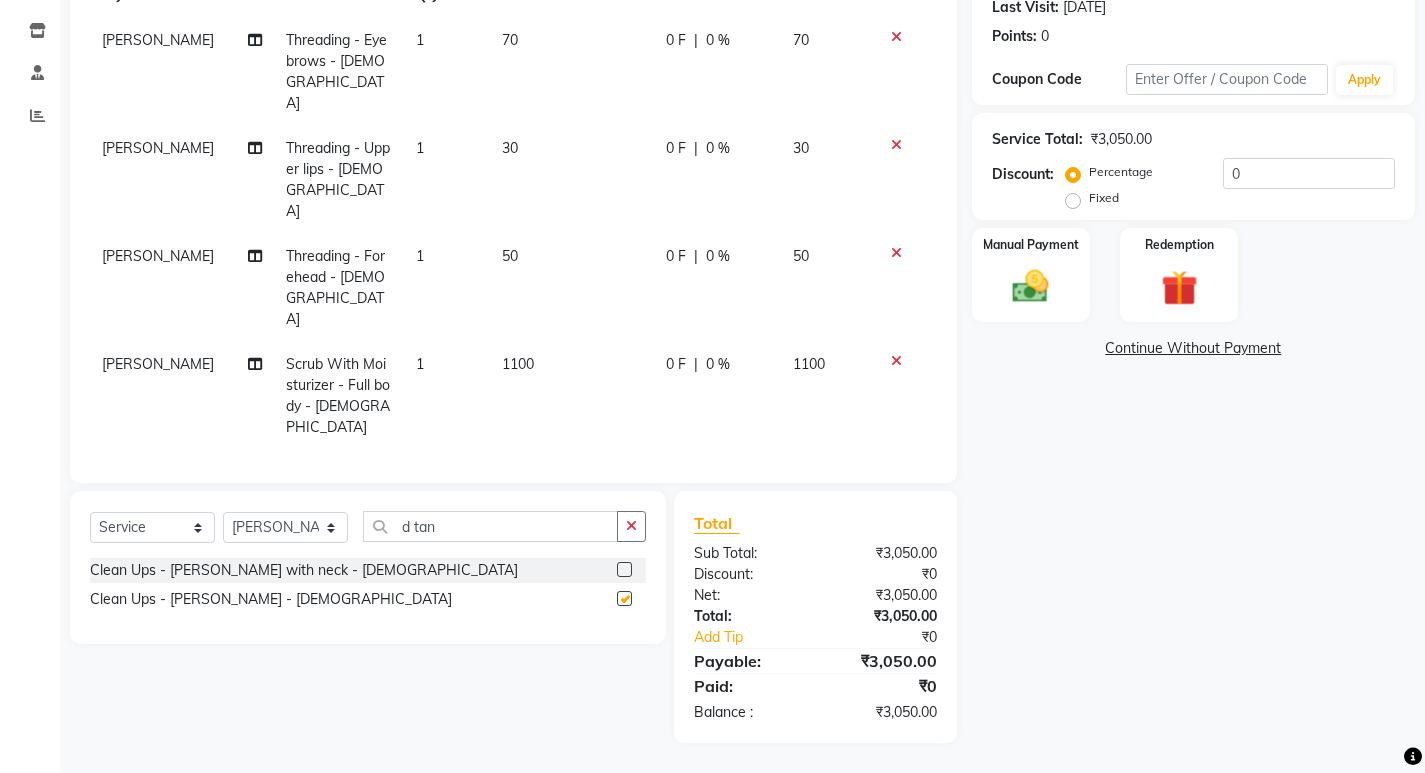 checkbox on "false" 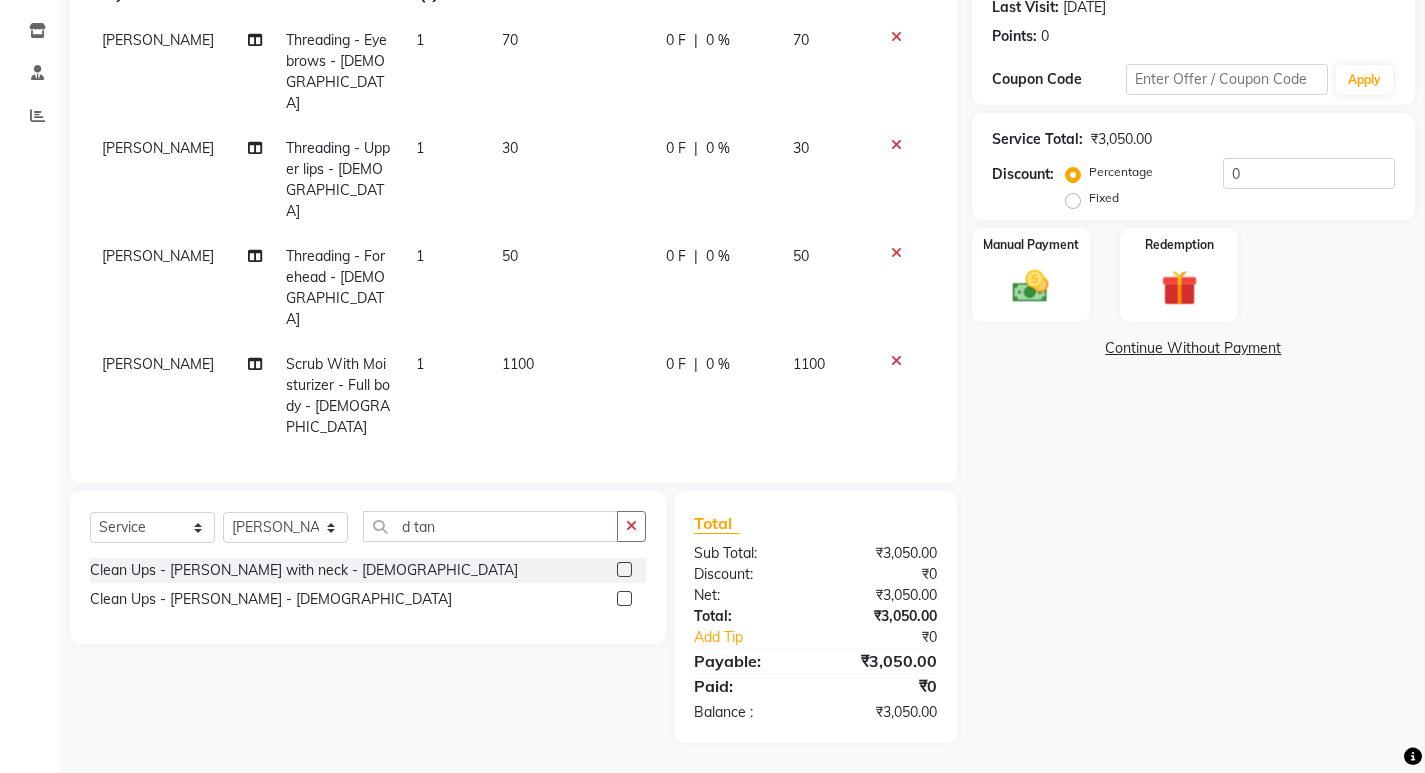 scroll, scrollTop: 159, scrollLeft: 0, axis: vertical 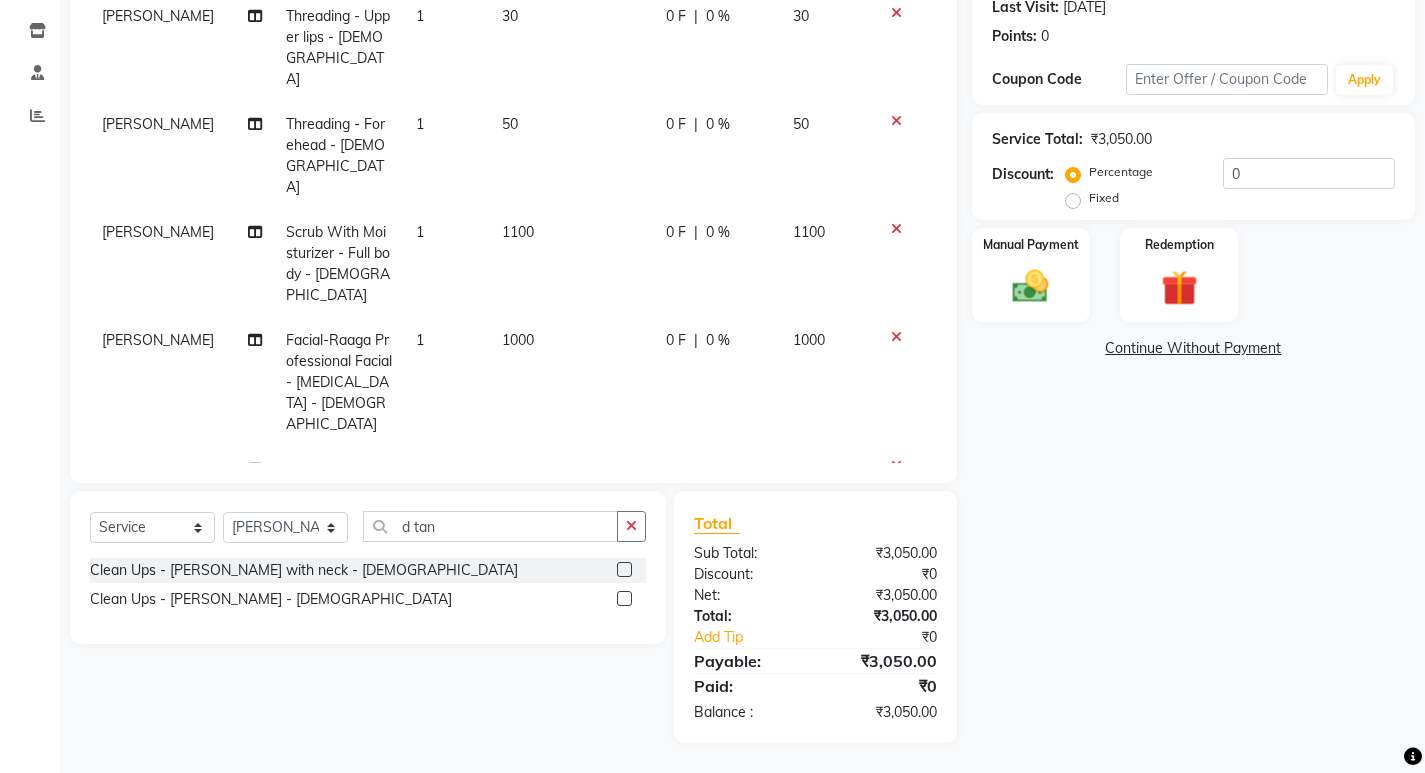 click 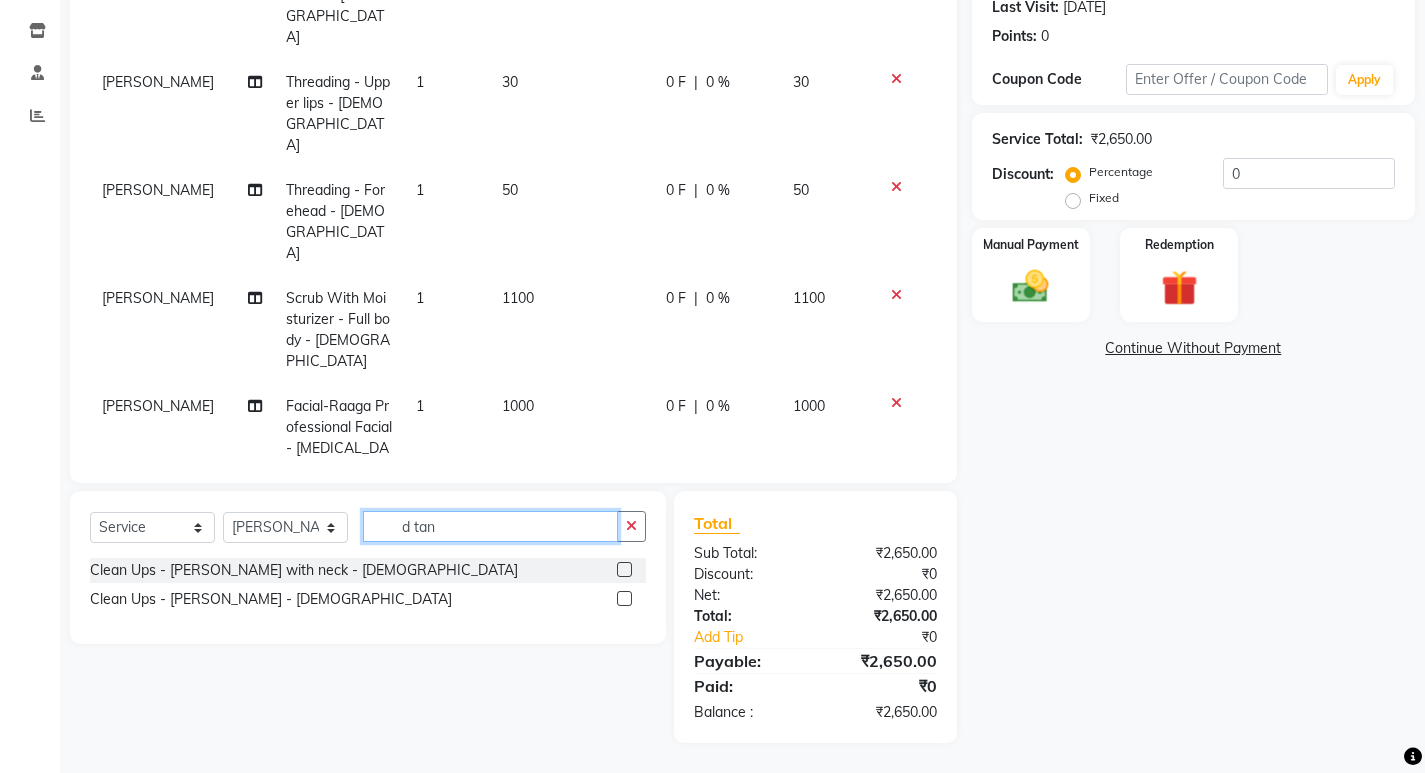 drag, startPoint x: 438, startPoint y: 528, endPoint x: 373, endPoint y: 528, distance: 65 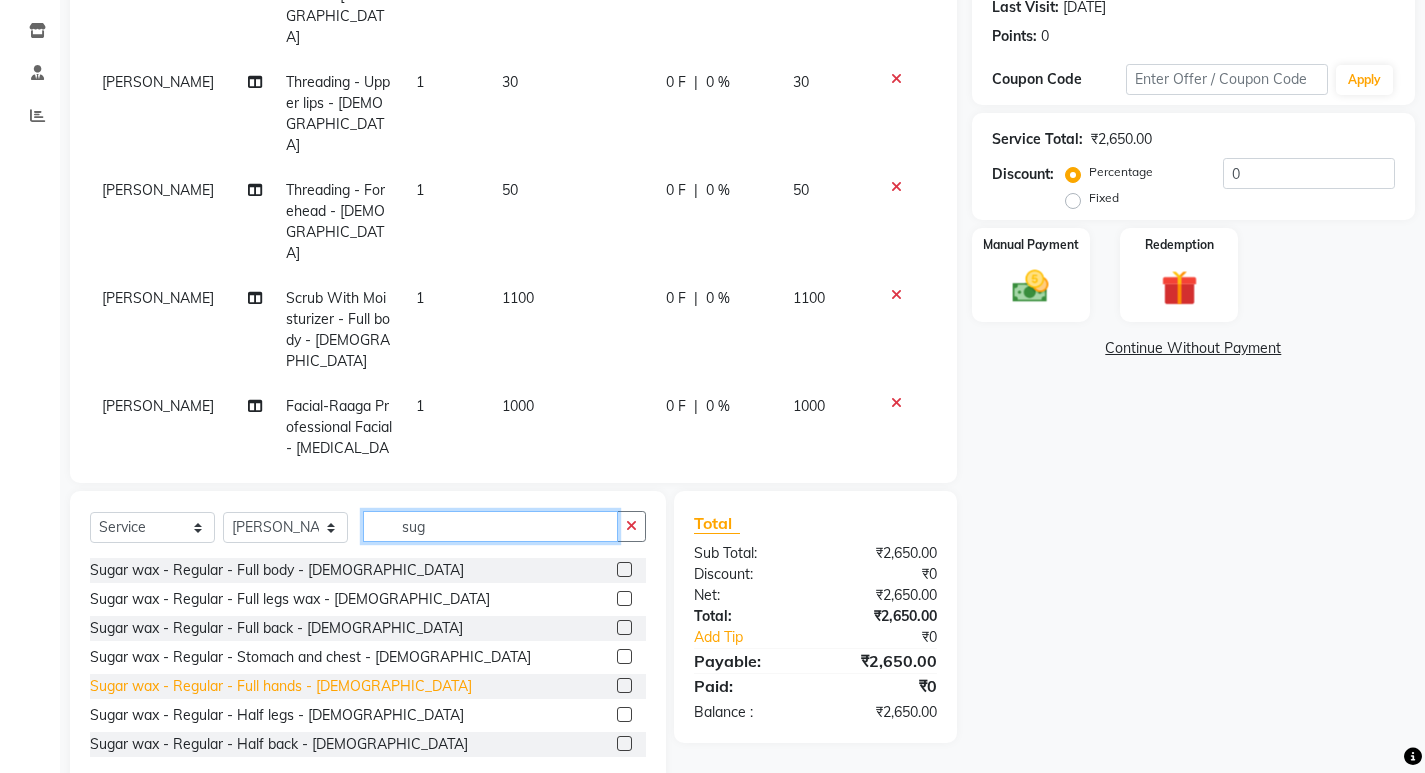 type on "sug" 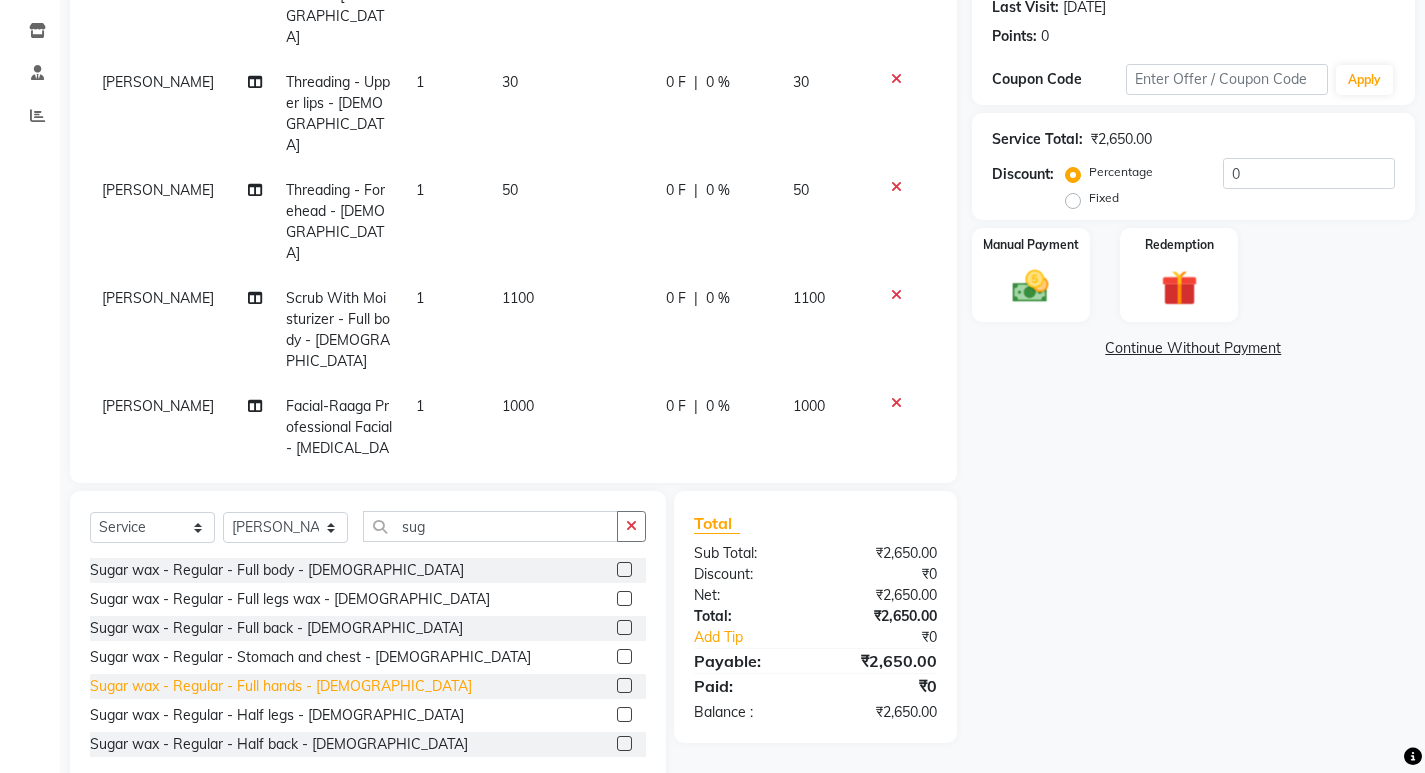 click on "Sugar wax - Regular - Full hands - [DEMOGRAPHIC_DATA]" 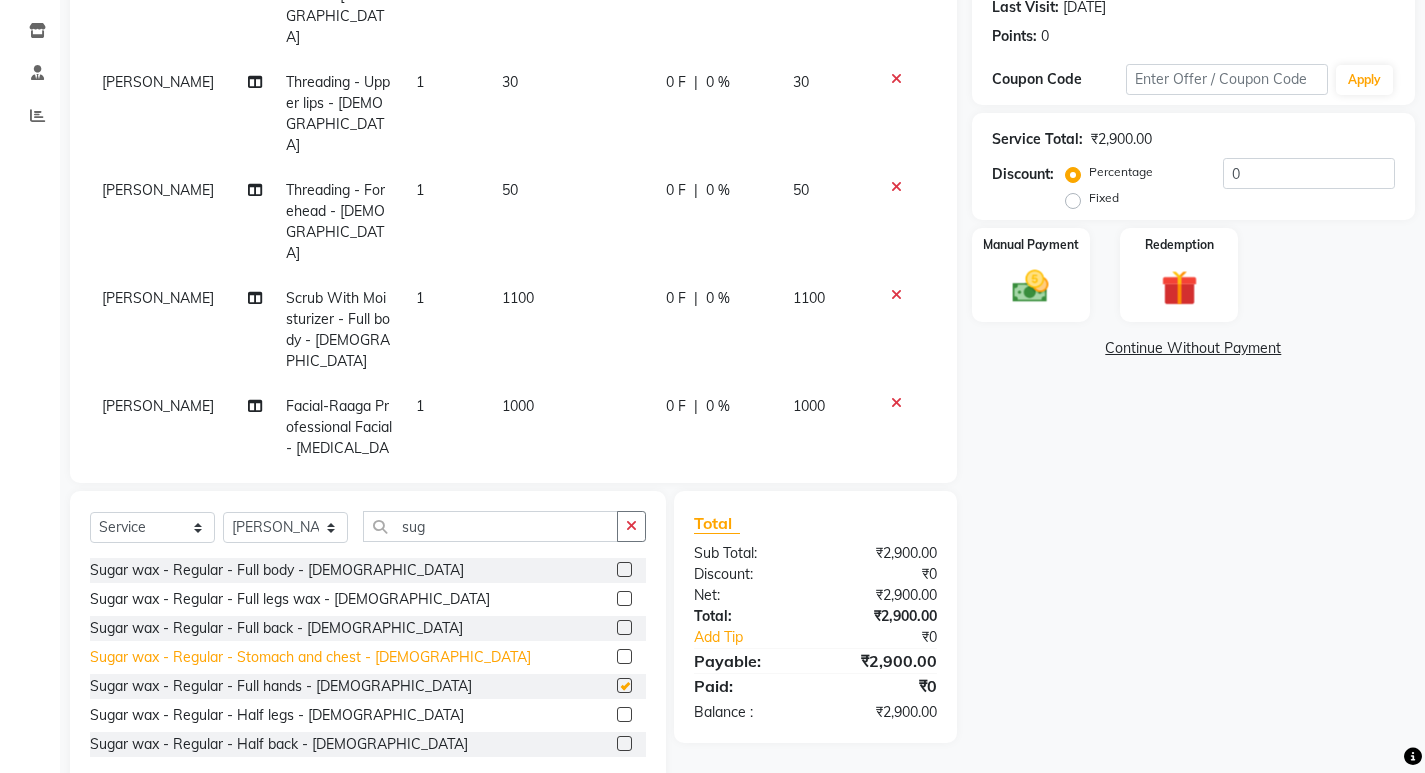 scroll, scrollTop: 159, scrollLeft: 0, axis: vertical 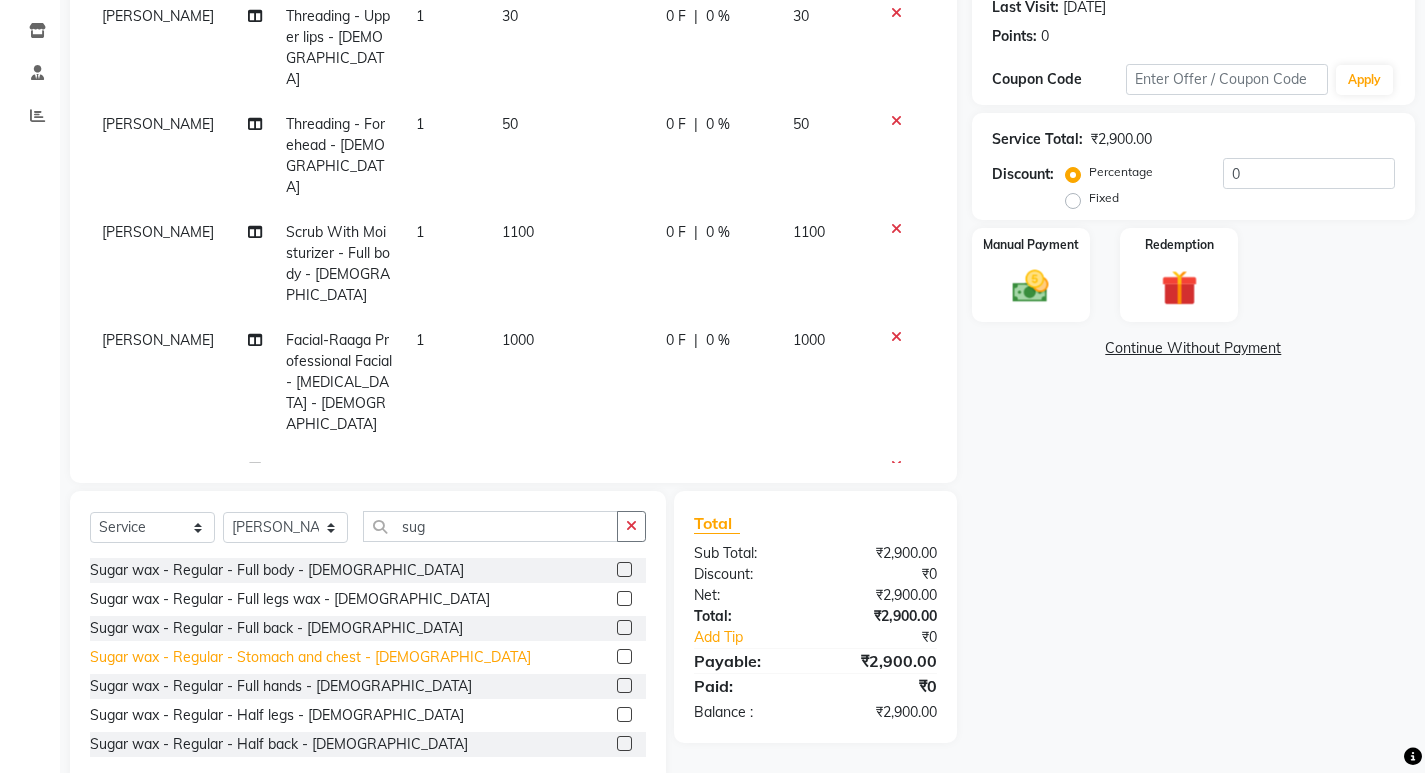 checkbox on "false" 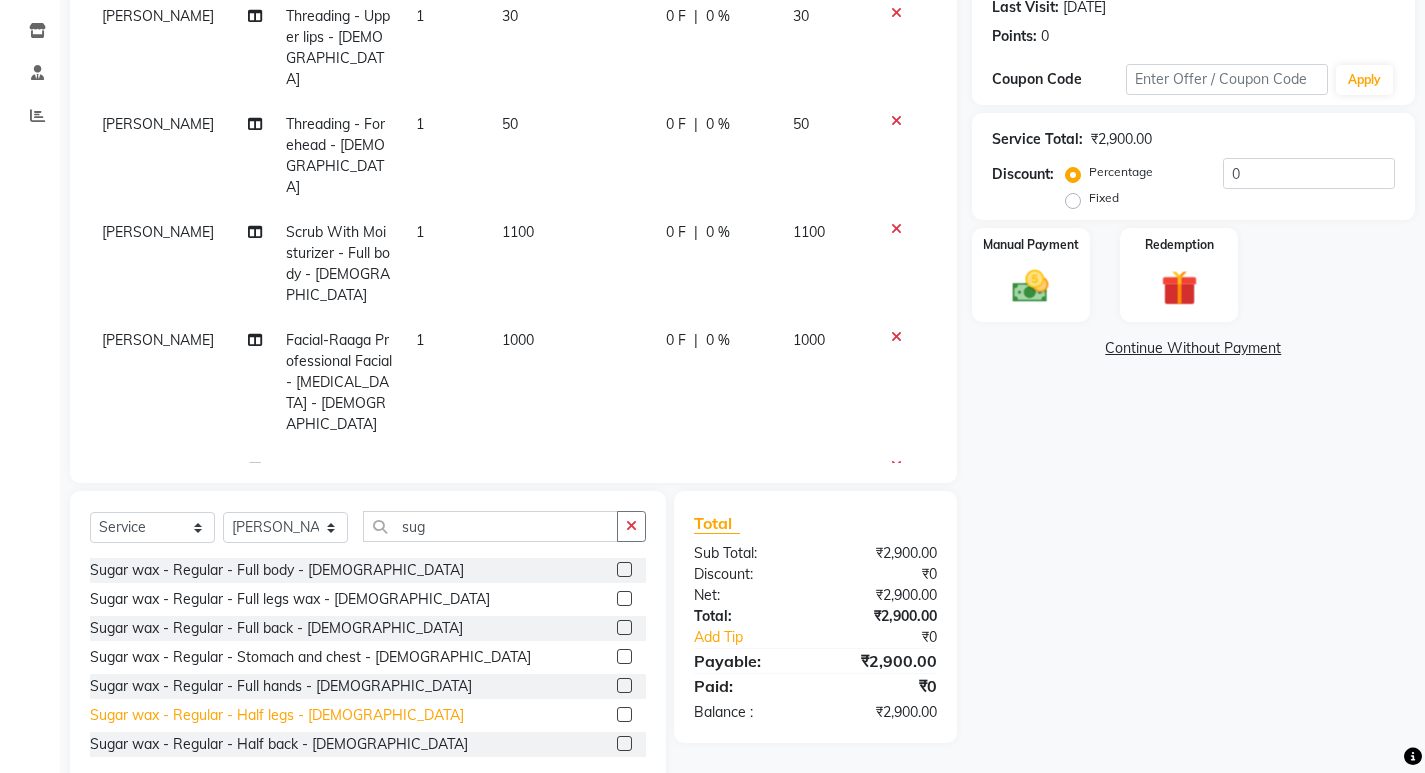 click on "Sugar wax - Regular - Half legs - [DEMOGRAPHIC_DATA]" 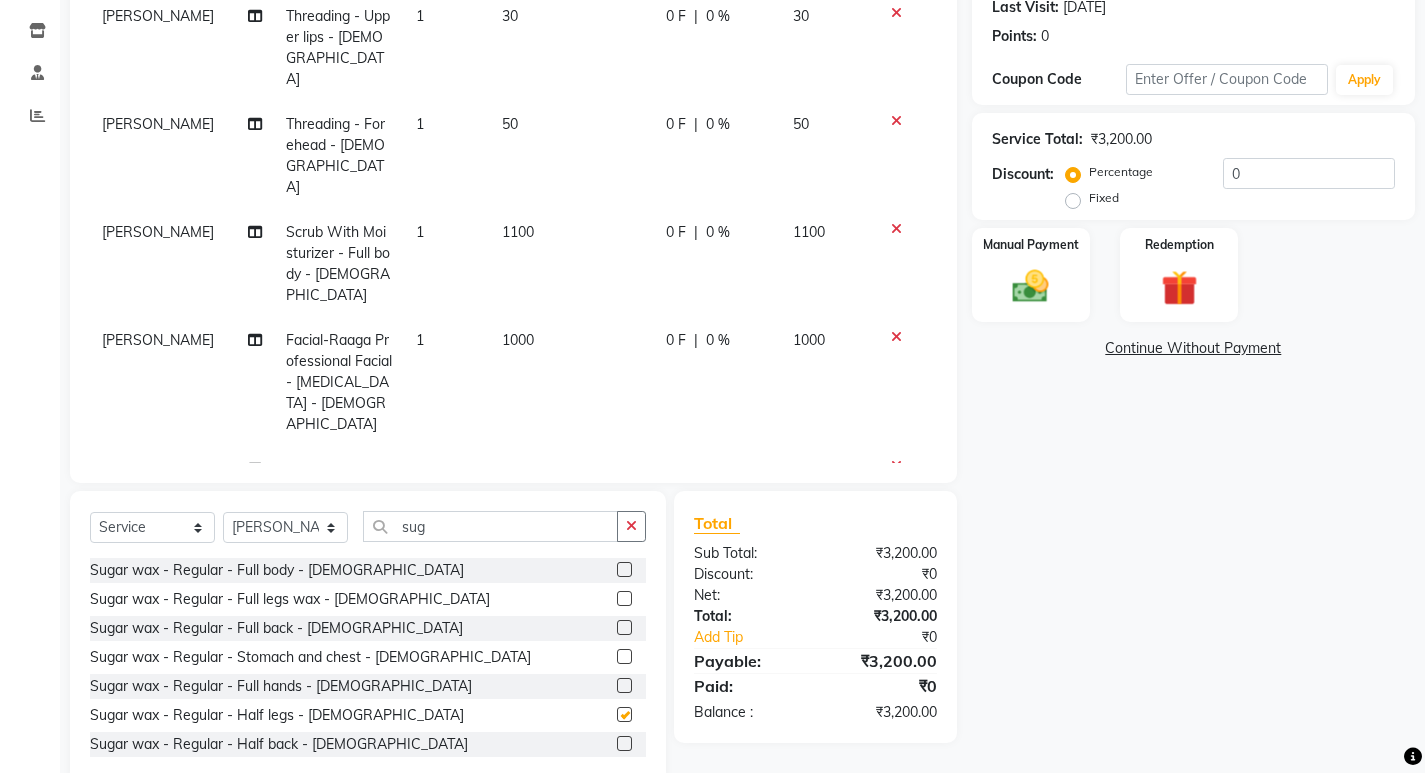 checkbox on "false" 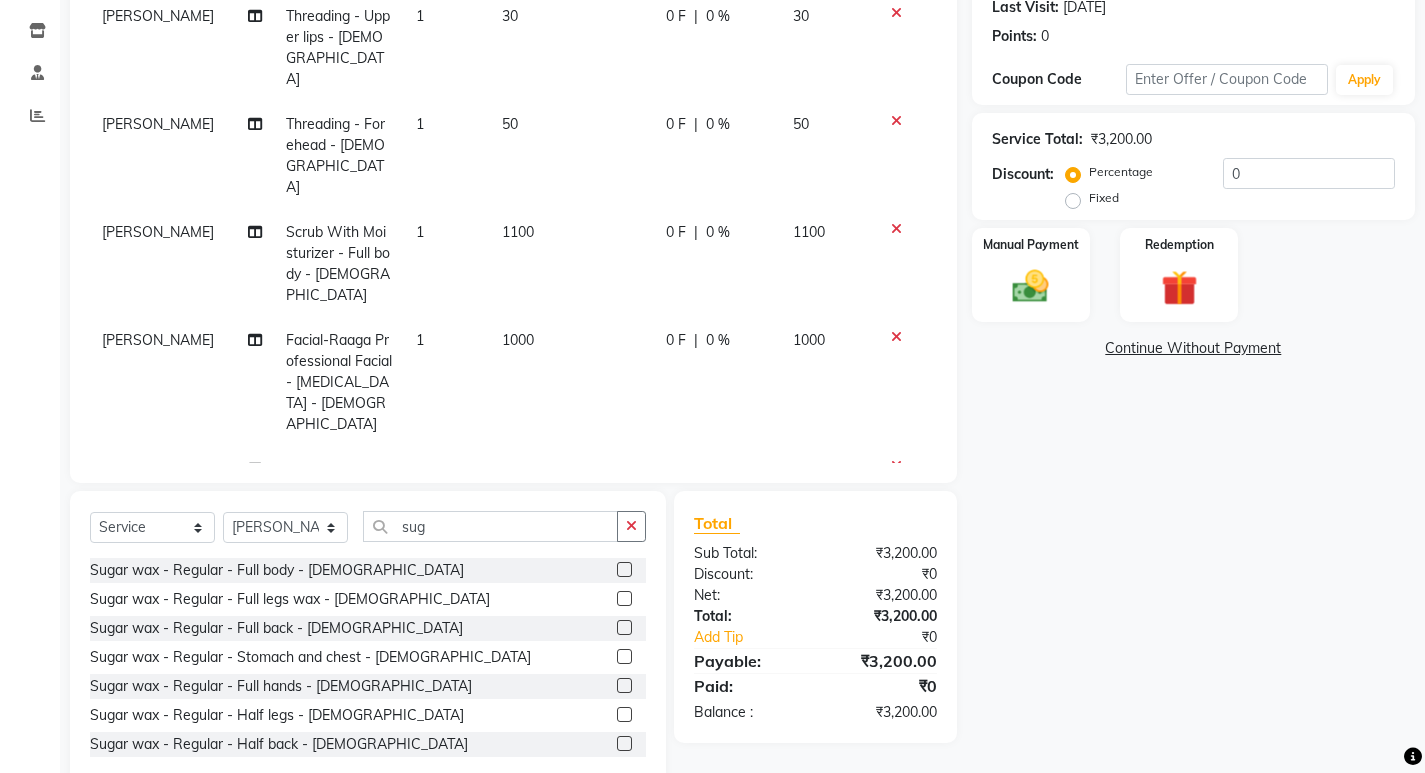 scroll, scrollTop: 235, scrollLeft: 0, axis: vertical 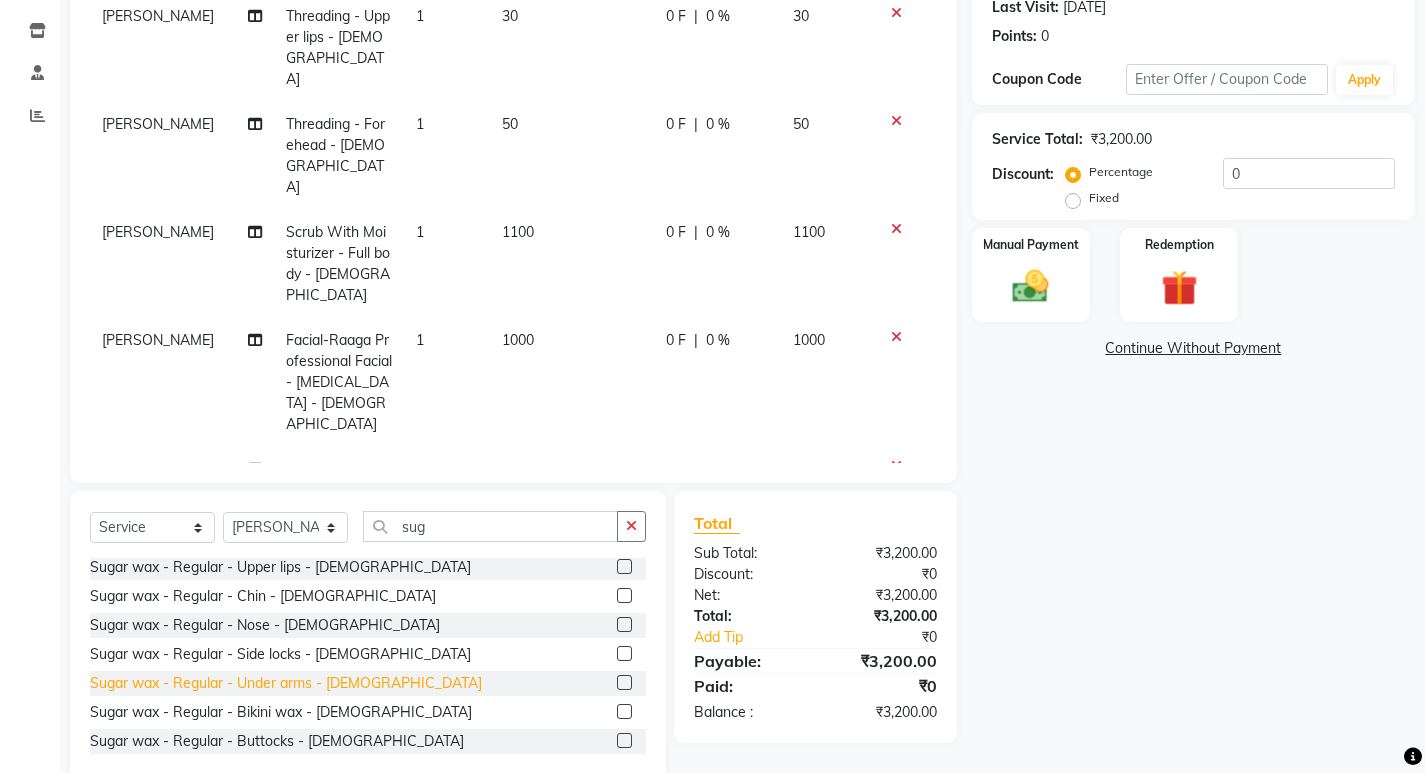 click on "Sugar wax - Regular - Under arms - [DEMOGRAPHIC_DATA]" 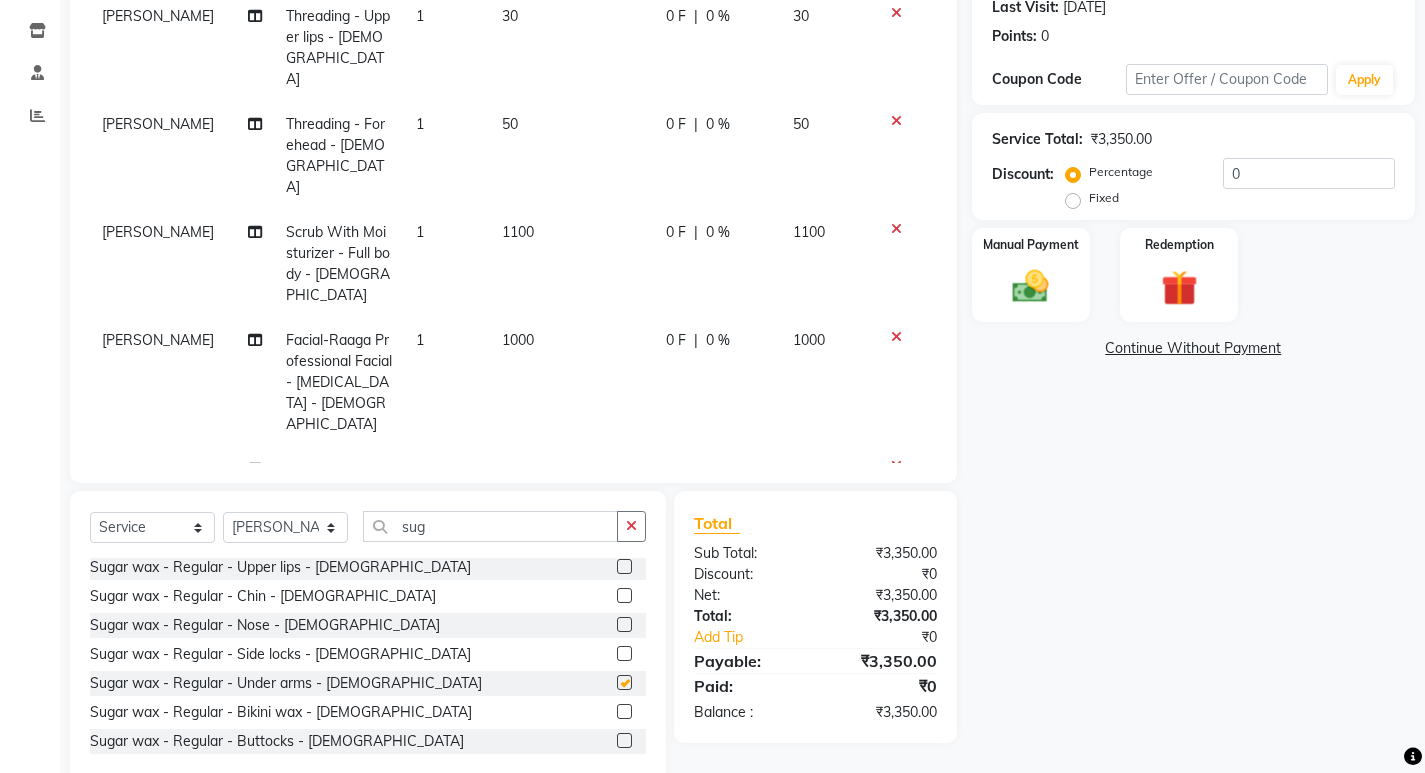 checkbox on "false" 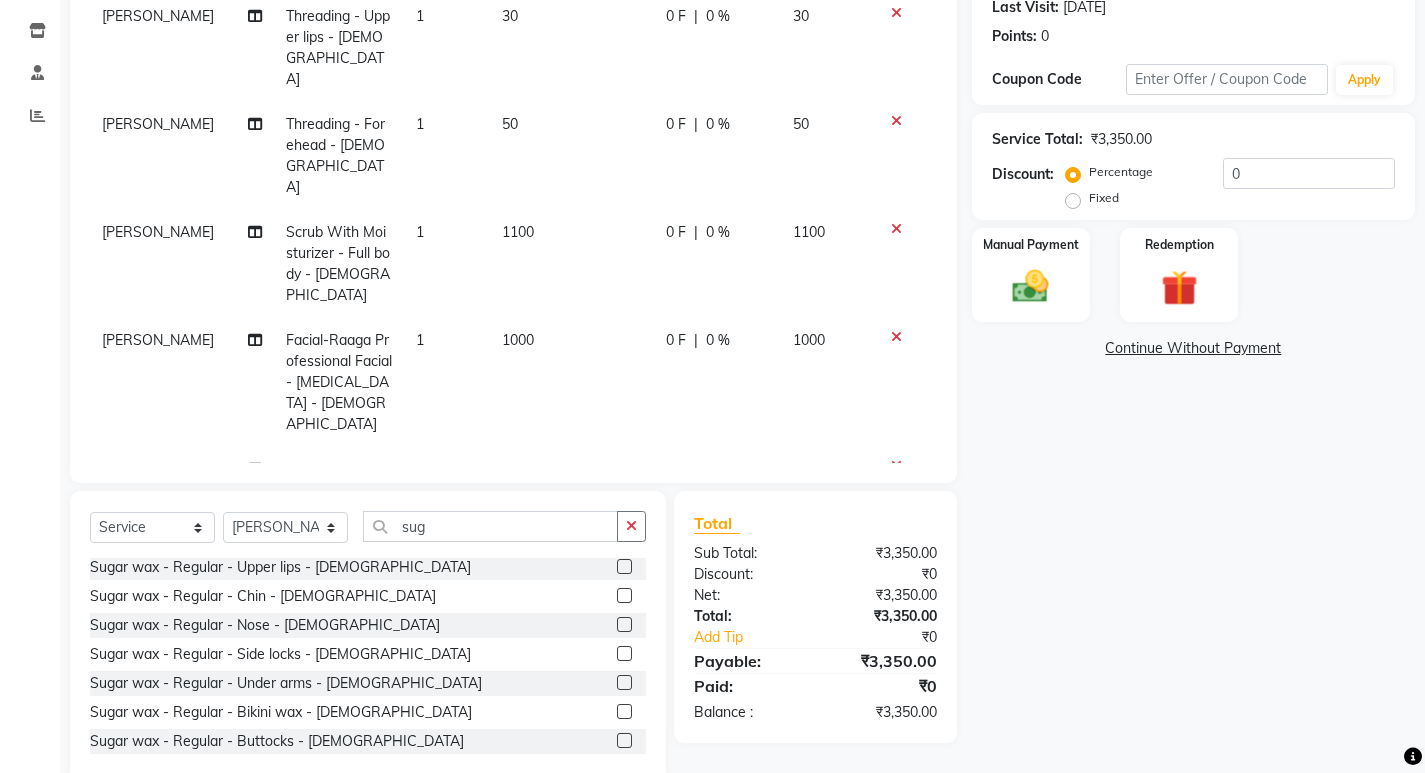 scroll, scrollTop: 328, scrollLeft: 0, axis: vertical 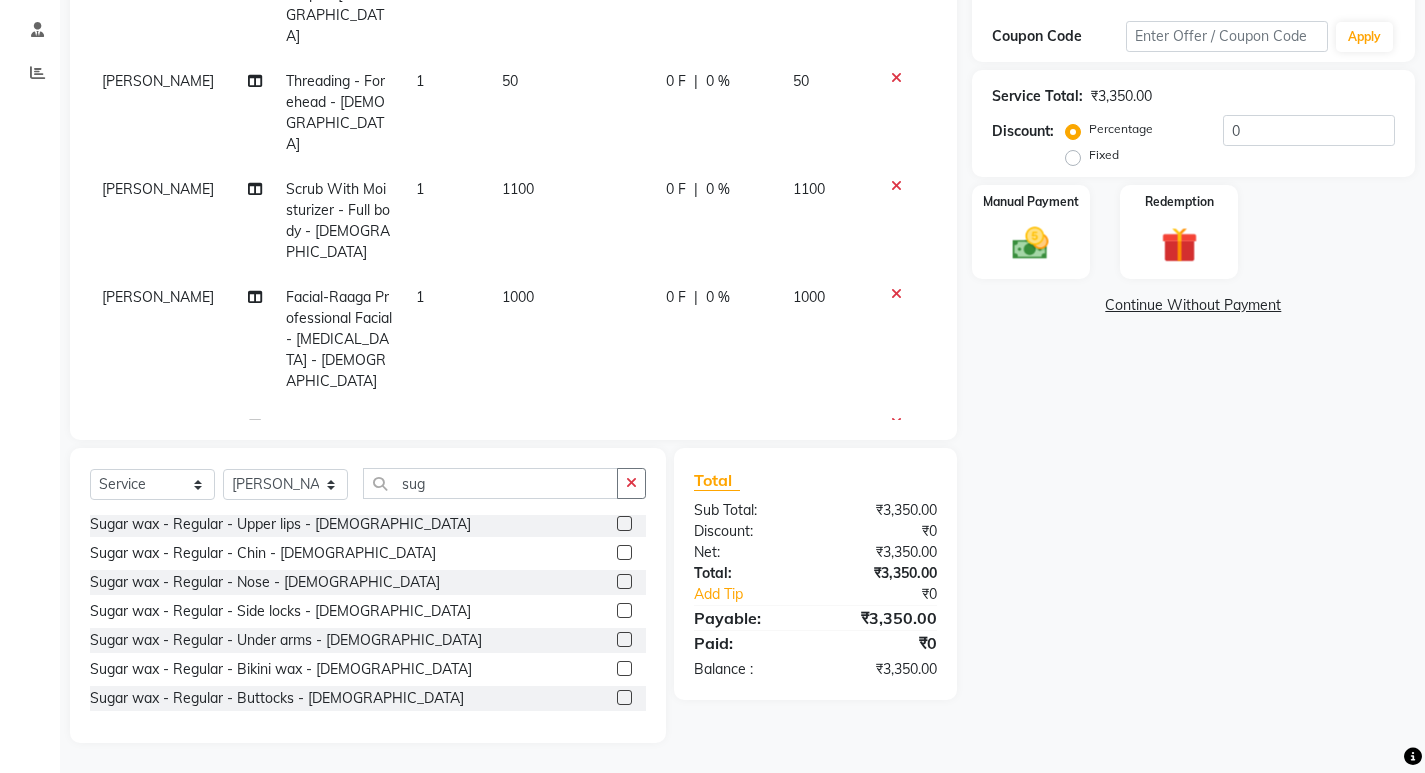click on "Select  Service  Product  Membership  Package Voucher Prepaid Gift Card  Select Stylist [PERSON_NAME] GAURI Onwer Priyanka Manager [PERSON_NAME] SALON MANAGER SALON MANAGER sug Sugar wax - Regular - Full body - [DEMOGRAPHIC_DATA]  Sugar wax - Regular - Full legs wax - [DEMOGRAPHIC_DATA]  Sugar wax - Regular - Full back - [DEMOGRAPHIC_DATA]  Sugar wax - Regular - Stomach and chest - [DEMOGRAPHIC_DATA]  Sugar wax - Regular - Full hands - [DEMOGRAPHIC_DATA]  Sugar wax - Regular - Half legs - [DEMOGRAPHIC_DATA]  Sugar wax - Regular - Half back - [DEMOGRAPHIC_DATA]  Sugar wax - Regular - Full face - [DEMOGRAPHIC_DATA]  Sugar wax - Regular - Upper lips - [DEMOGRAPHIC_DATA]  Sugar wax - Regular - Chin - [DEMOGRAPHIC_DATA]  Sugar wax - Regular - Nose - [DEMOGRAPHIC_DATA]  Sugar wax - Regular - Side locks - [DEMOGRAPHIC_DATA]  Sugar wax - Regular - Under arms - [DEMOGRAPHIC_DATA]  Sugar wax - Regular - Bikini wax - [DEMOGRAPHIC_DATA]  Sugar wax - Regular - Buttocks - [DEMOGRAPHIC_DATA]" 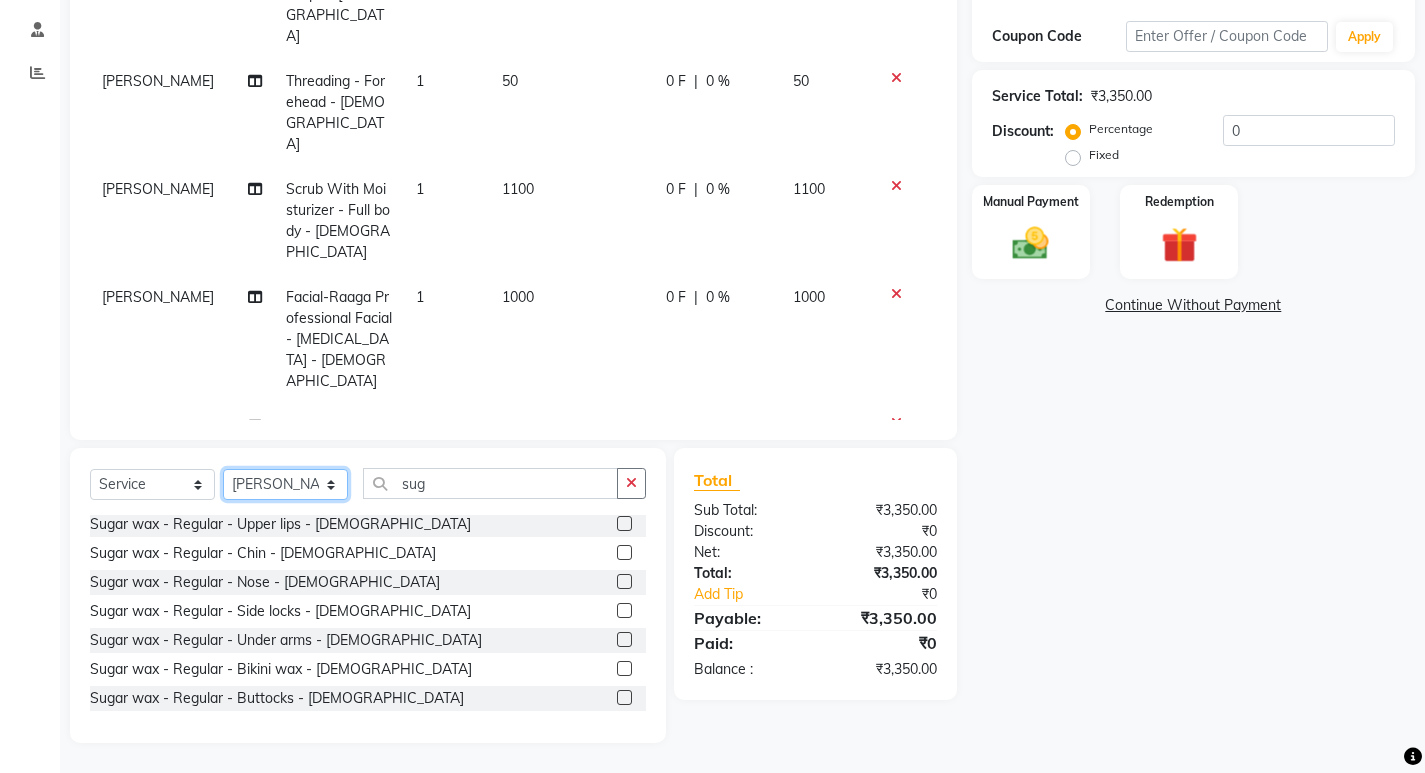 click on "Select Stylist [PERSON_NAME] [PERSON_NAME] [PERSON_NAME] Manager [PERSON_NAME] SALON MANAGER SALON MANAGER" 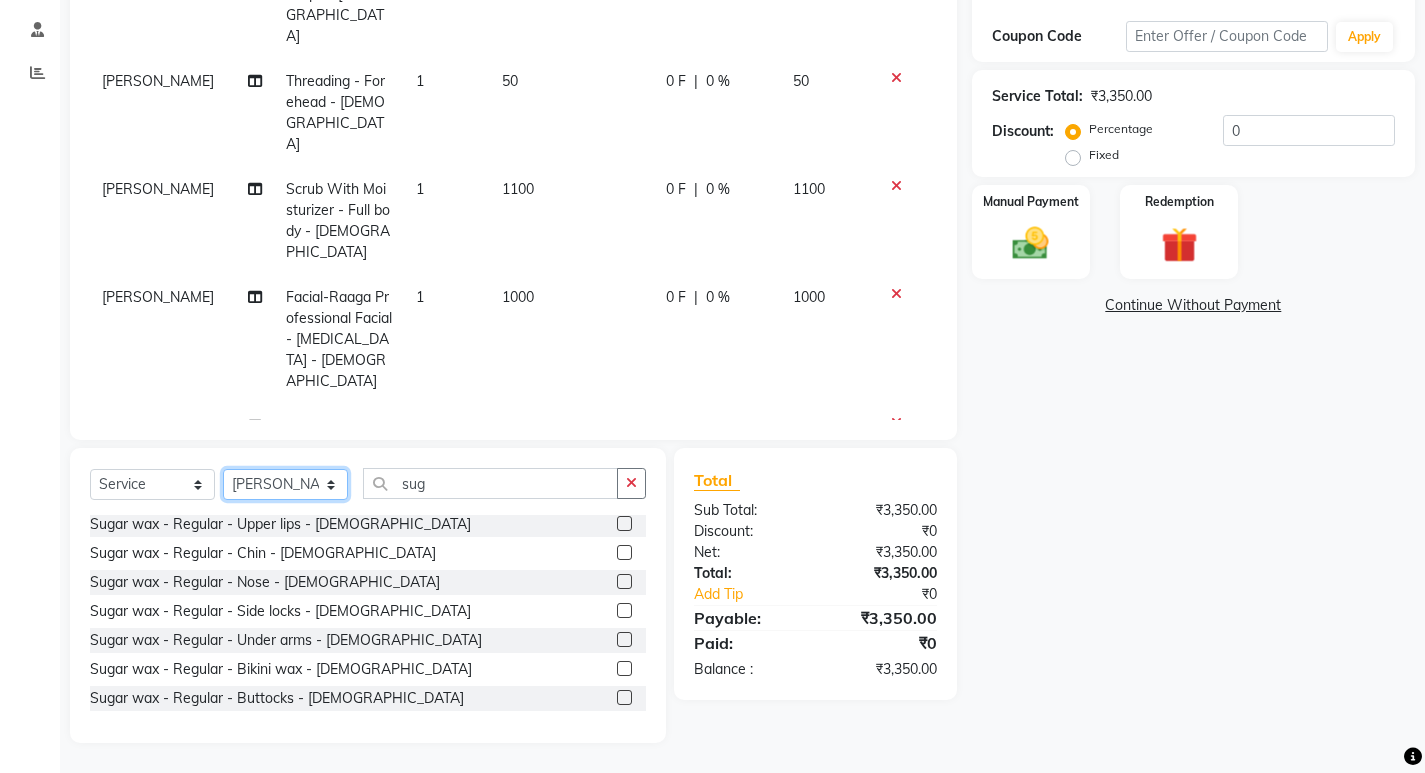 select on "46604" 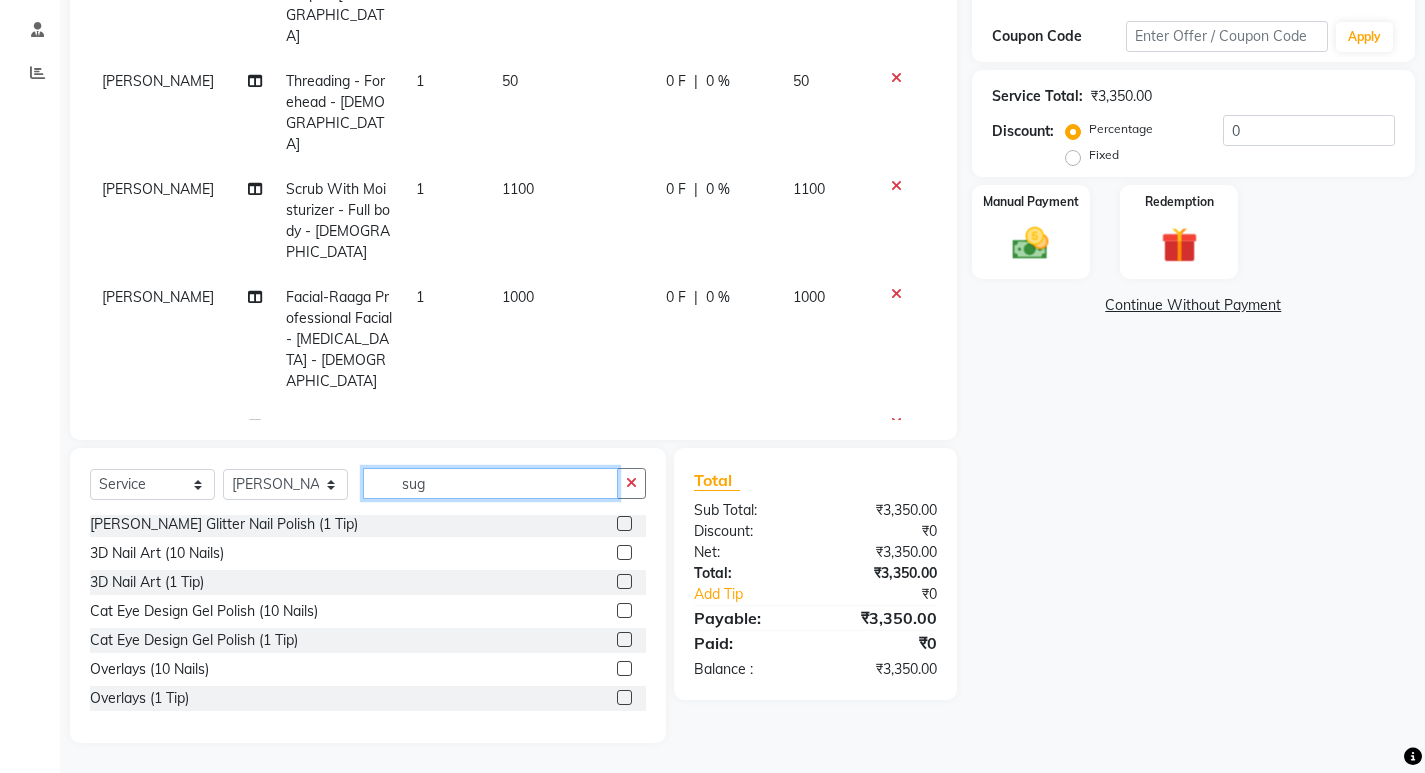 drag, startPoint x: 389, startPoint y: 487, endPoint x: 368, endPoint y: 487, distance: 21 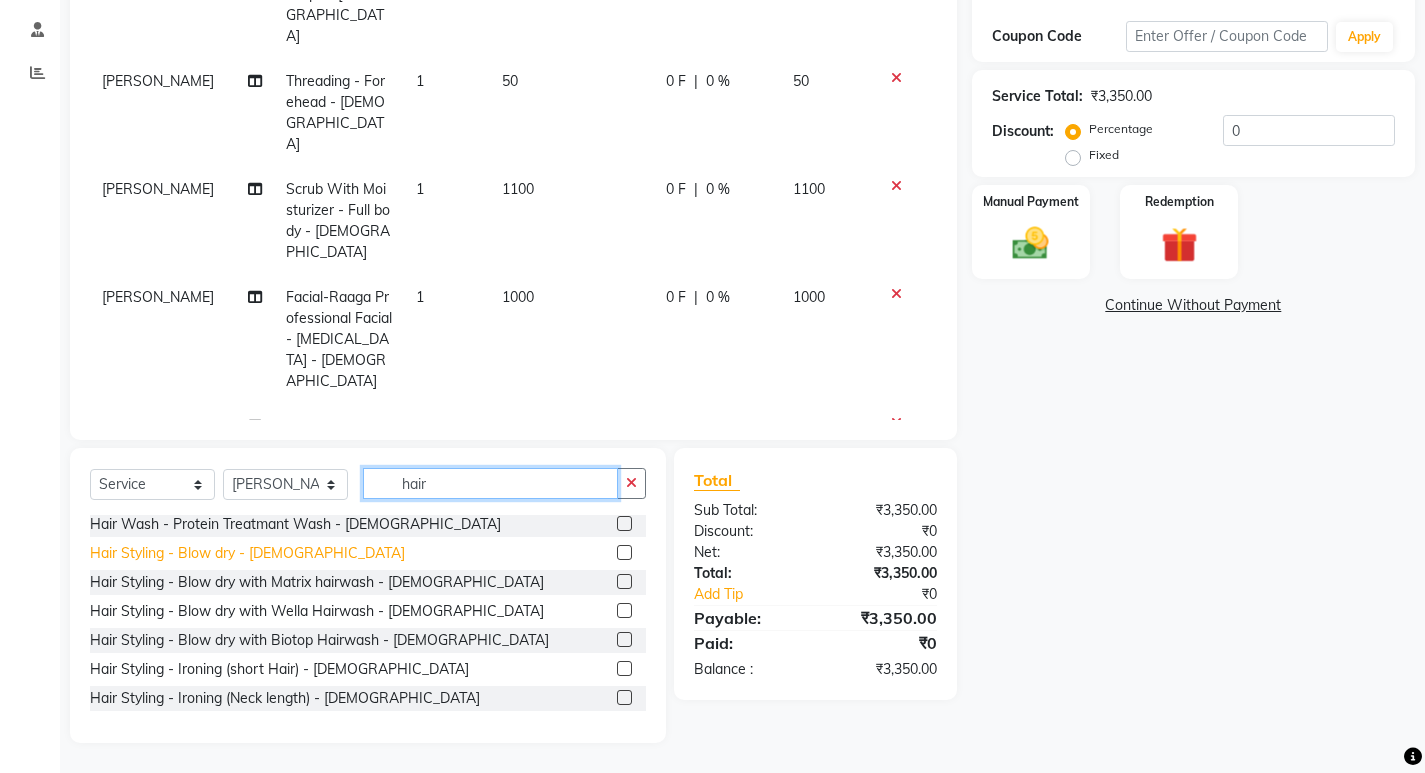 scroll, scrollTop: 0, scrollLeft: 0, axis: both 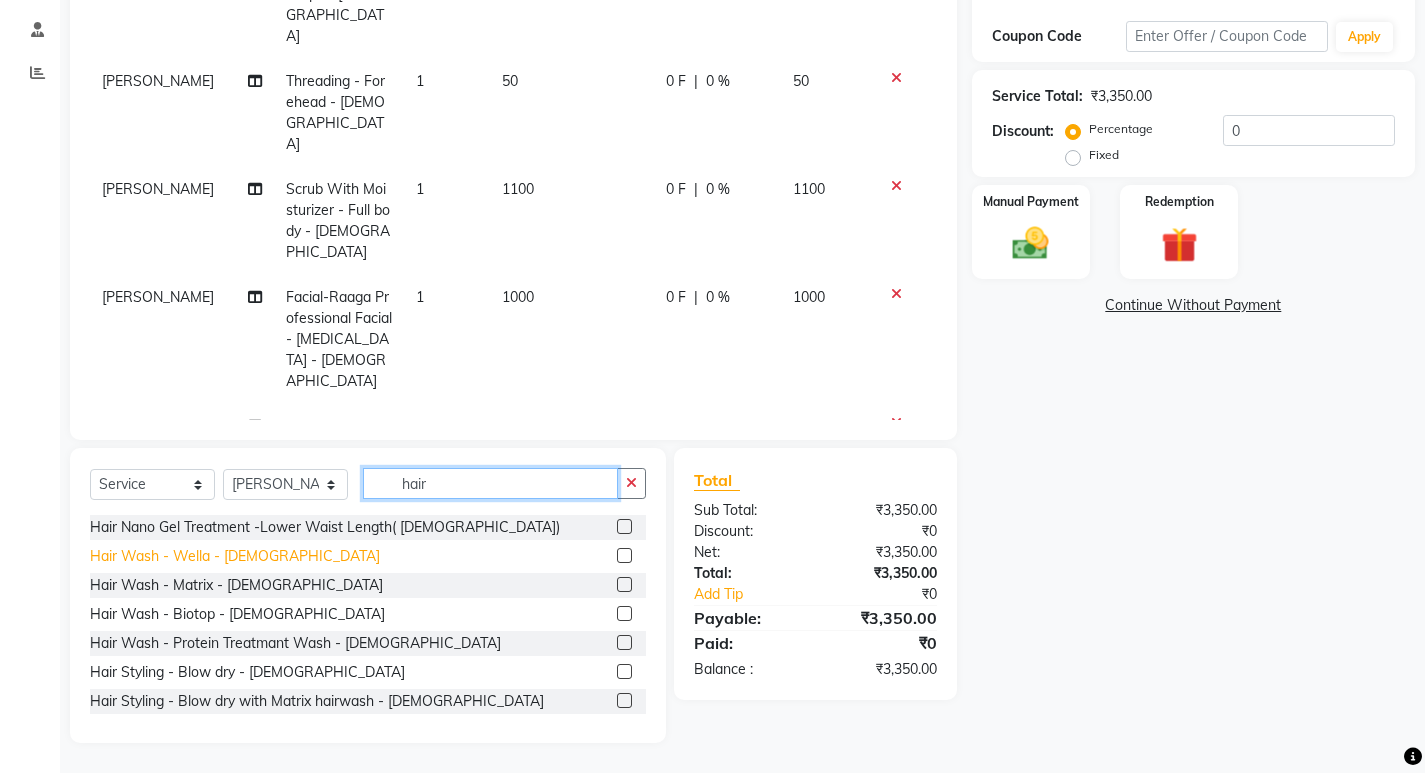 type on "hair" 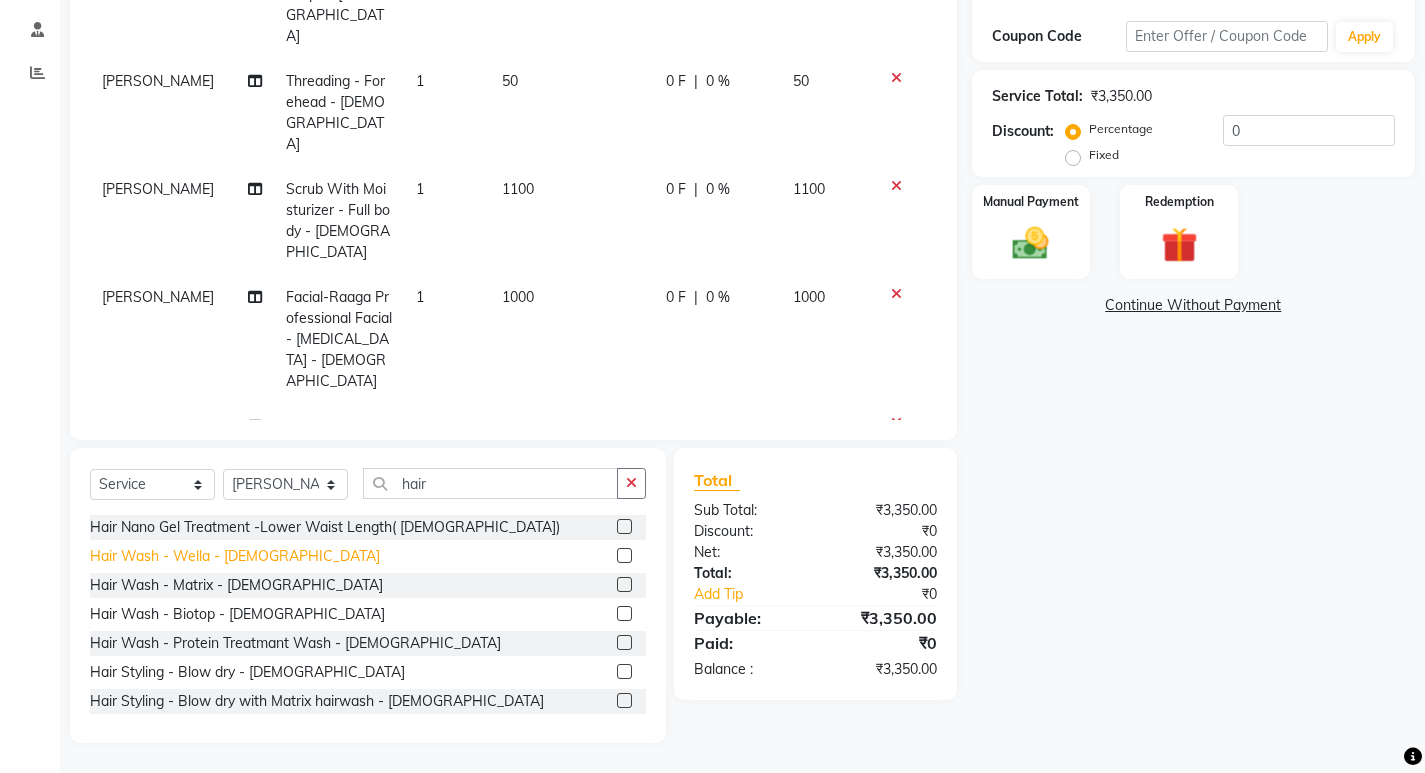 click on "Hair Wash - Wella - [DEMOGRAPHIC_DATA]" 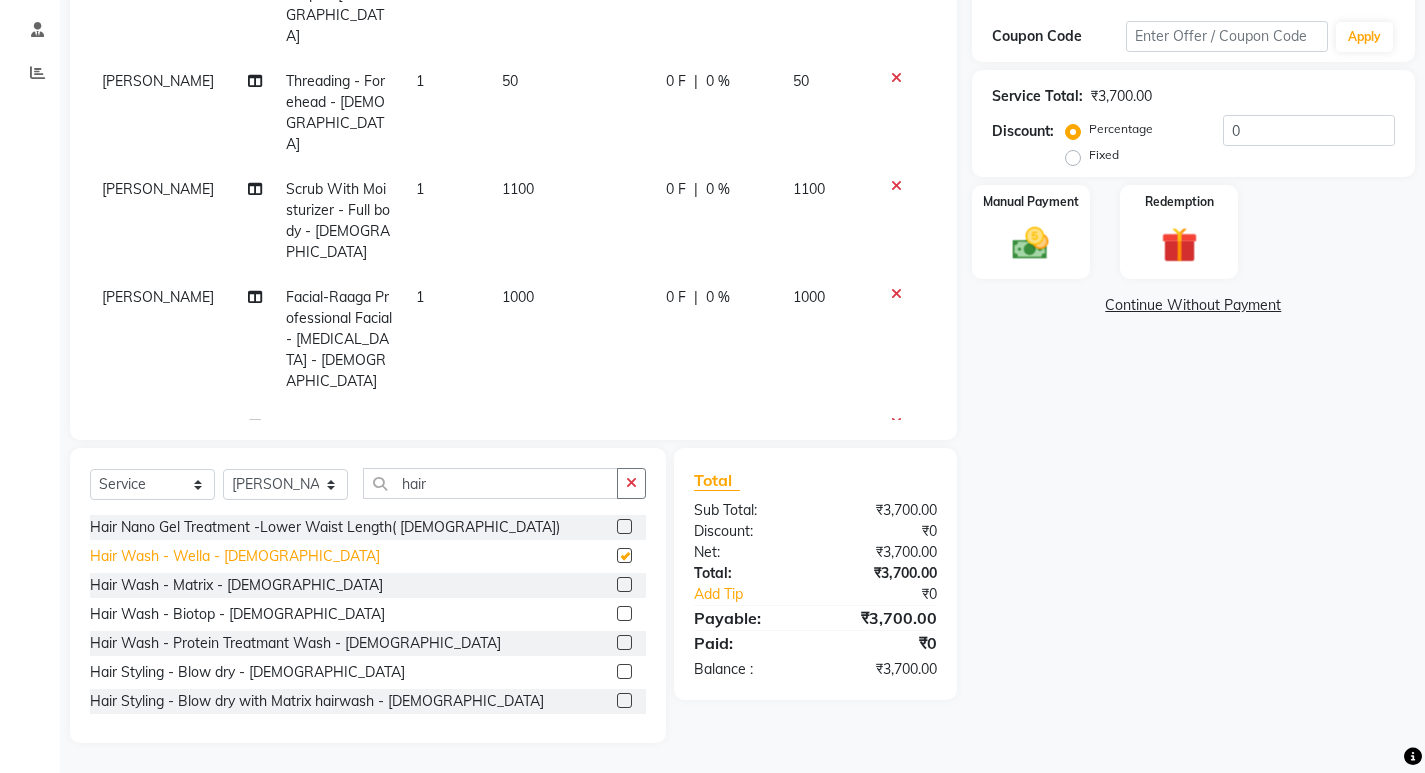 checkbox on "false" 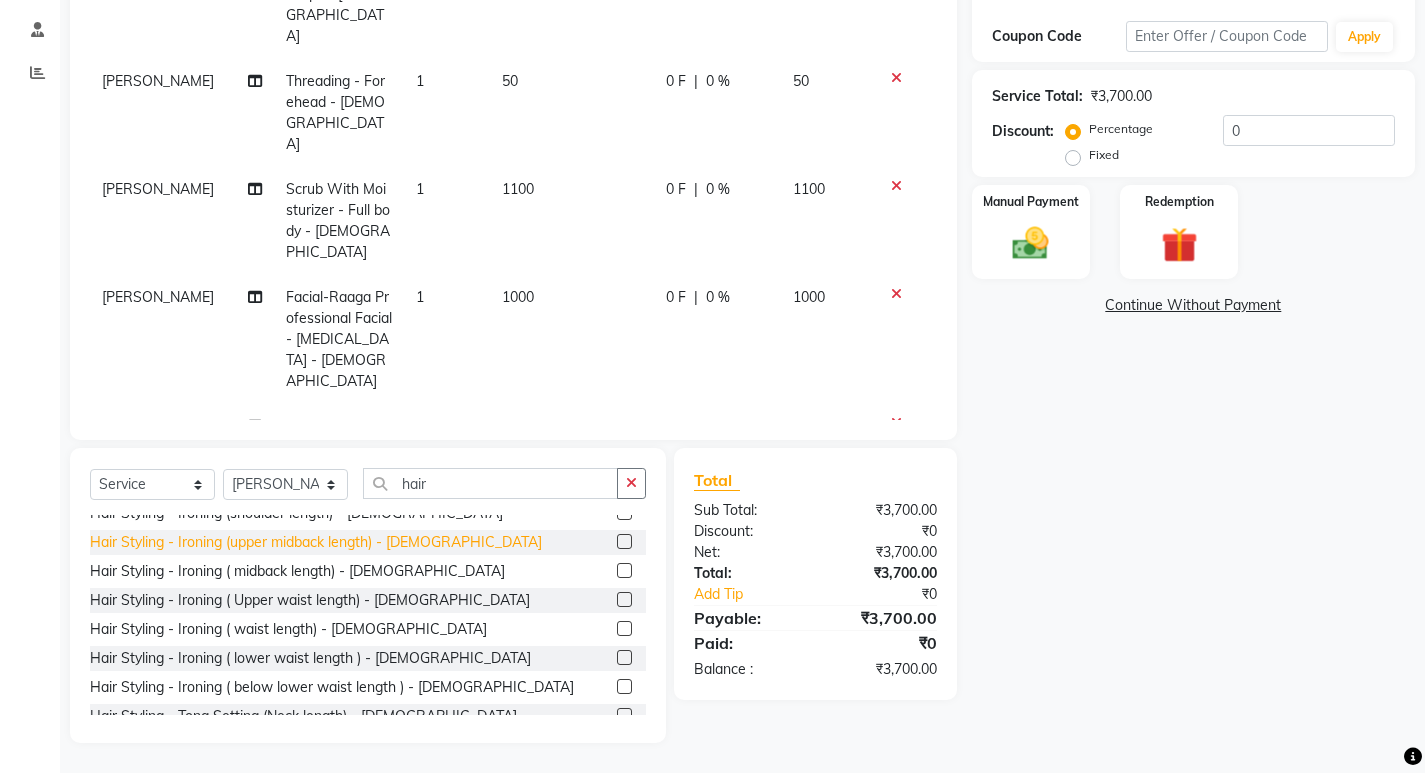 scroll, scrollTop: 0, scrollLeft: 0, axis: both 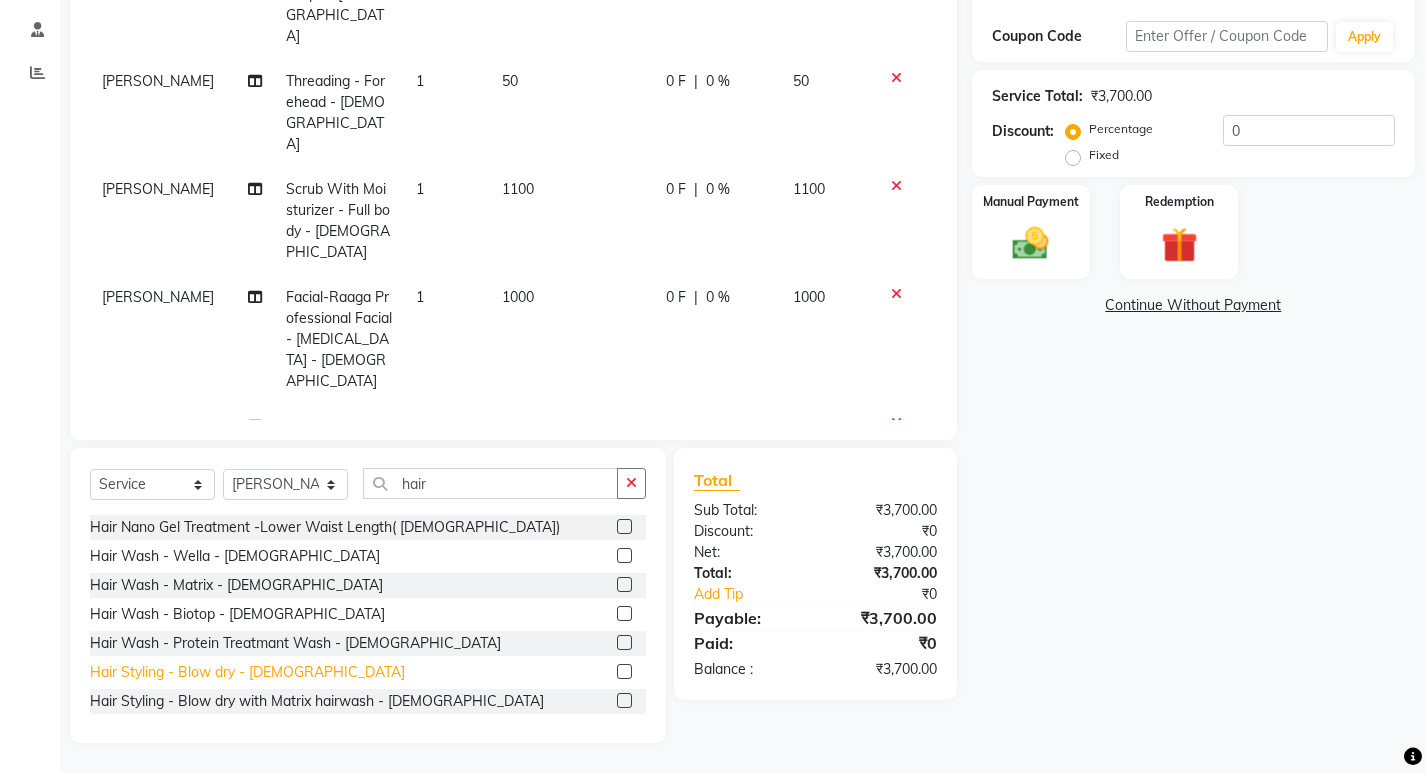click on "Hair Styling - Blow dry - [DEMOGRAPHIC_DATA]" 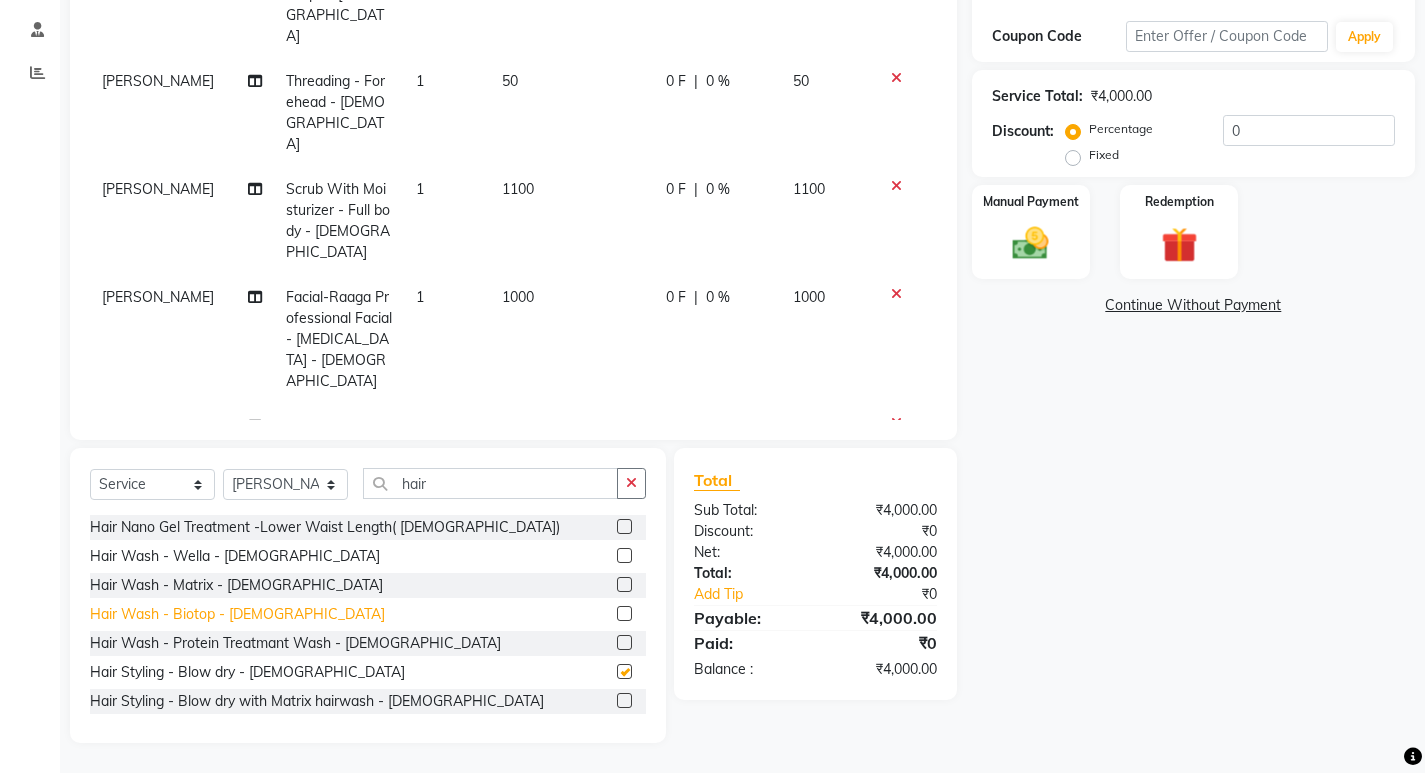checkbox on "false" 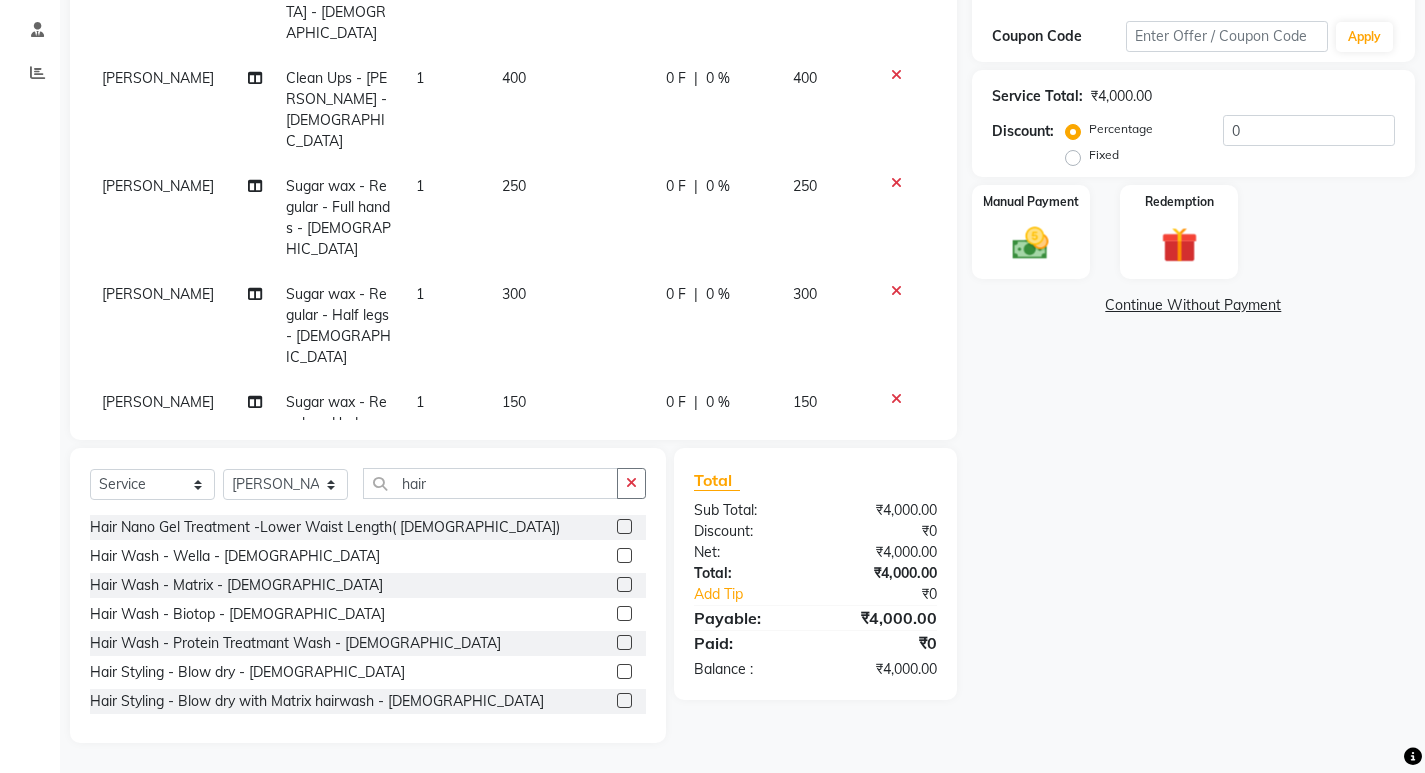 scroll, scrollTop: 0, scrollLeft: 0, axis: both 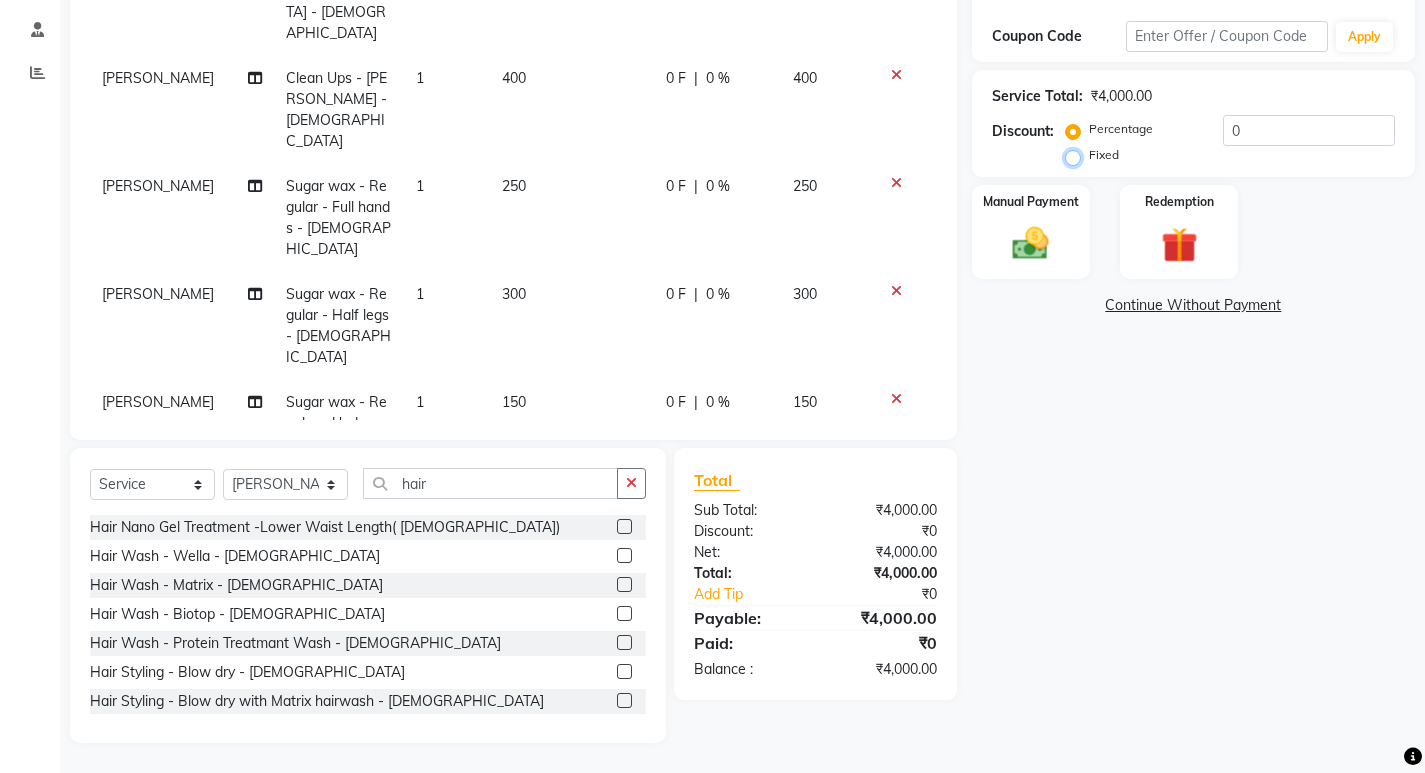 click on "Fixed" at bounding box center [1077, 155] 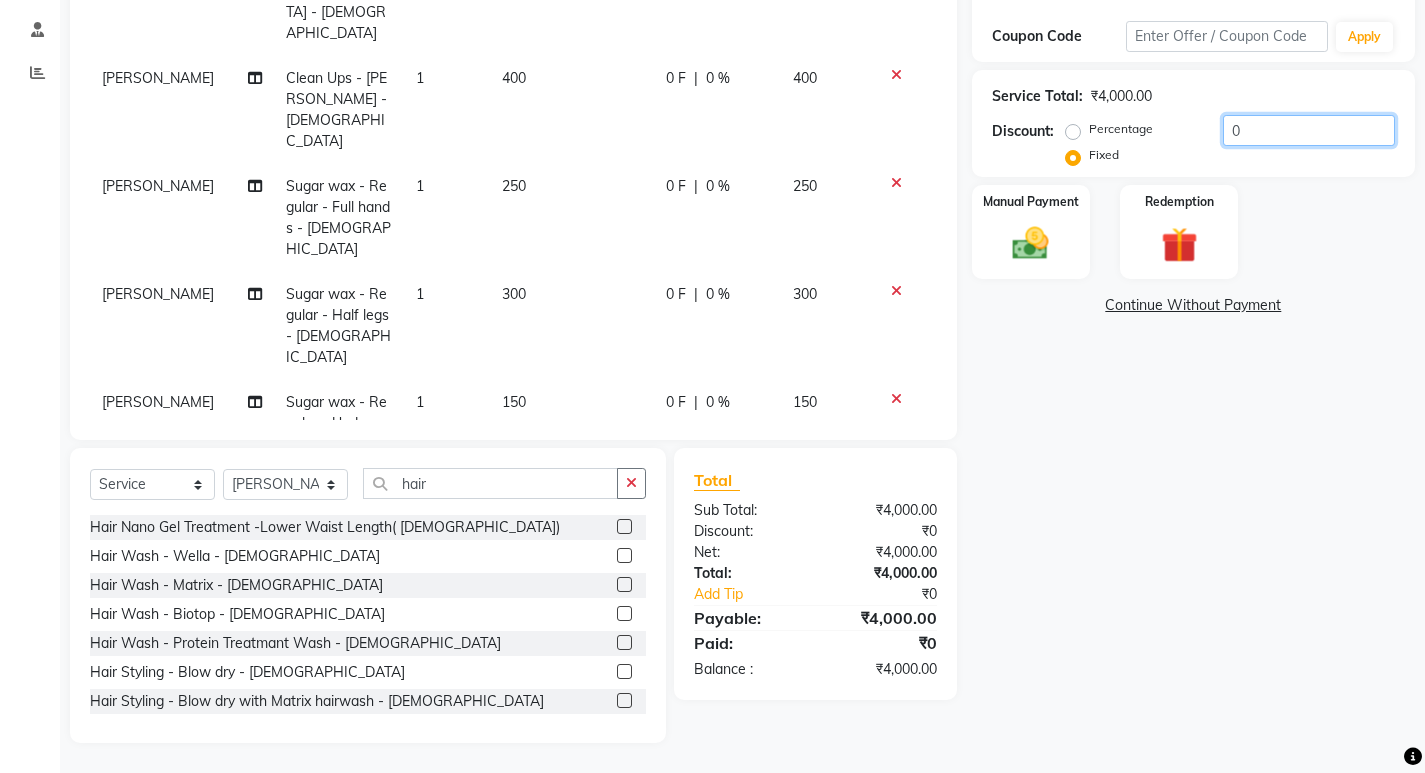 drag, startPoint x: 1238, startPoint y: 135, endPoint x: 1215, endPoint y: 139, distance: 23.345236 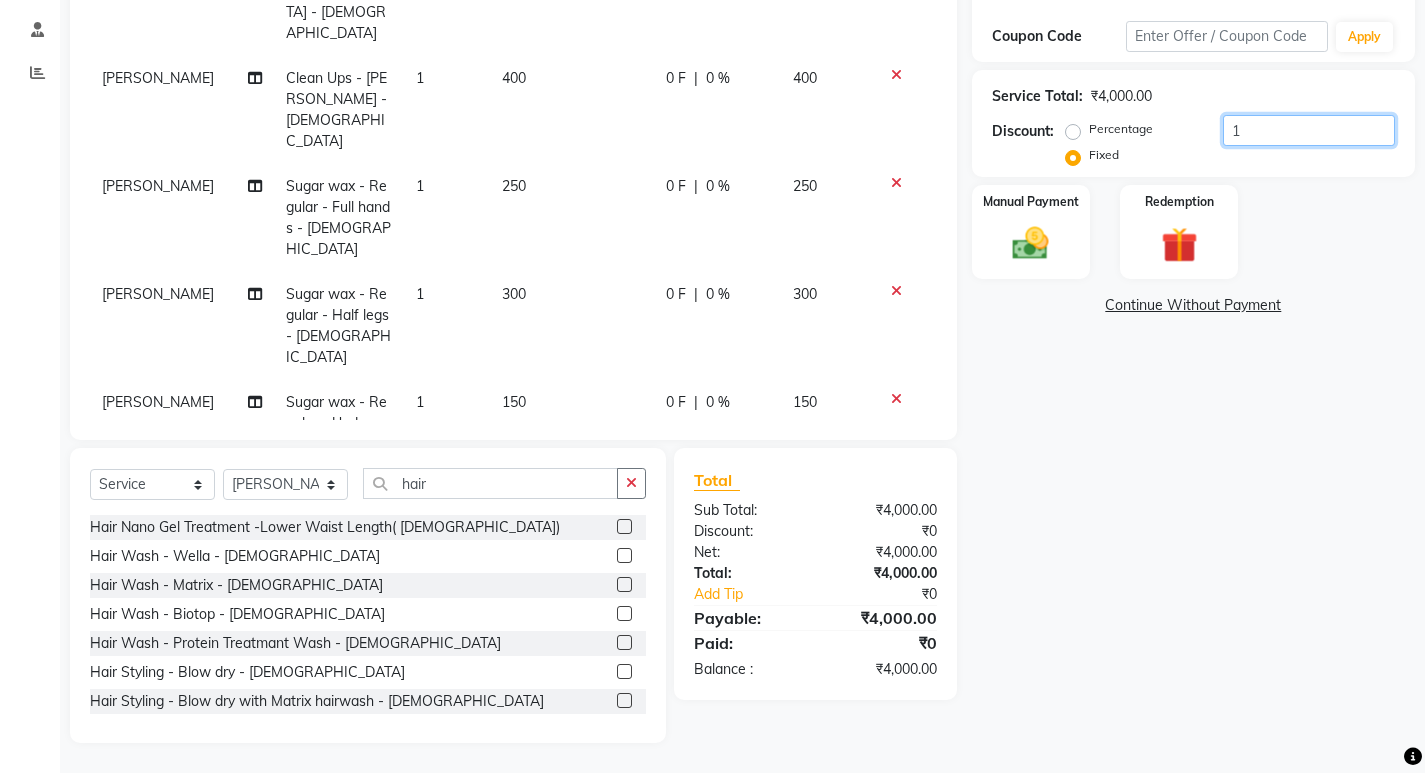 scroll, scrollTop: 528, scrollLeft: 0, axis: vertical 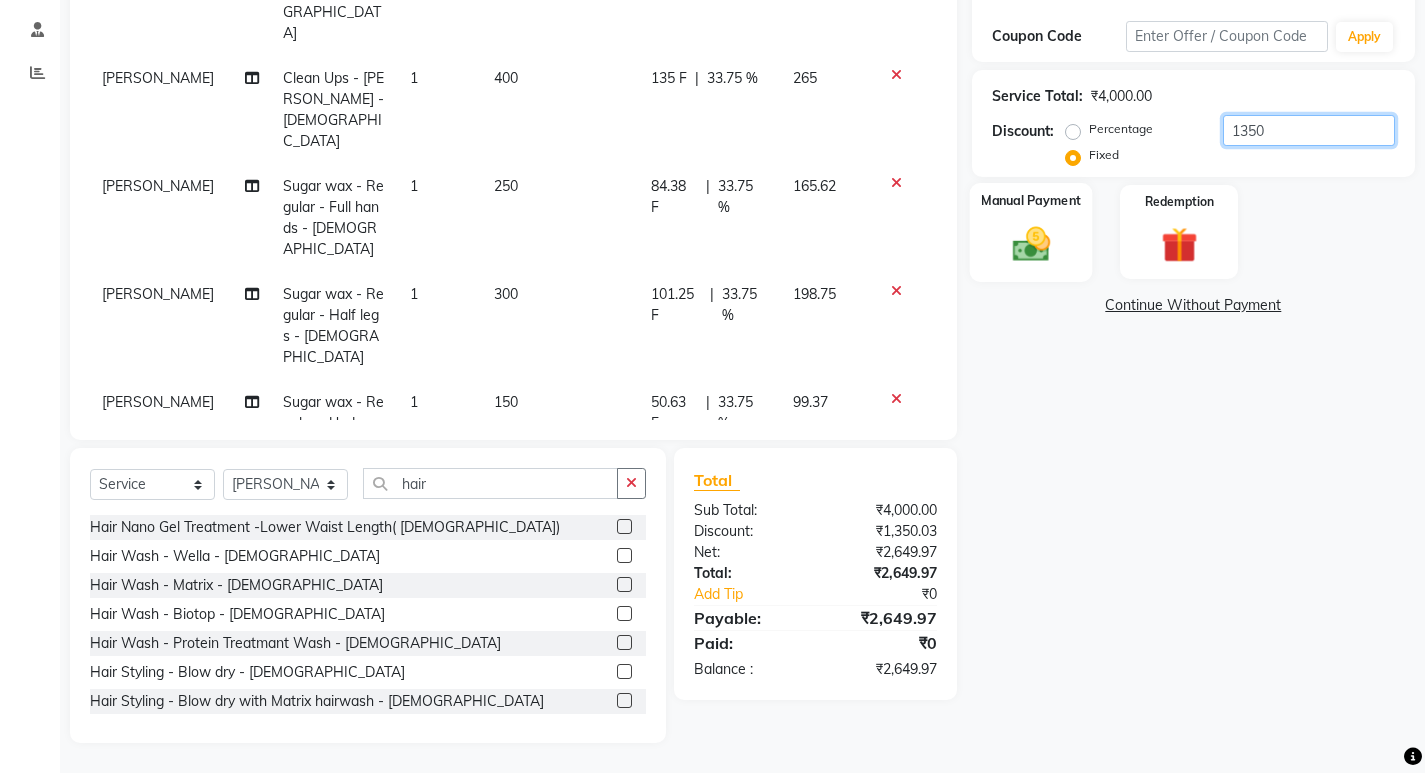 type on "1350" 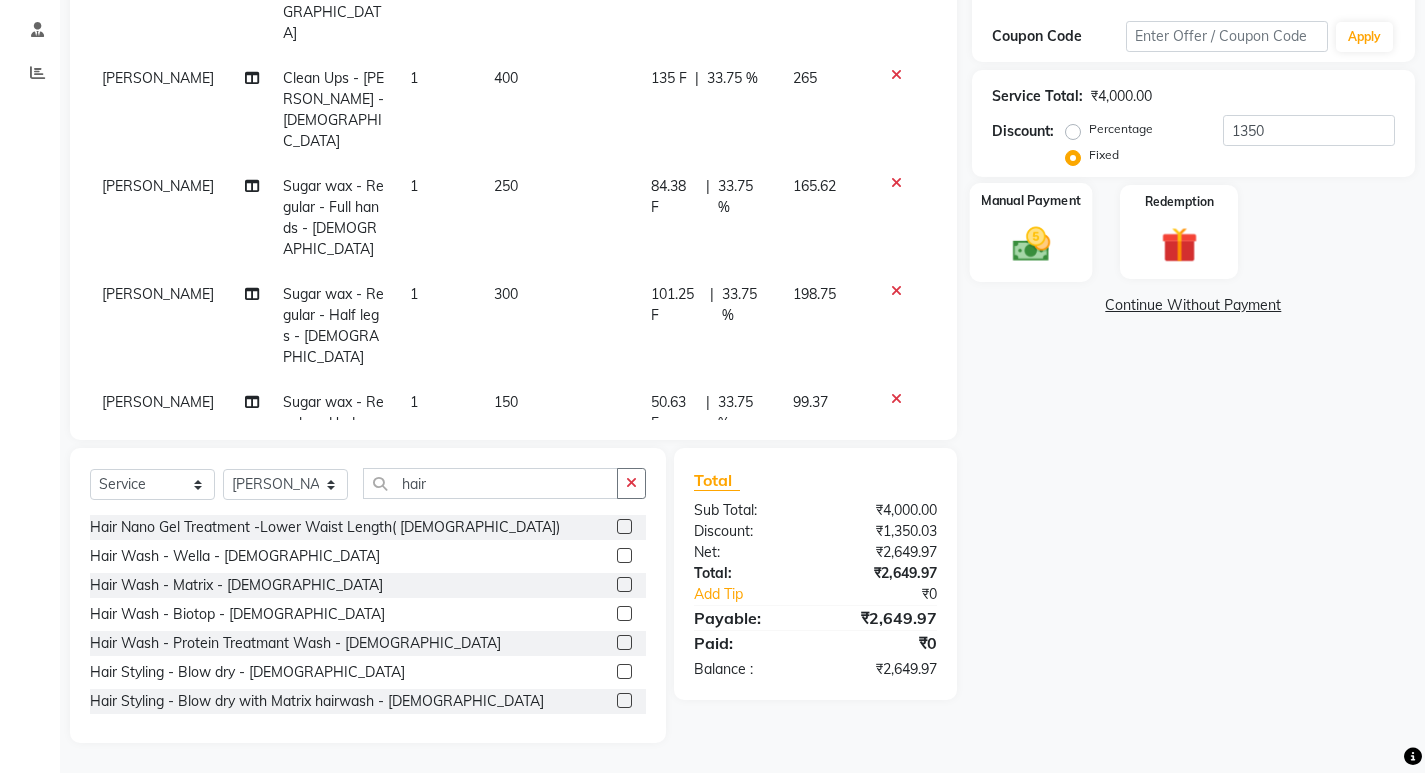 click 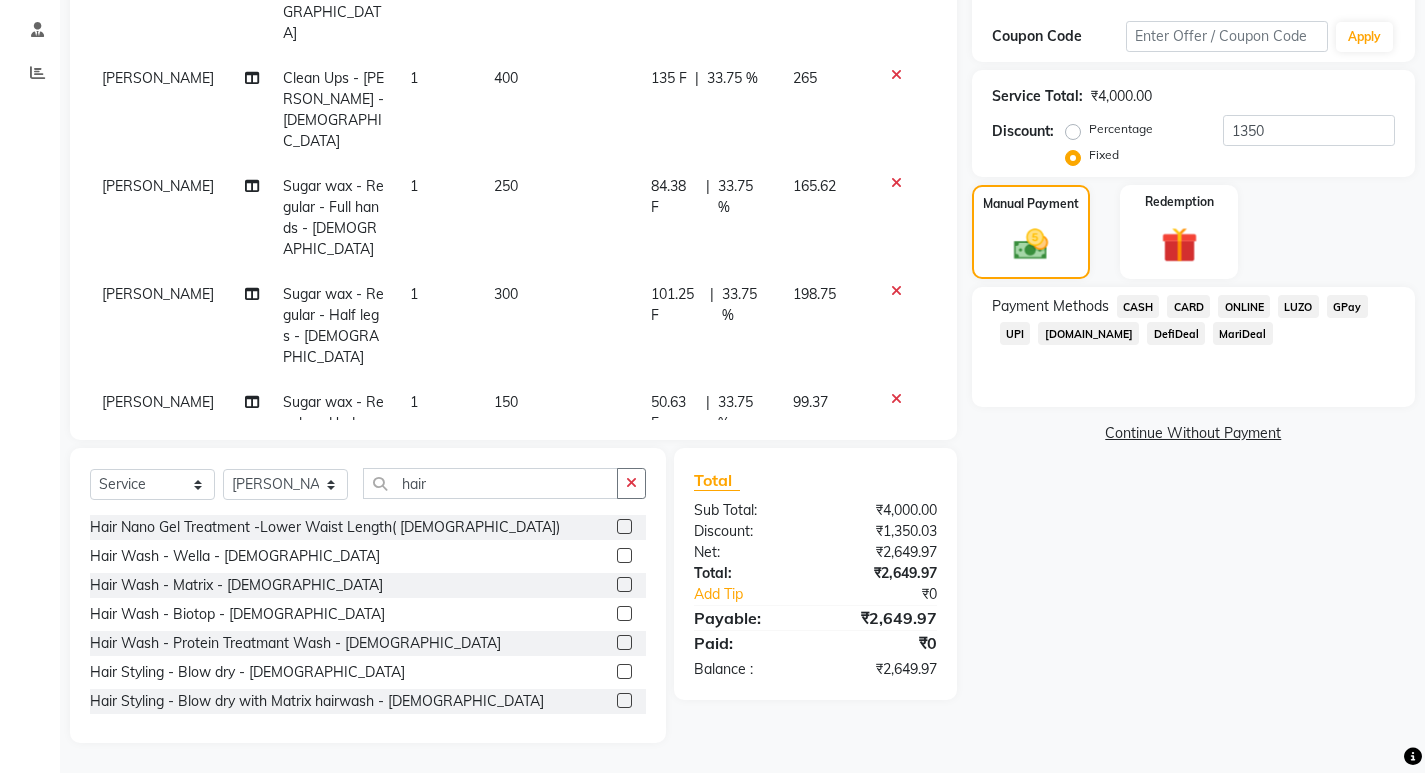 scroll, scrollTop: 0, scrollLeft: 0, axis: both 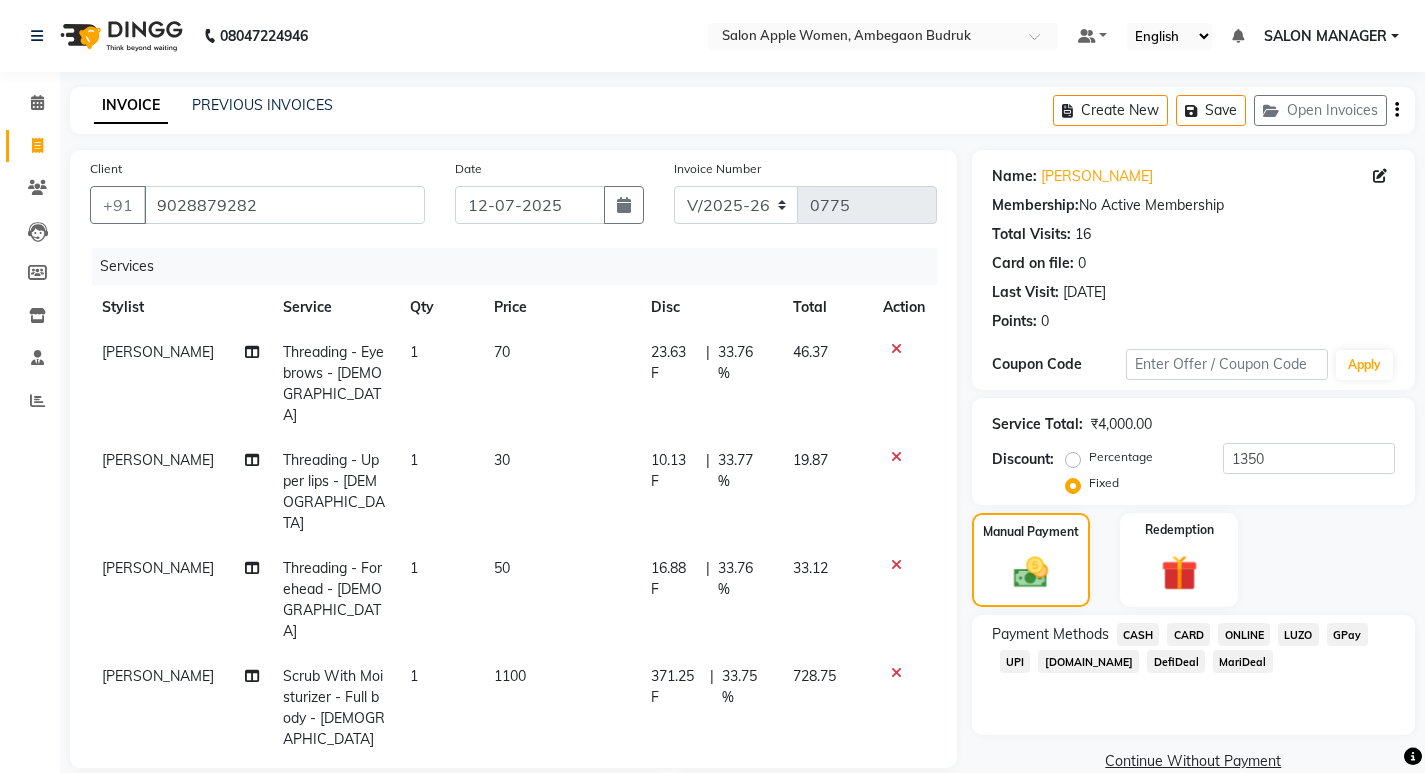 click on "23.63 F | 33.76 %" 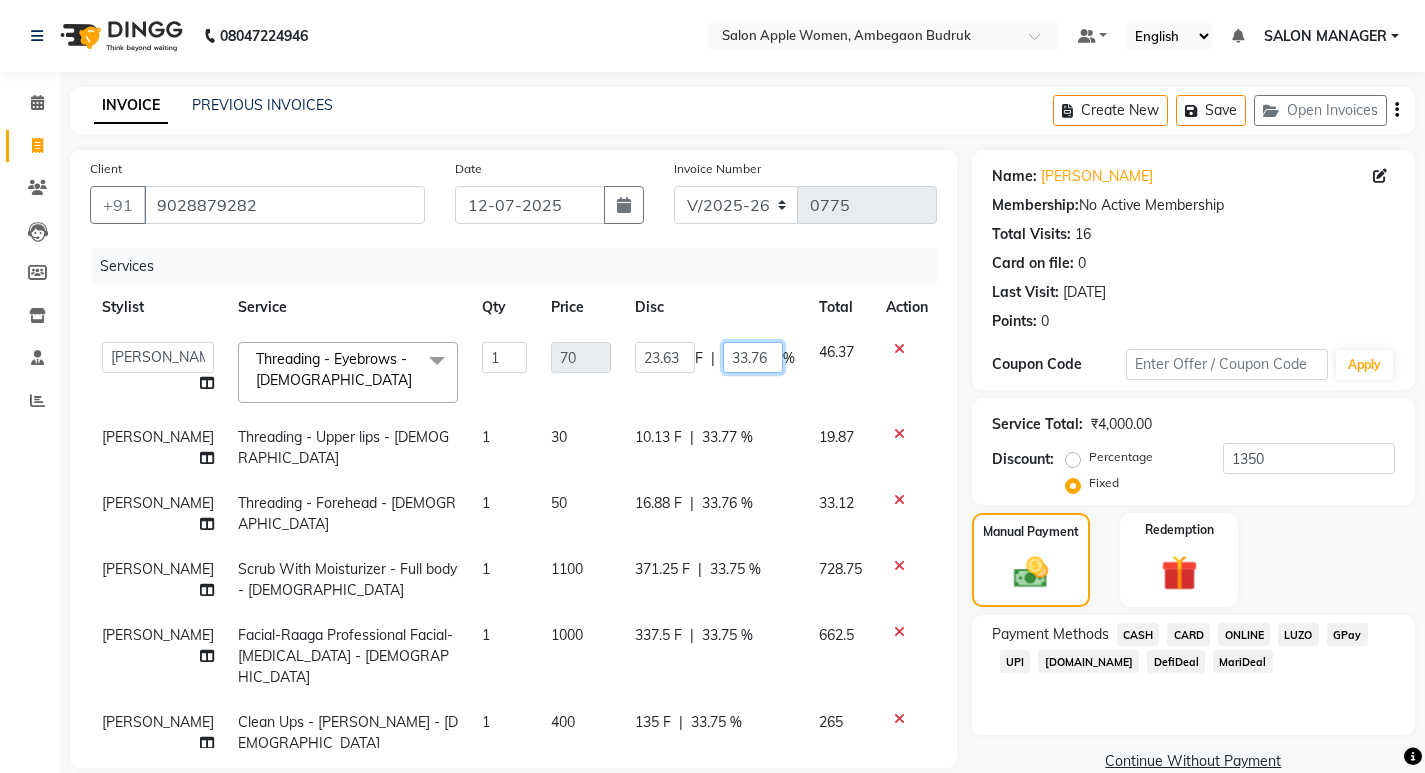 drag, startPoint x: 754, startPoint y: 354, endPoint x: 705, endPoint y: 357, distance: 49.09175 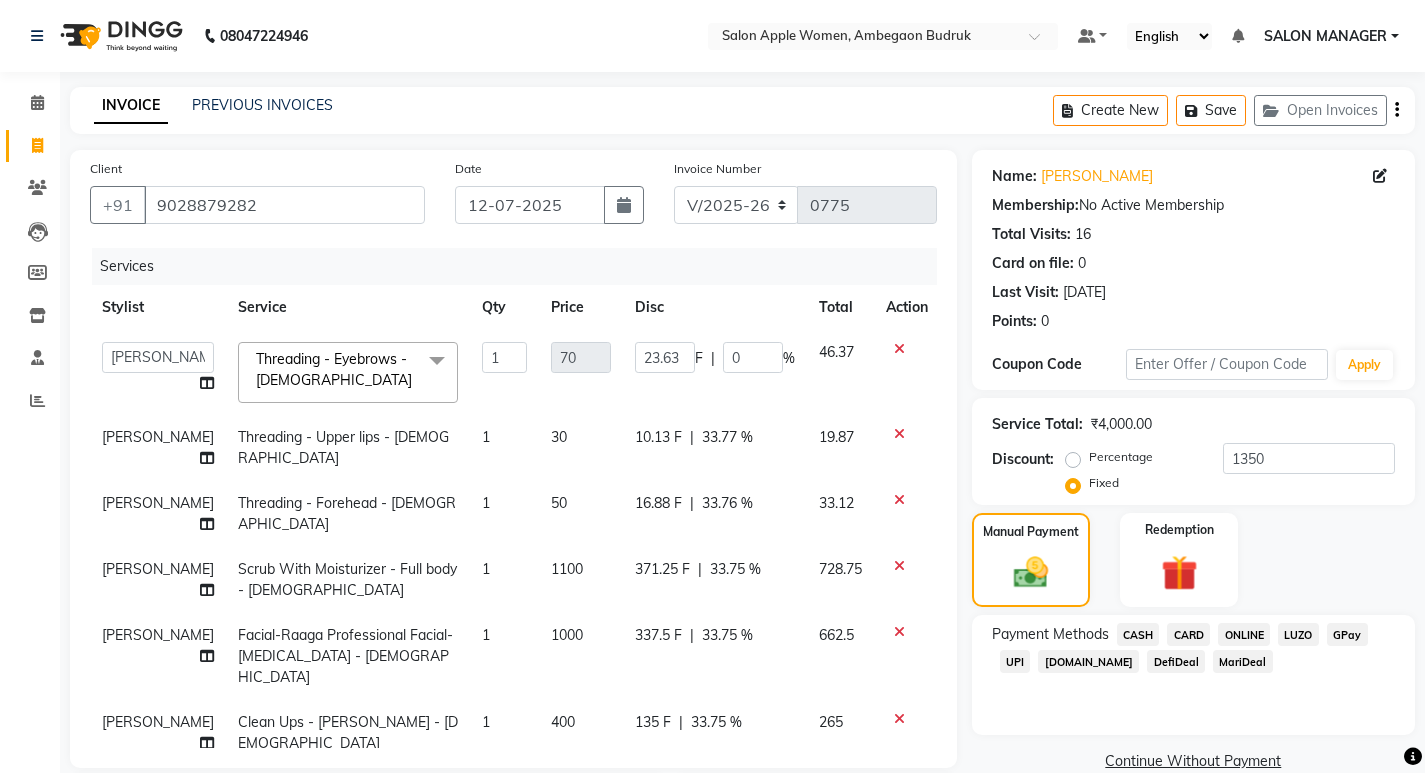 click on "33.77 %" 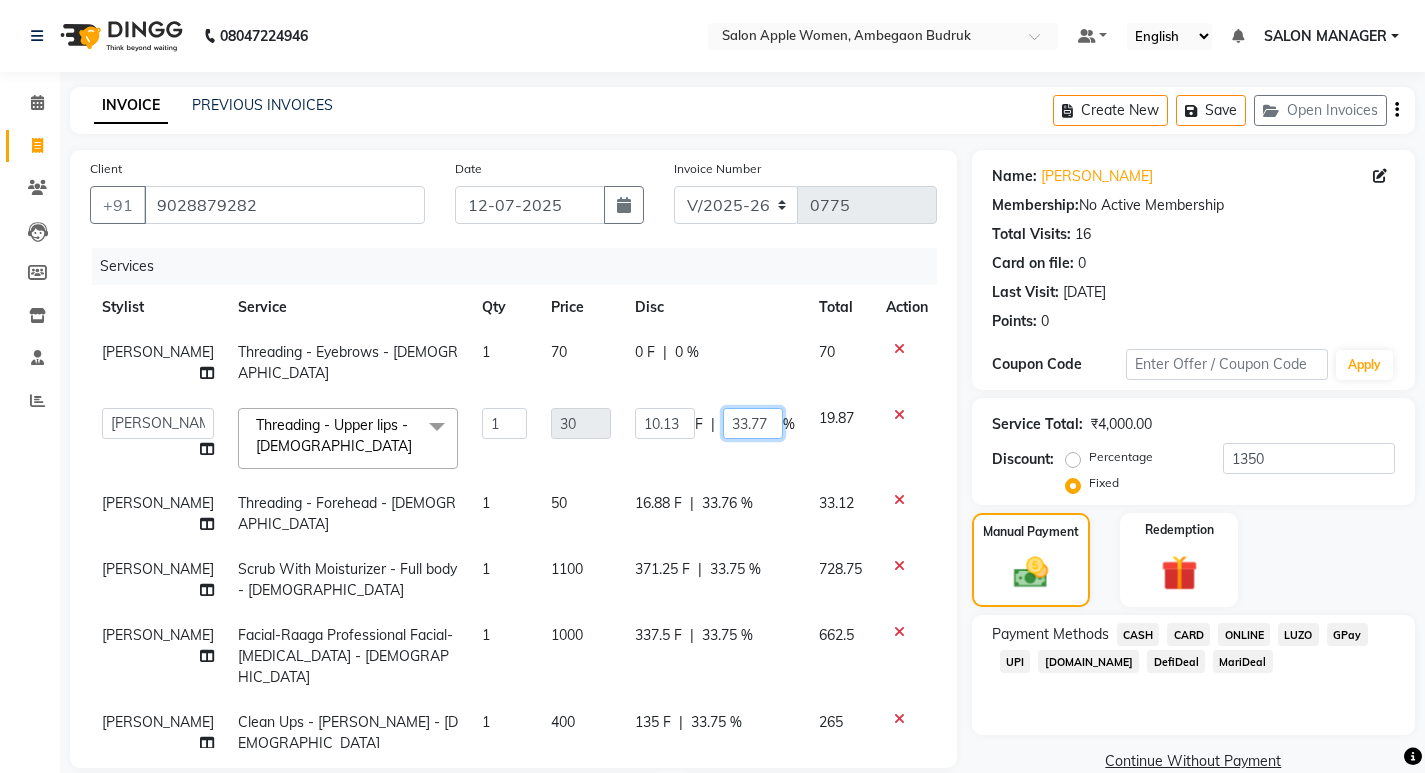 drag, startPoint x: 751, startPoint y: 408, endPoint x: 677, endPoint y: 411, distance: 74.06078 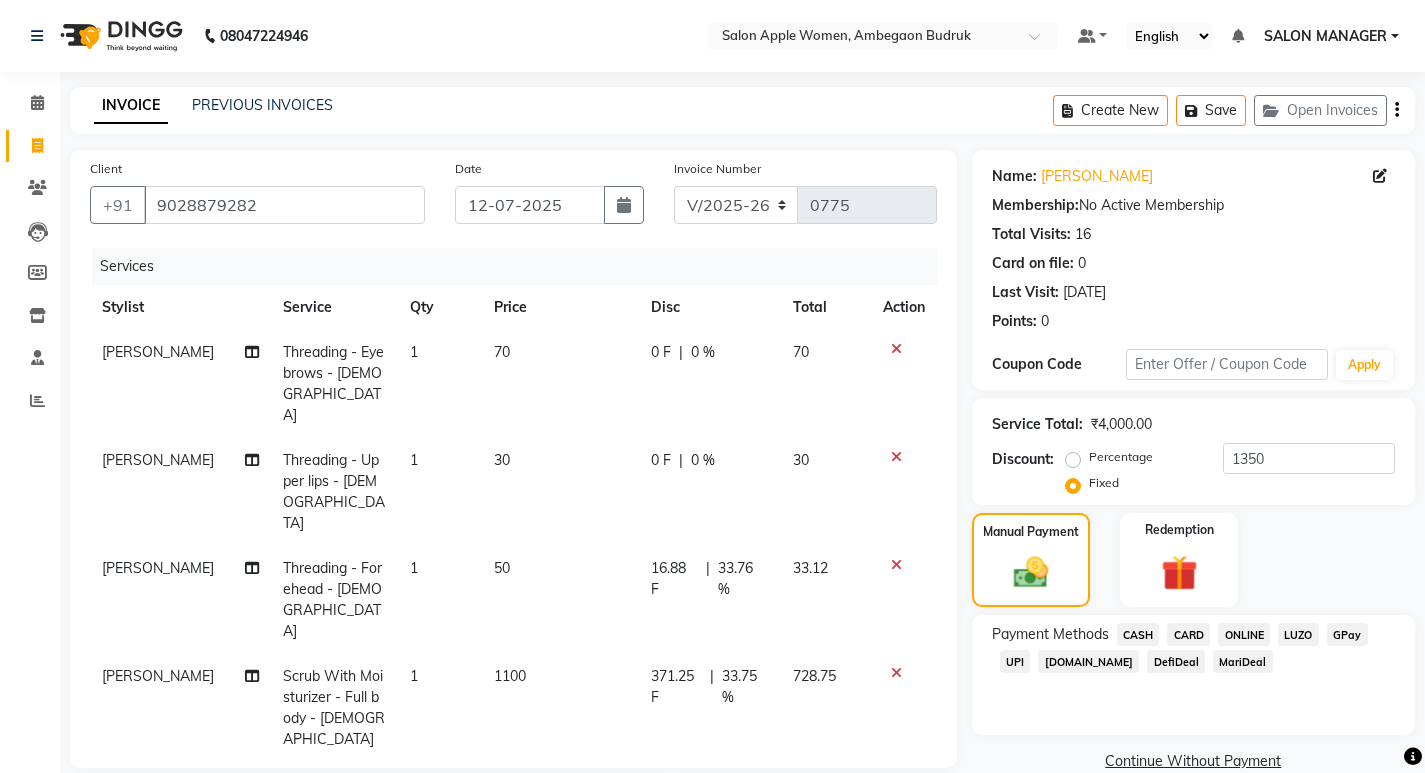 click on "[PERSON_NAME] Threading - Eyebrows - [DEMOGRAPHIC_DATA] 1 70 0 F | 0 % 70 [PERSON_NAME] Threading - Upper lips - [DEMOGRAPHIC_DATA] 1 30 0 F | 0 % 30 [PERSON_NAME] Threading - Forehead - [DEMOGRAPHIC_DATA] 1 50 16.88 F | 33.76 % 33.12 [PERSON_NAME] Scrub With Moisturizer - Full body - [DEMOGRAPHIC_DATA] 1 1100 371.25 F | 33.75 % 728.75 [PERSON_NAME] Facial-Raaga Professional Facial- [MEDICAL_DATA] - [DEMOGRAPHIC_DATA] 1 1000 337.5 F | 33.75 % 662.5 [PERSON_NAME] Clean Ups - [PERSON_NAME] - [DEMOGRAPHIC_DATA] 1 400 135 F | 33.75 % 265 [PERSON_NAME] Sugar wax - Regular - Full hands - [DEMOGRAPHIC_DATA] 1 250 84.38 F | 33.75 % 165.62 [PERSON_NAME] Sugar wax - Regular - Half legs - [DEMOGRAPHIC_DATA] 1 300 101.25 F | 33.75 % 198.75 [PERSON_NAME] Sugar wax - Regular - Under arms - [DEMOGRAPHIC_DATA] 1 150 50.63 F | 33.75 % 99.37 [PERSON_NAME] Hair Wash - Wella - [DEMOGRAPHIC_DATA] 1 350 118.13 F | 33.75 % 231.87 [PERSON_NAME] Hair Styling - Blow dry - [DEMOGRAPHIC_DATA] 1 300 101.25 F | 33.75 % 198.75" 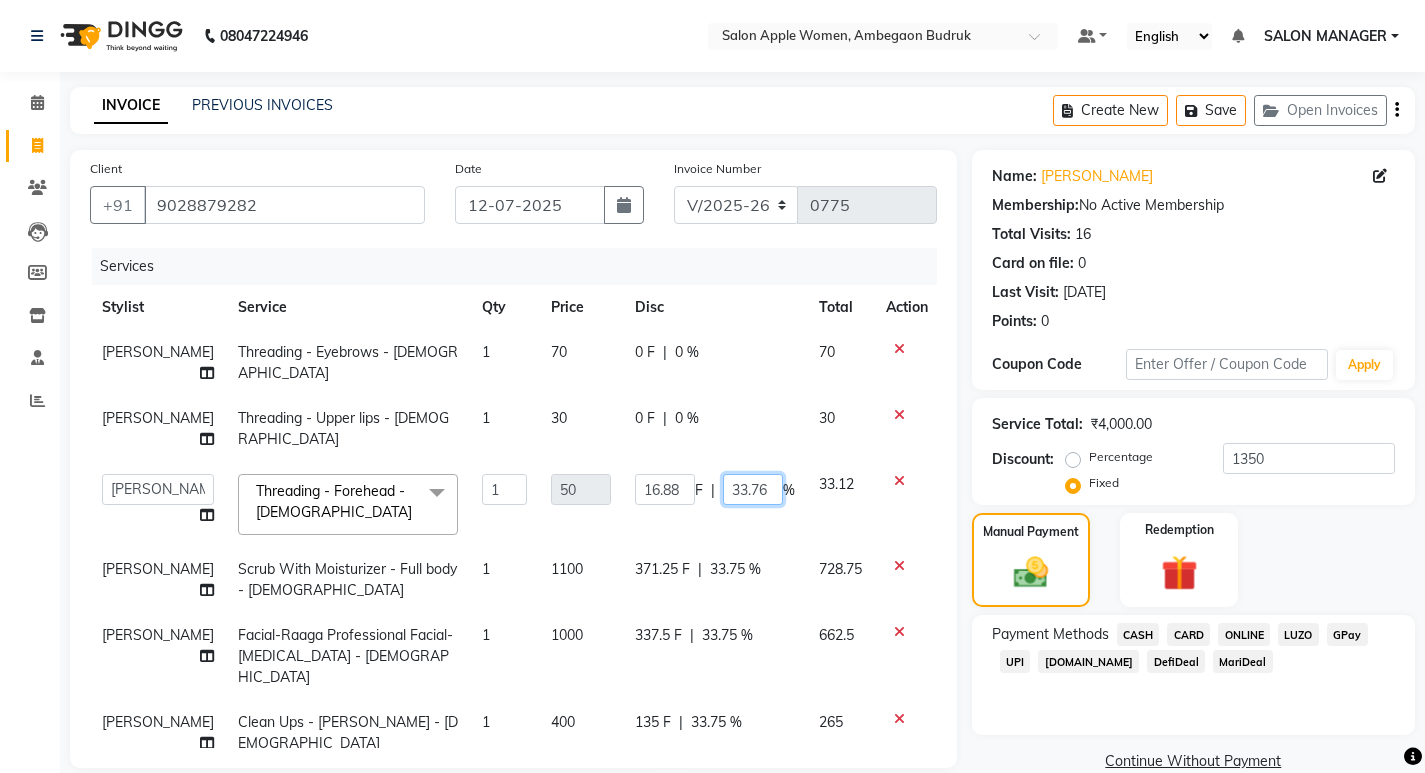 drag, startPoint x: 748, startPoint y: 449, endPoint x: 673, endPoint y: 448, distance: 75.00667 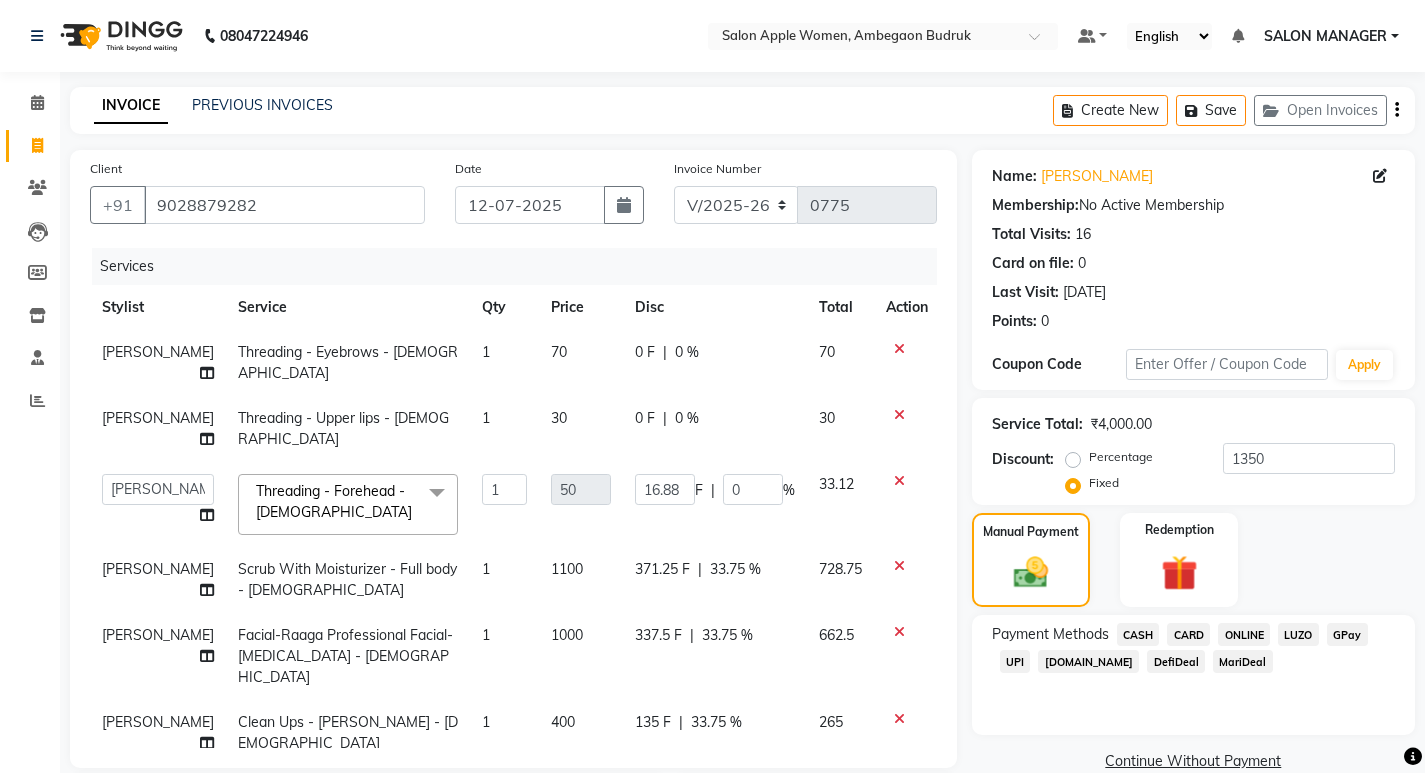click on "[PERSON_NAME] Threading - Eyebrows - [DEMOGRAPHIC_DATA] 1 70 0 F | 0 % 70 [PERSON_NAME] Threading - Upper lips - [DEMOGRAPHIC_DATA] 1 30 0 F | 0 % 30  [PERSON_NAME]   GAURI   Onwer   Priyanka Manager   [PERSON_NAME]   SALON MANAGER   SALON MANAGER  Threading - Forehead - [DEMOGRAPHIC_DATA]  x Regular NailPolish Hand Regular Nailpolish Hand + Leg Cut,File & regular Nailpolish (10 Nails) Acrylic Nail Extensions (10 Nails) Acrylic Nail Extension (1 Tip) Gel Nail Extension (10 Nails) Gel Nail Extensions (1 Tip) [PERSON_NAME] Glitter Nail Polish (10 Nails) [PERSON_NAME] Glitter Nail Polish (1 Tip) 3D Nail Art (10 Nails) 3D Nail Art (1 Tip) Cat Eye Design Gel Polish (10 Nails) Cat Eye Design Gel Polish (1 Tip) Overlays (10 Nails) Overlays (1 Tip) French Gel Polish Application (10 Nails) French Gel Polish Application (1 Tip) Ombre Nail Art (10 Nails) Ombre Nail Art (1 Tip) Refil-Gel/Acrylic (10 Nails) Refil-Gel/Acrylic (1 Tip) Chrome Gel Polish (10 Nails) Chrome Gel Polish (1 Tip) Gel Polish Application (10 Nails) Gel Polish Application (1 Tip) Nail Extensions Removal (10 Nails)" 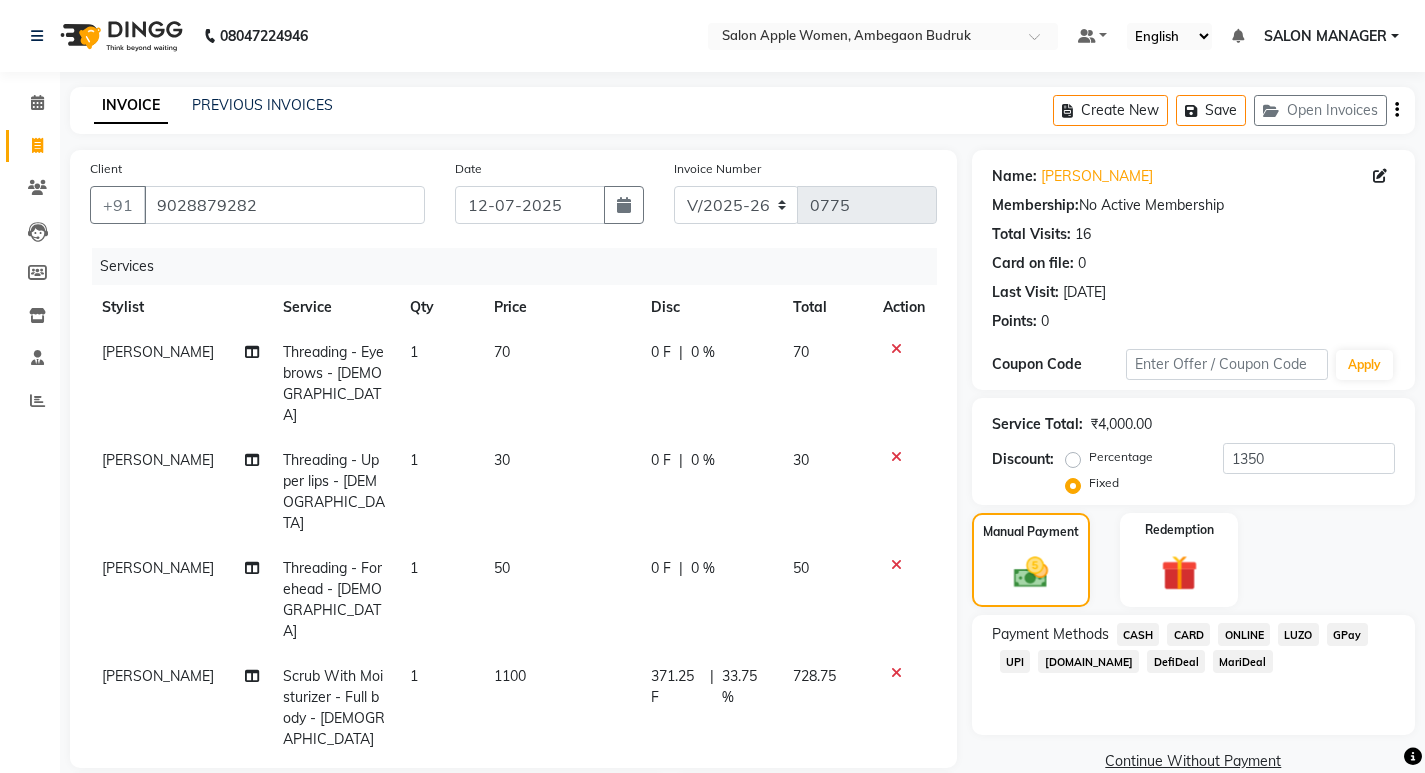 scroll, scrollTop: 333, scrollLeft: 0, axis: vertical 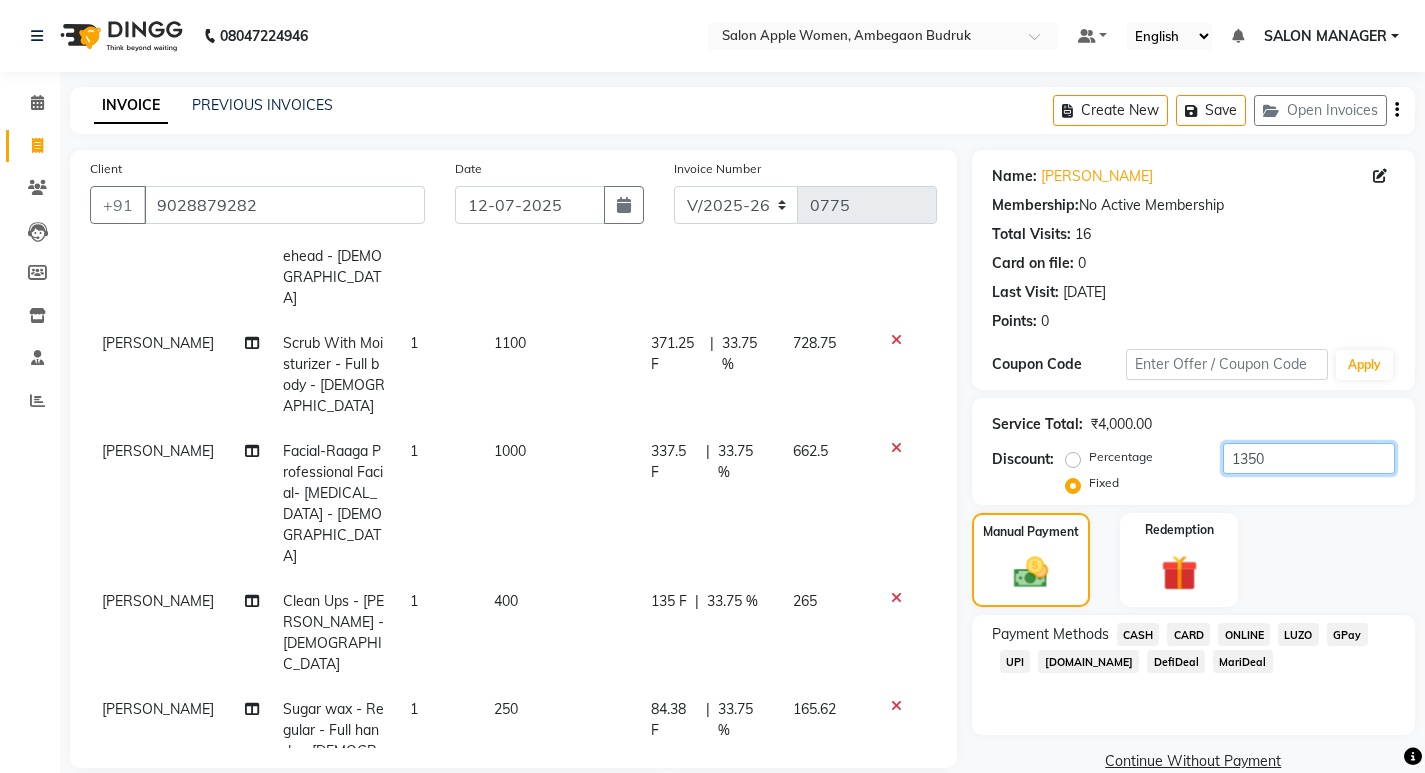 drag, startPoint x: 1280, startPoint y: 464, endPoint x: 1219, endPoint y: 471, distance: 61.400326 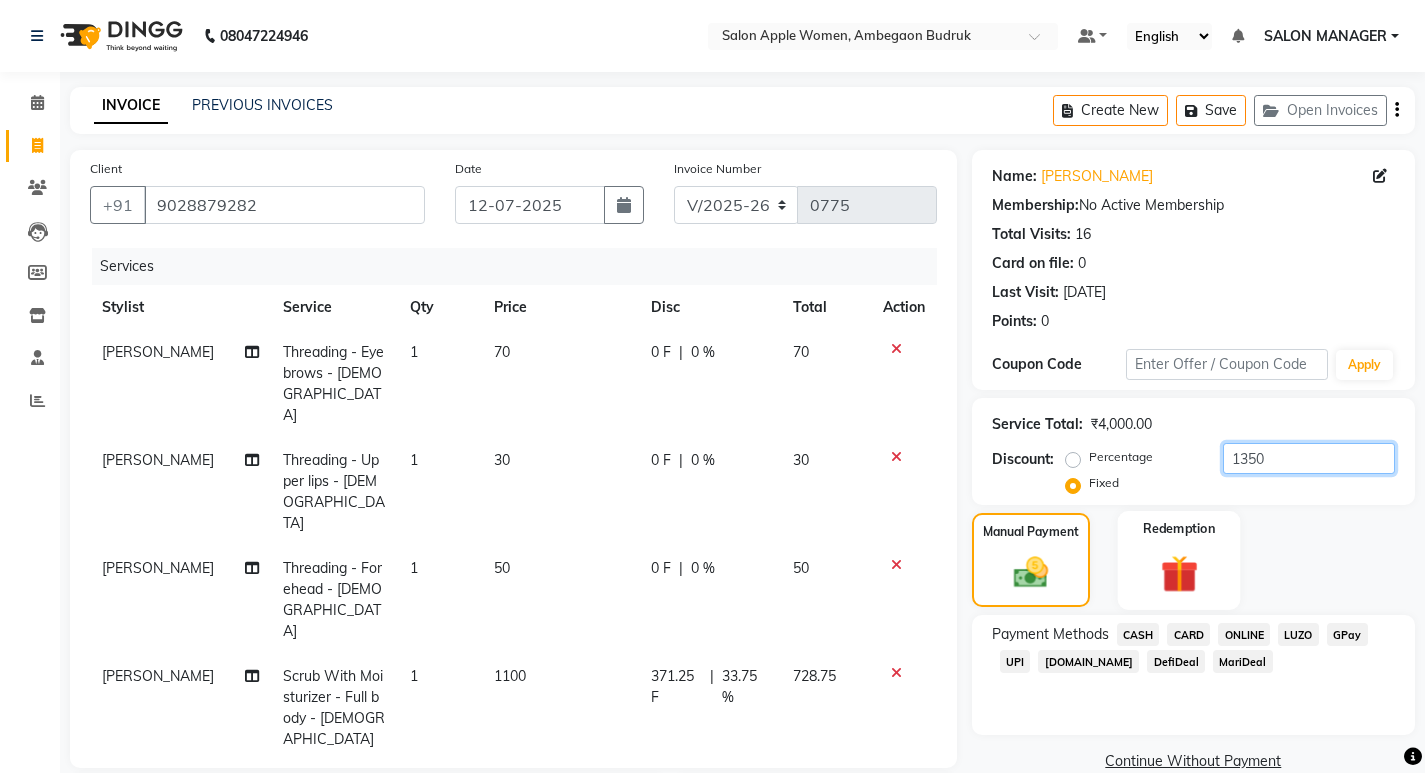 scroll, scrollTop: 328, scrollLeft: 0, axis: vertical 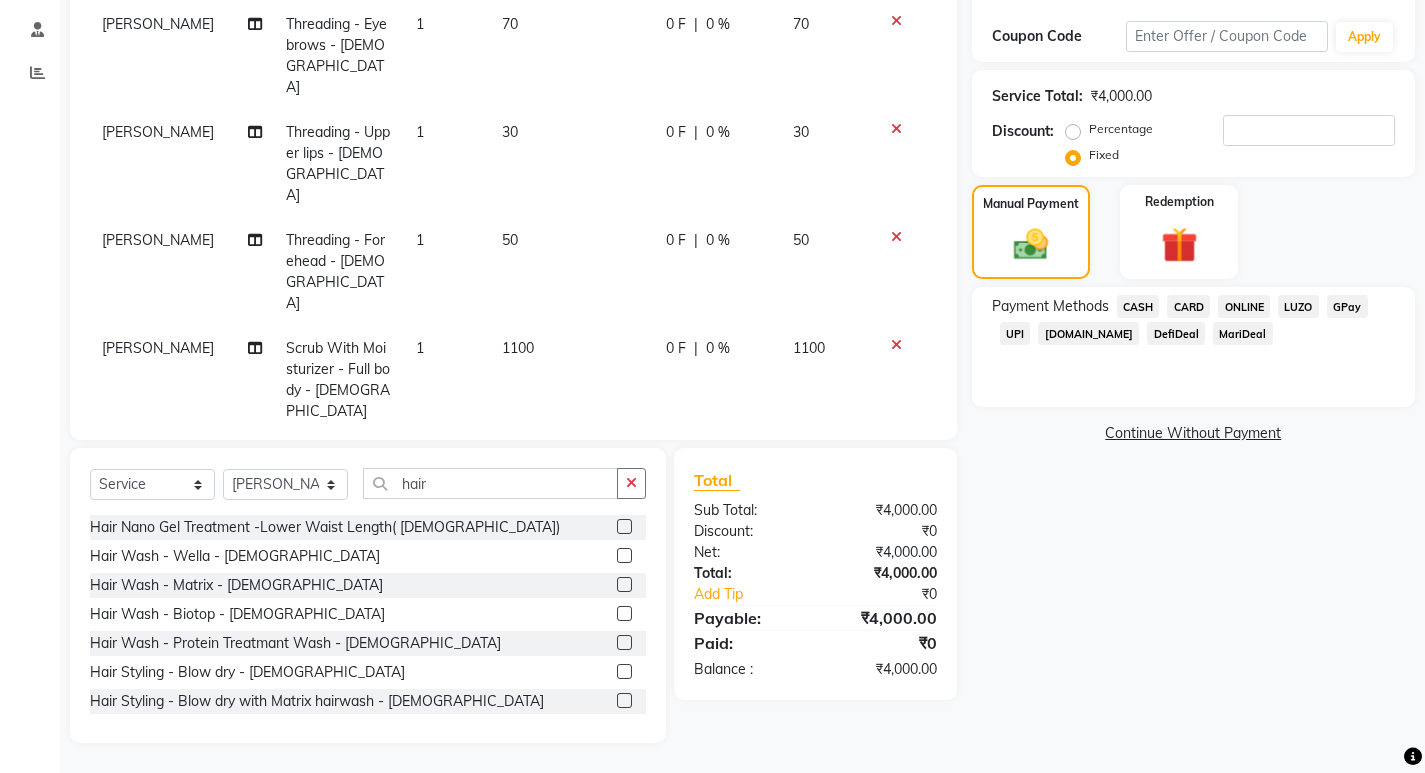 click on "Name: [PERSON_NAME] Membership:  No Active Membership  Total Visits:  16 Card on file:  0 Last Visit:   [DATE] Points:   0  Coupon Code Apply Service Total:  ₹4,000.00  Discount:  Percentage   Fixed  Manual Payment Redemption Payment Methods  CASH   CARD   ONLINE   LUZO   GPay   UPI   [DOMAIN_NAME]   DefiDeal   MariDeal   Continue Without Payment" 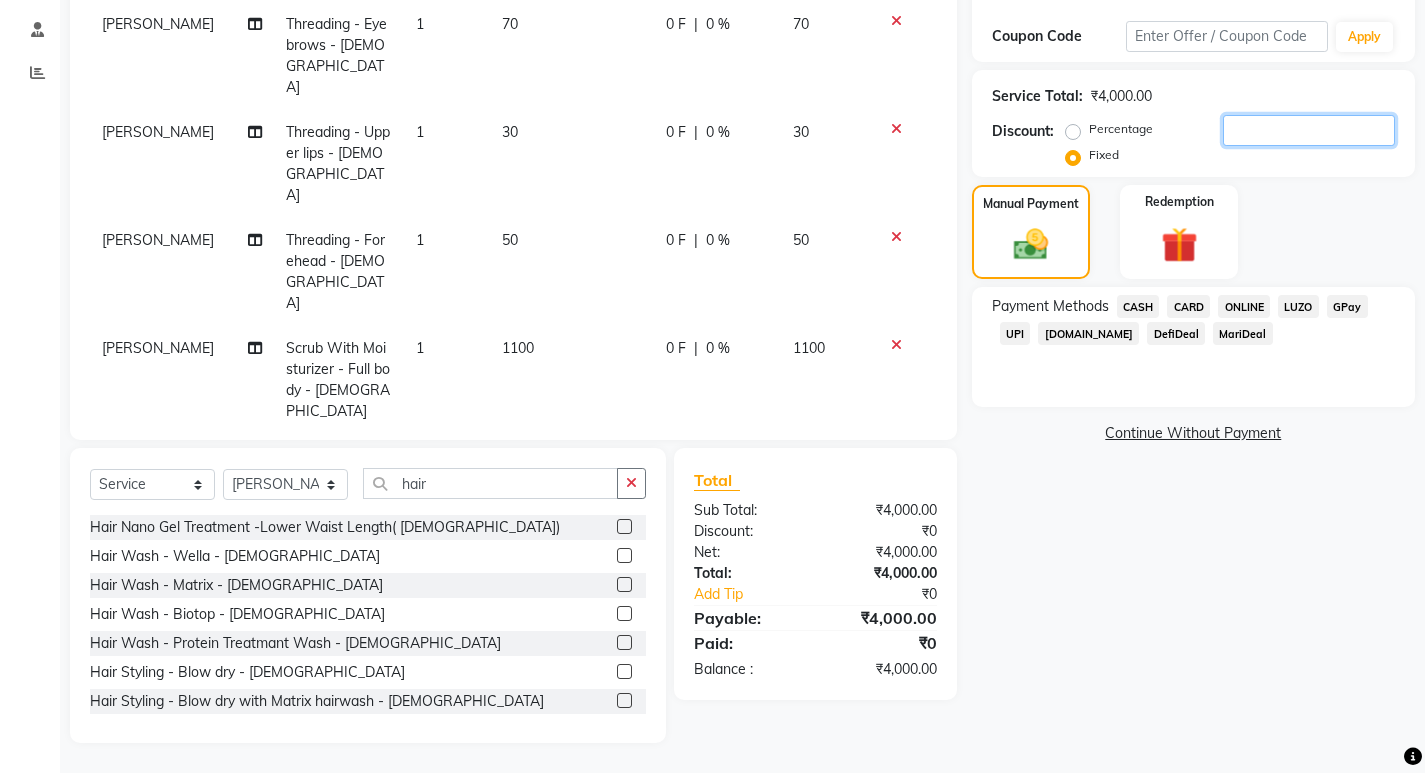 click 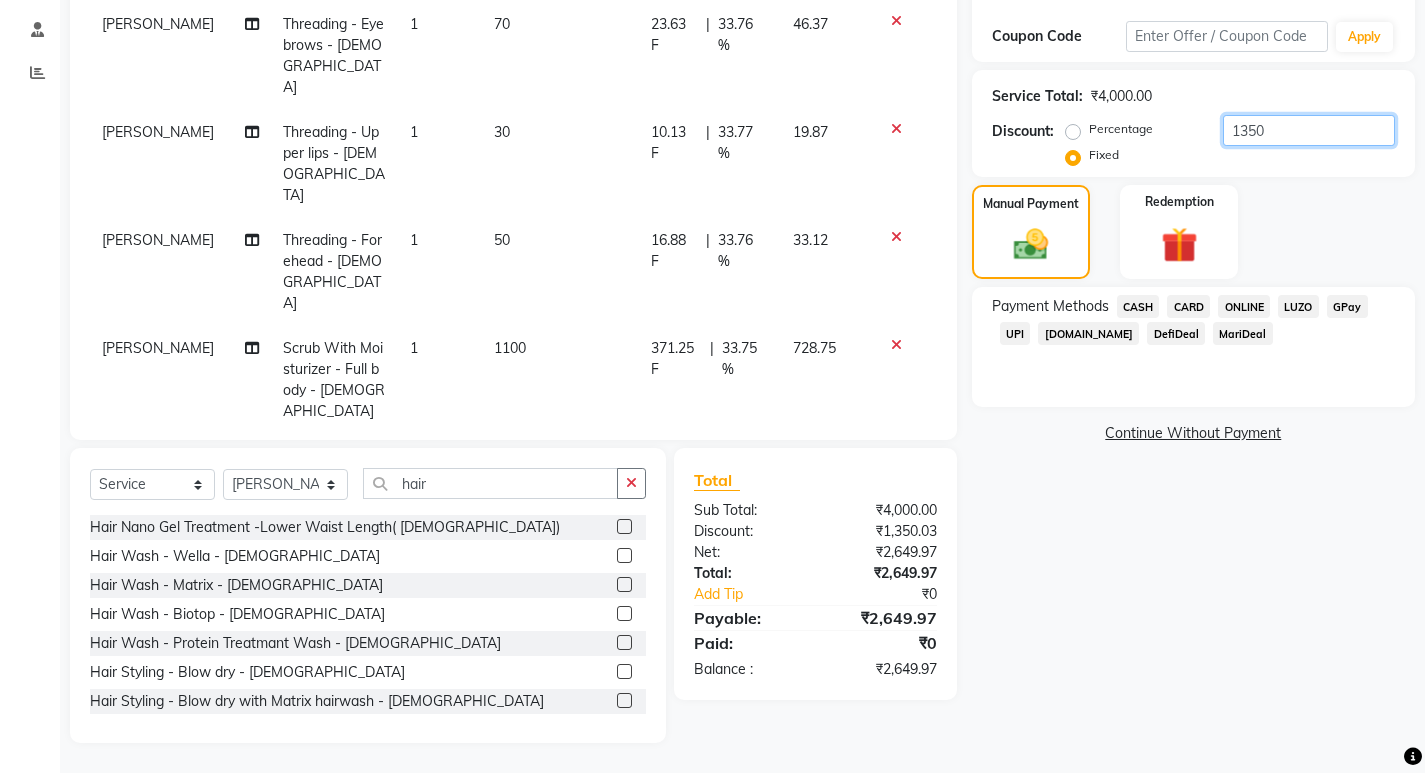 type on "1350" 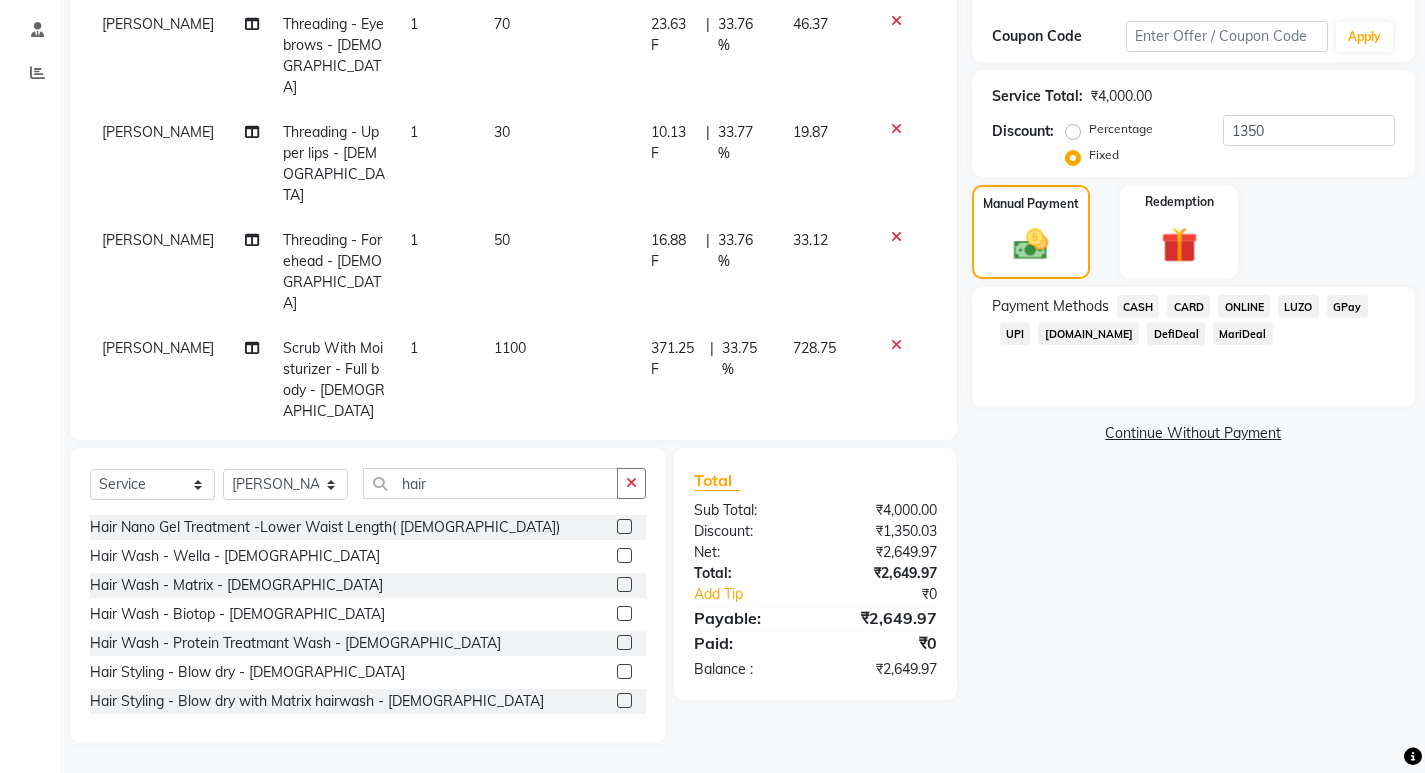 click on "ONLINE" 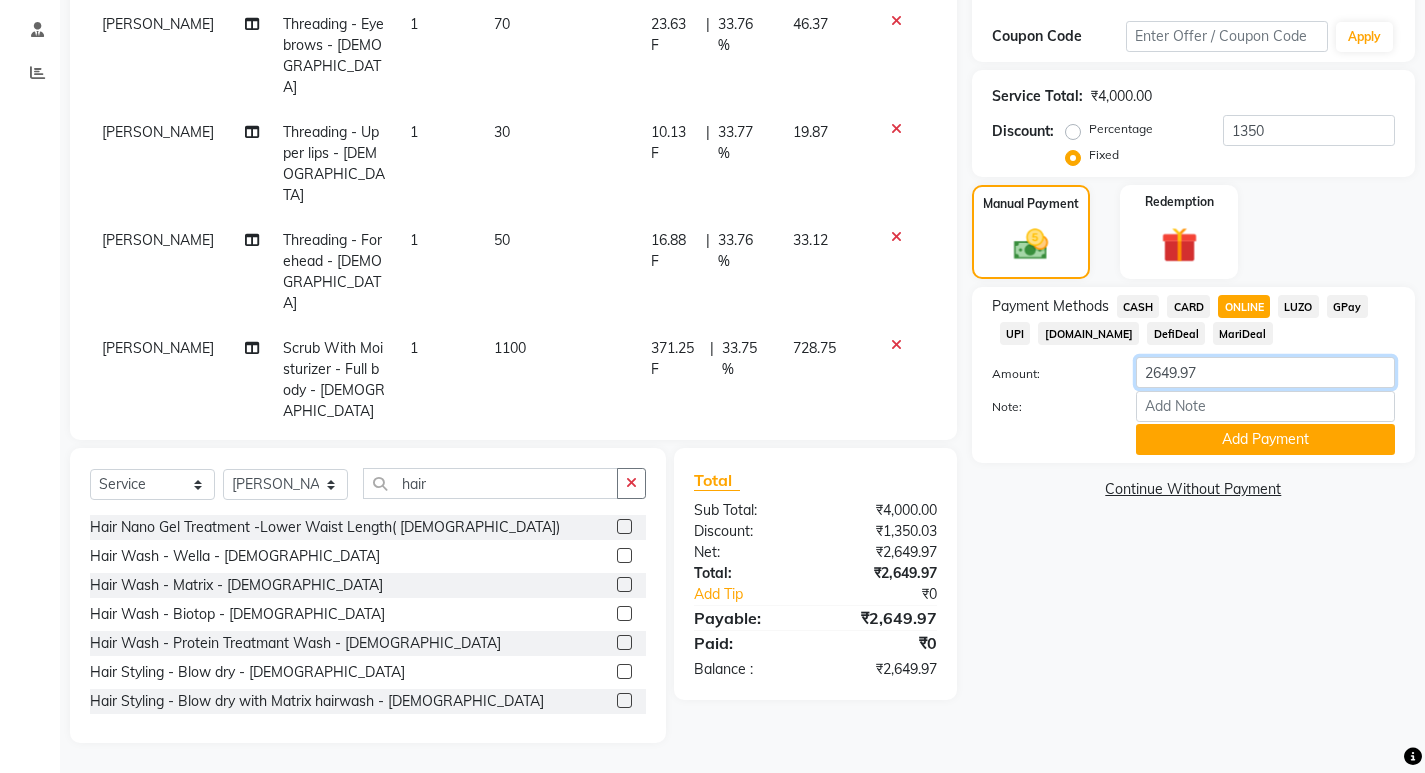 drag, startPoint x: 1203, startPoint y: 376, endPoint x: 1164, endPoint y: 376, distance: 39 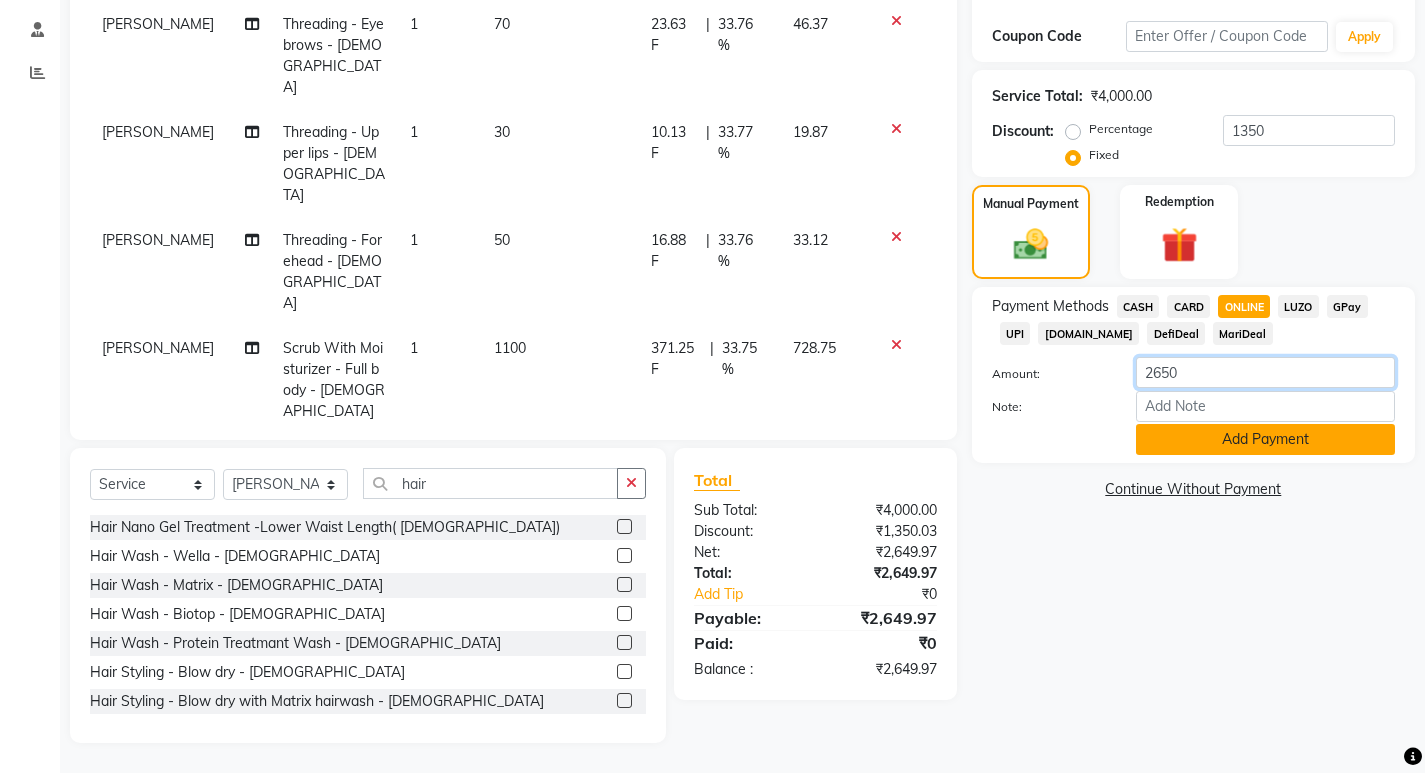 type on "2650" 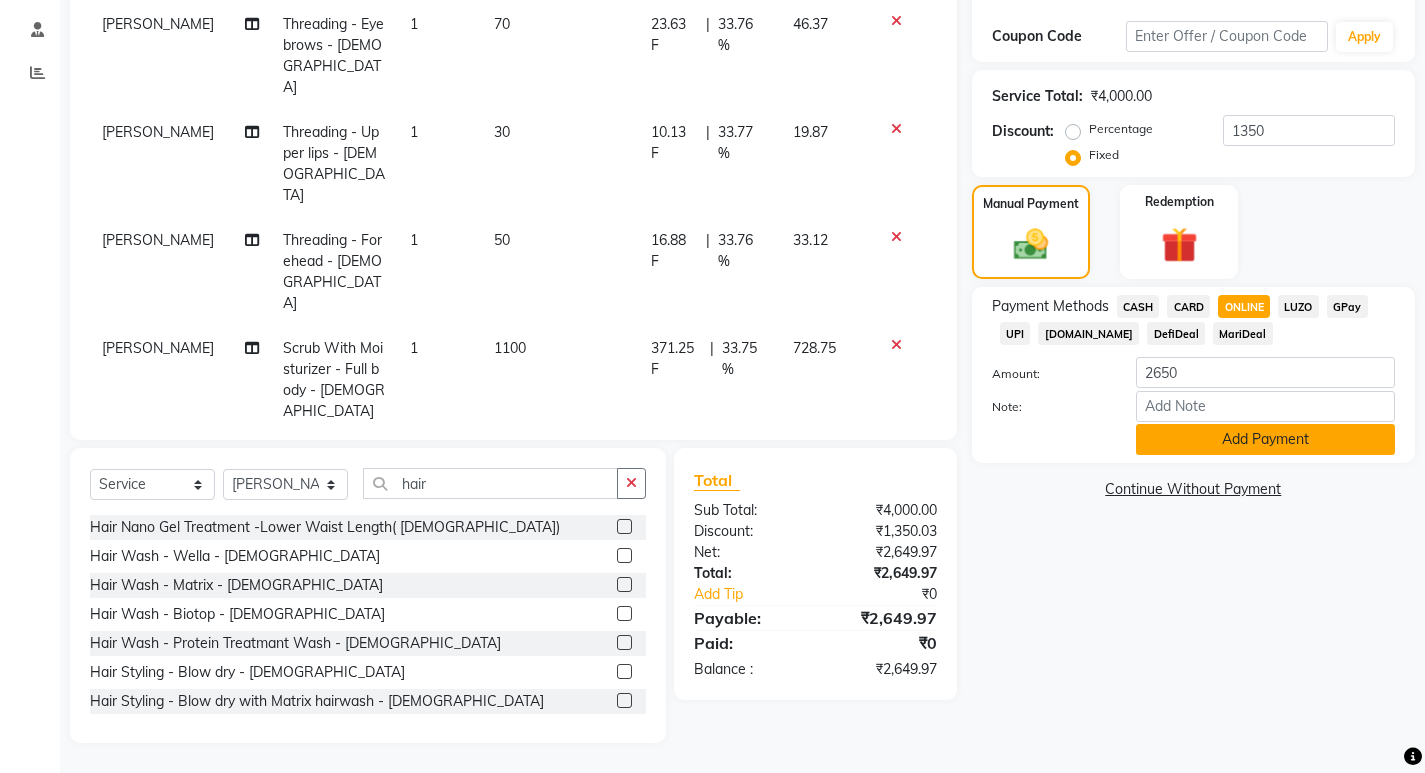 click on "Add Payment" 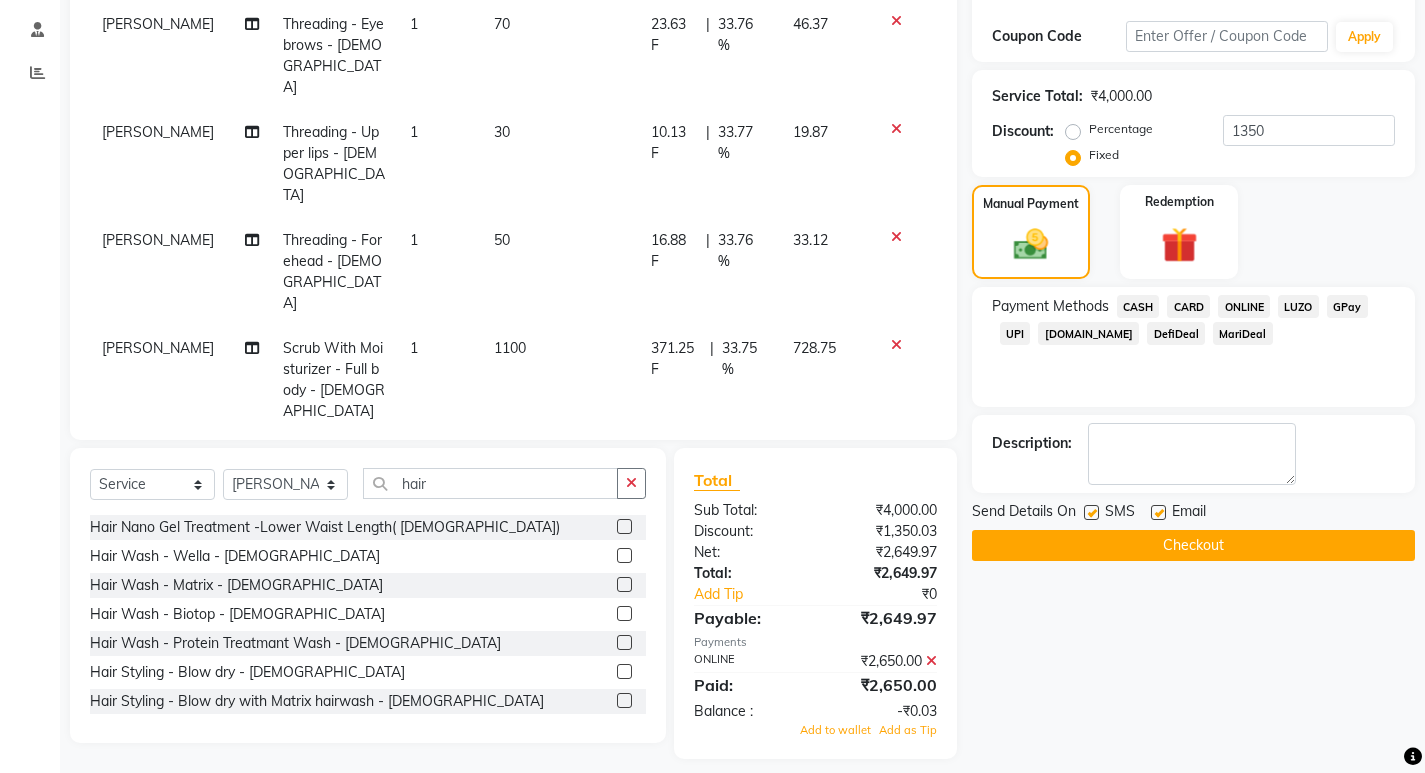 scroll, scrollTop: 344, scrollLeft: 0, axis: vertical 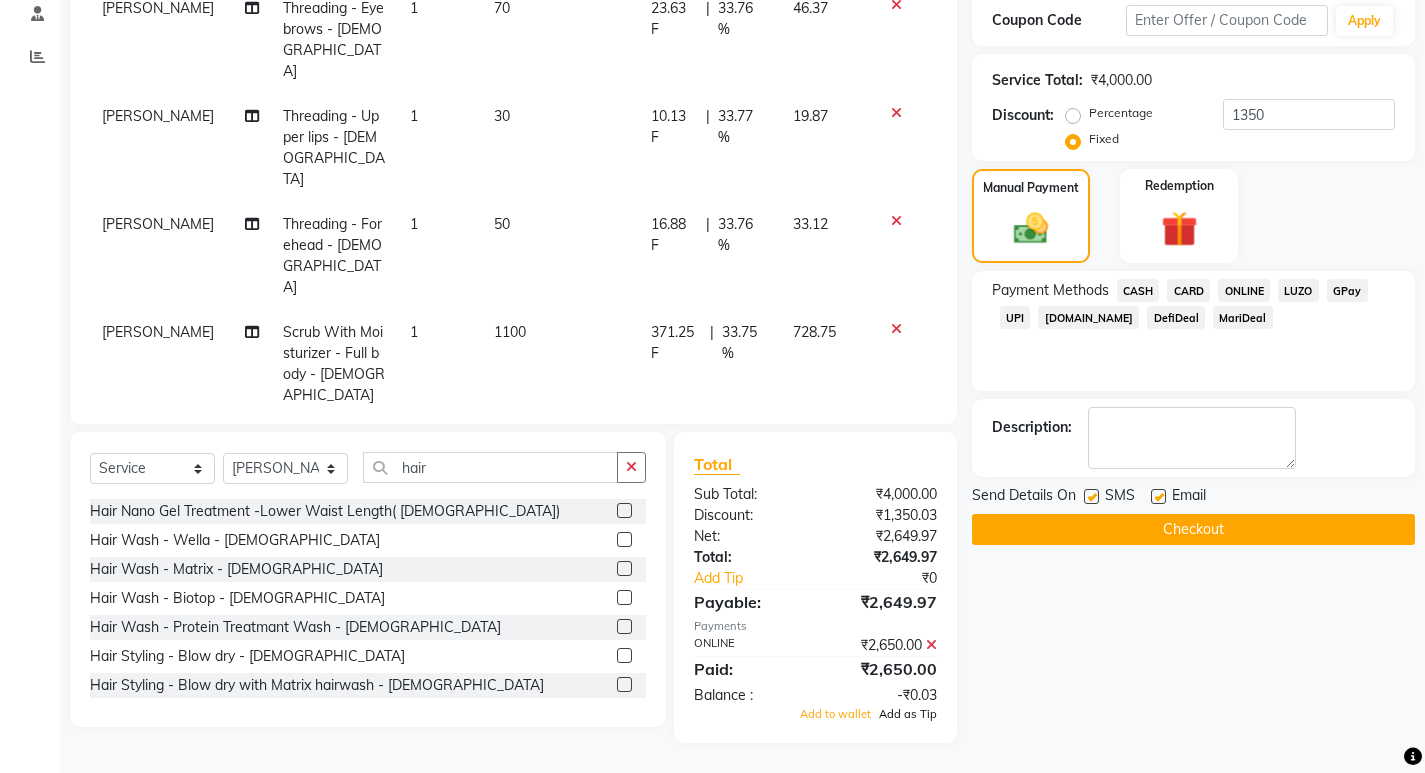 click on "Add as Tip" 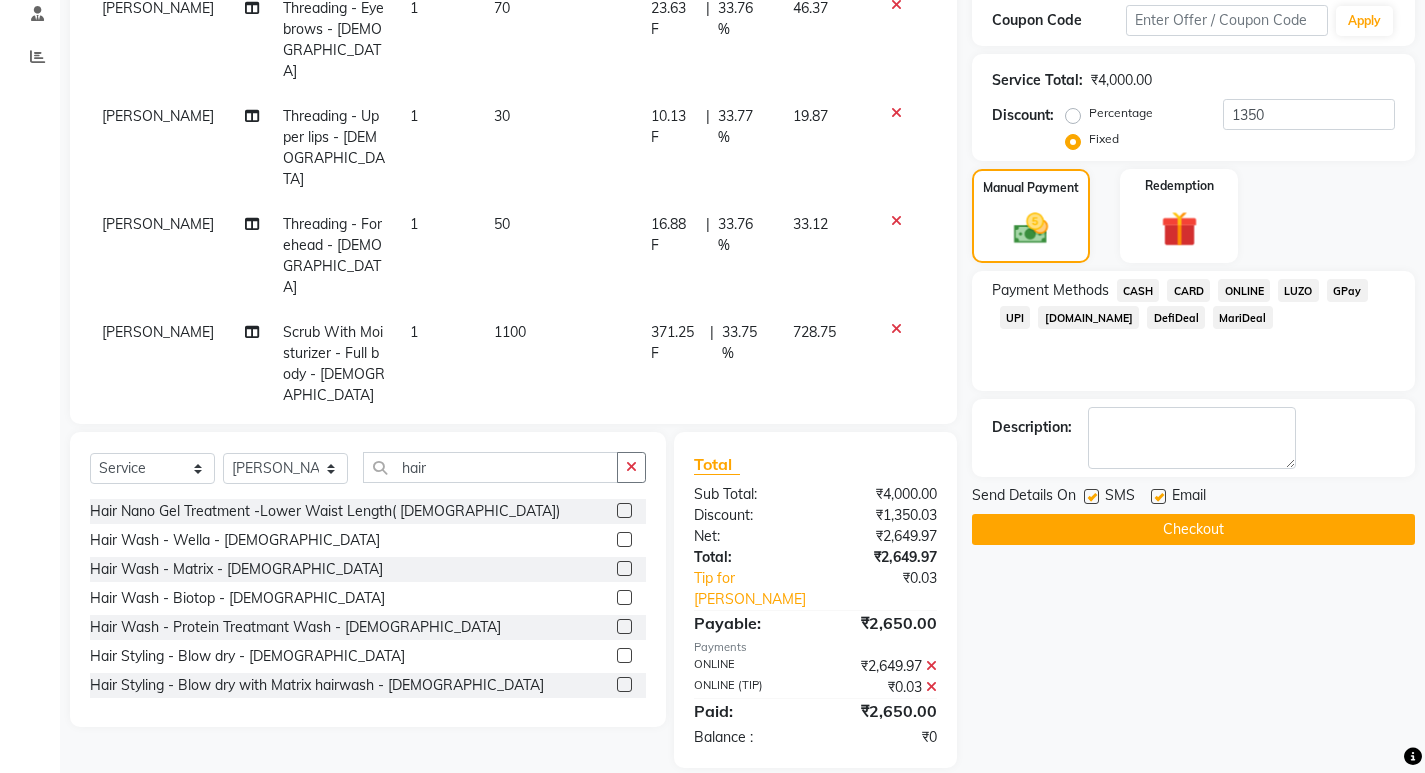 click on "Checkout" 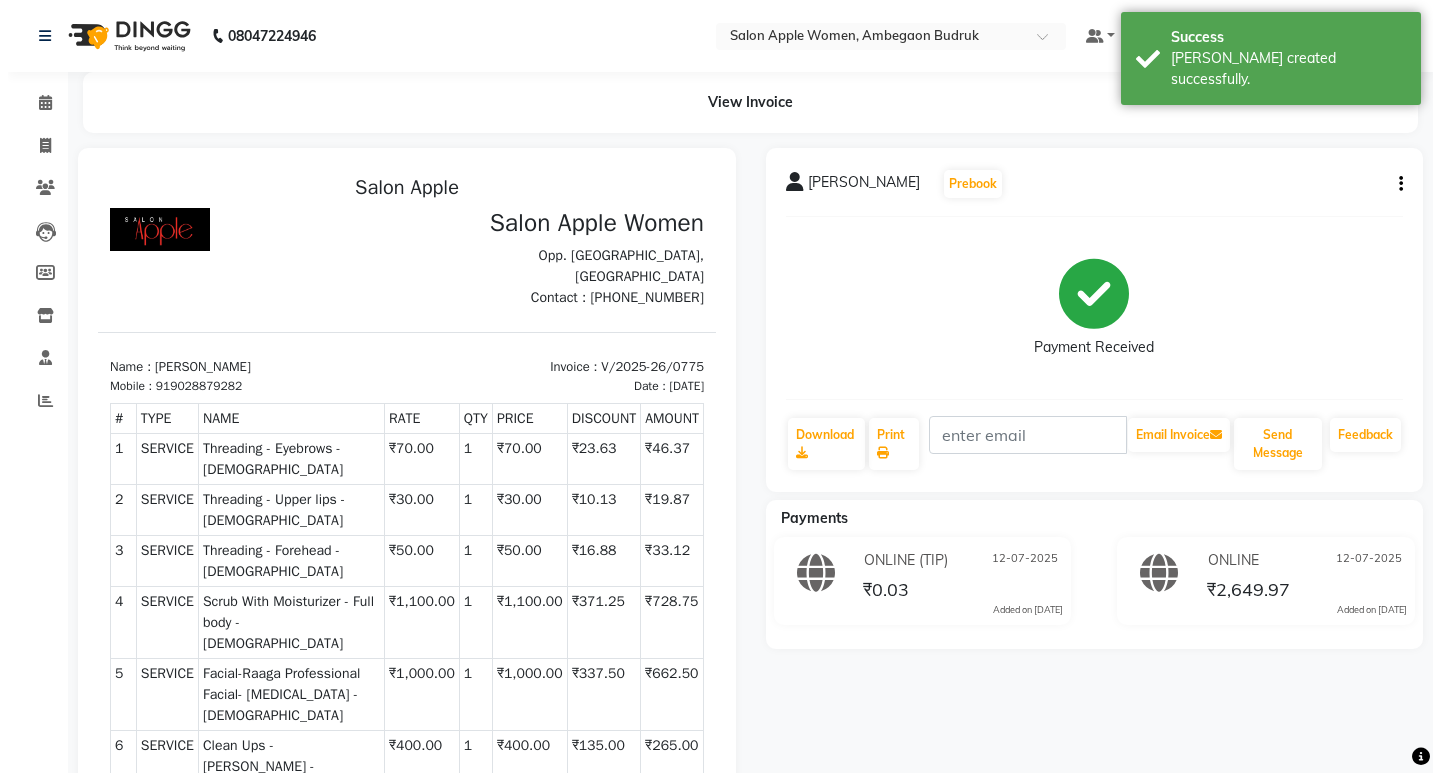 scroll, scrollTop: 0, scrollLeft: 0, axis: both 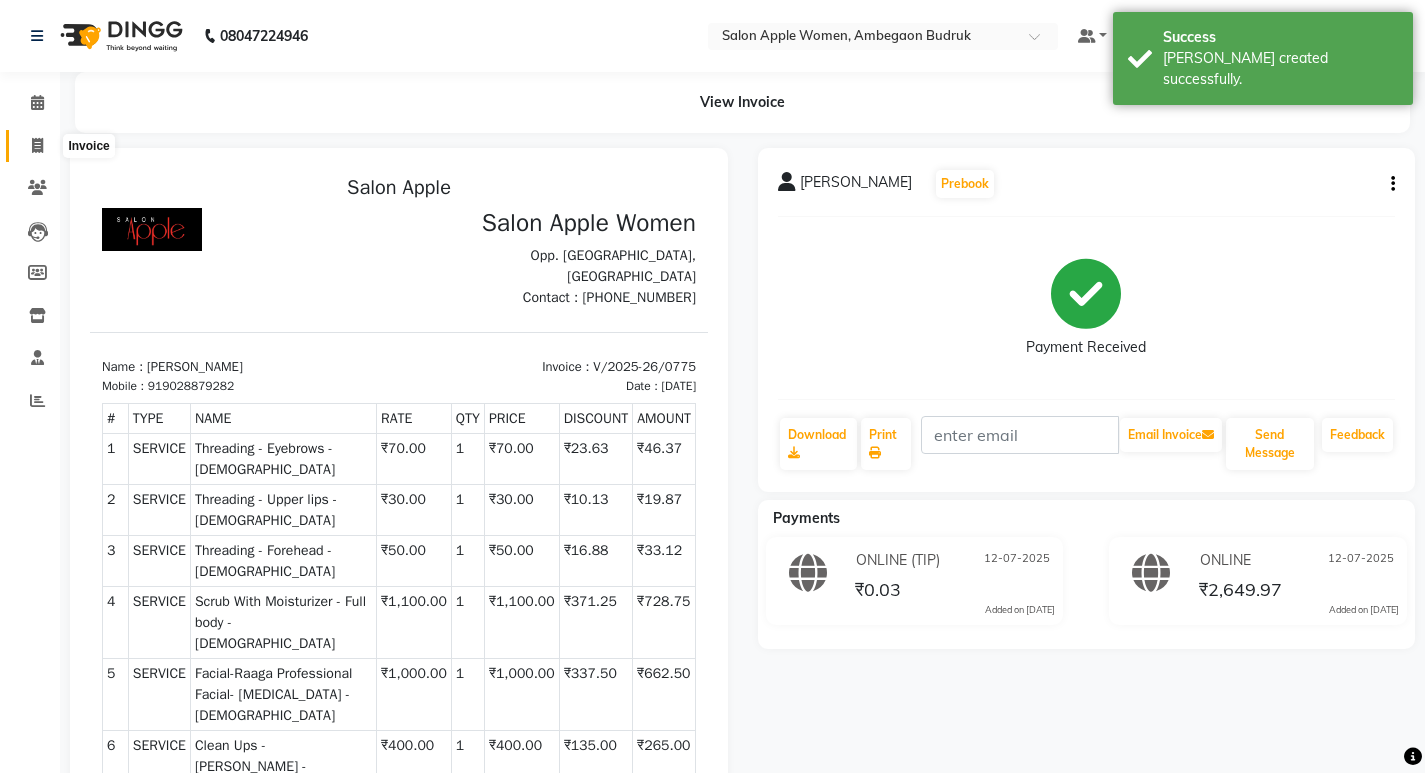 click 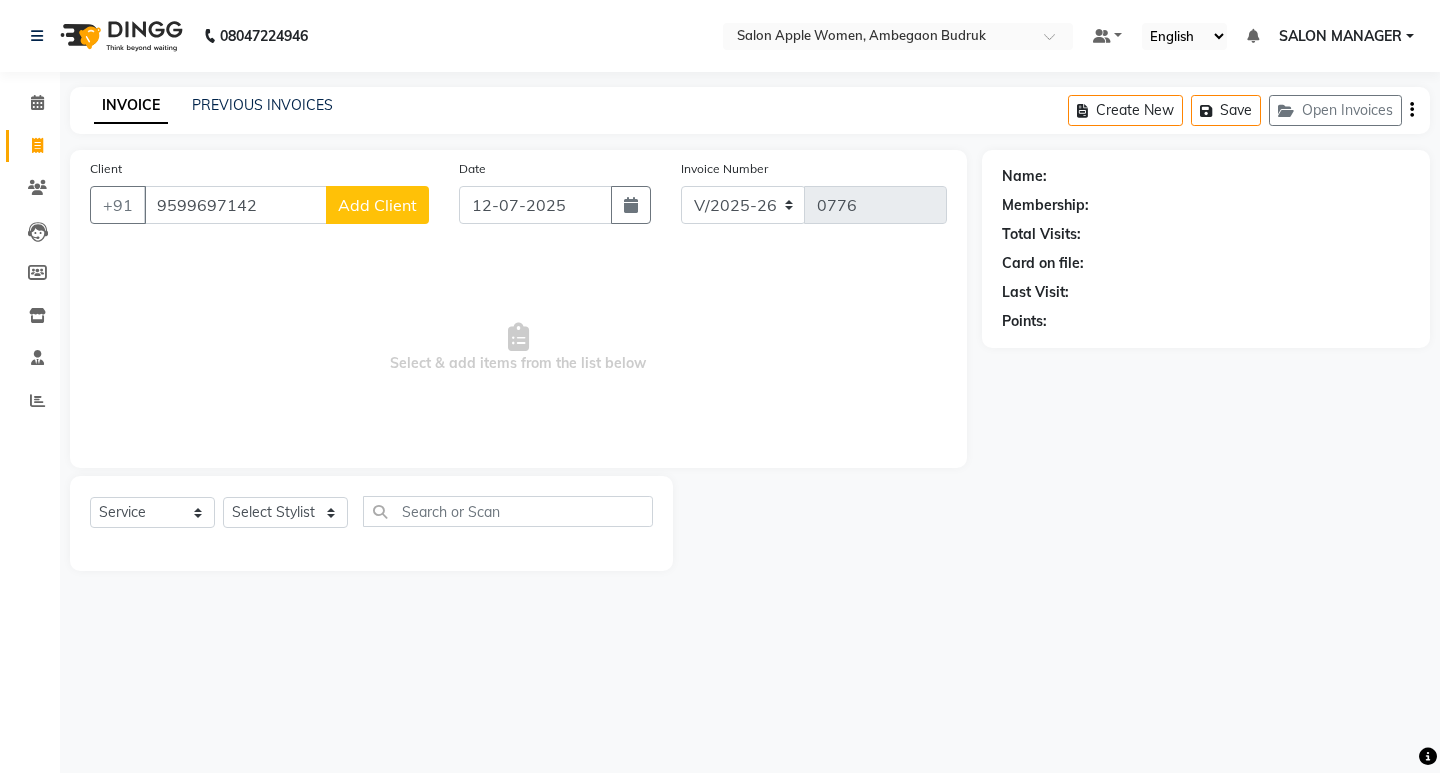 type on "9599697142" 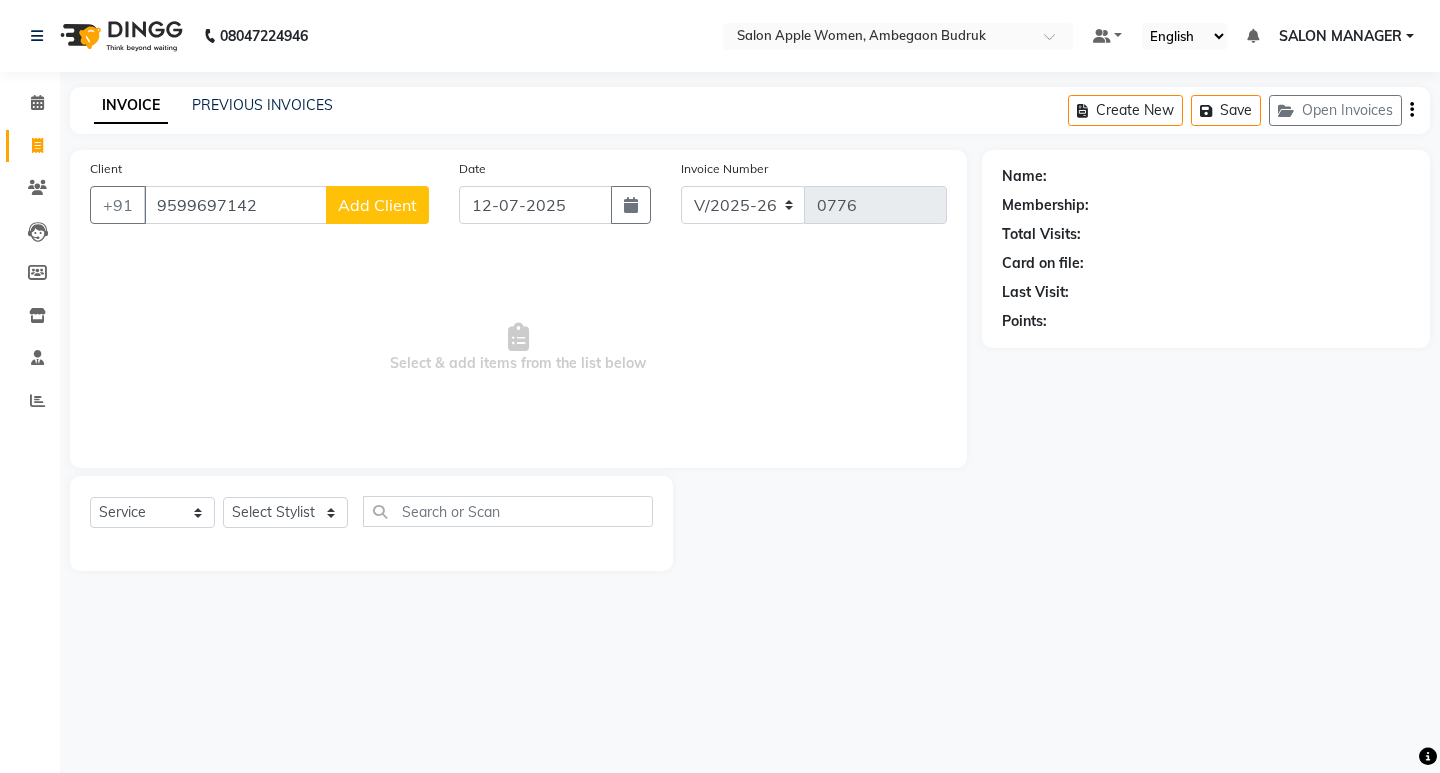 select on "22" 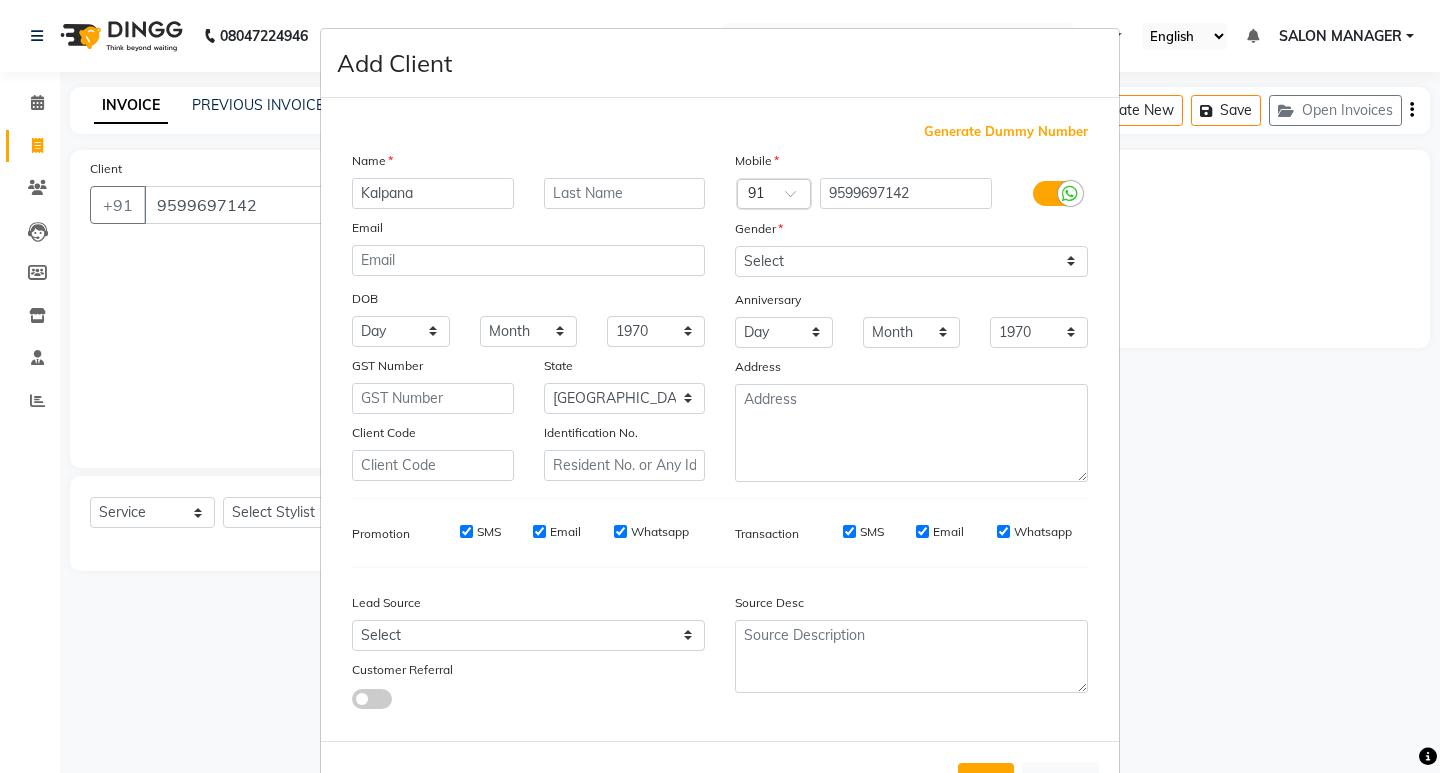 type on "Kalpana" 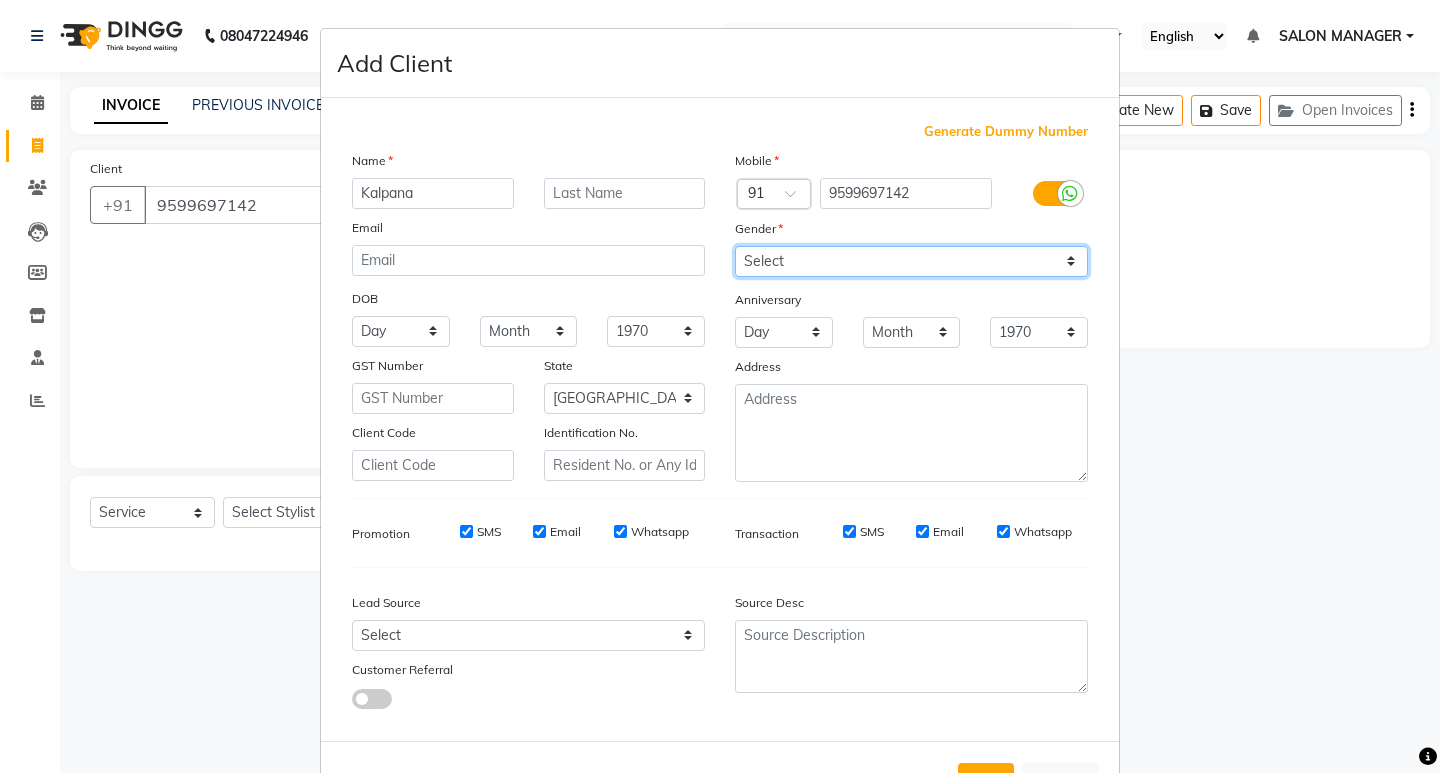 click on "Select [DEMOGRAPHIC_DATA] [DEMOGRAPHIC_DATA] Other Prefer Not To Say" at bounding box center (911, 261) 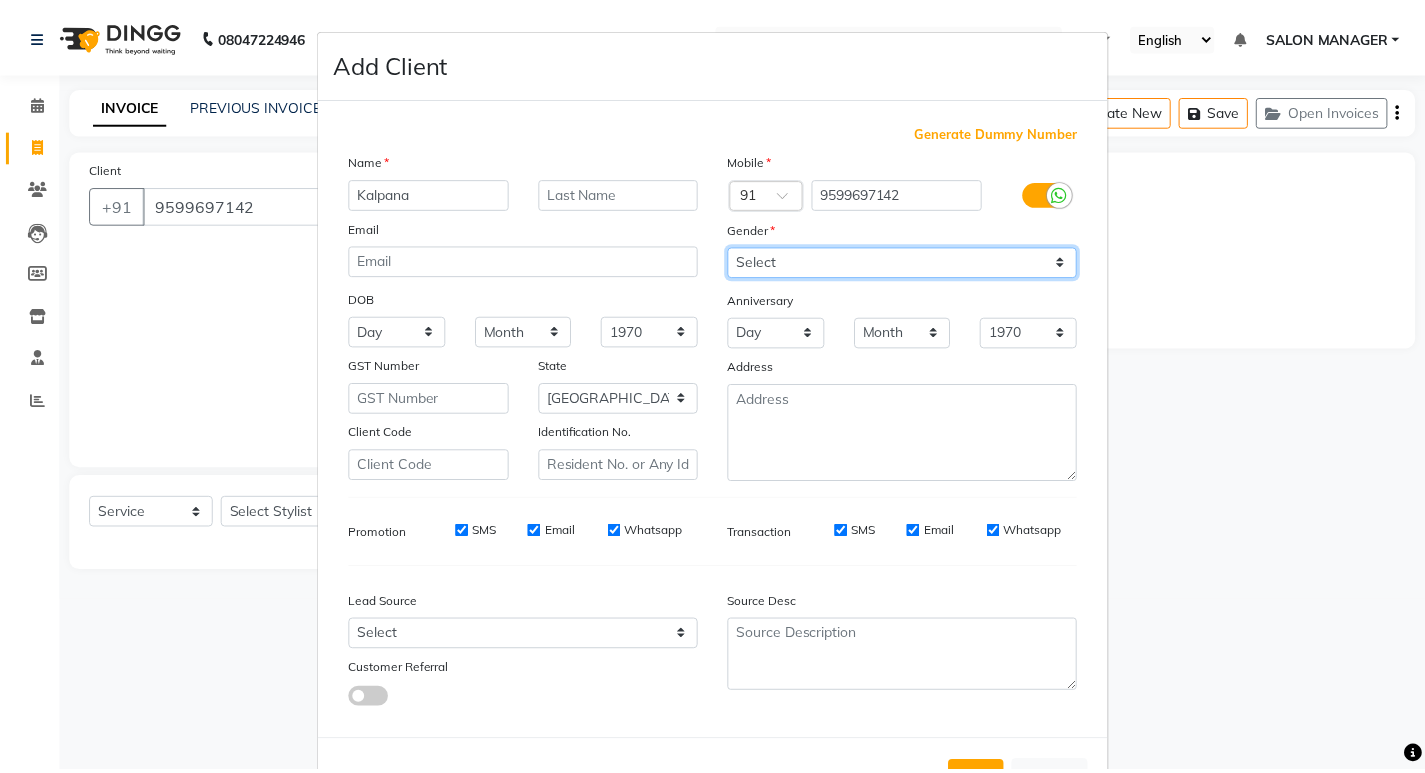 scroll, scrollTop: 76, scrollLeft: 0, axis: vertical 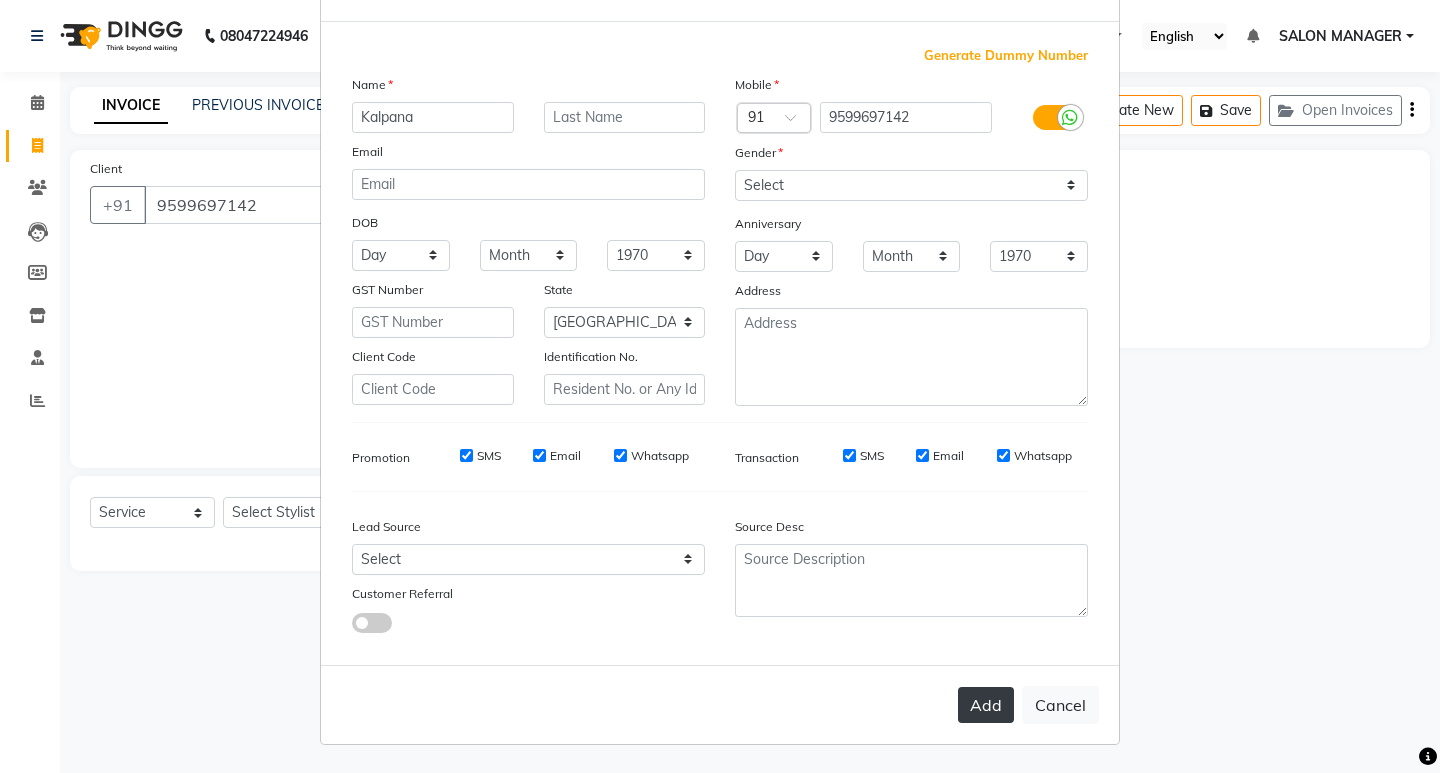 click on "Add" at bounding box center [986, 705] 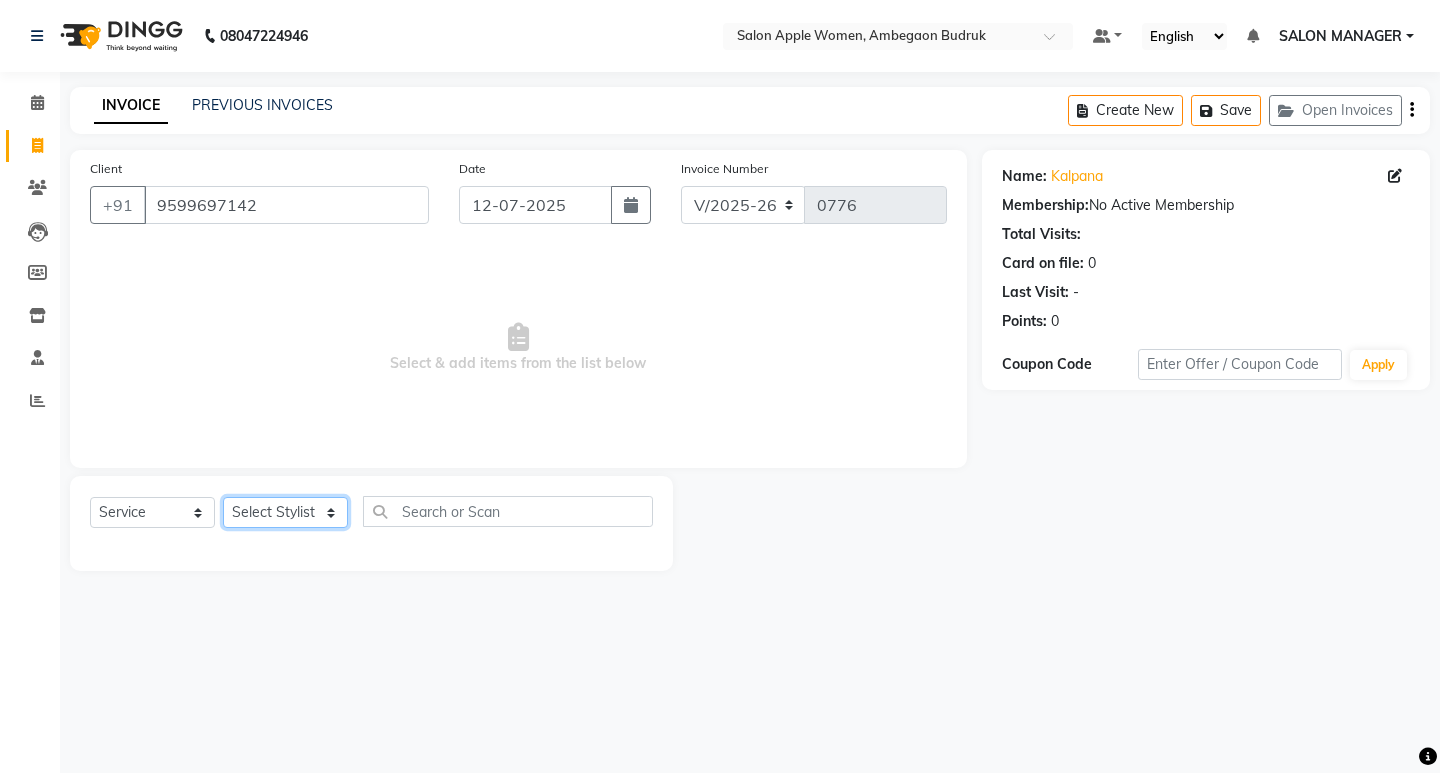 click on "Select Stylist [PERSON_NAME] [PERSON_NAME] [PERSON_NAME] Manager [PERSON_NAME] SALON MANAGER SALON MANAGER" 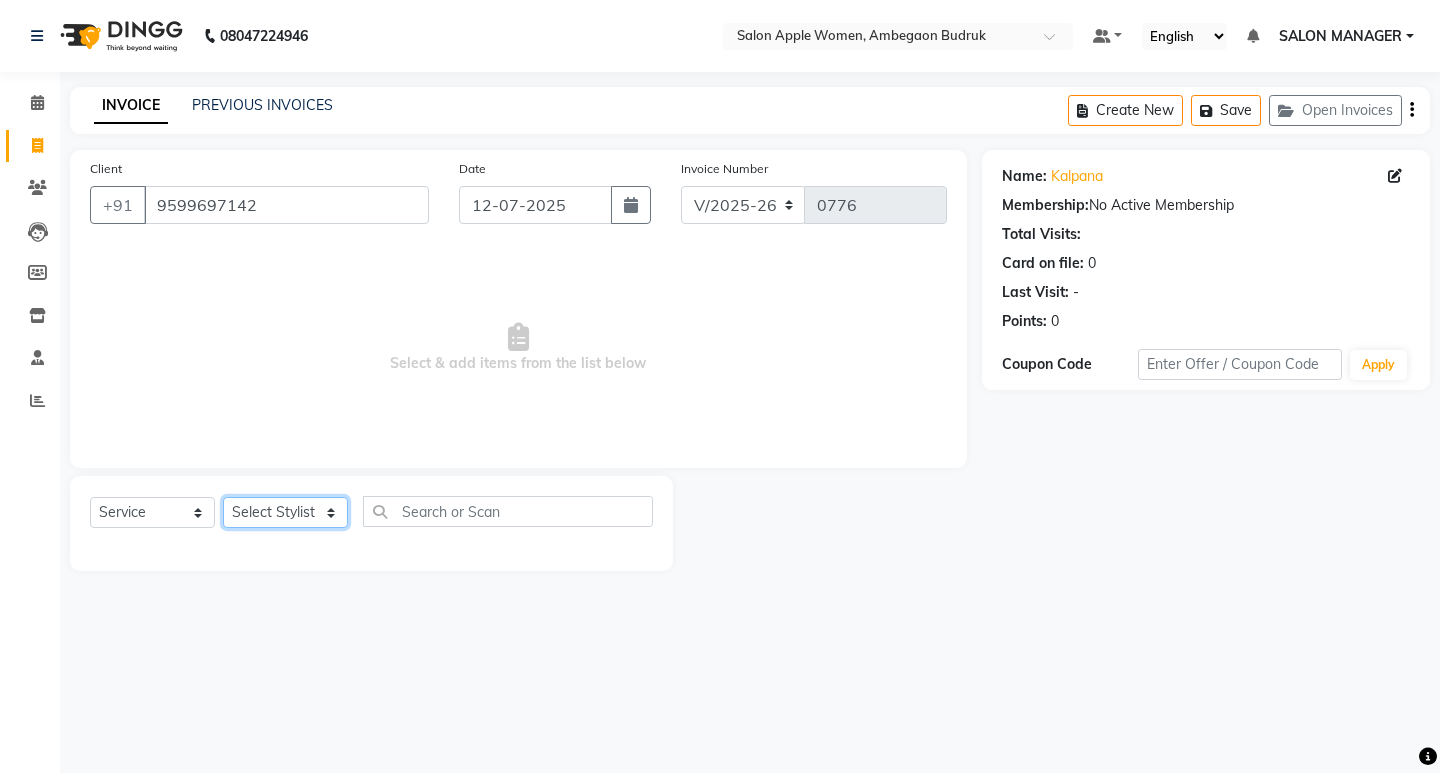 select on "46604" 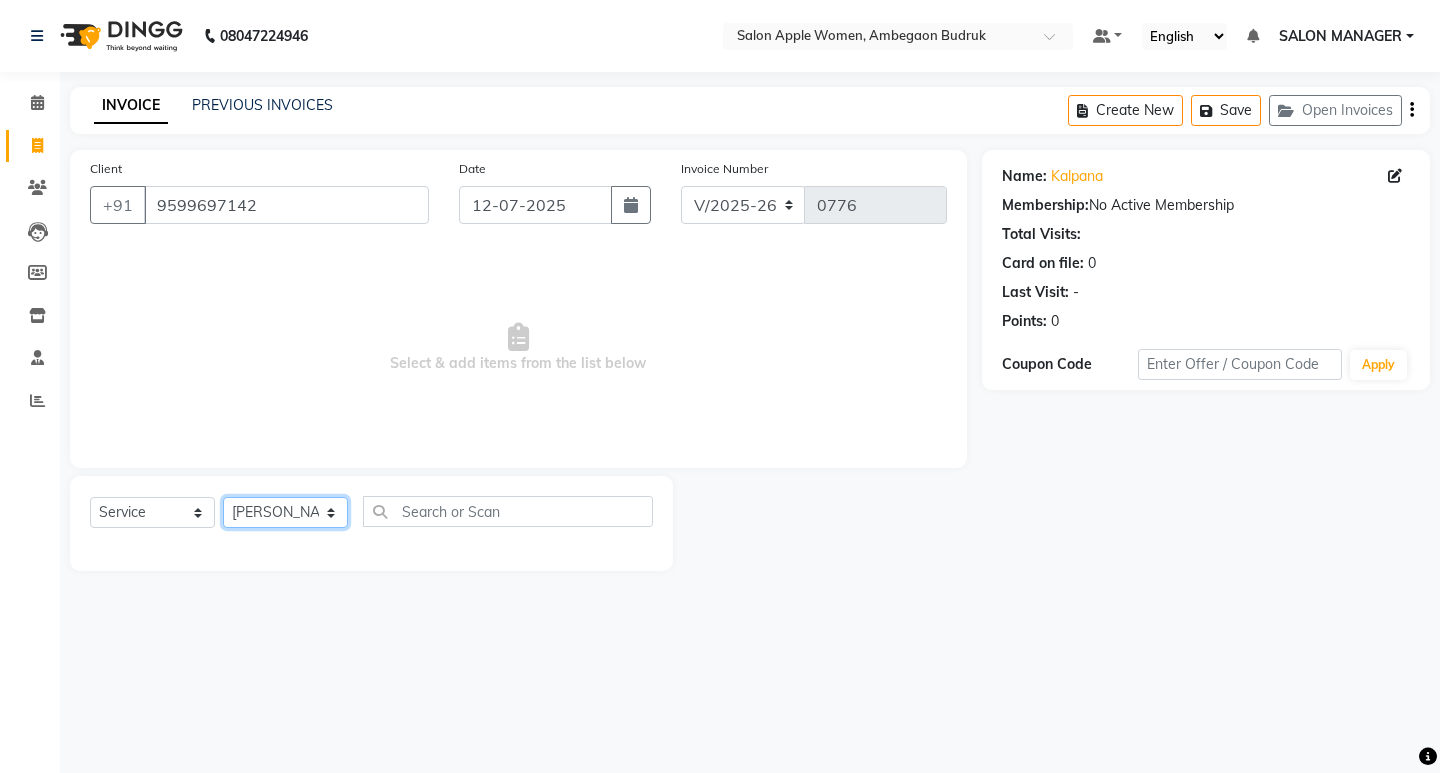 click on "Select Stylist [PERSON_NAME] [PERSON_NAME] [PERSON_NAME] Manager [PERSON_NAME] SALON MANAGER SALON MANAGER" 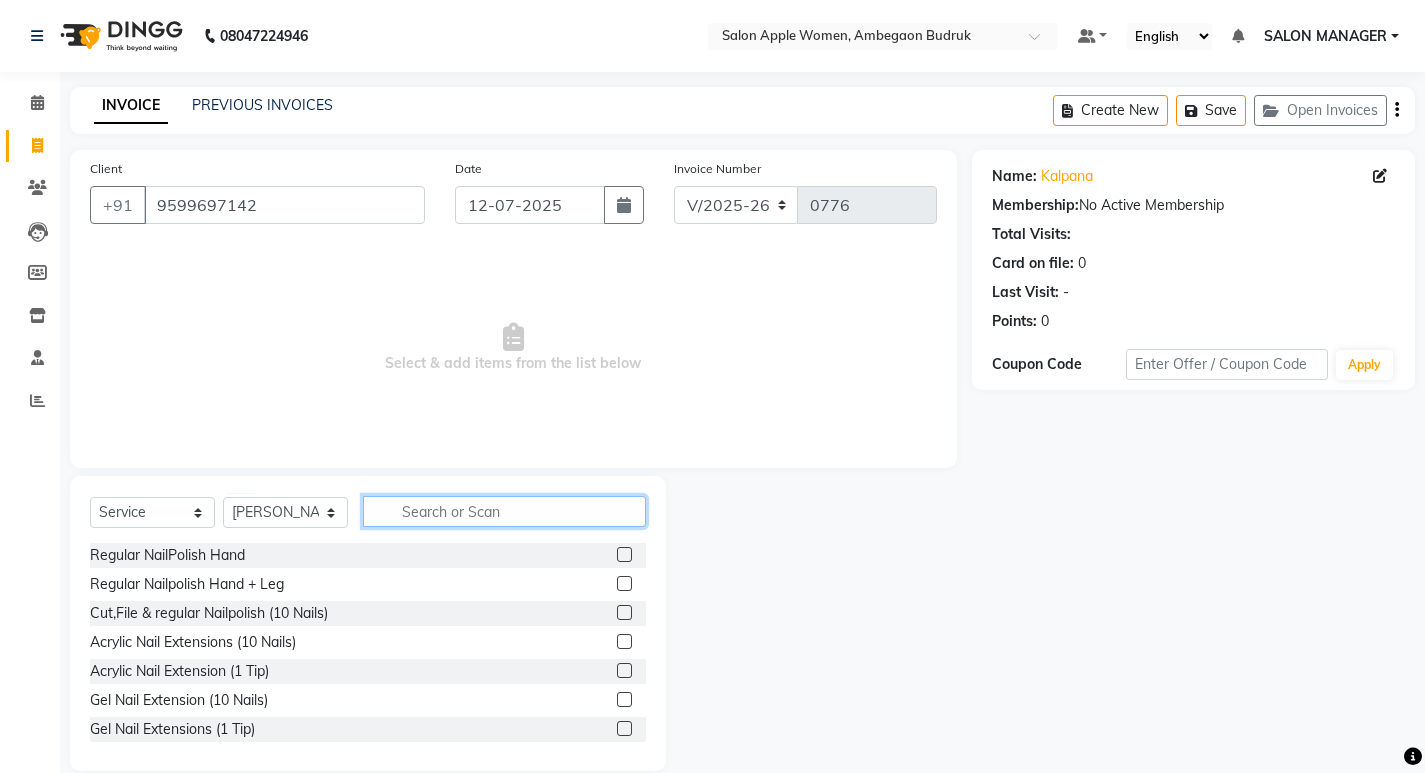 click 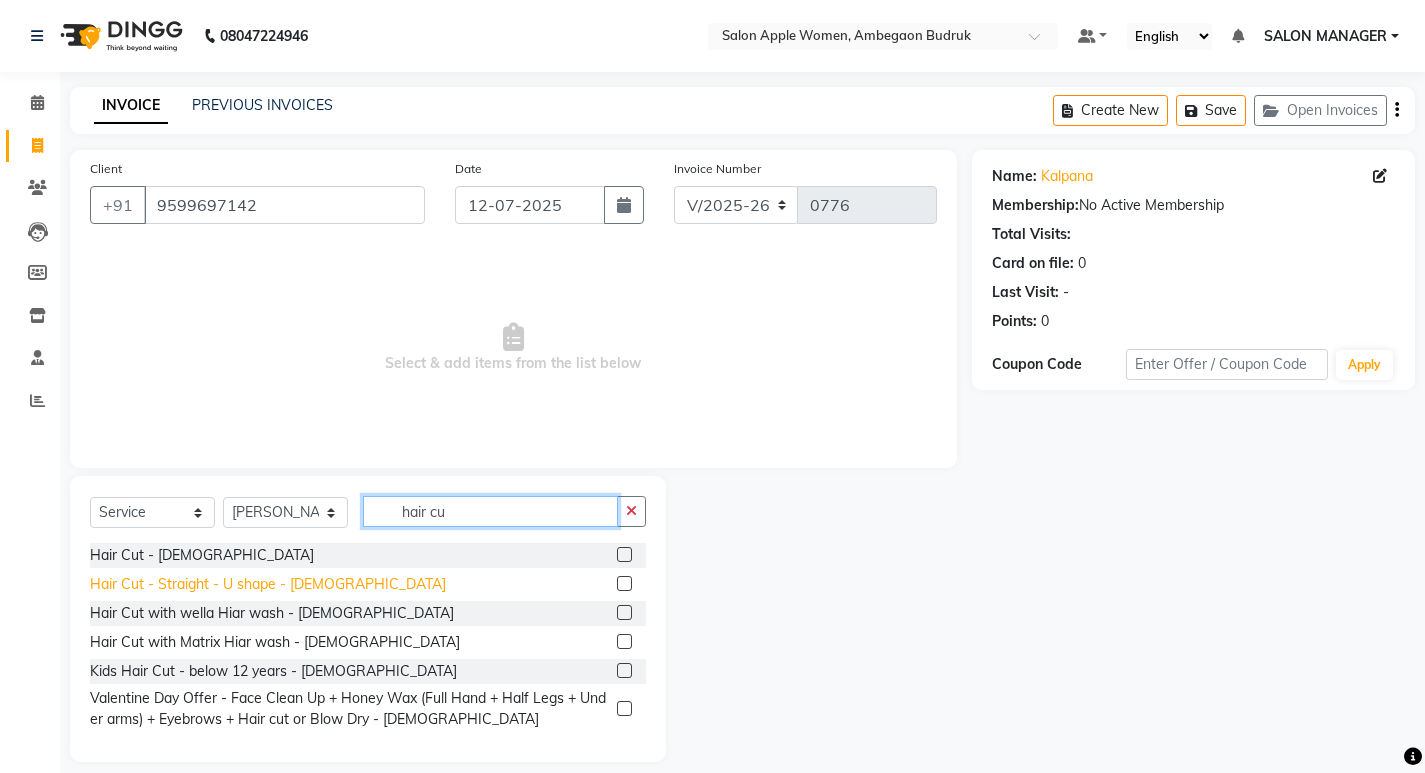 type on "hair cu" 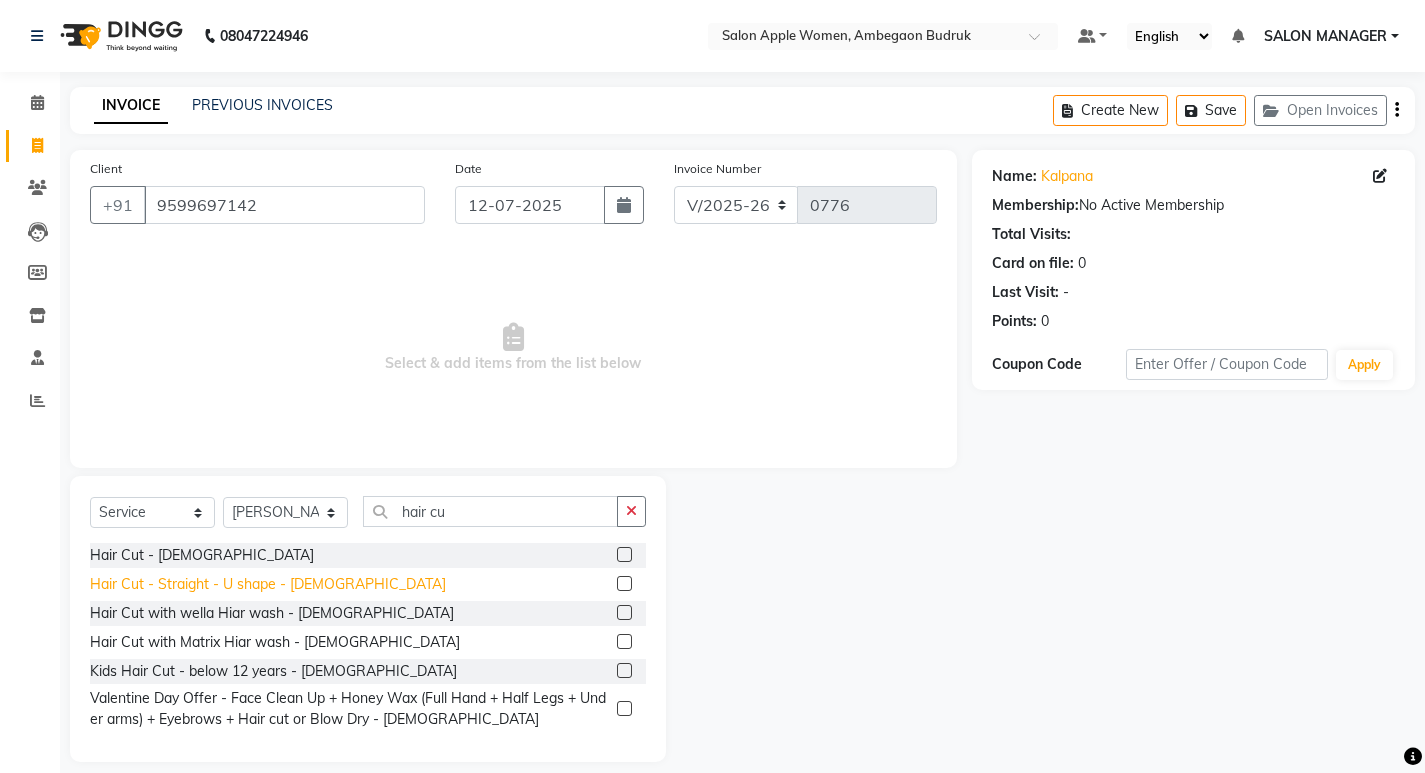 click on "Hair Cut - Straight - U shape - [DEMOGRAPHIC_DATA]" 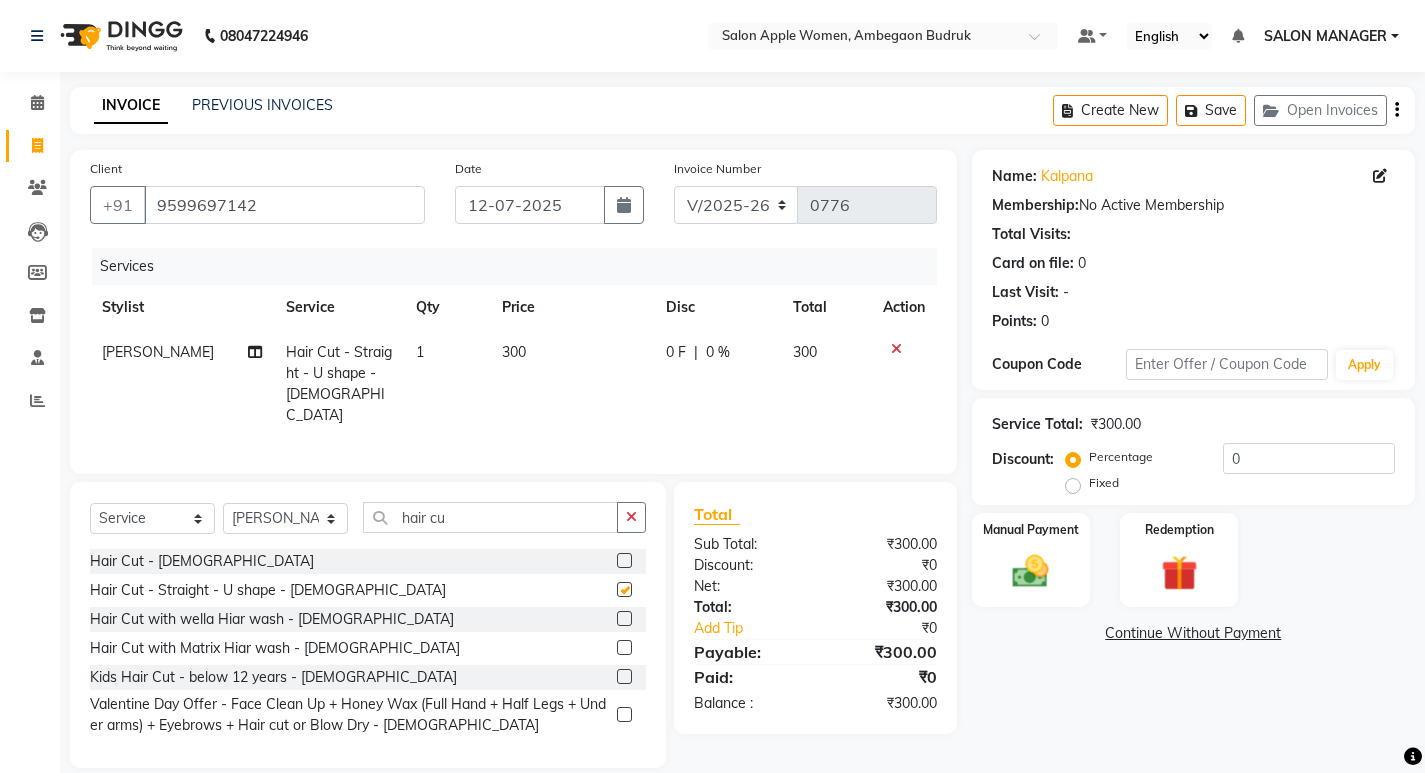 checkbox on "false" 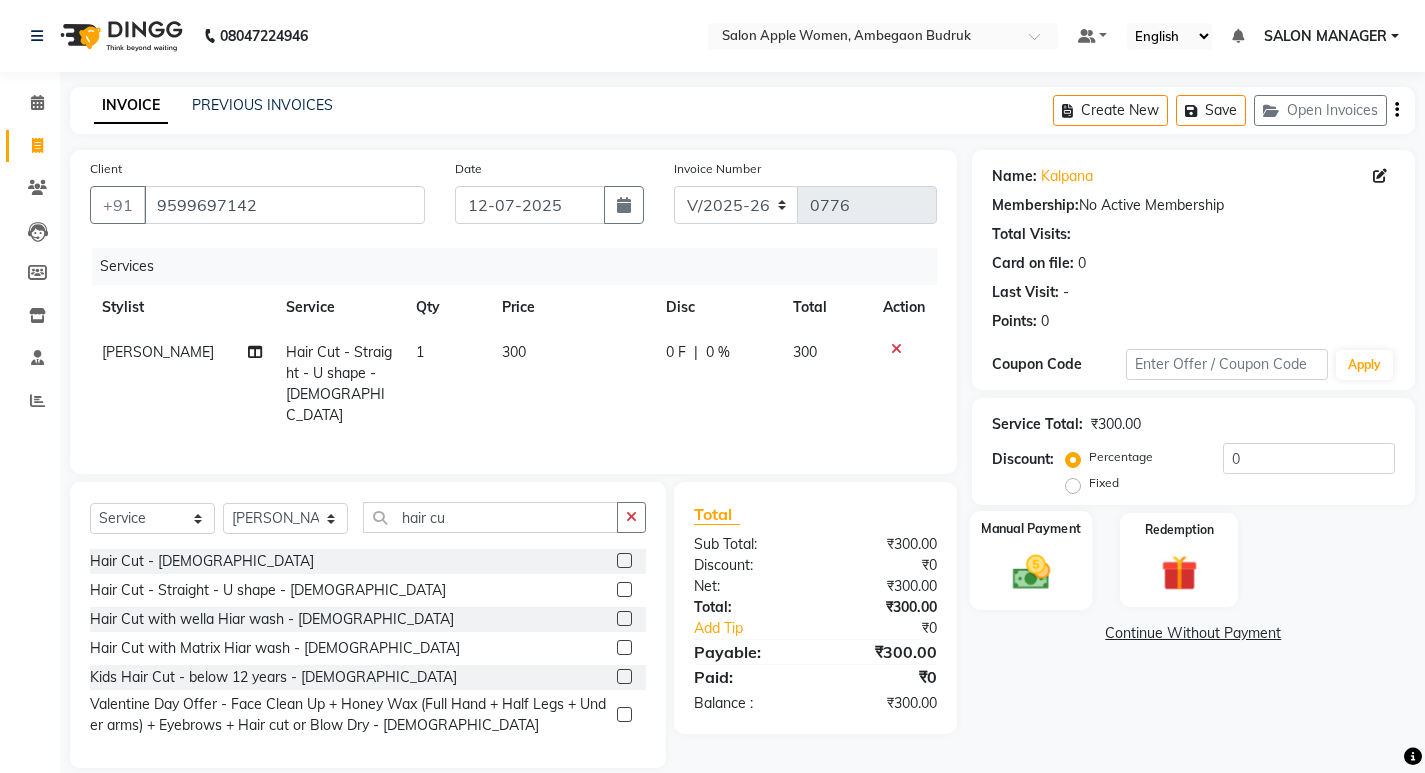 click on "Manual Payment" 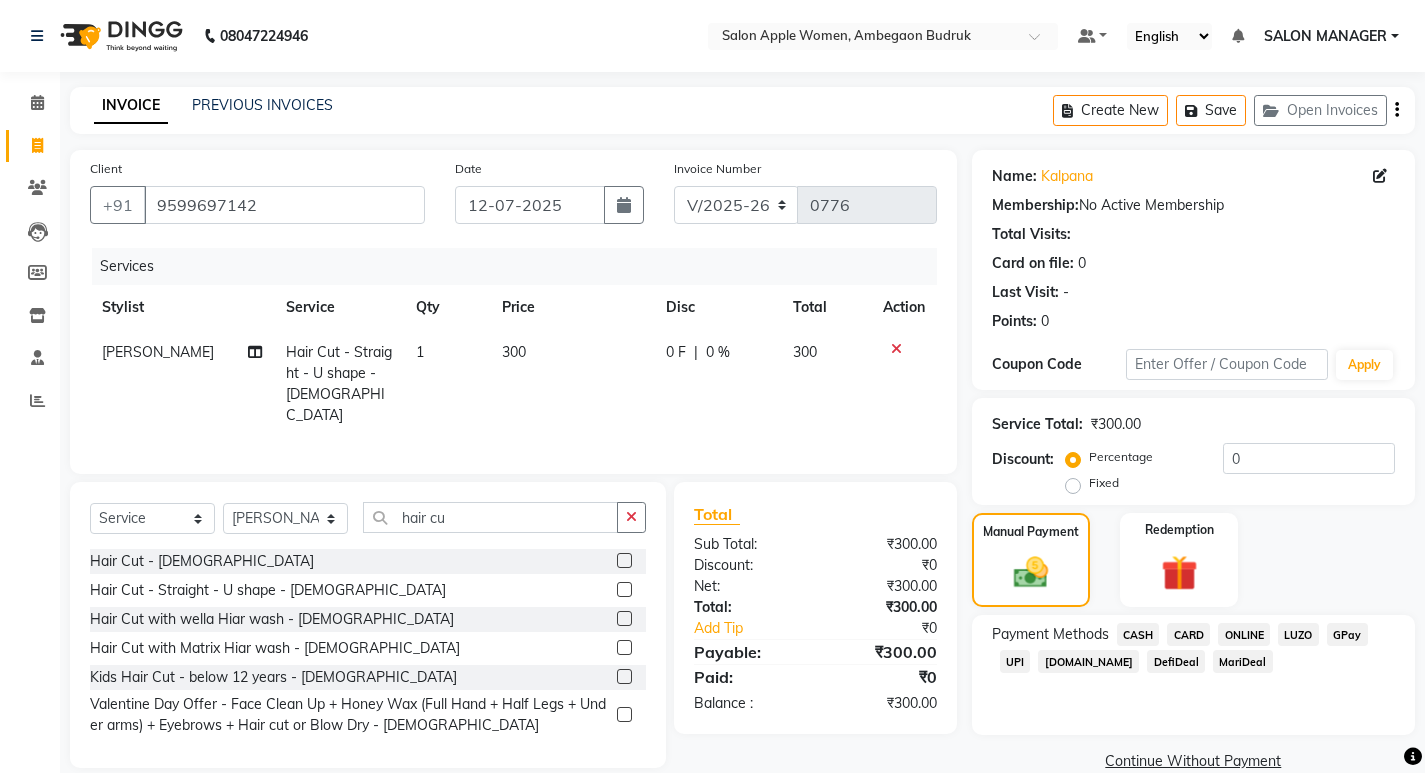 click on "ONLINE" 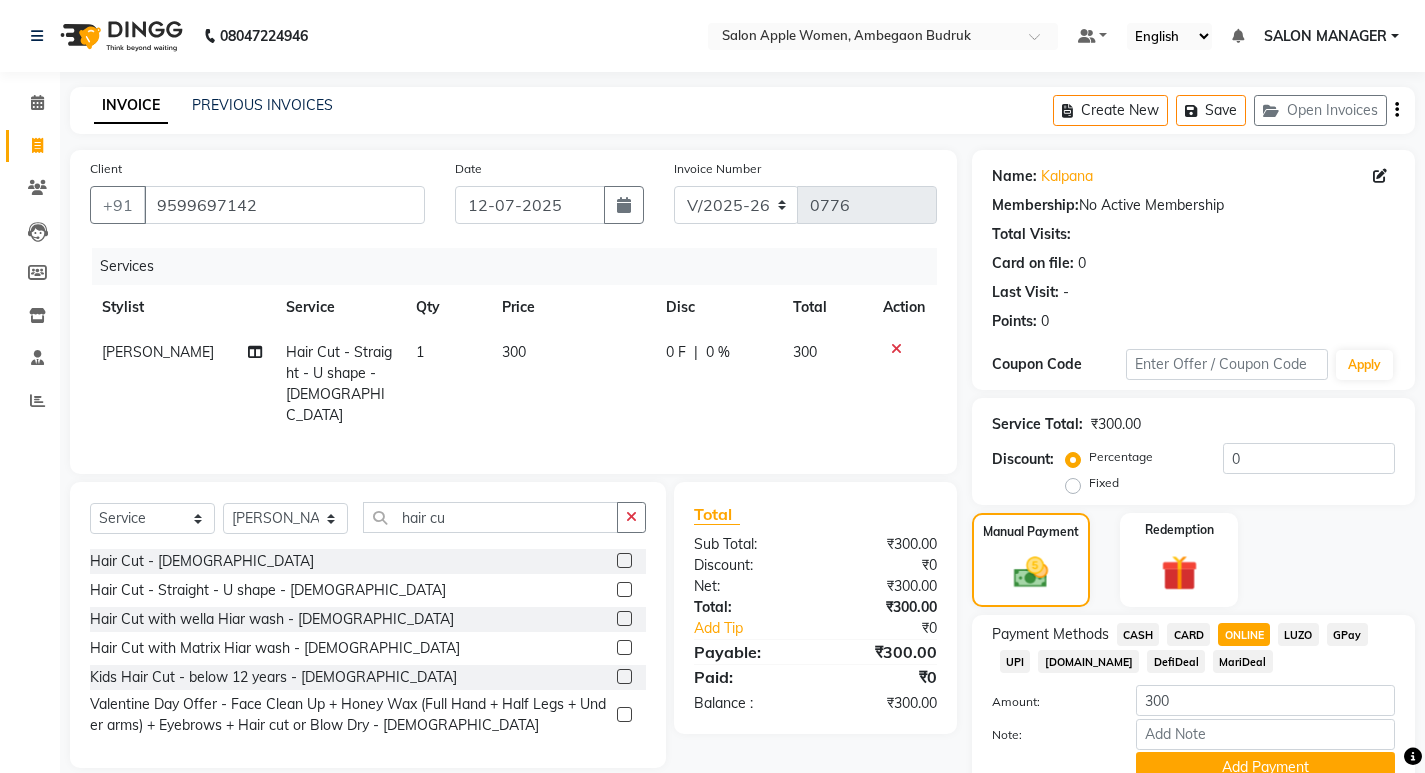 scroll, scrollTop: 89, scrollLeft: 0, axis: vertical 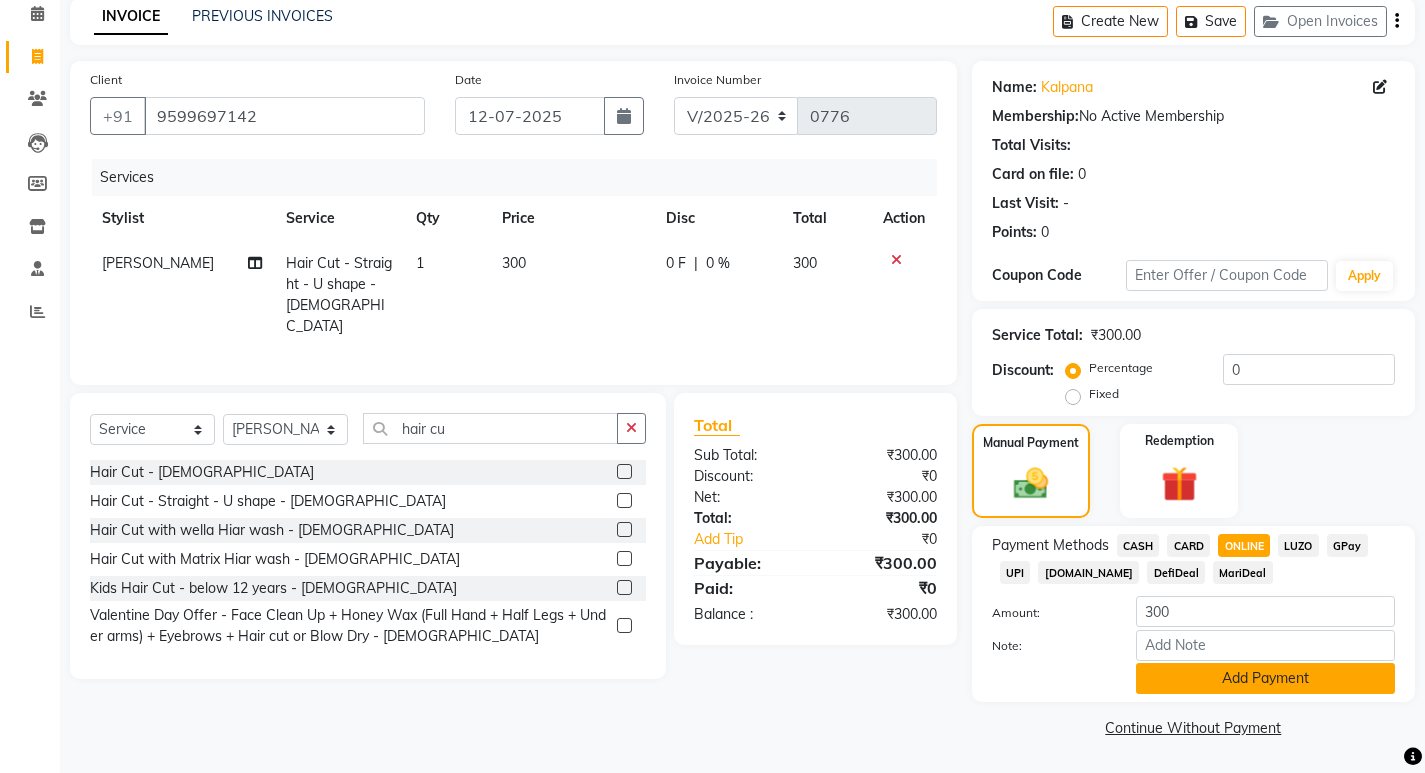 click on "Add Payment" 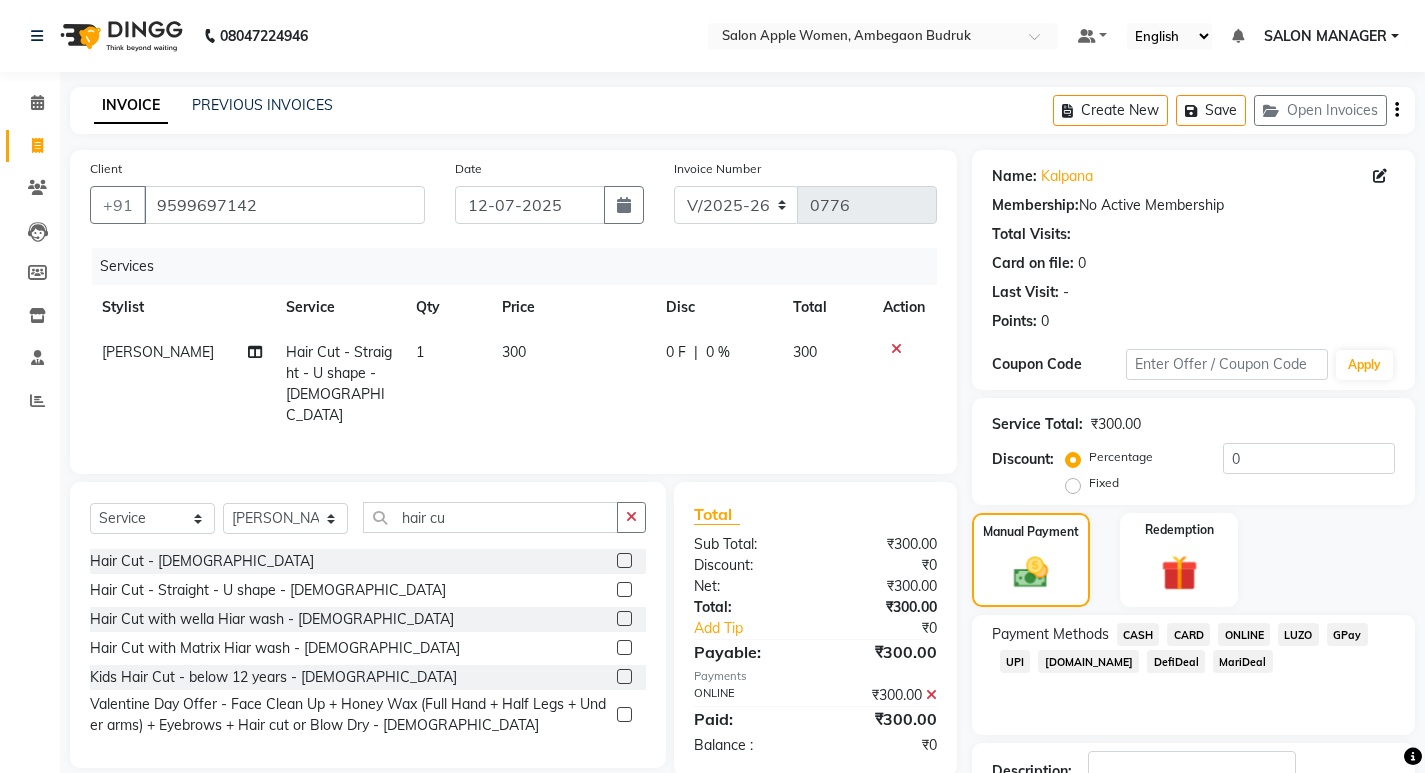 scroll, scrollTop: 146, scrollLeft: 0, axis: vertical 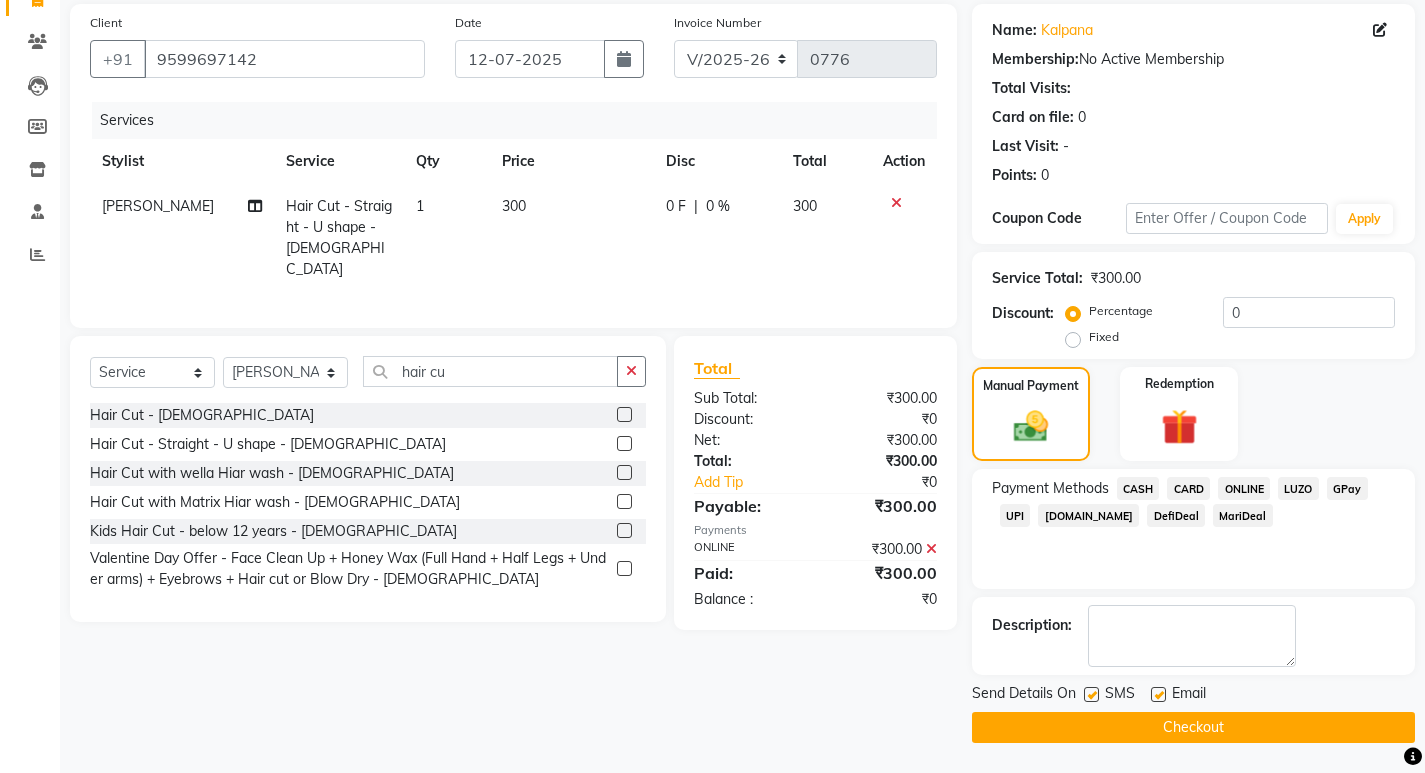 click on "Checkout" 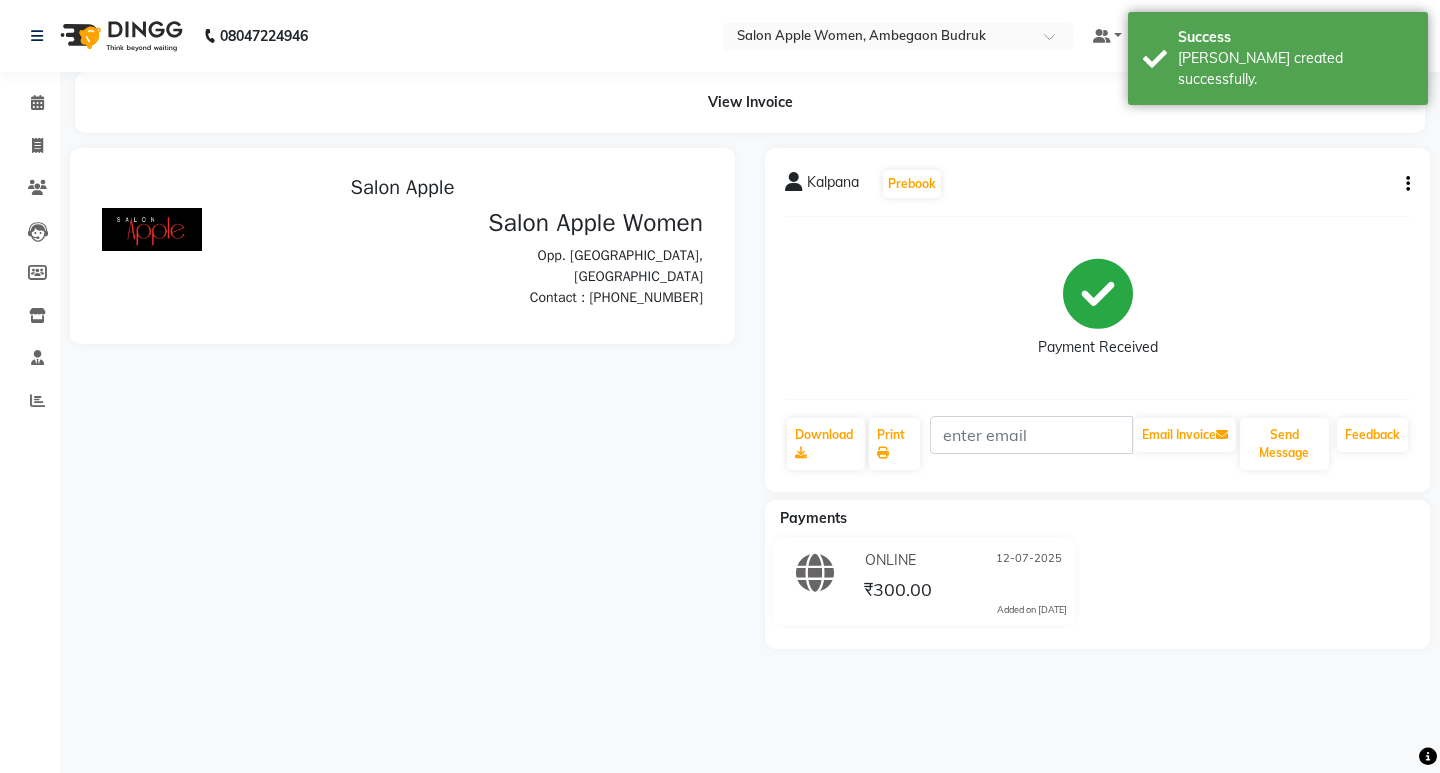 scroll, scrollTop: 0, scrollLeft: 0, axis: both 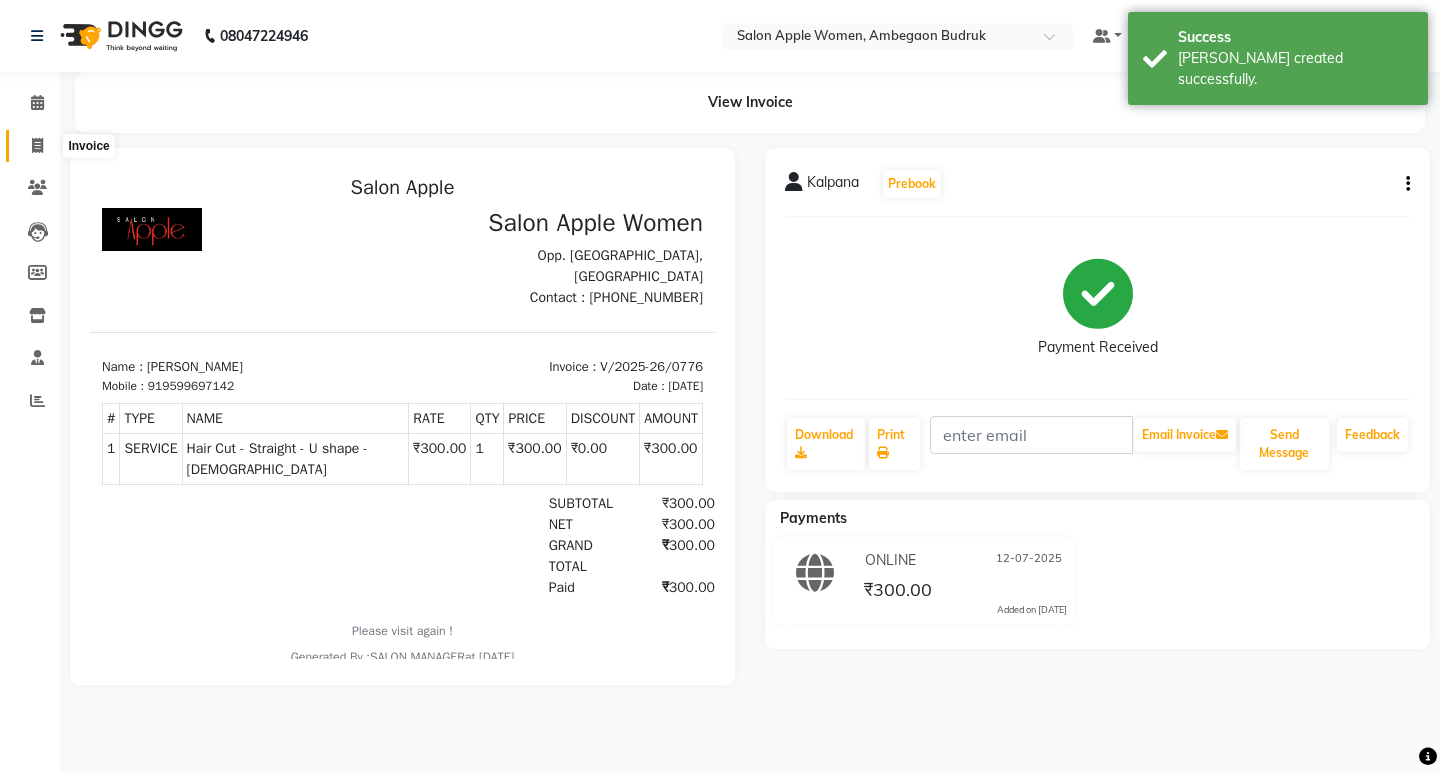 click 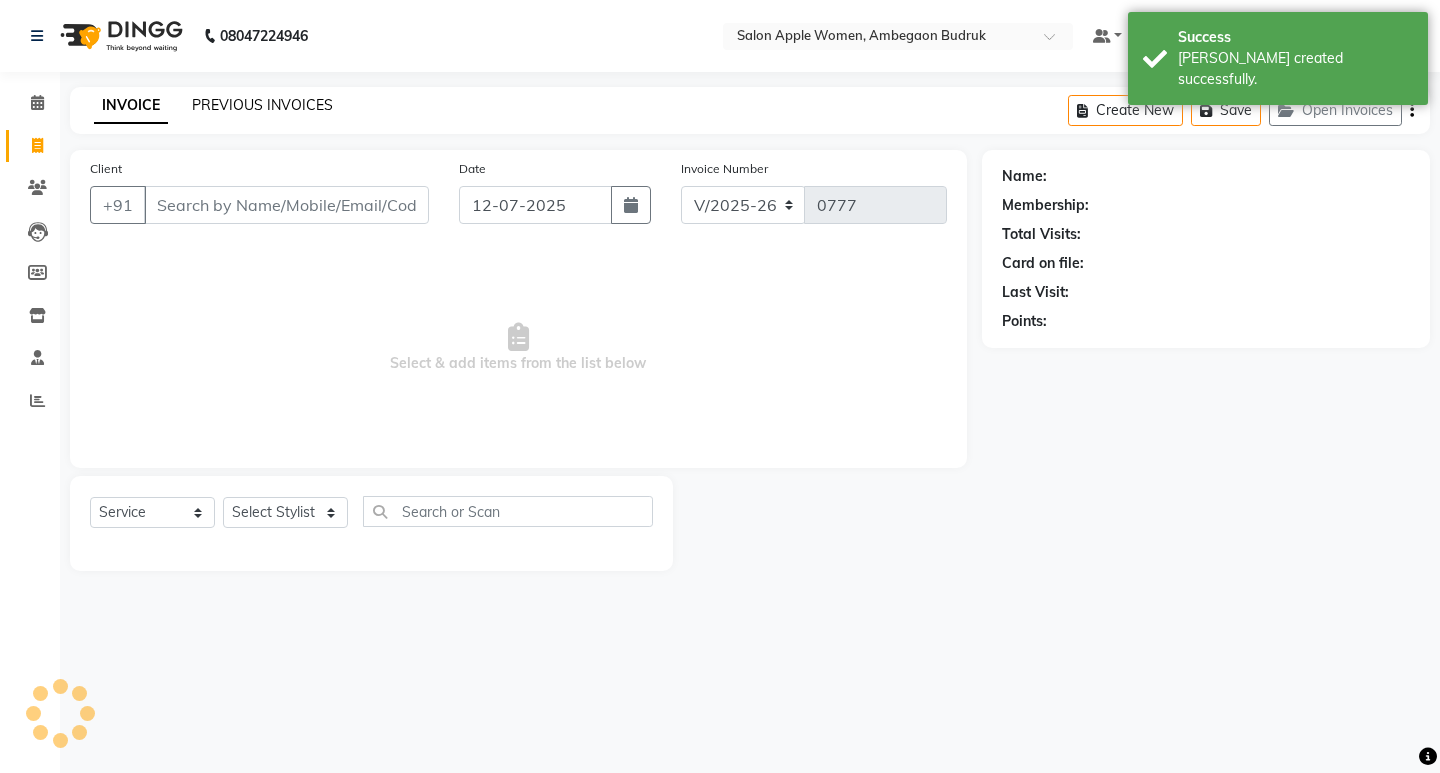 click on "PREVIOUS INVOICES" 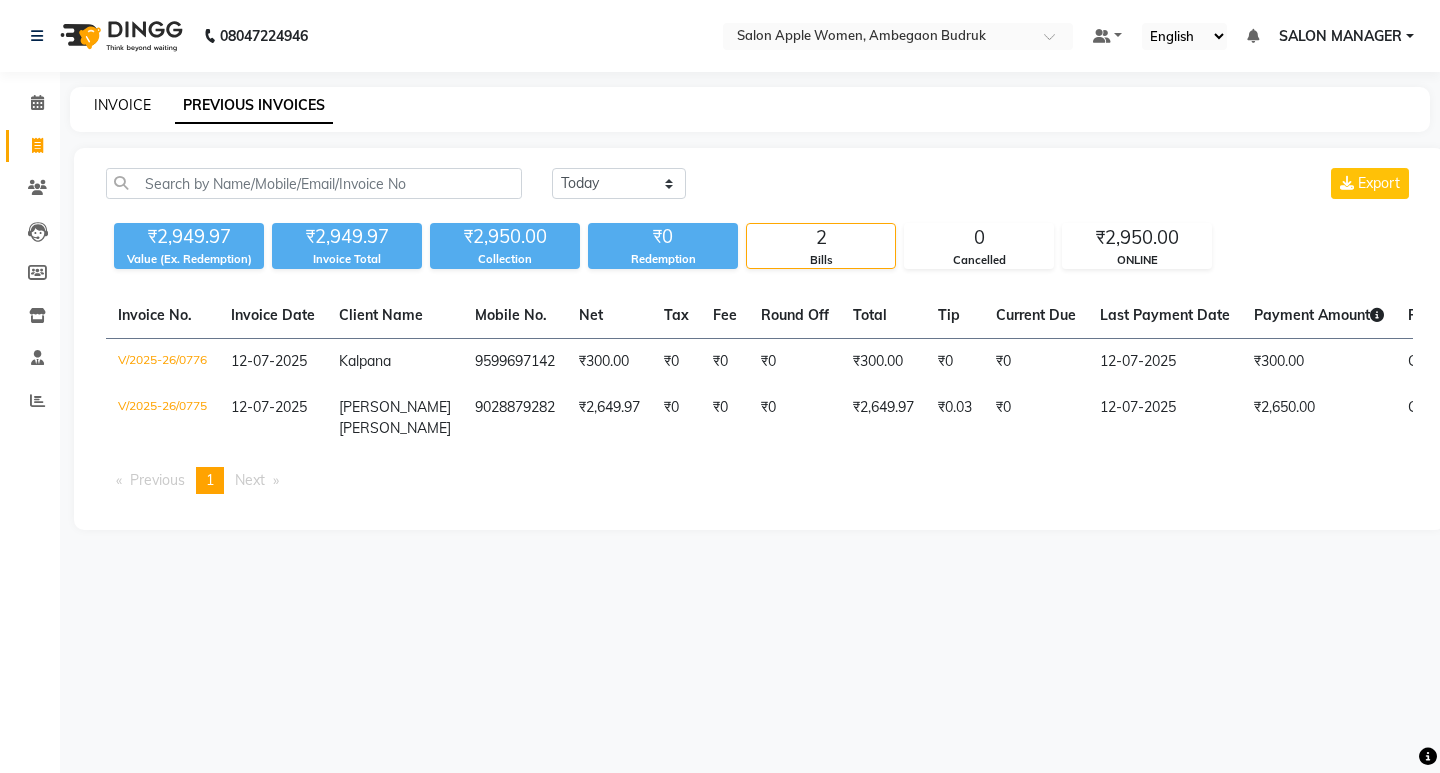 click on "INVOICE" 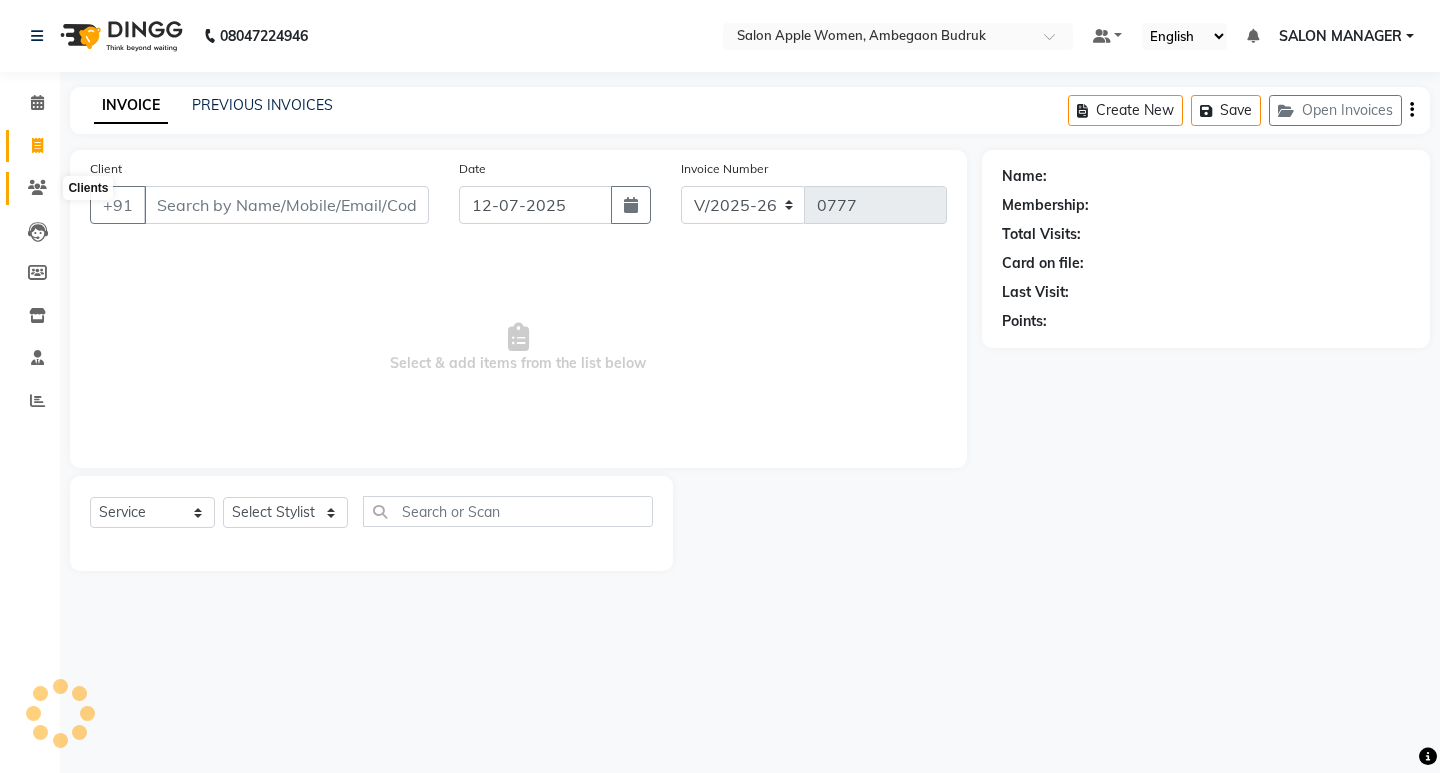 click 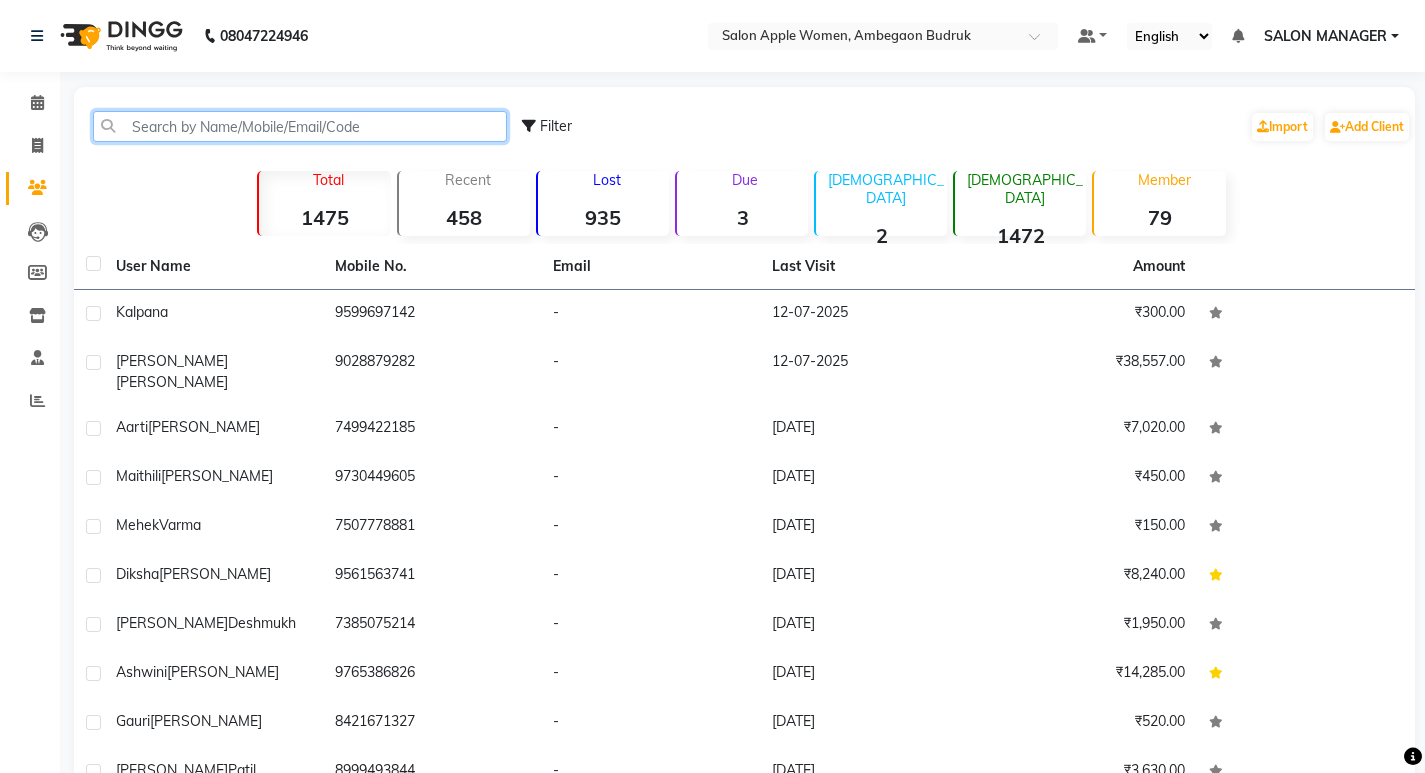 click 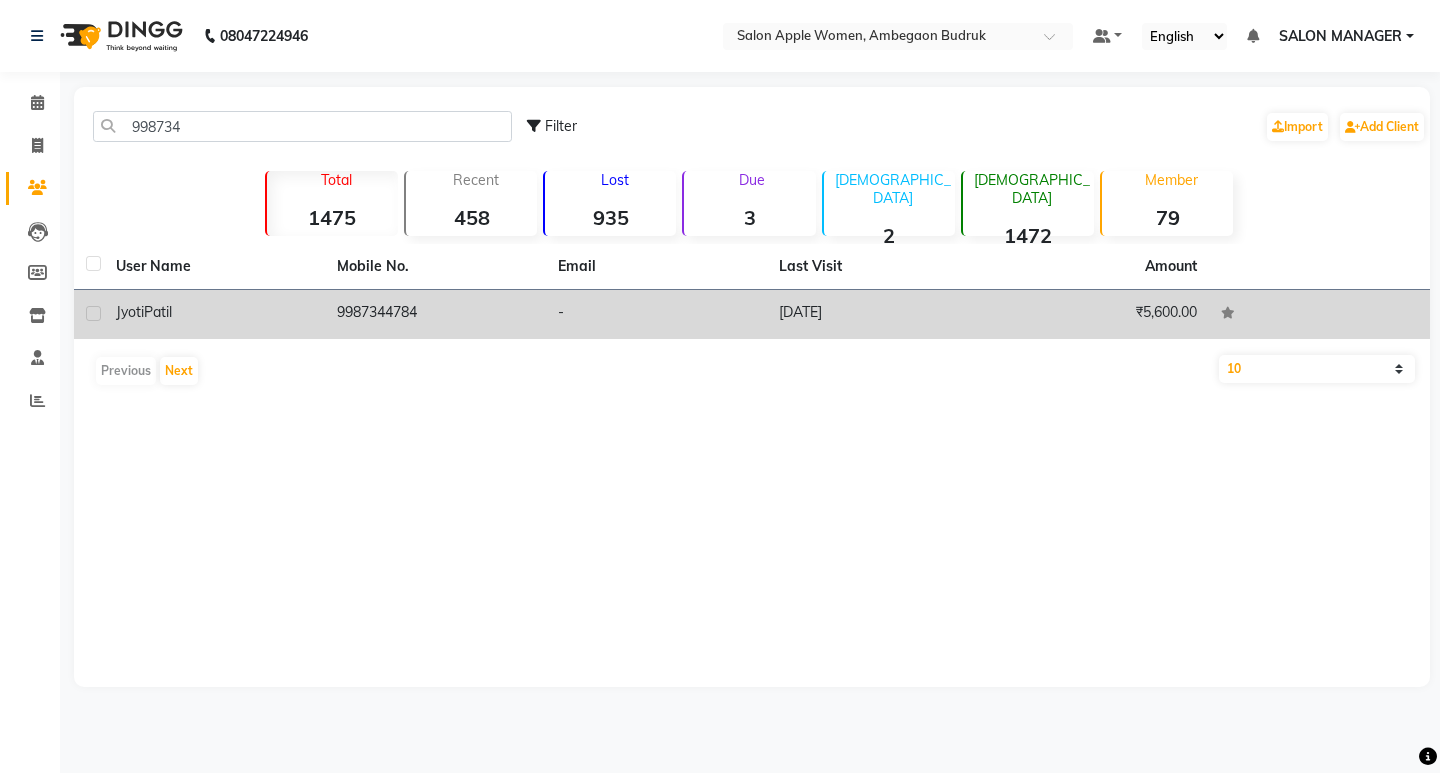 click on "Jyoti" 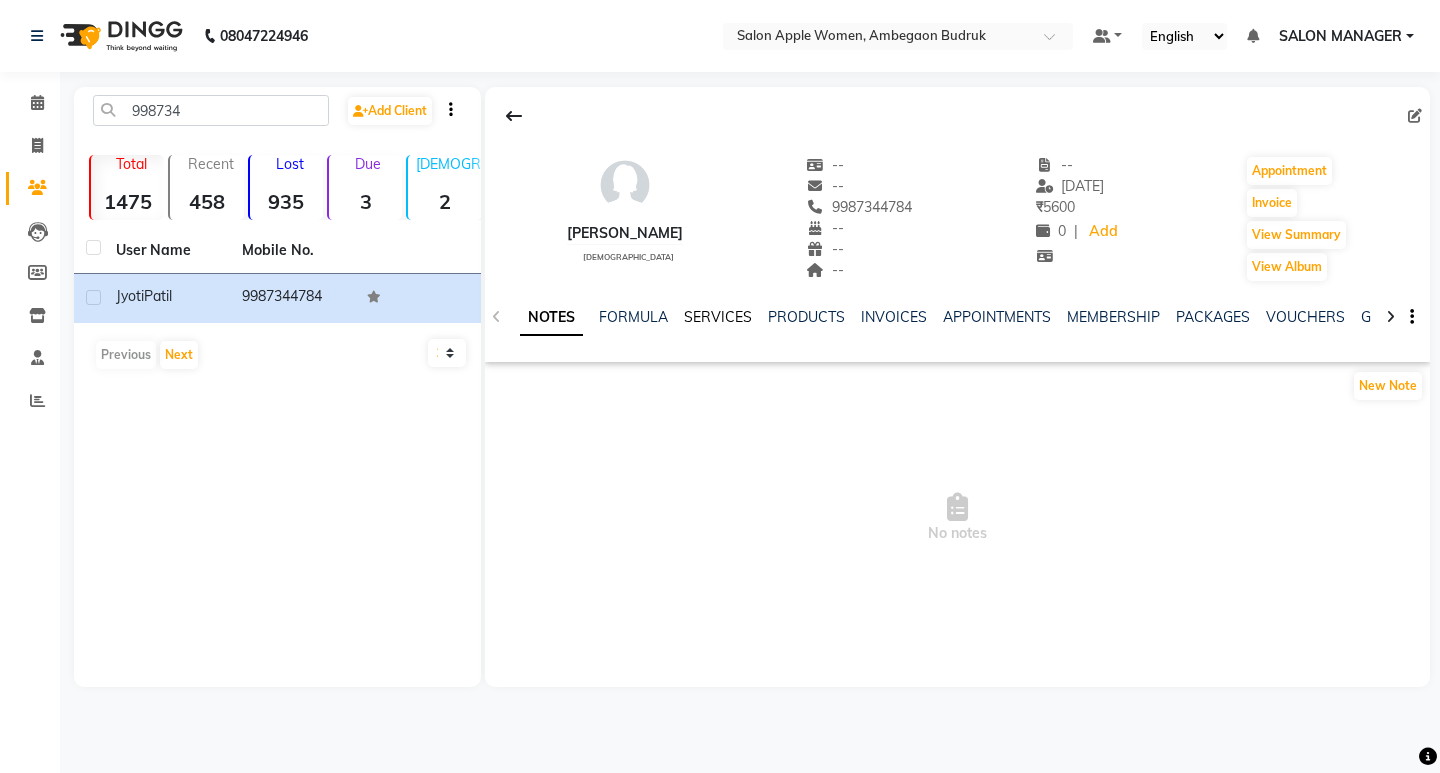 click on "SERVICES" 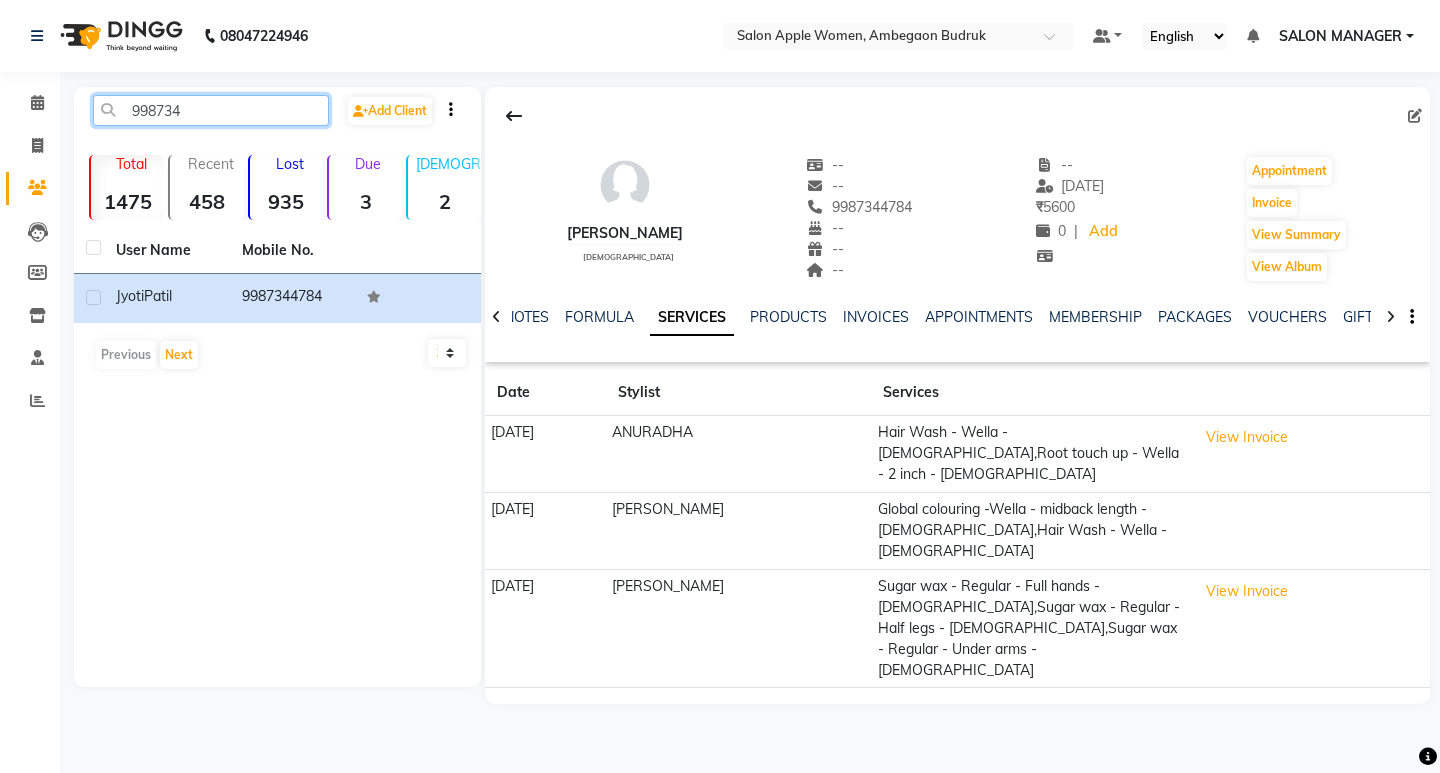 drag, startPoint x: 194, startPoint y: 97, endPoint x: 113, endPoint y: 100, distance: 81.055534 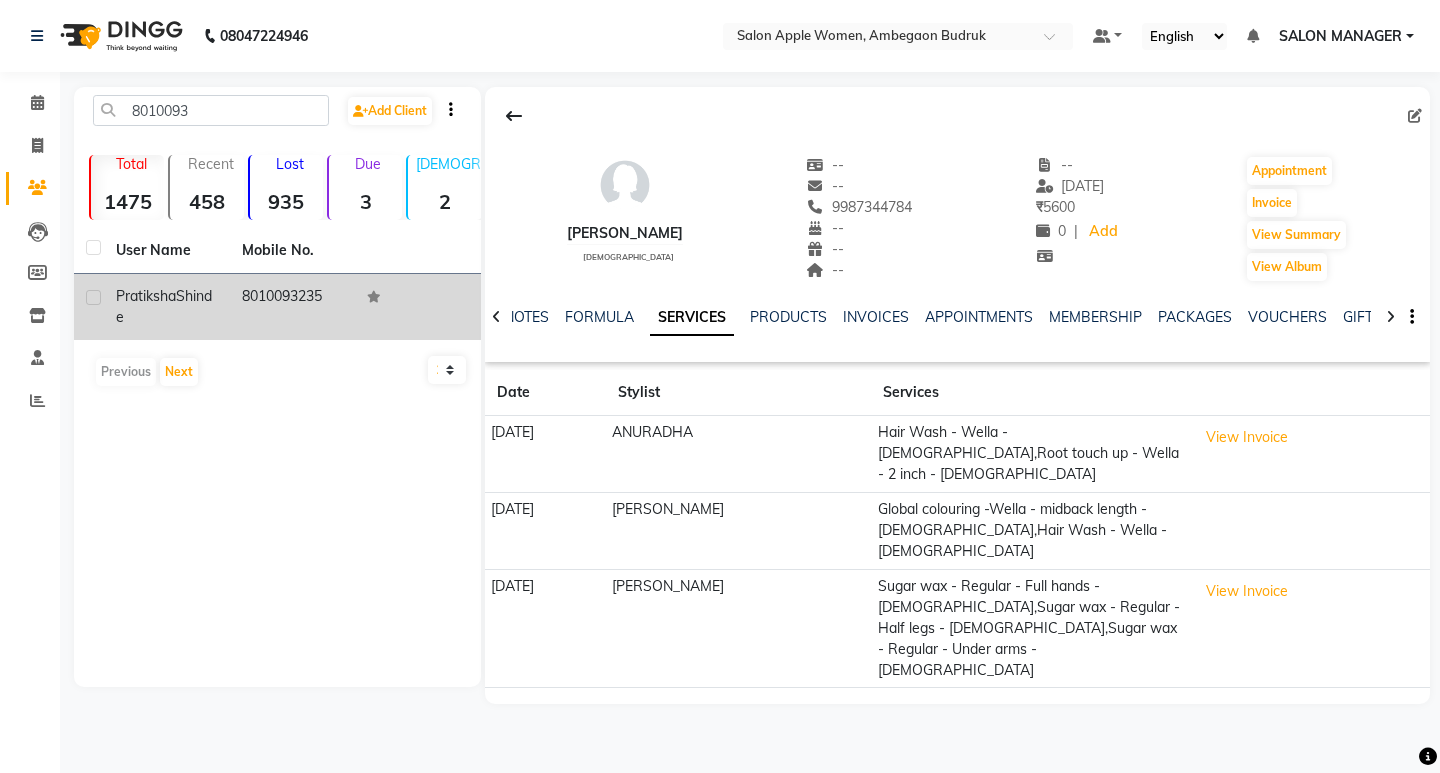 click on "Shinde" 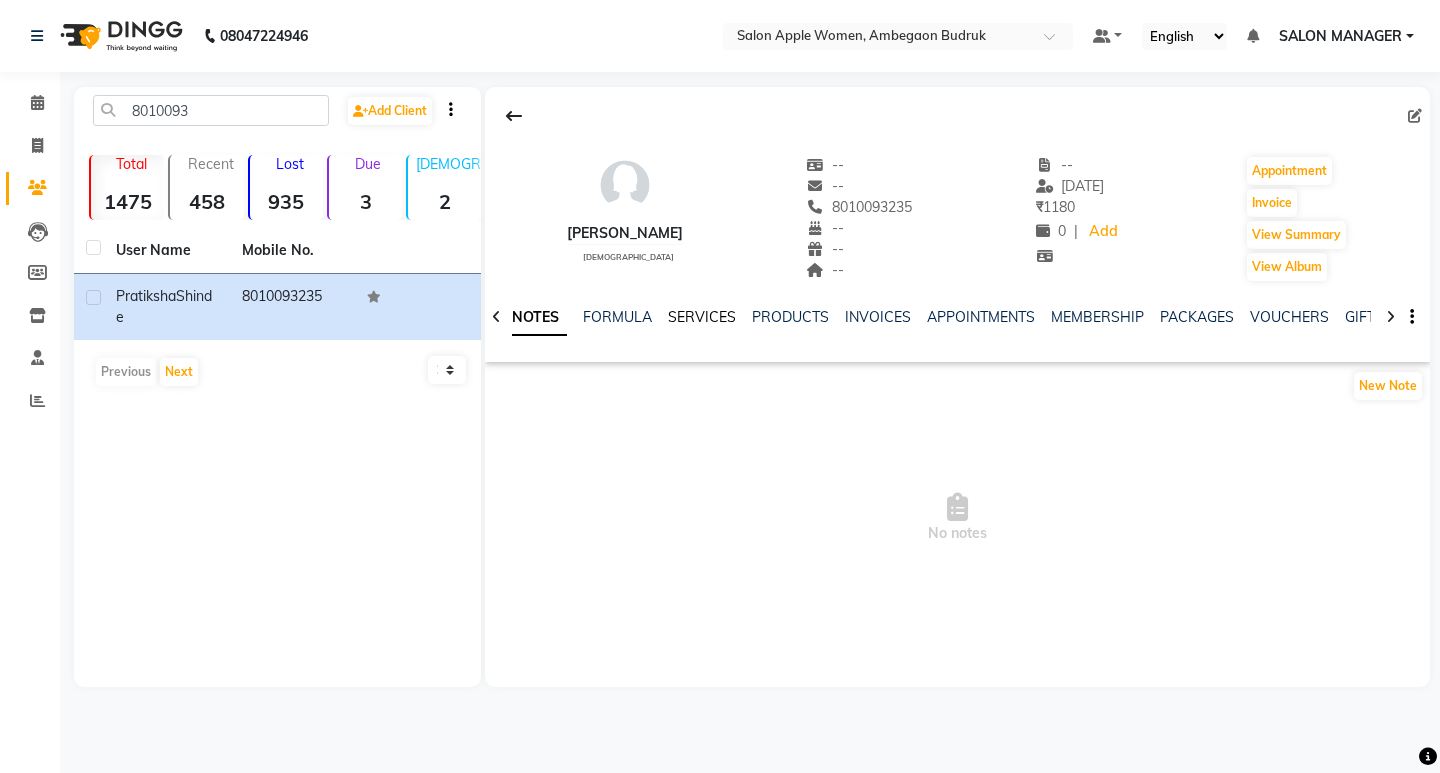 click on "SERVICES" 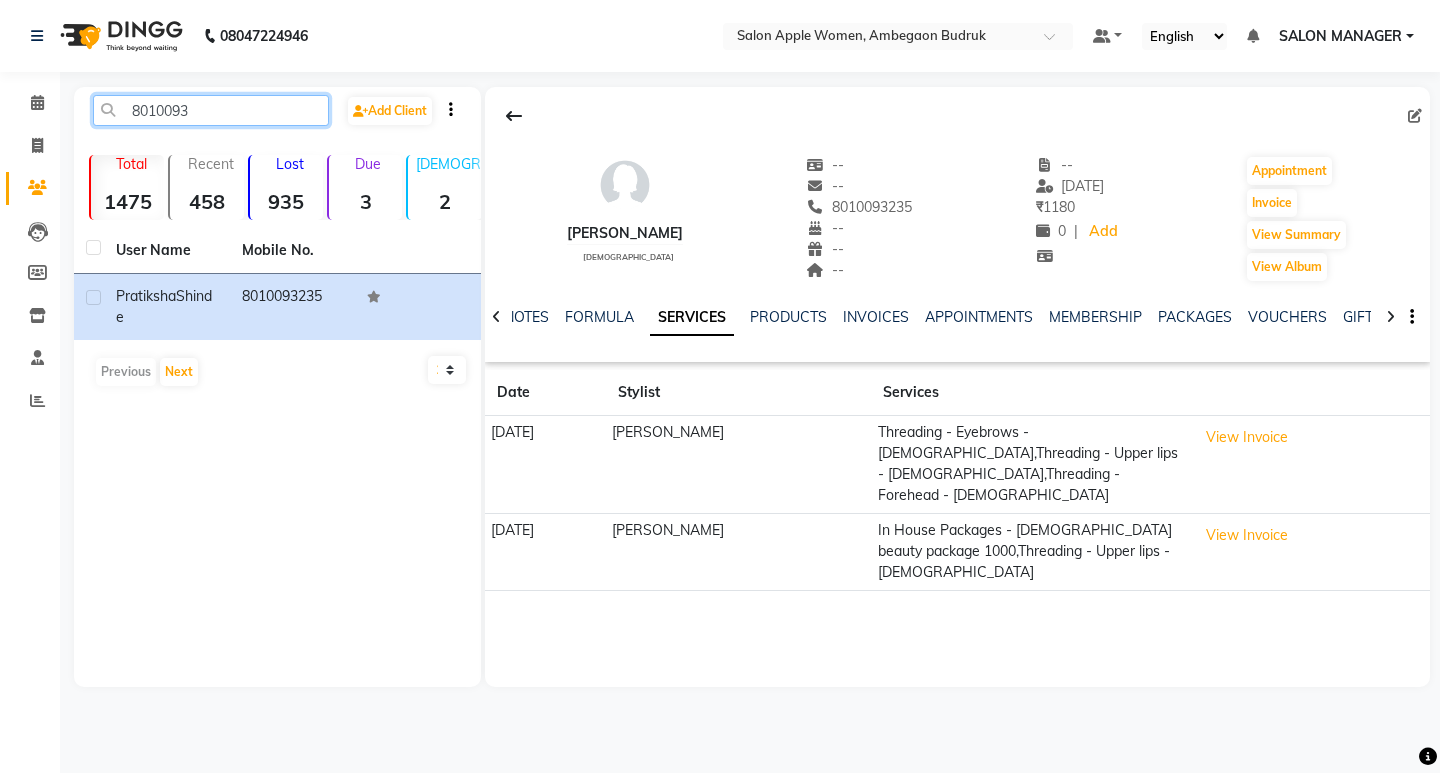 drag, startPoint x: 200, startPoint y: 108, endPoint x: 103, endPoint y: 108, distance: 97 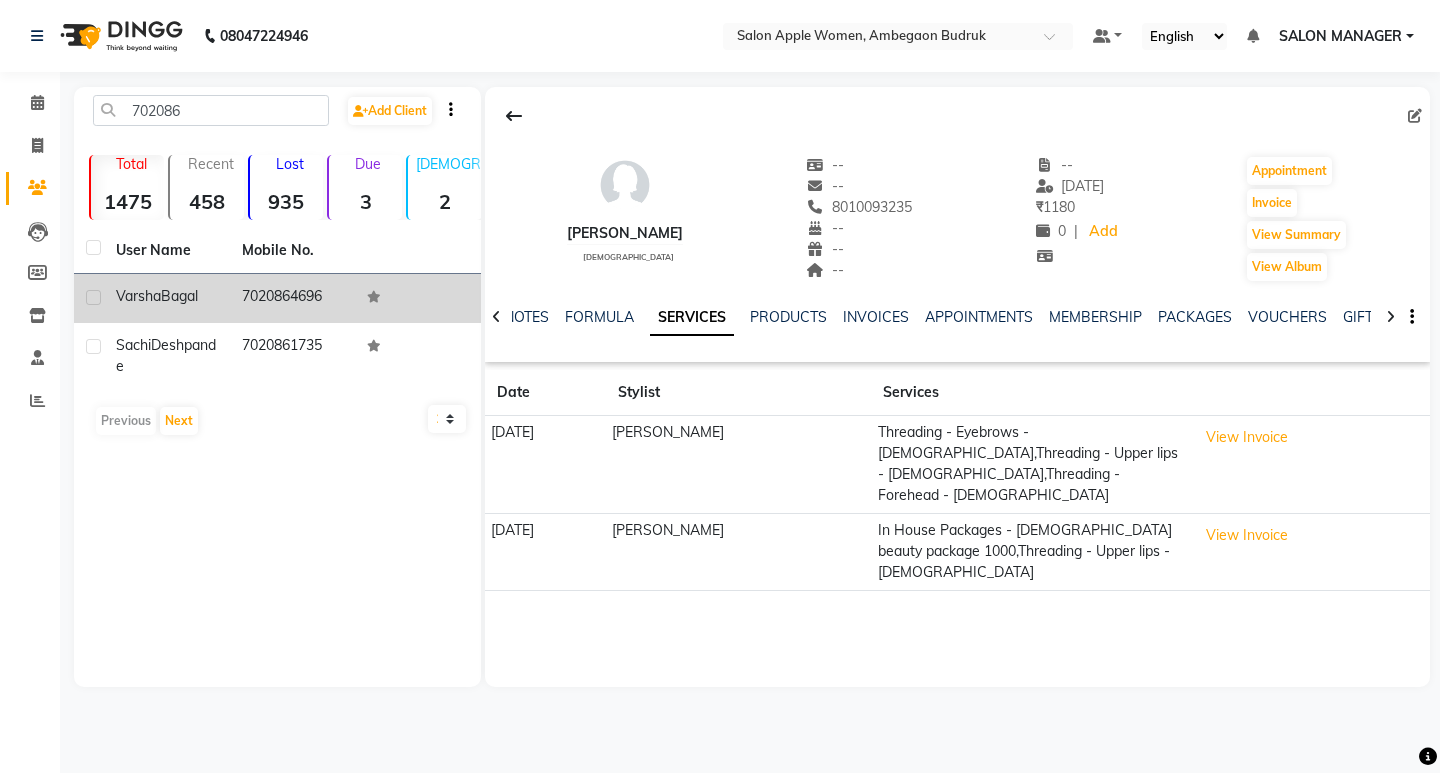 click on "[PERSON_NAME]" 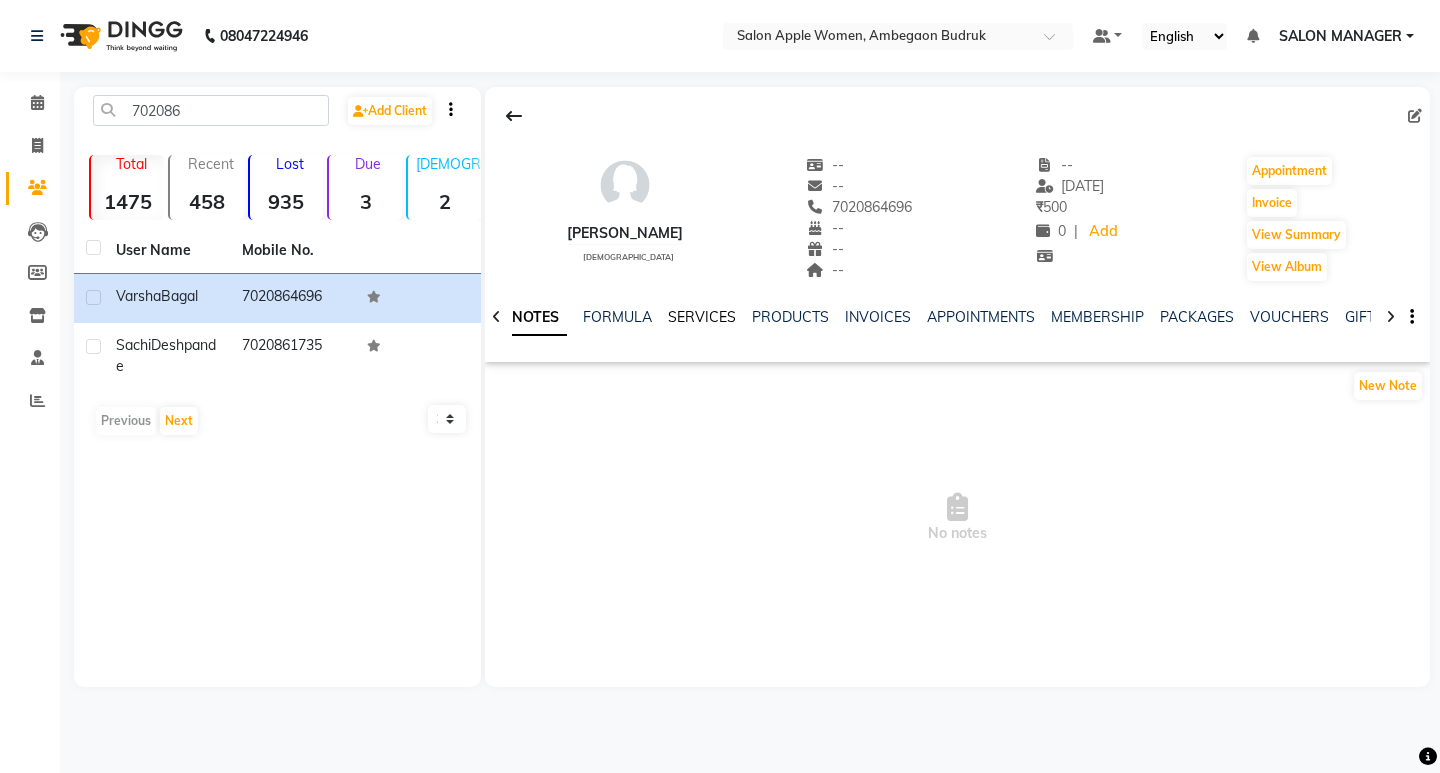click on "SERVICES" 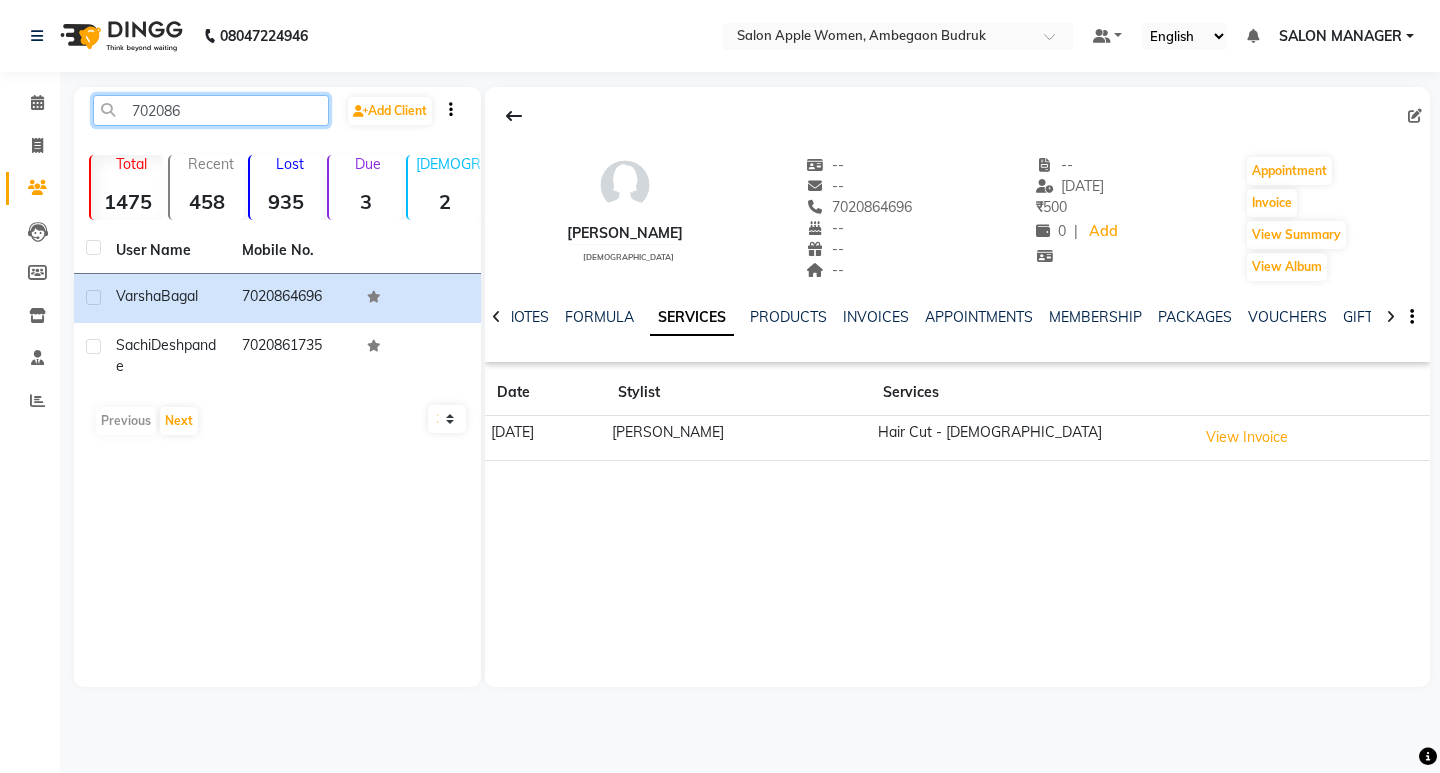 drag, startPoint x: 214, startPoint y: 126, endPoint x: 117, endPoint y: 128, distance: 97.020615 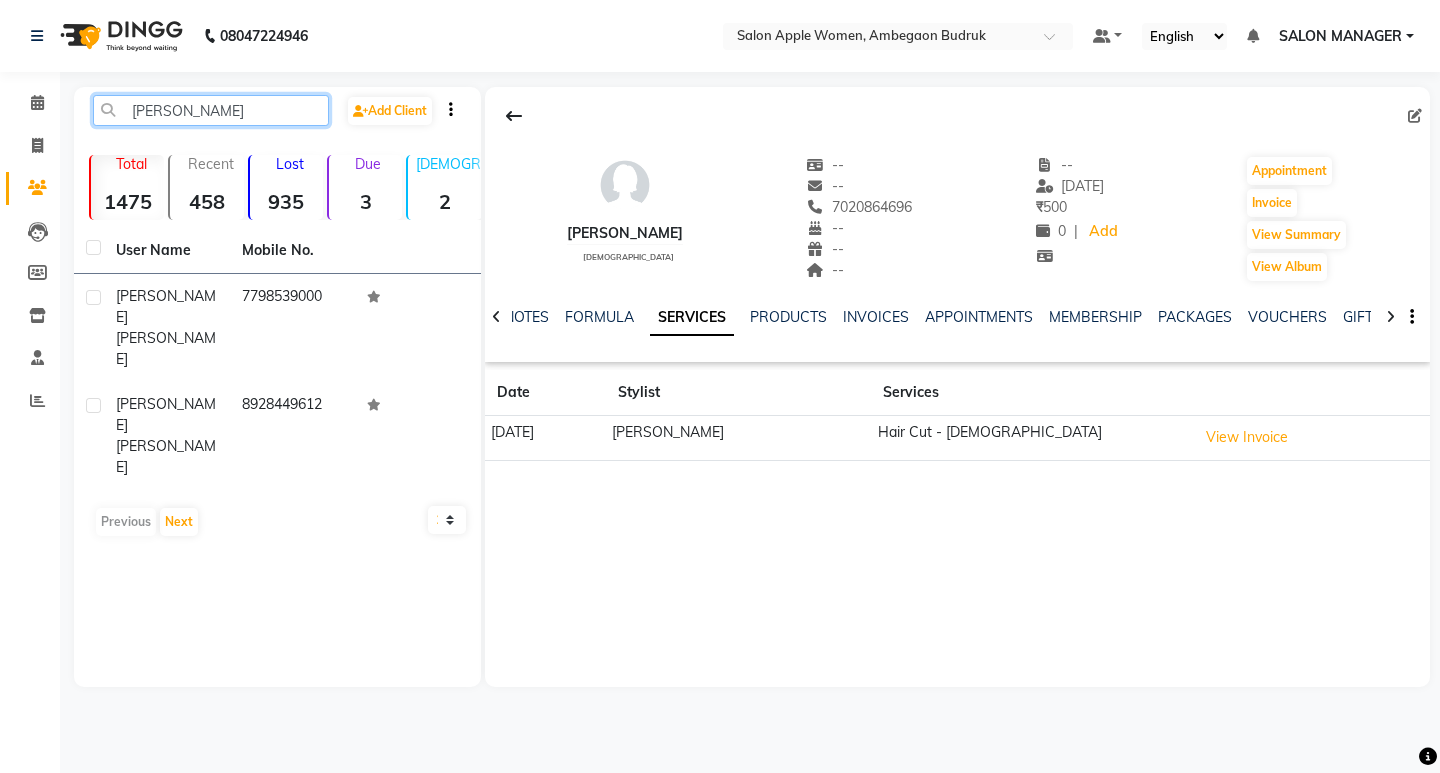 drag, startPoint x: 200, startPoint y: 115, endPoint x: 183, endPoint y: 119, distance: 17.464249 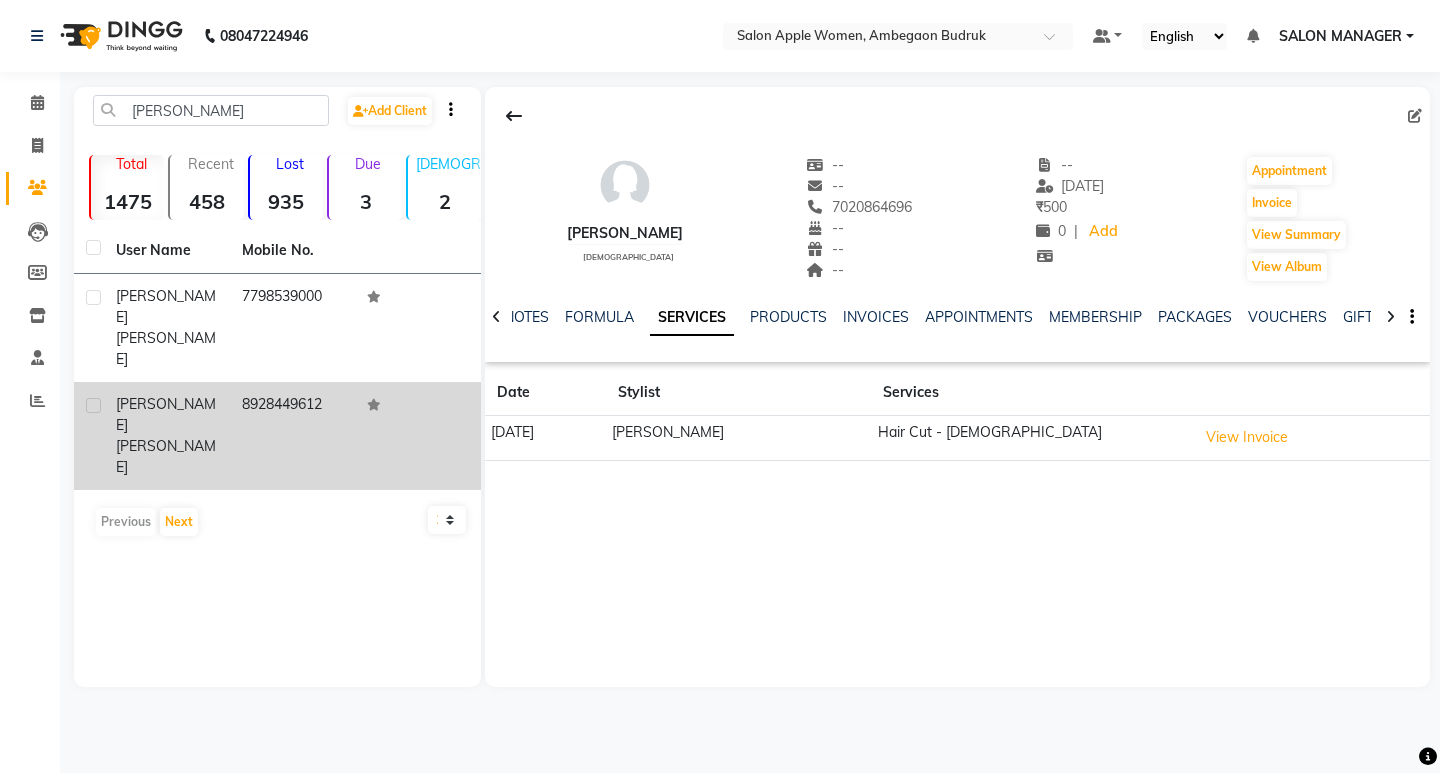 click on "[PERSON_NAME]" 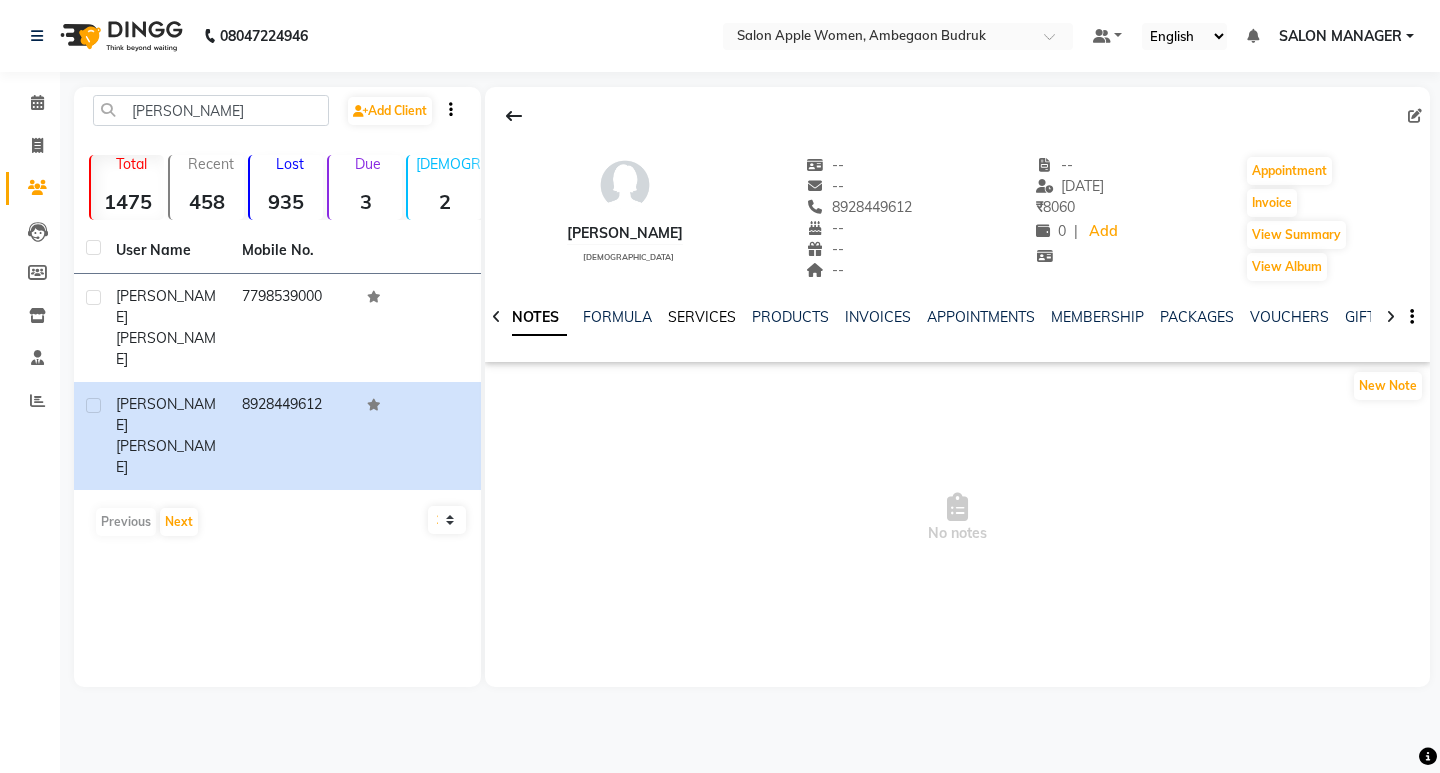 click on "SERVICES" 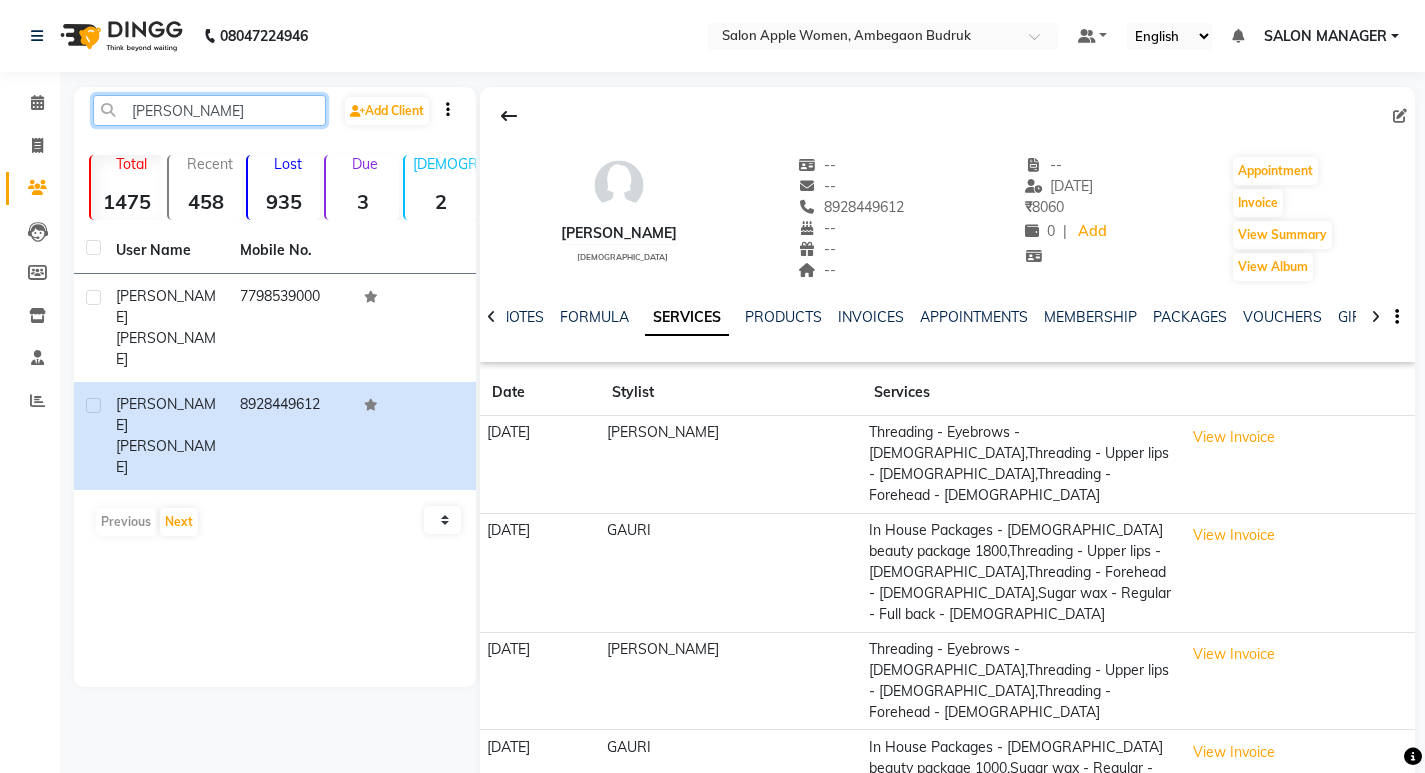 drag, startPoint x: 226, startPoint y: 110, endPoint x: 163, endPoint y: 144, distance: 71.5891 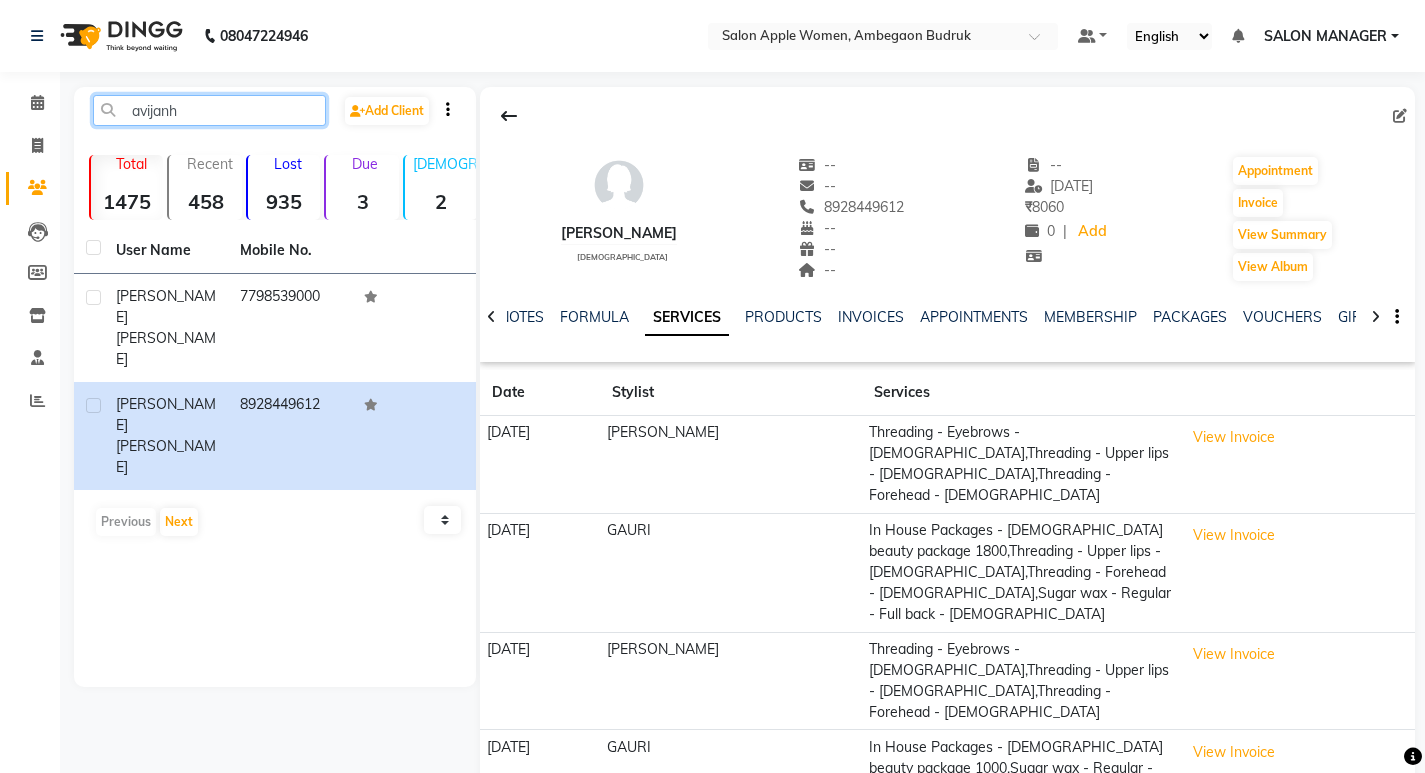 drag, startPoint x: 194, startPoint y: 117, endPoint x: 118, endPoint y: 117, distance: 76 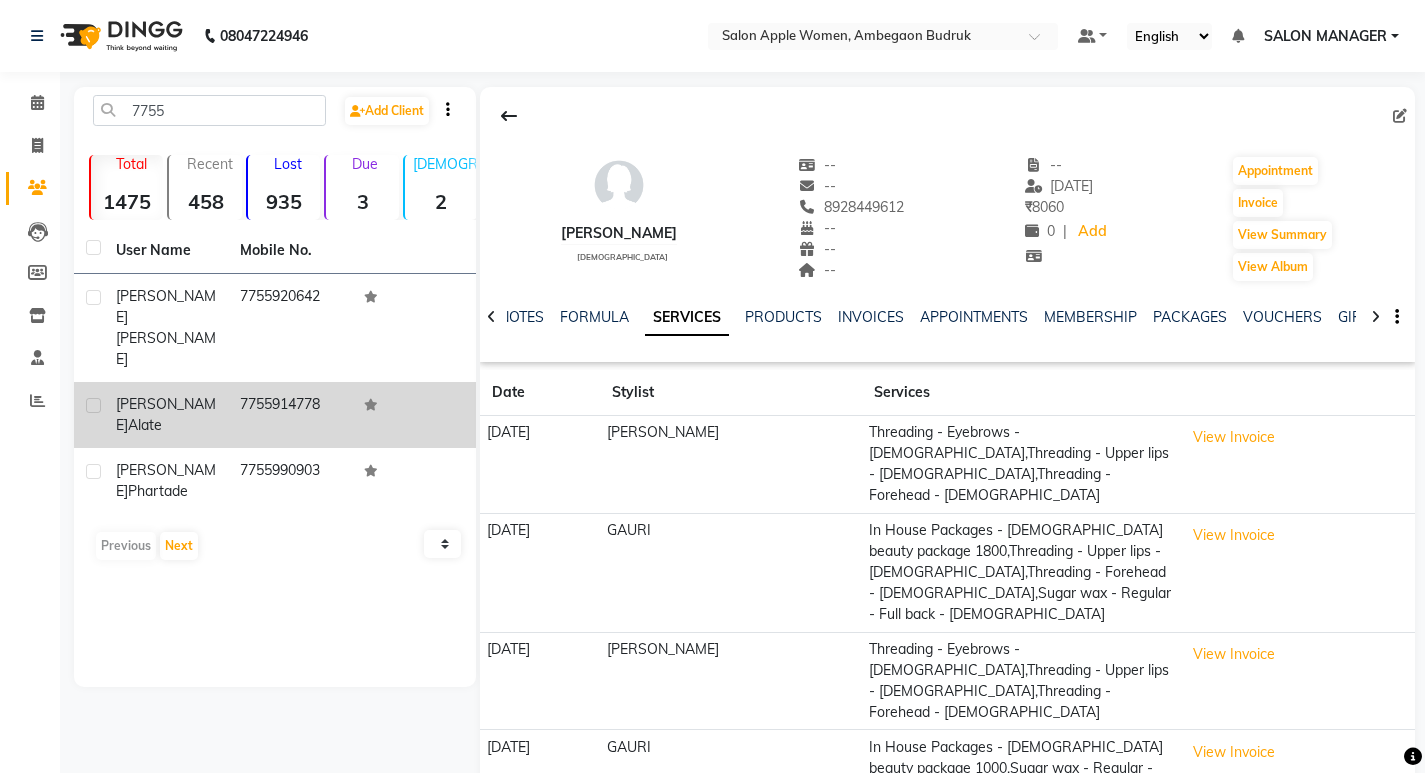 click on "Alate" 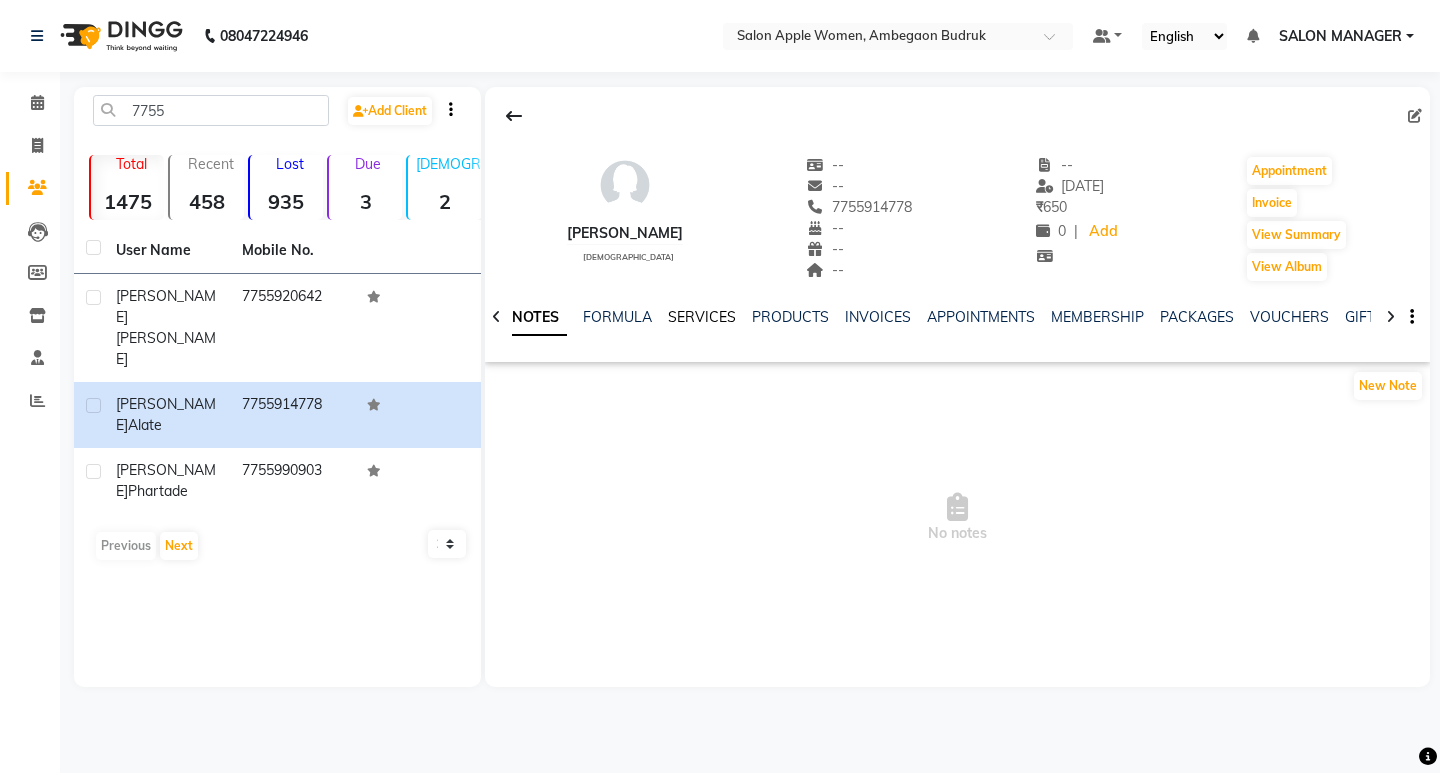 click on "SERVICES" 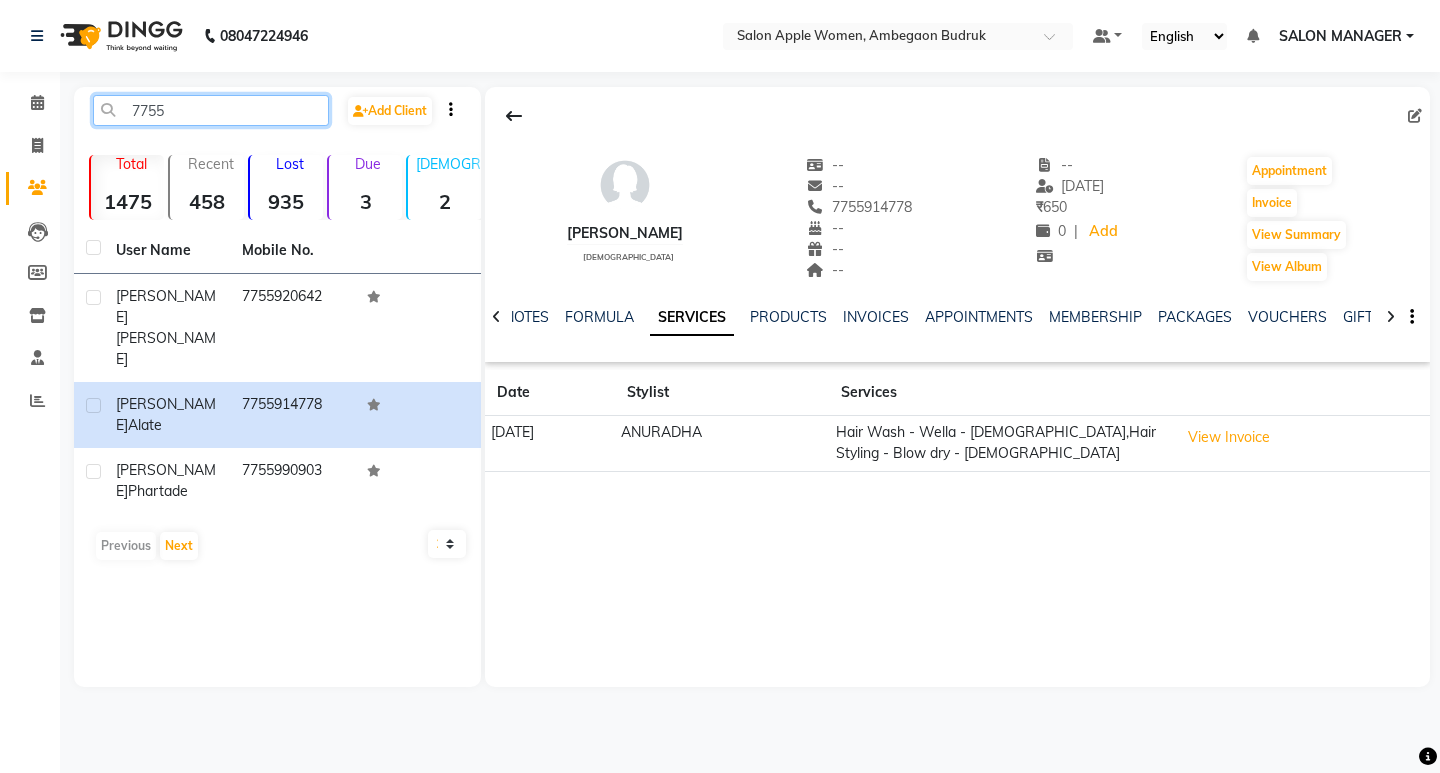 drag, startPoint x: 179, startPoint y: 117, endPoint x: 88, endPoint y: 108, distance: 91.44397 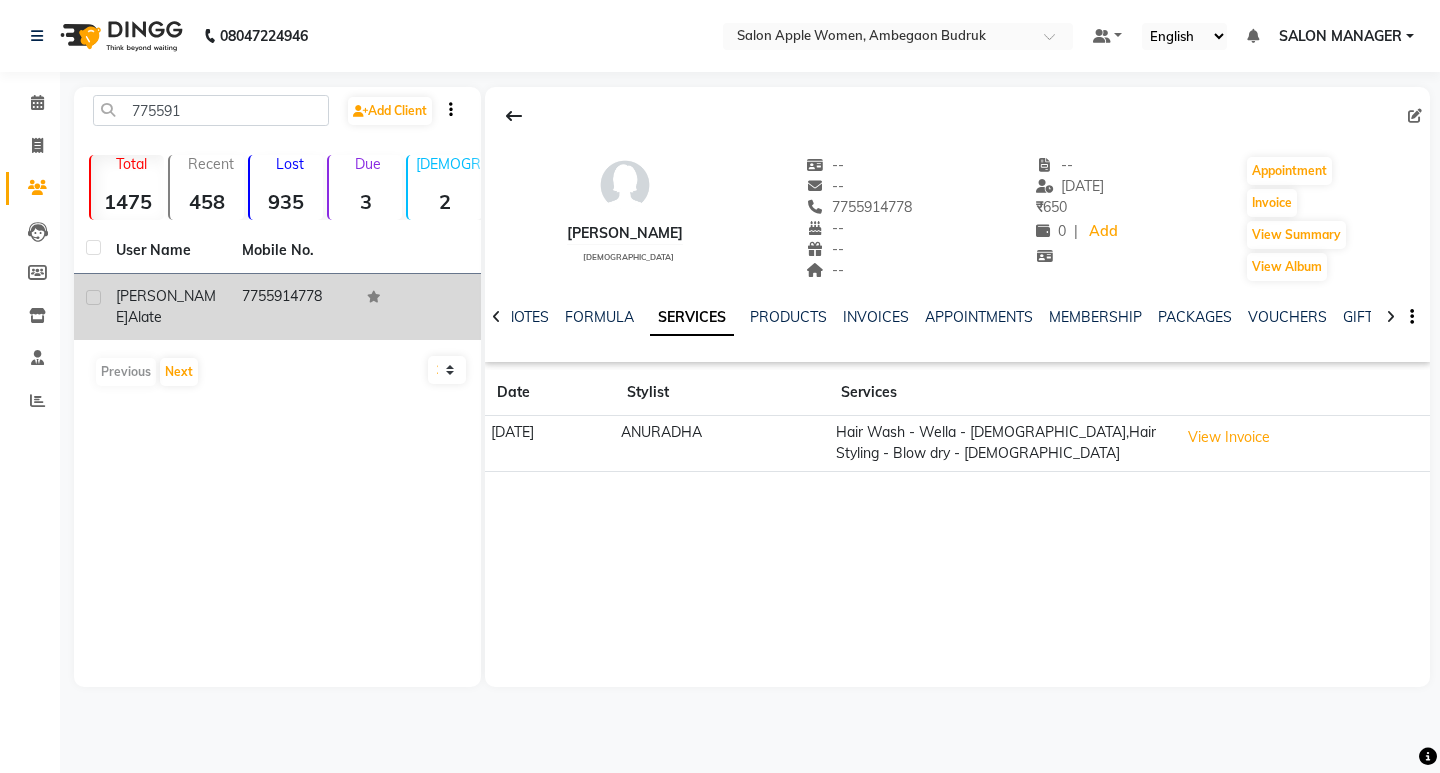 click on "[PERSON_NAME]" 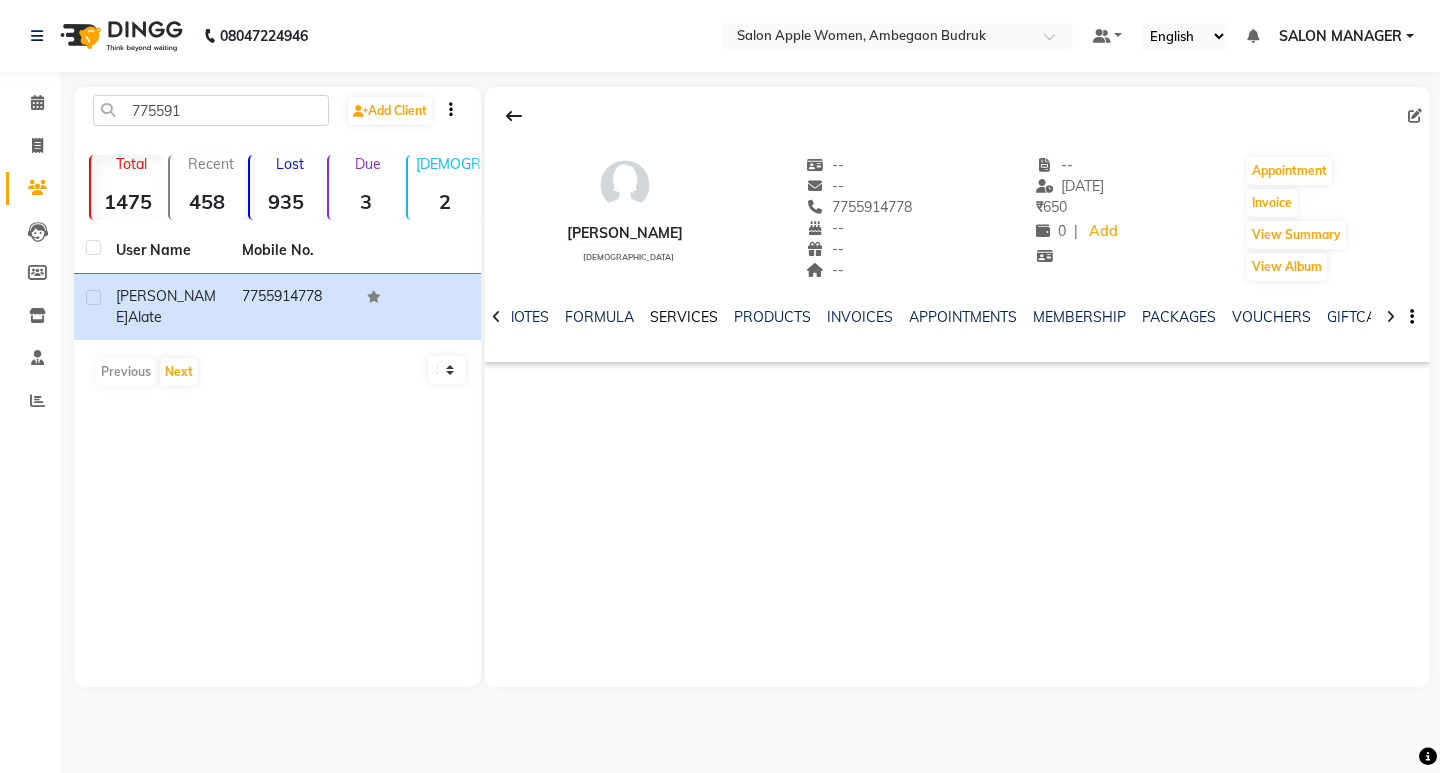 click on "SERVICES" 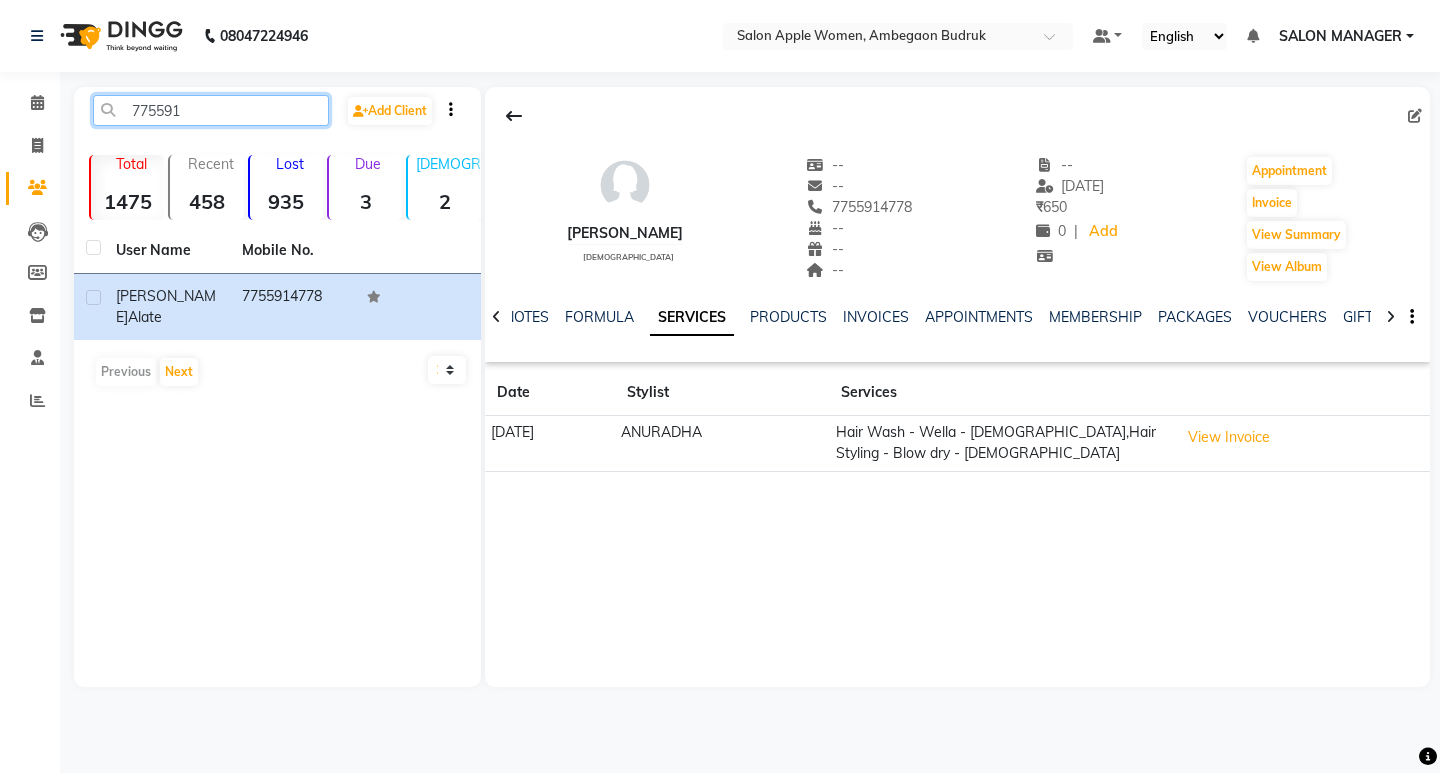 drag, startPoint x: 195, startPoint y: 116, endPoint x: 95, endPoint y: 116, distance: 100 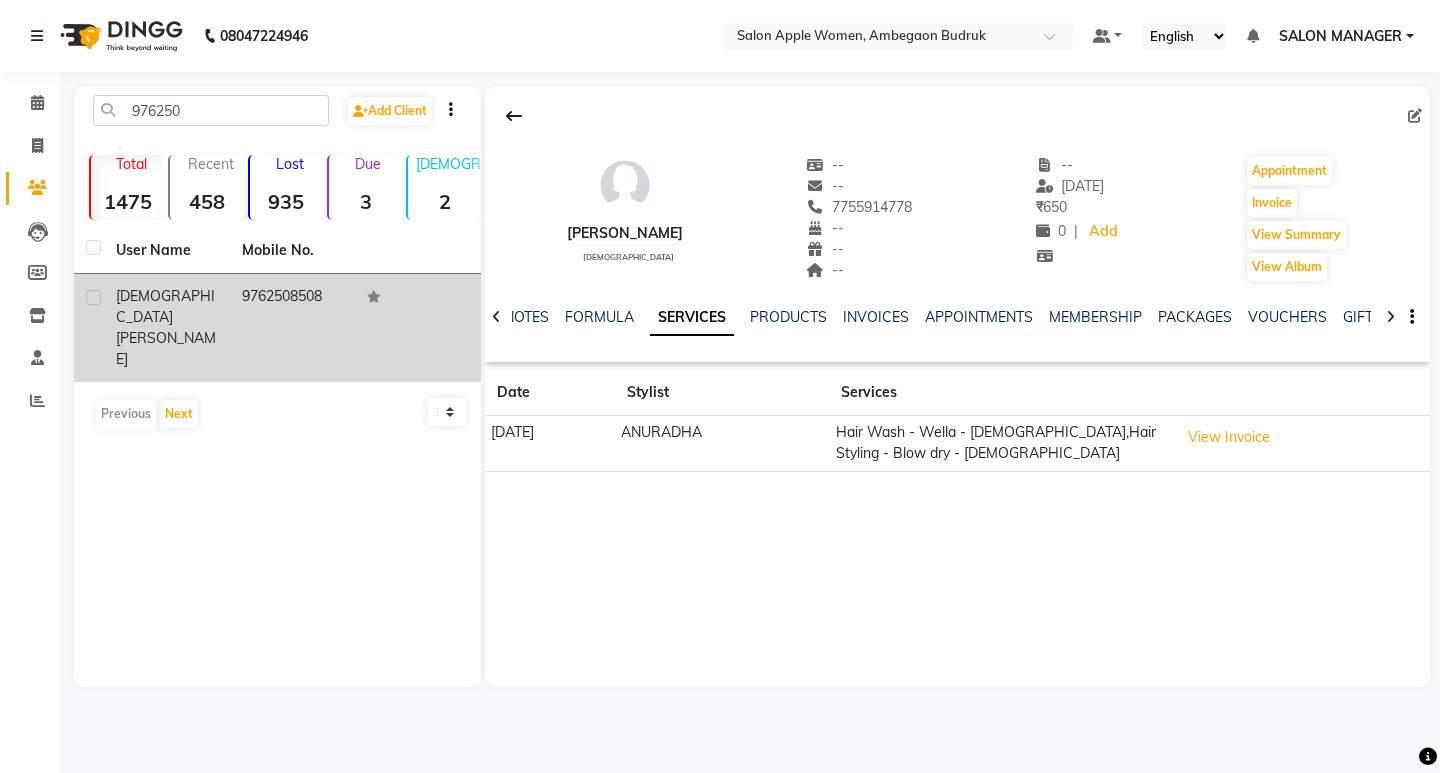 click on "[DEMOGRAPHIC_DATA]" 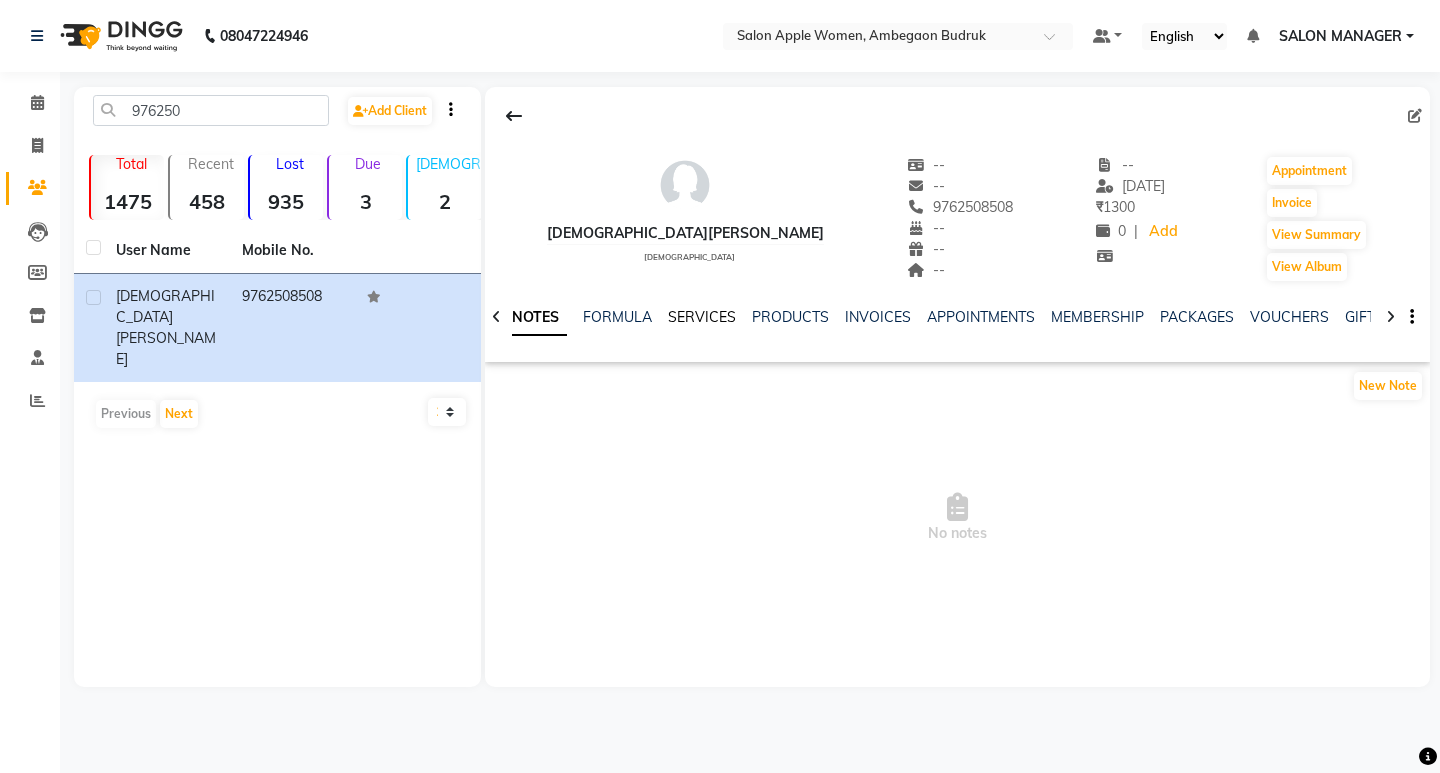 click on "SERVICES" 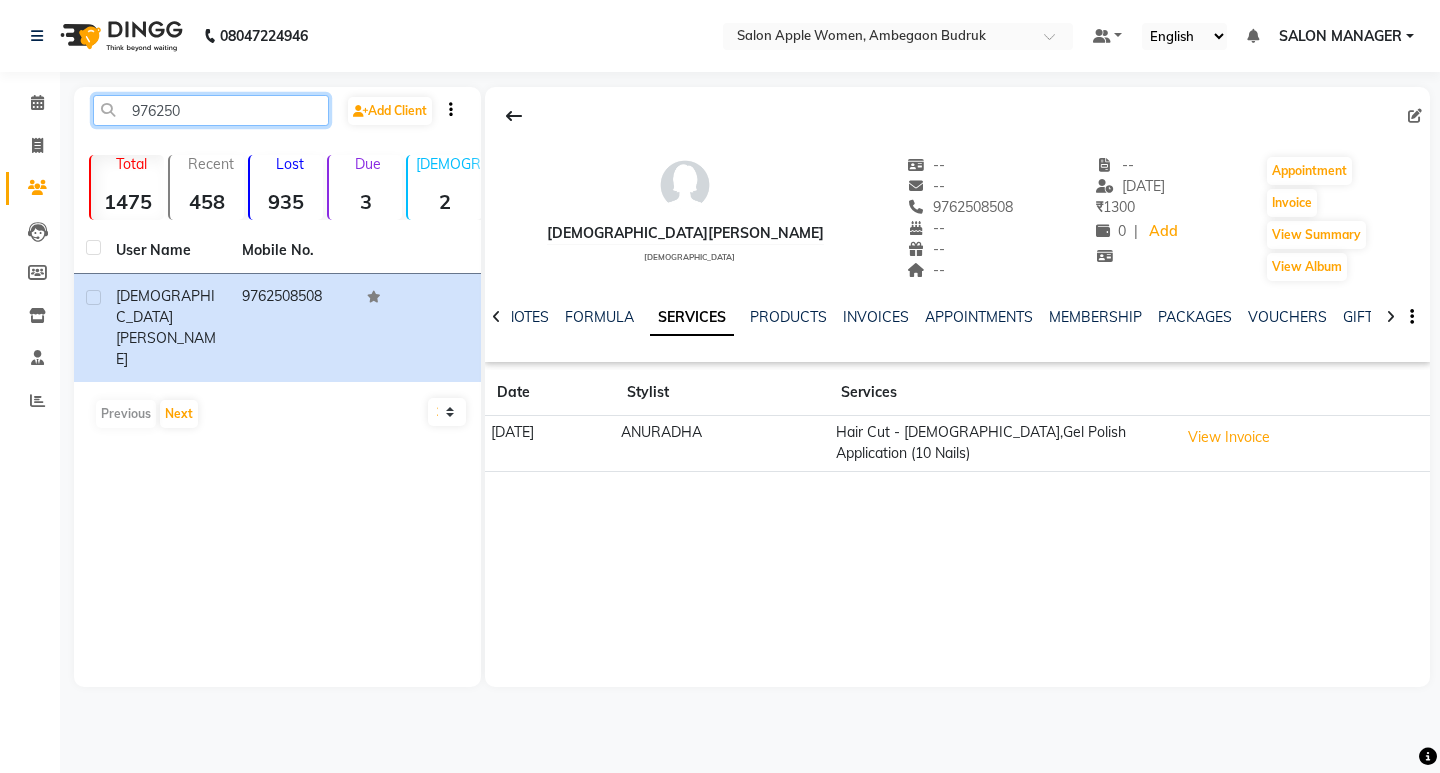 drag, startPoint x: 208, startPoint y: 107, endPoint x: 122, endPoint y: 107, distance: 86 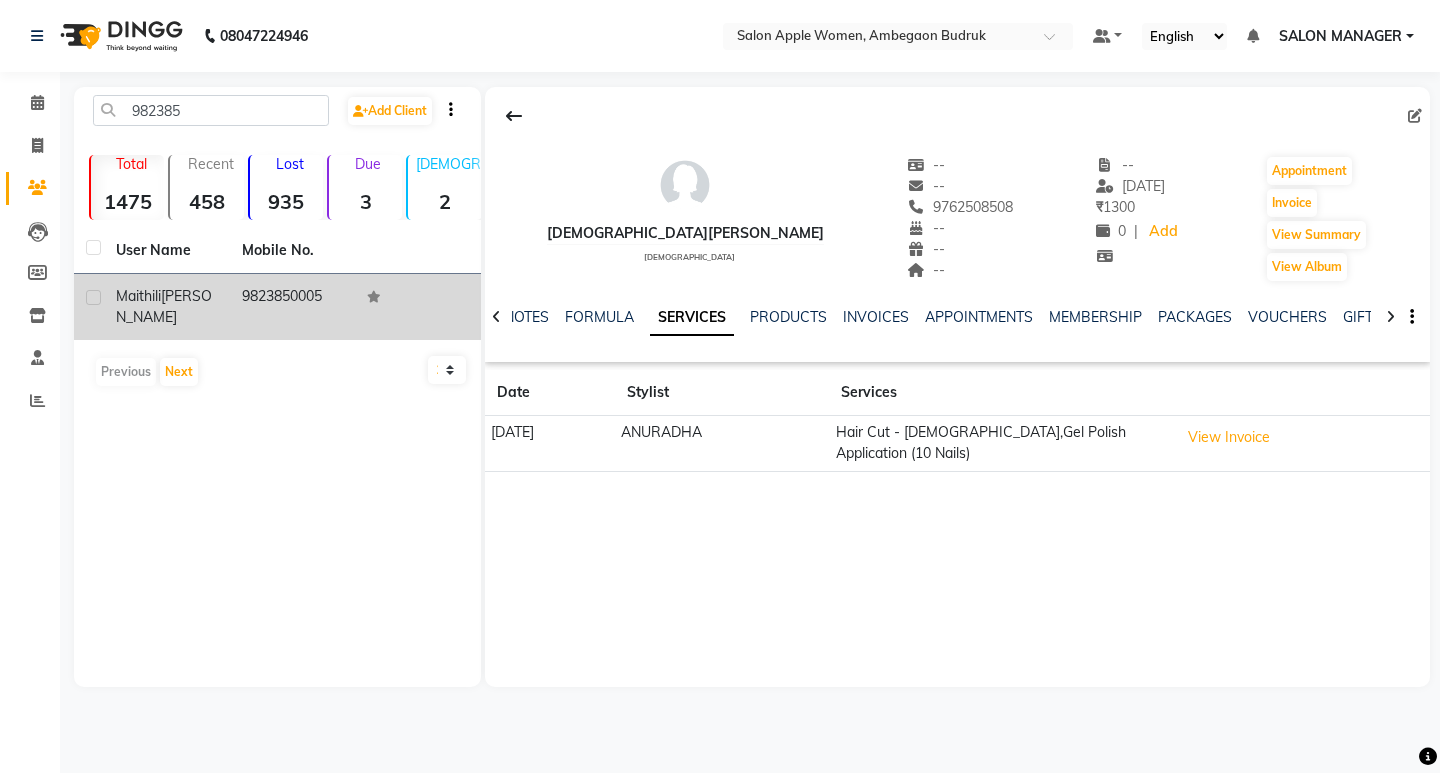 click on "[PERSON_NAME]" 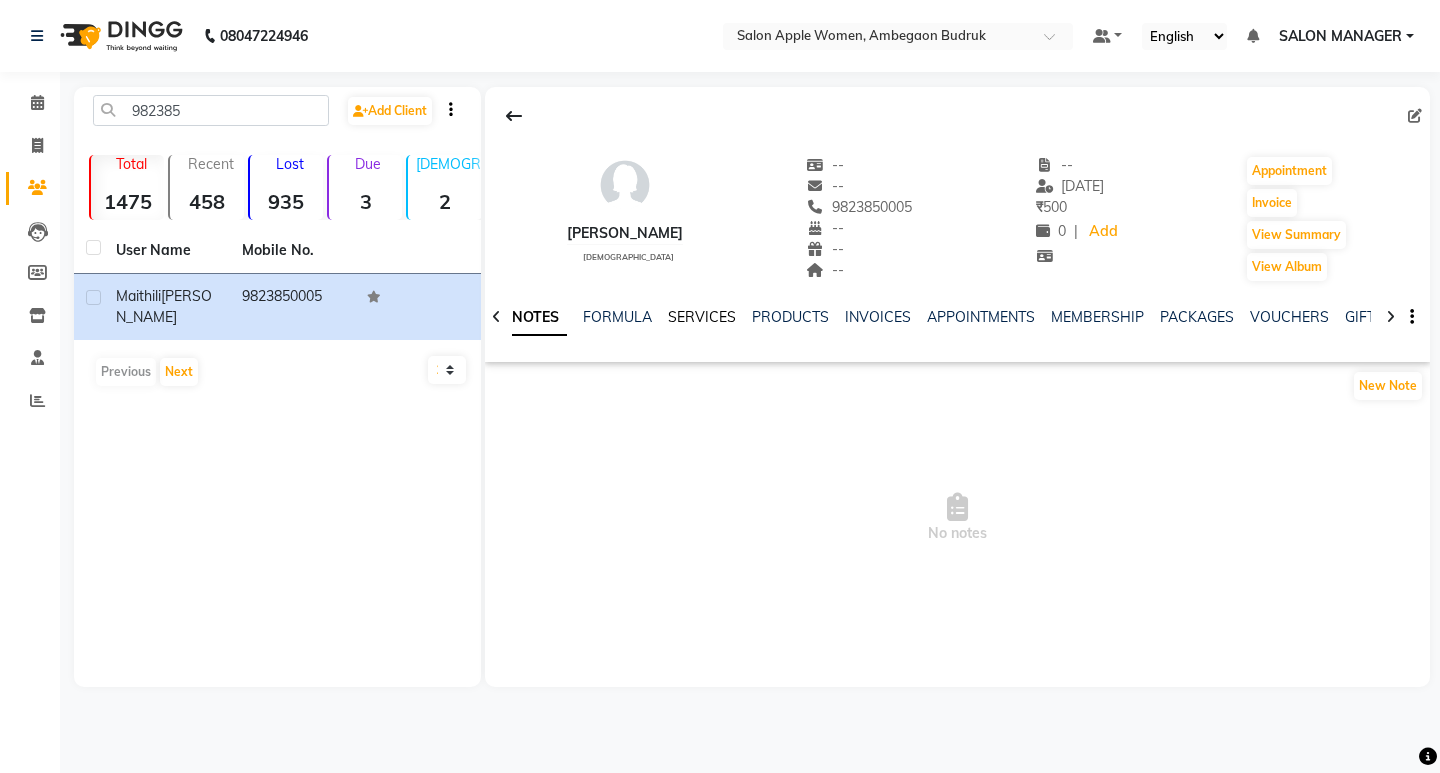 click on "SERVICES" 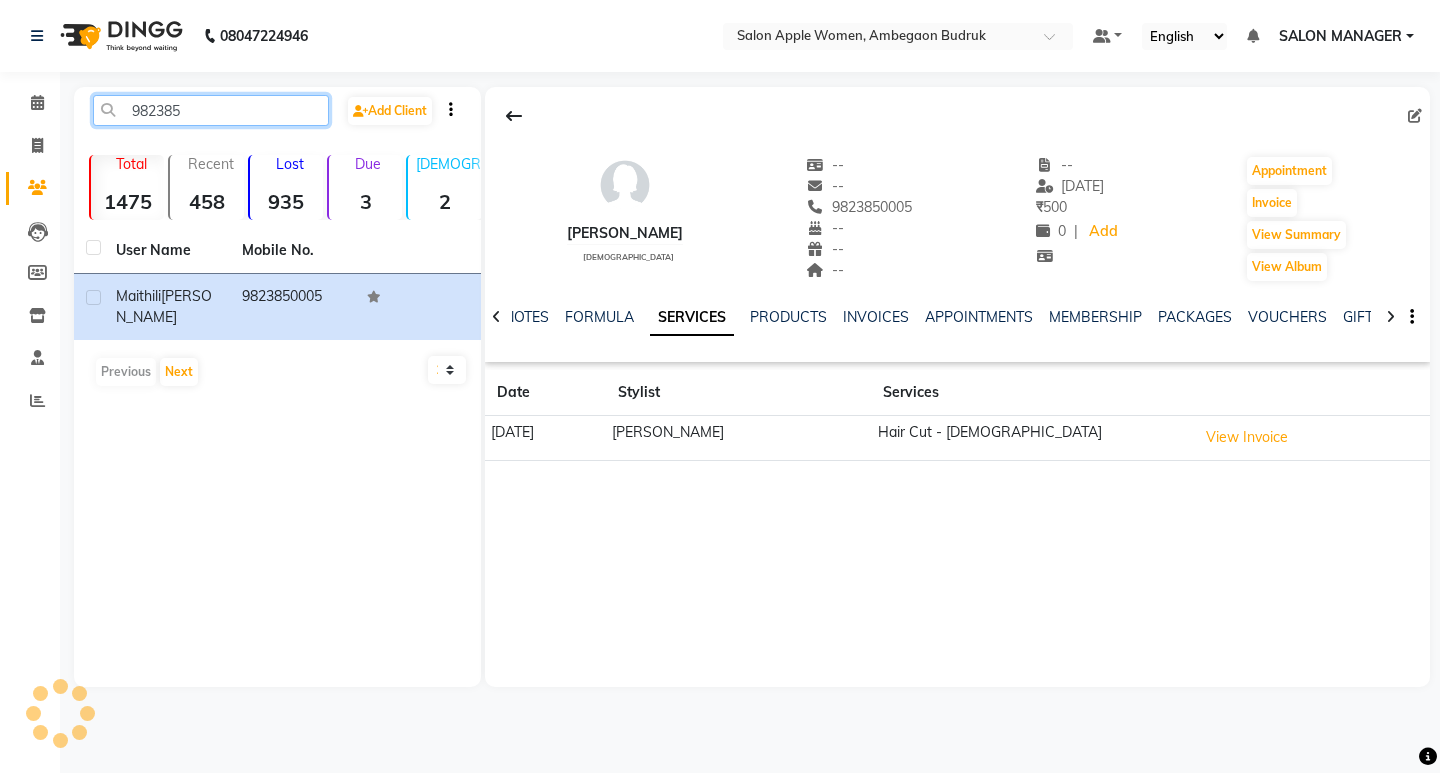 drag, startPoint x: 194, startPoint y: 109, endPoint x: 80, endPoint y: 128, distance: 115.57249 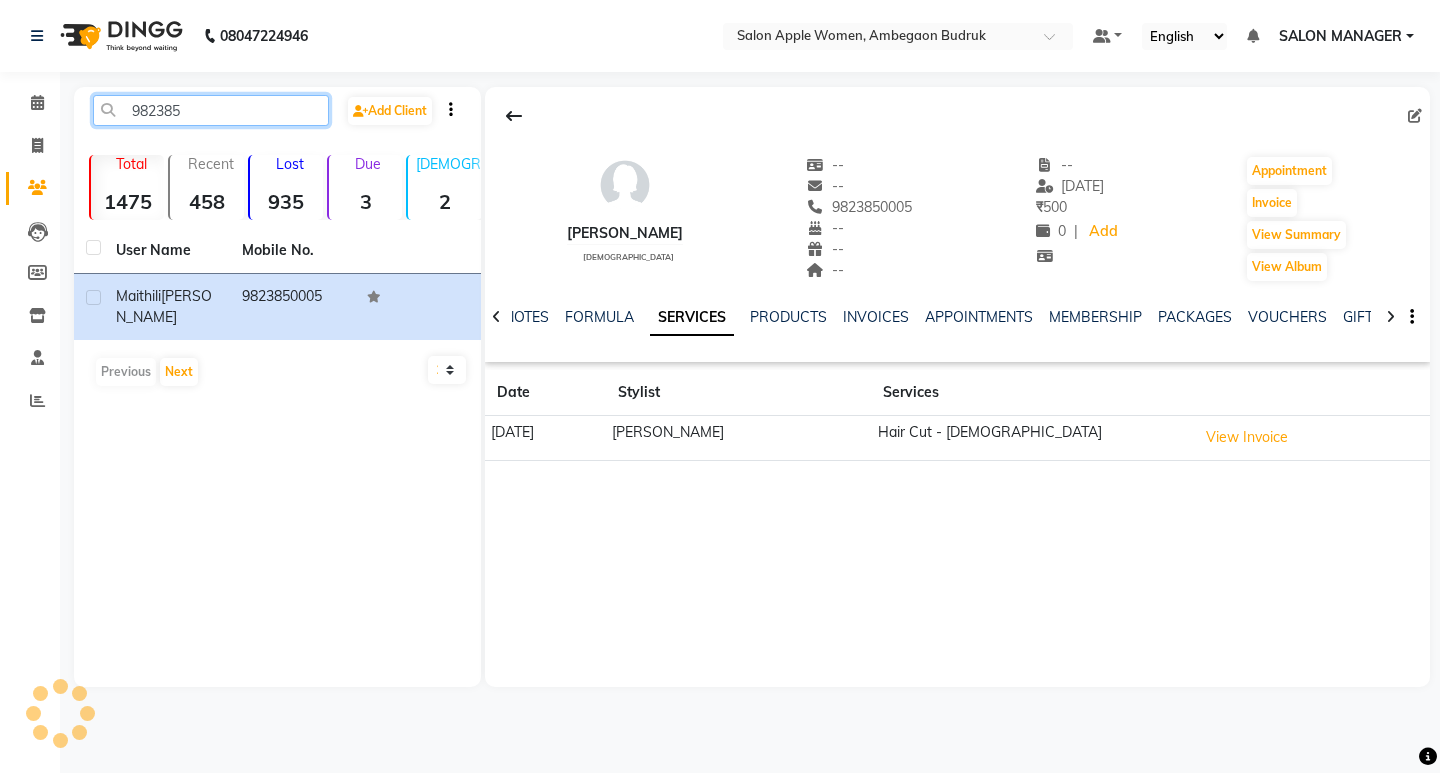 click on "982385  Add Client" 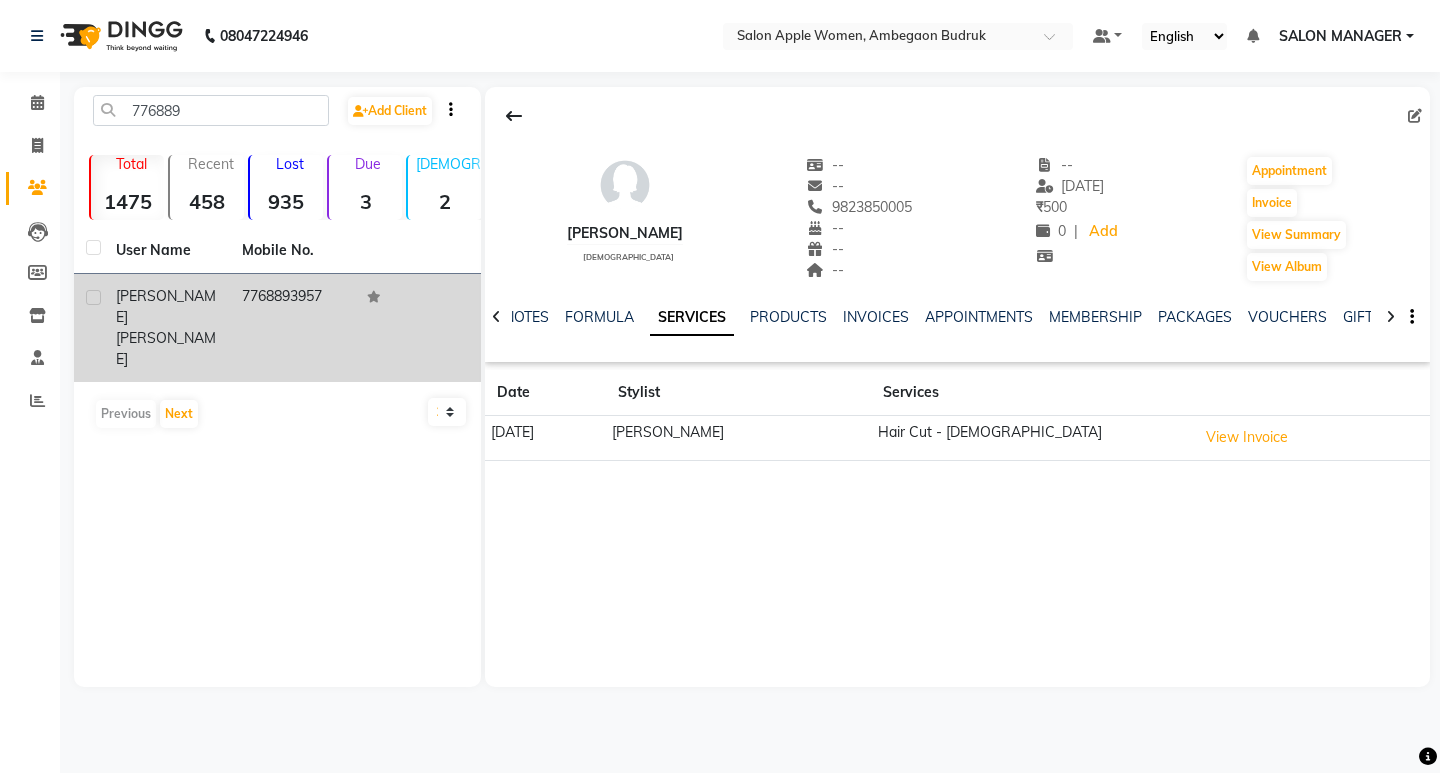 click on "[PERSON_NAME]" 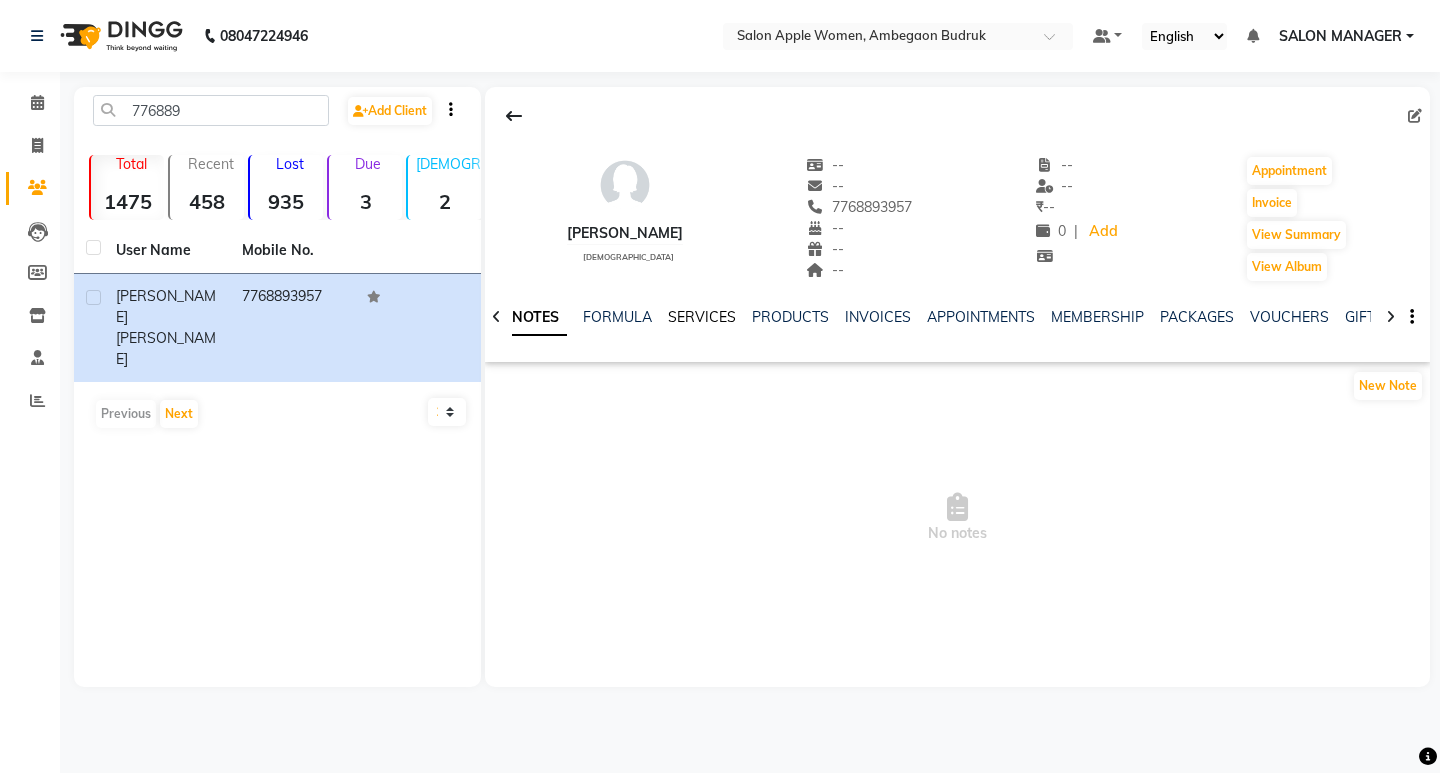 click on "SERVICES" 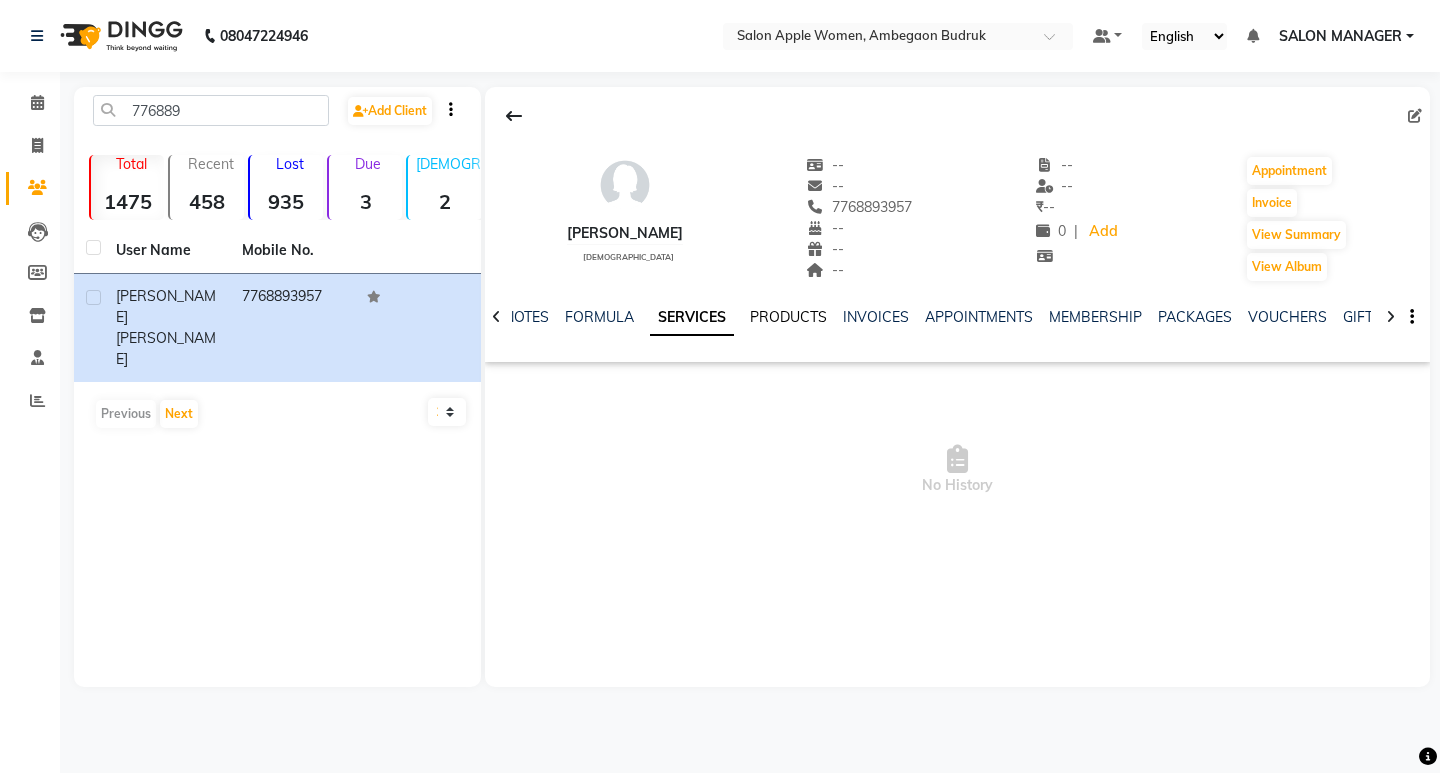 click on "PRODUCTS" 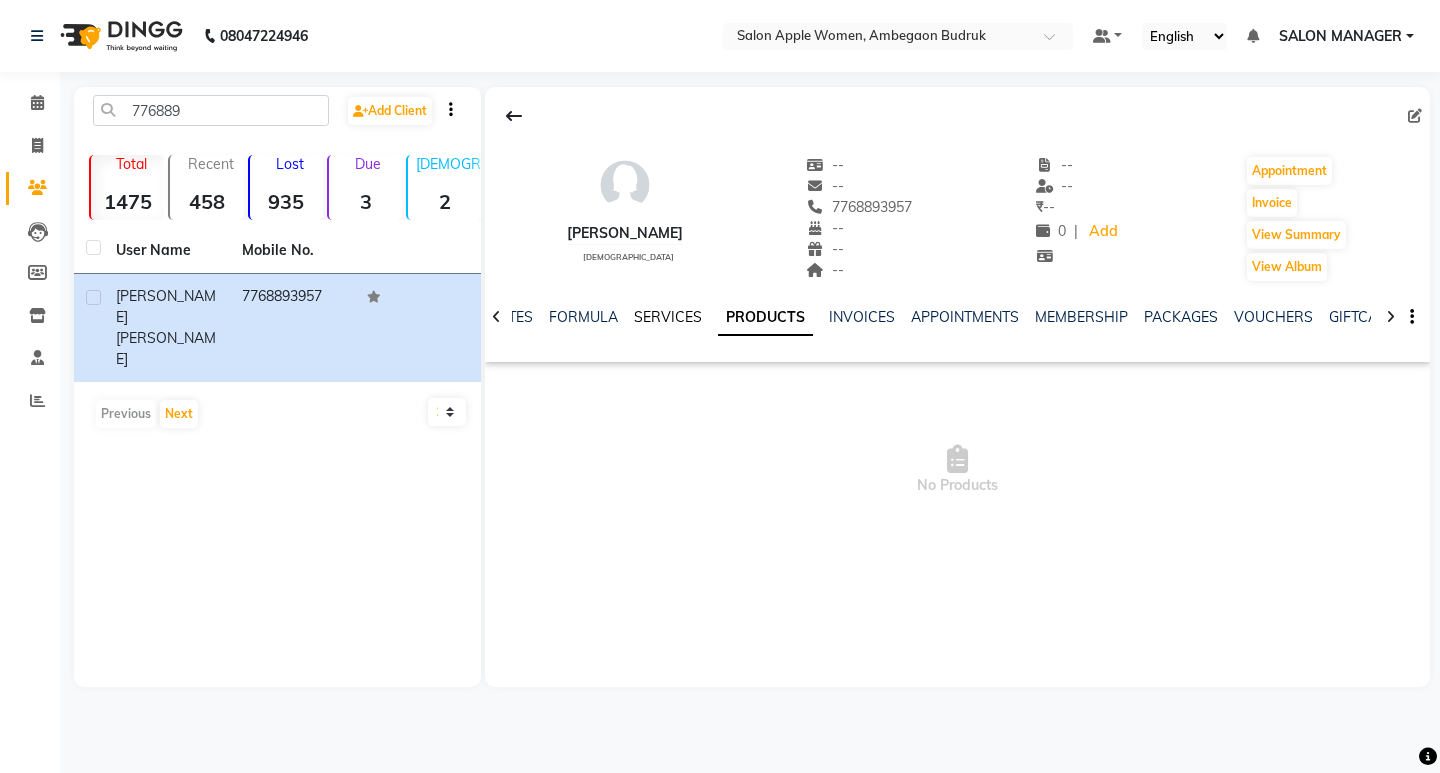 click on "SERVICES" 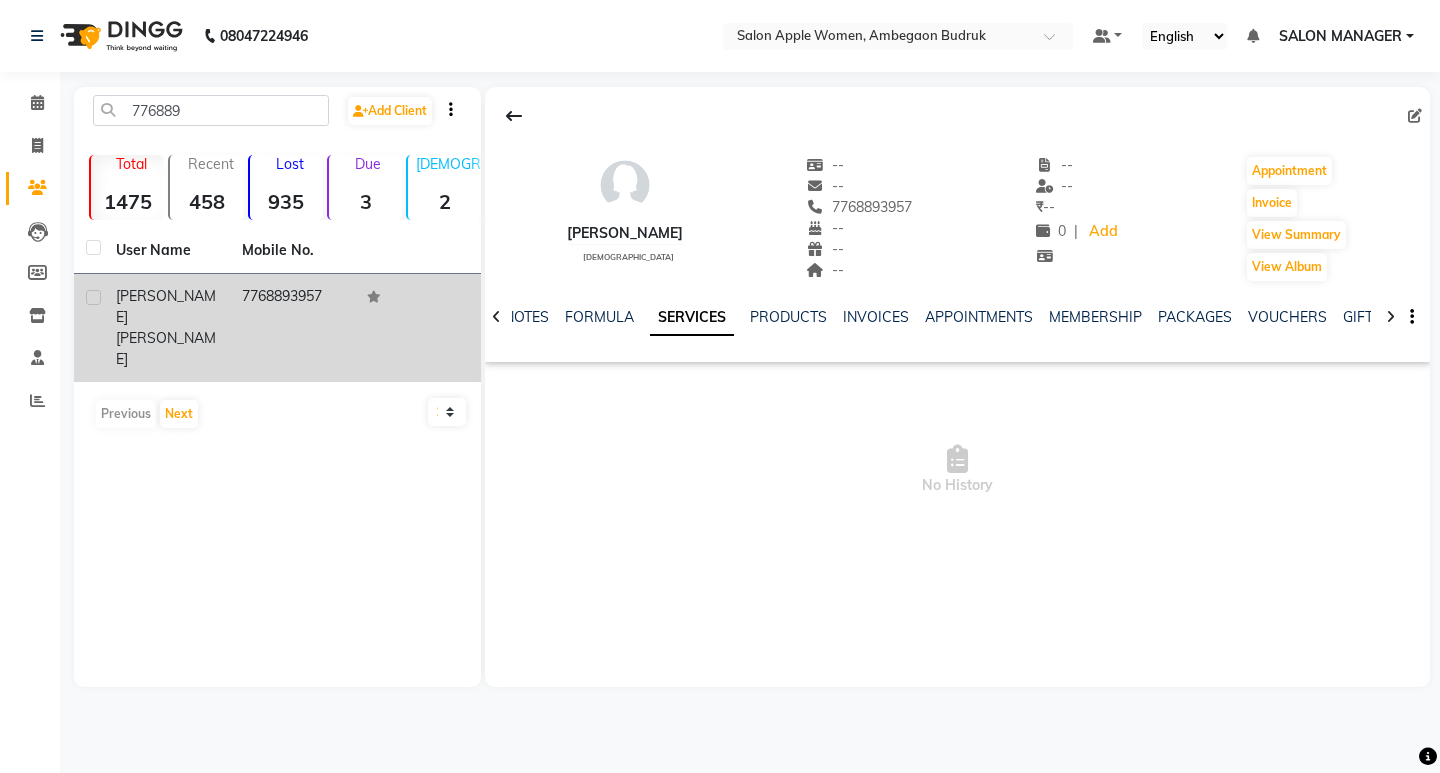 click on "[PERSON_NAME]" 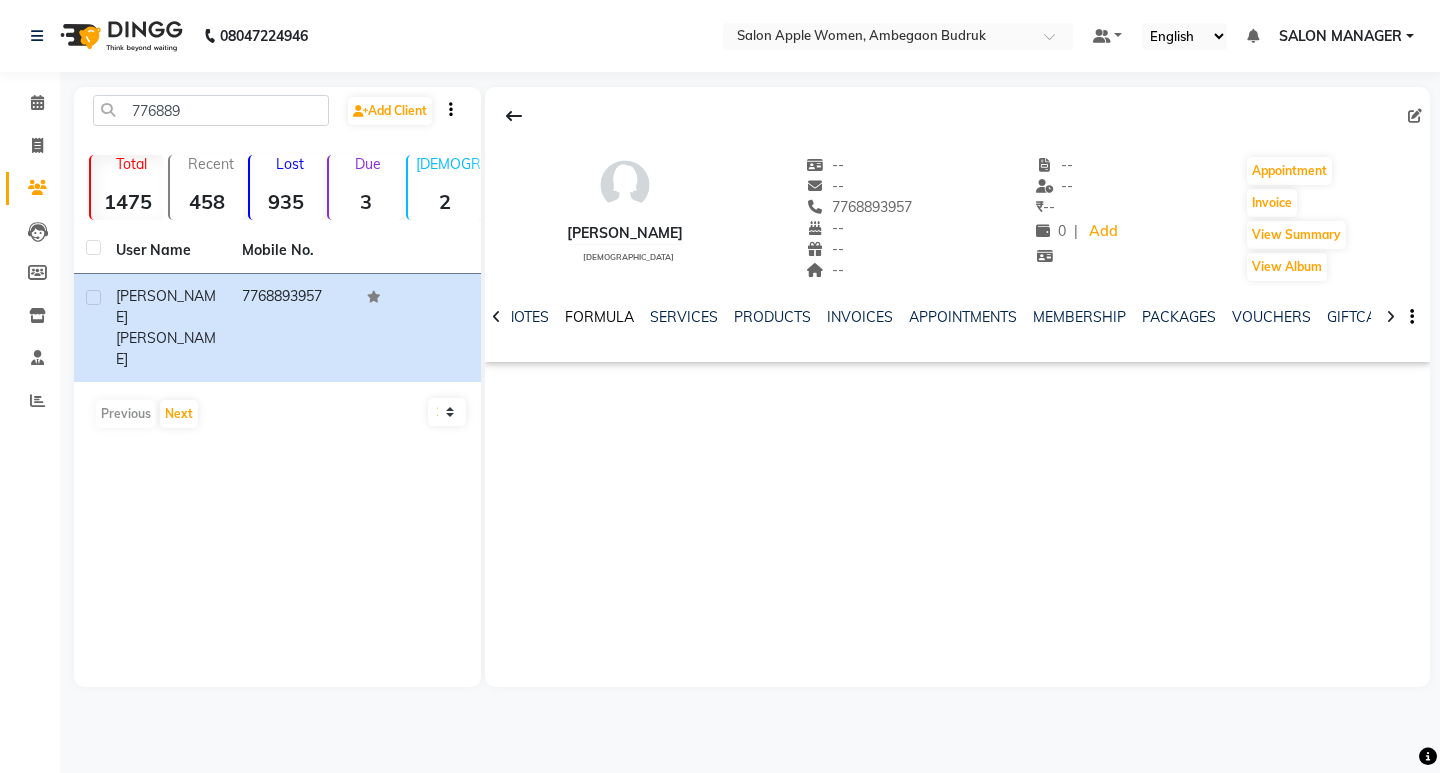 click on "FORMULA" 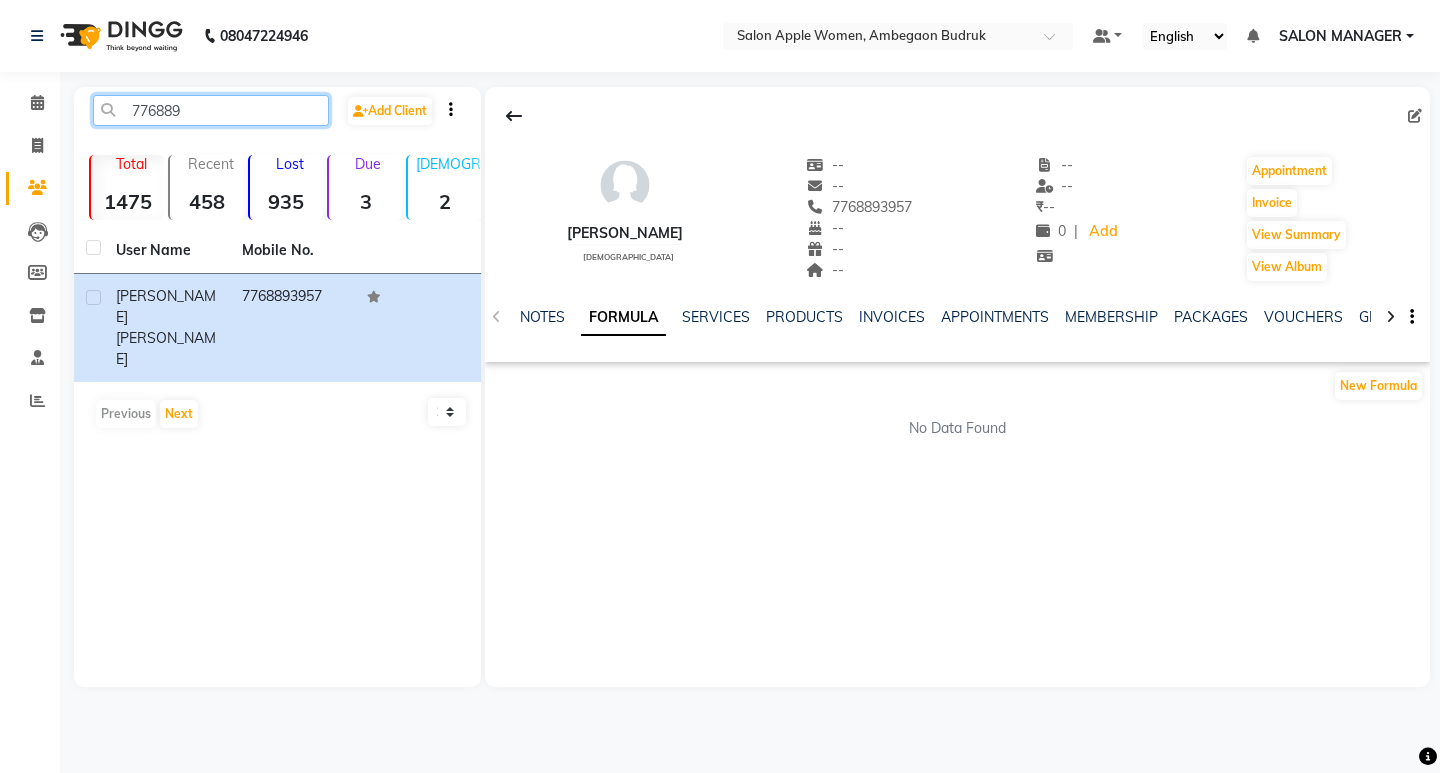 drag, startPoint x: 199, startPoint y: 107, endPoint x: 102, endPoint y: 111, distance: 97.082436 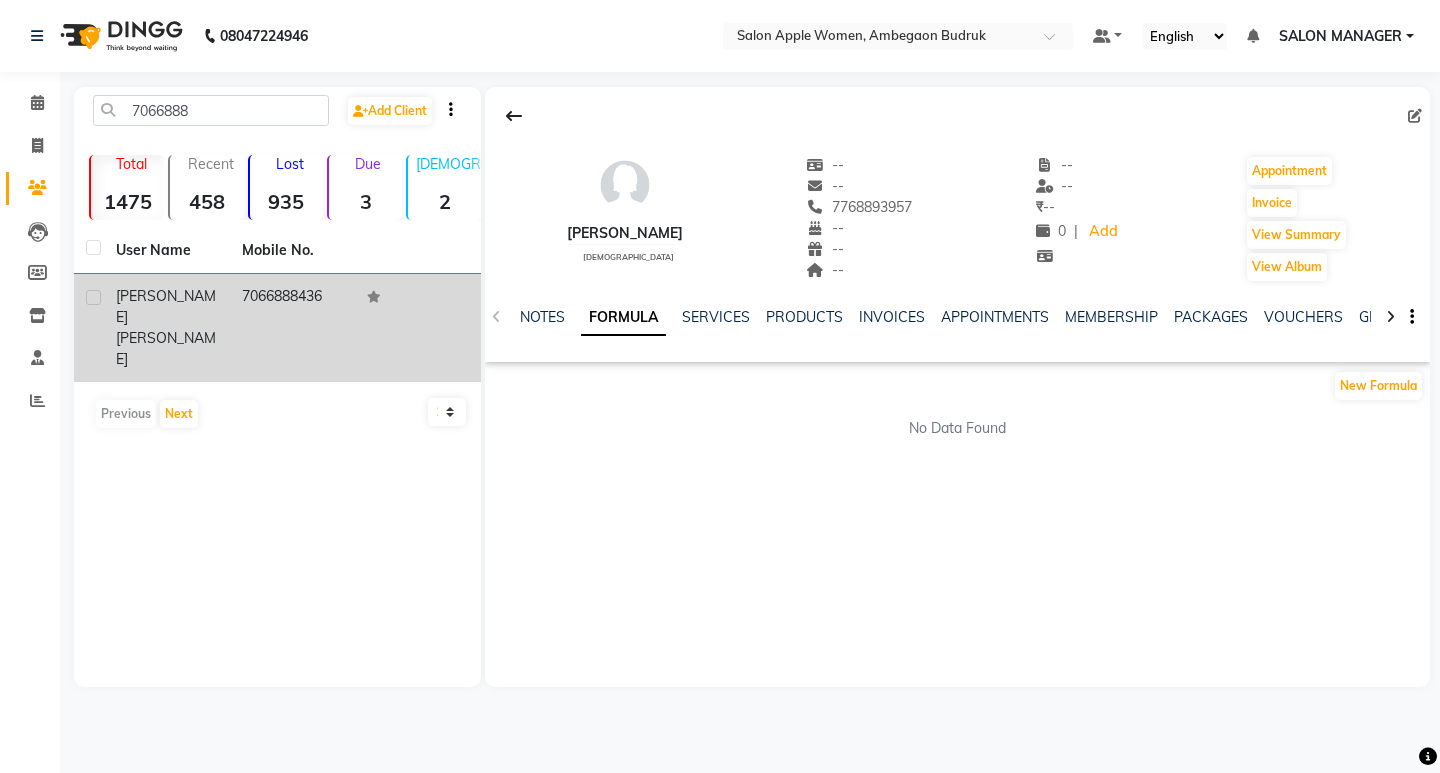 click on "[PERSON_NAME]" 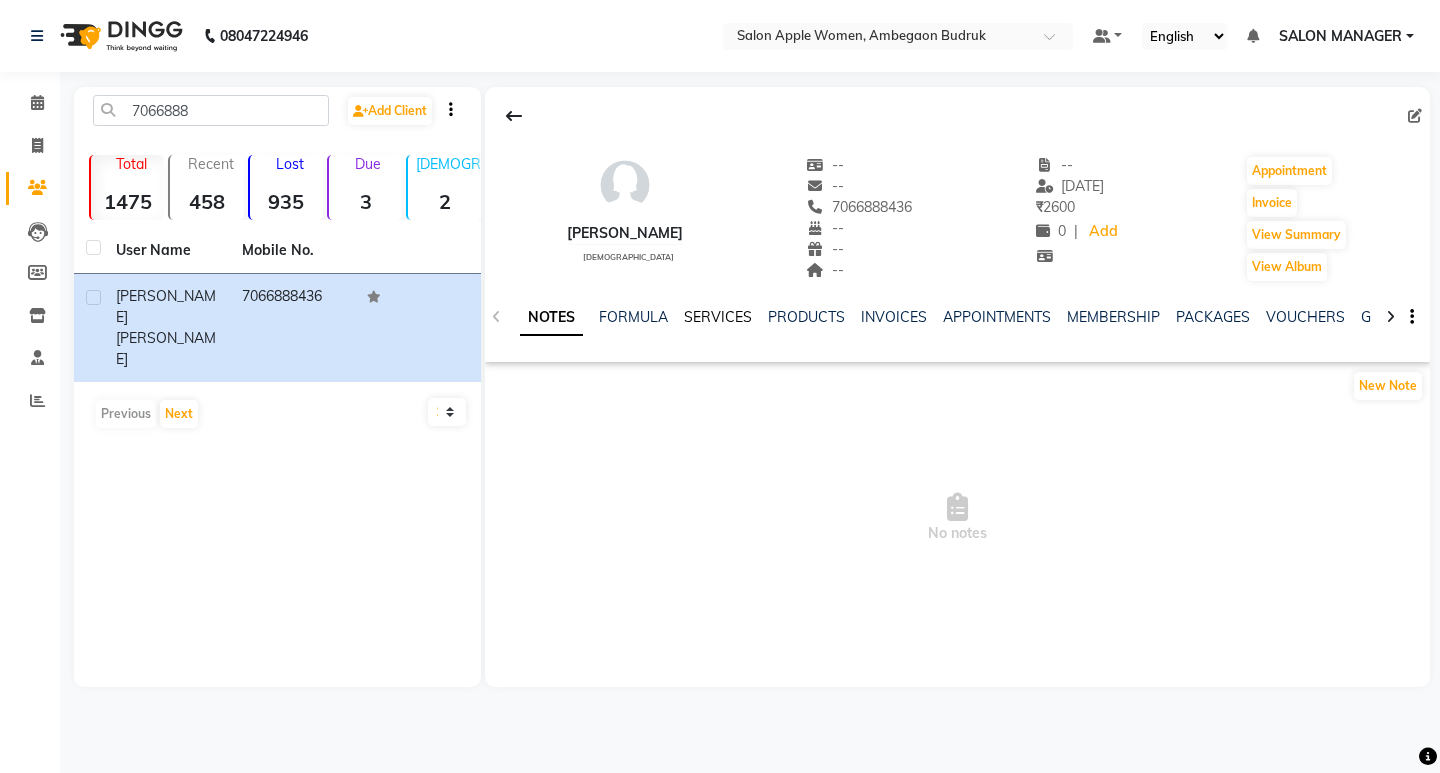 click on "SERVICES" 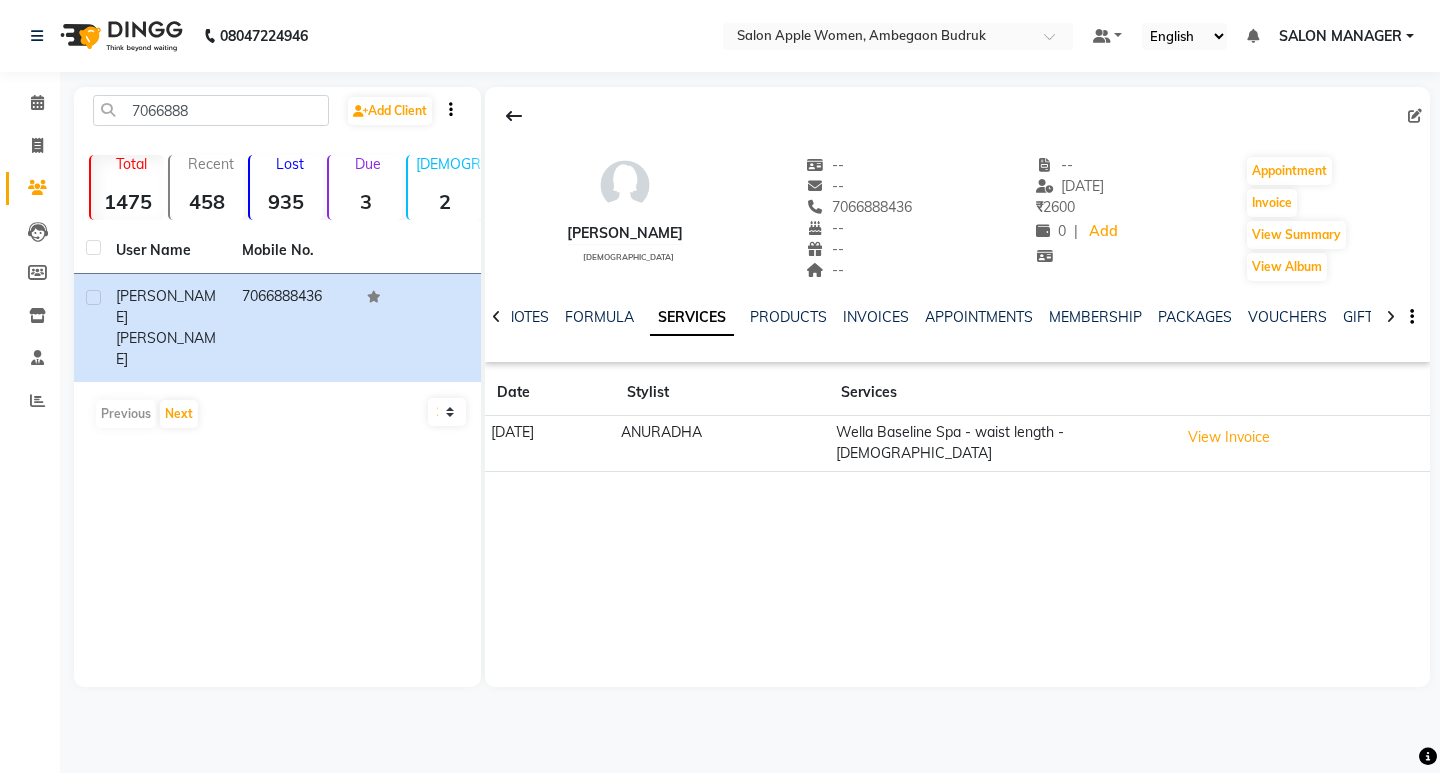 click on "[PERSON_NAME]   [DEMOGRAPHIC_DATA]  --   --   7066888436  --  --  --  -- [DATE] ₹    2600 0 |  Add   Appointment   Invoice  View Summary  View Album  NOTES FORMULA SERVICES PRODUCTS INVOICES APPOINTMENTS MEMBERSHIP PACKAGES VOUCHERS GIFTCARDS POINTS FORMS FAMILY CARDS WALLET Date Stylist Services [DATE] ANURADHA  Wella Baseline Spa - waist length - [DEMOGRAPHIC_DATA]  View Invoice" 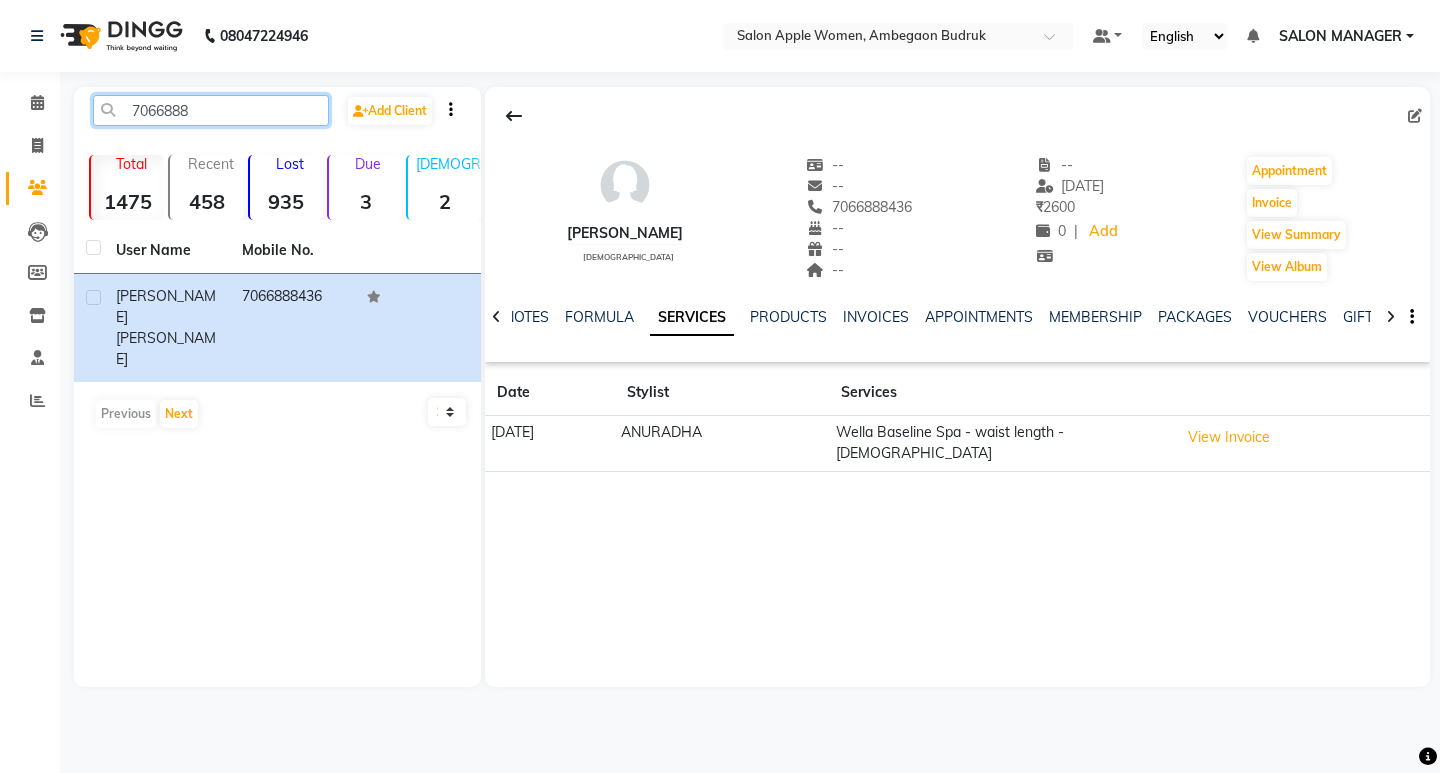 drag, startPoint x: 216, startPoint y: 105, endPoint x: 103, endPoint y: 113, distance: 113.28283 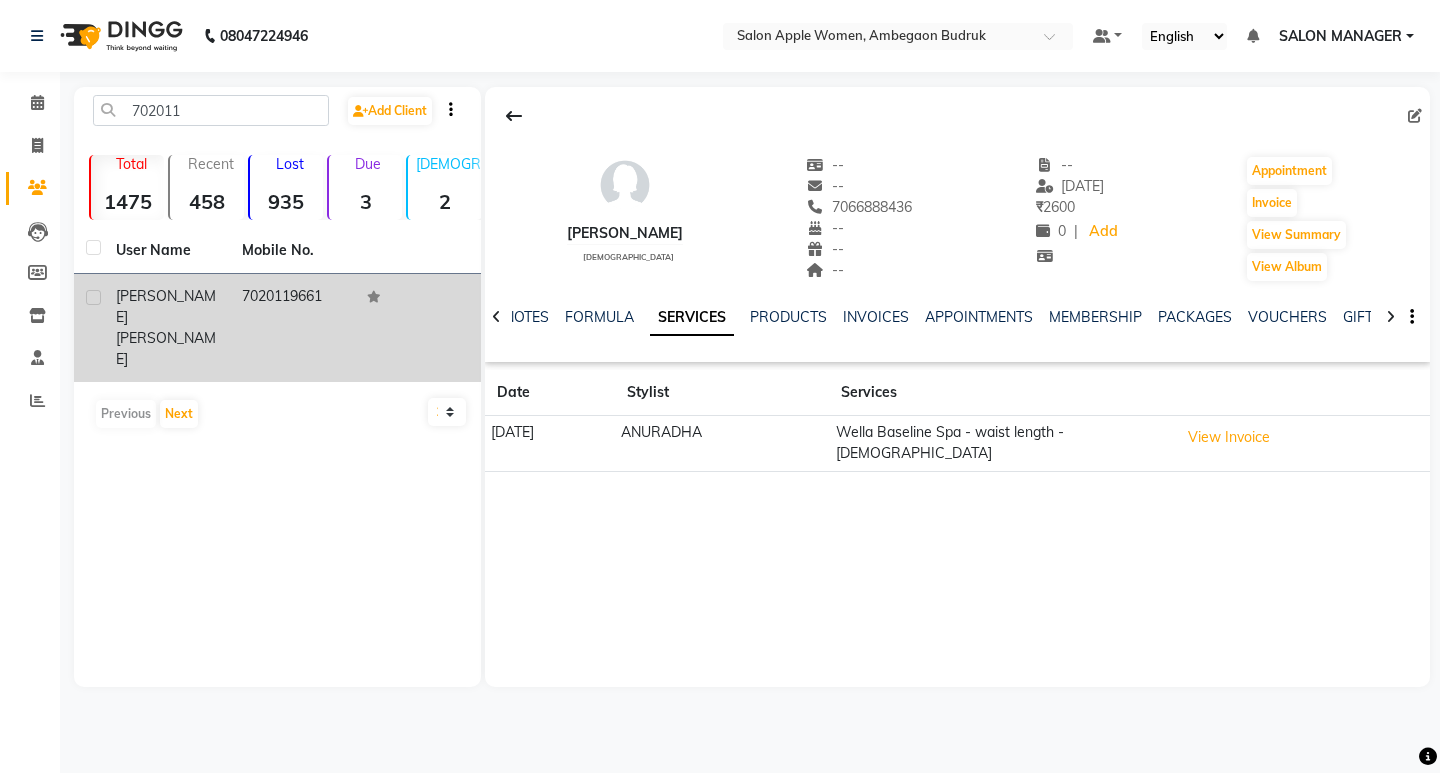 click on "7020119661" 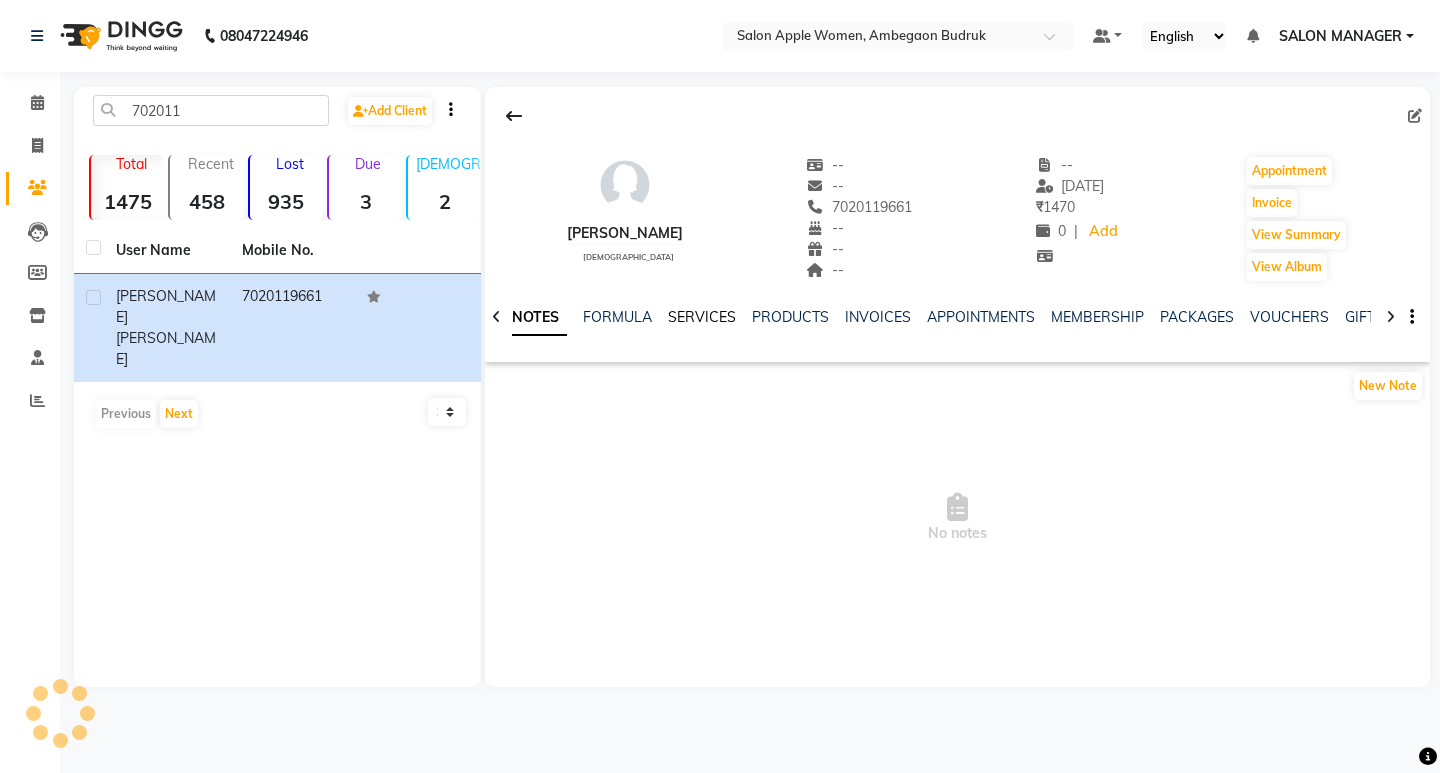 click on "SERVICES" 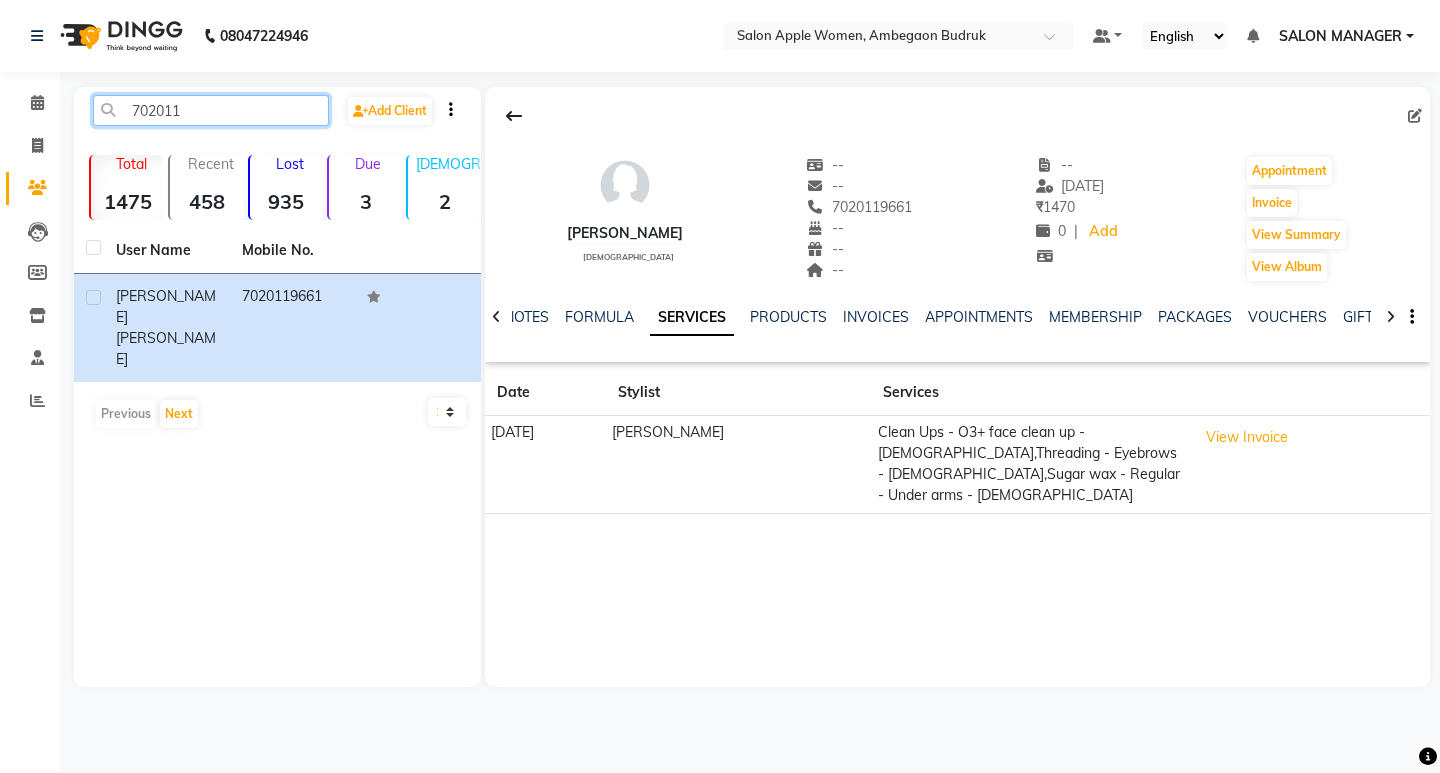 drag, startPoint x: 191, startPoint y: 107, endPoint x: 95, endPoint y: 114, distance: 96.25487 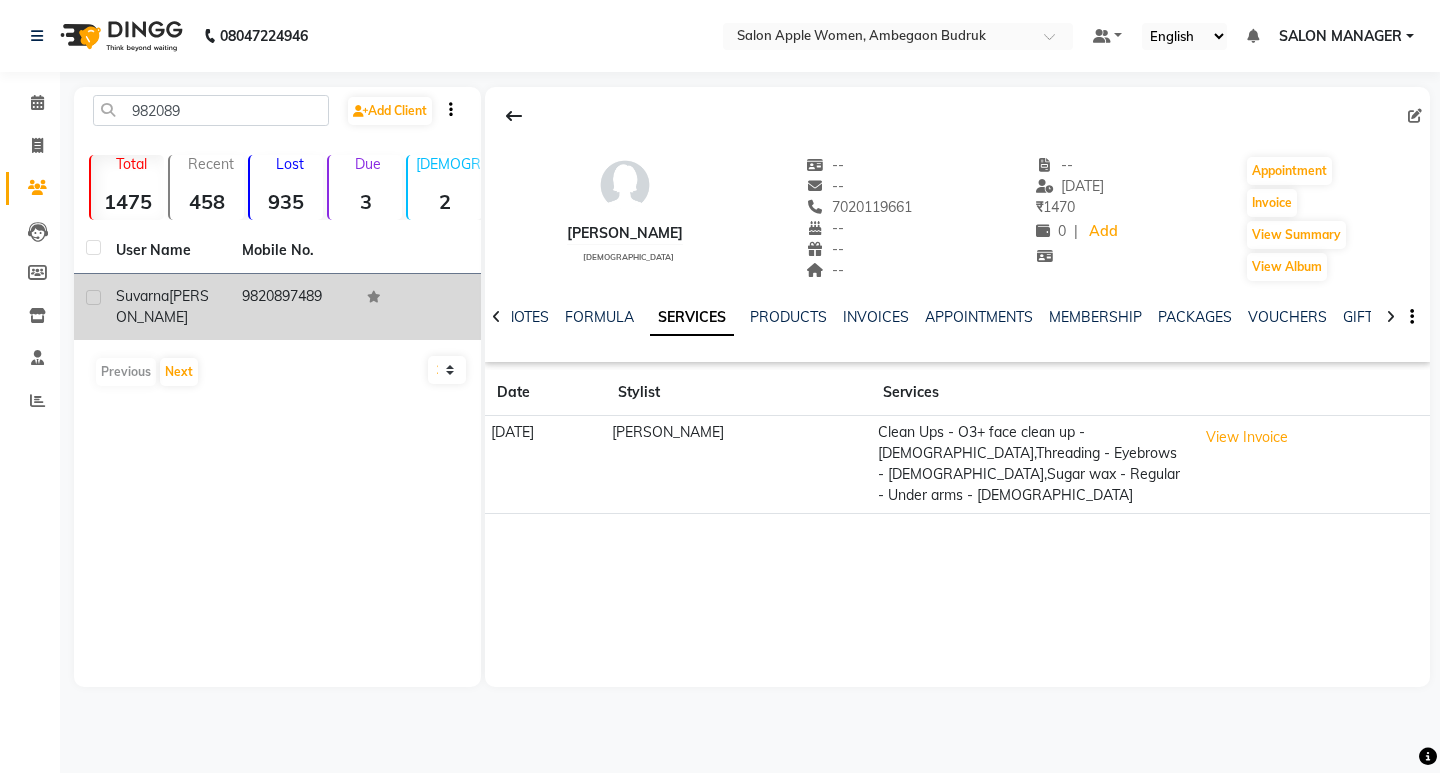 click on "[PERSON_NAME]" 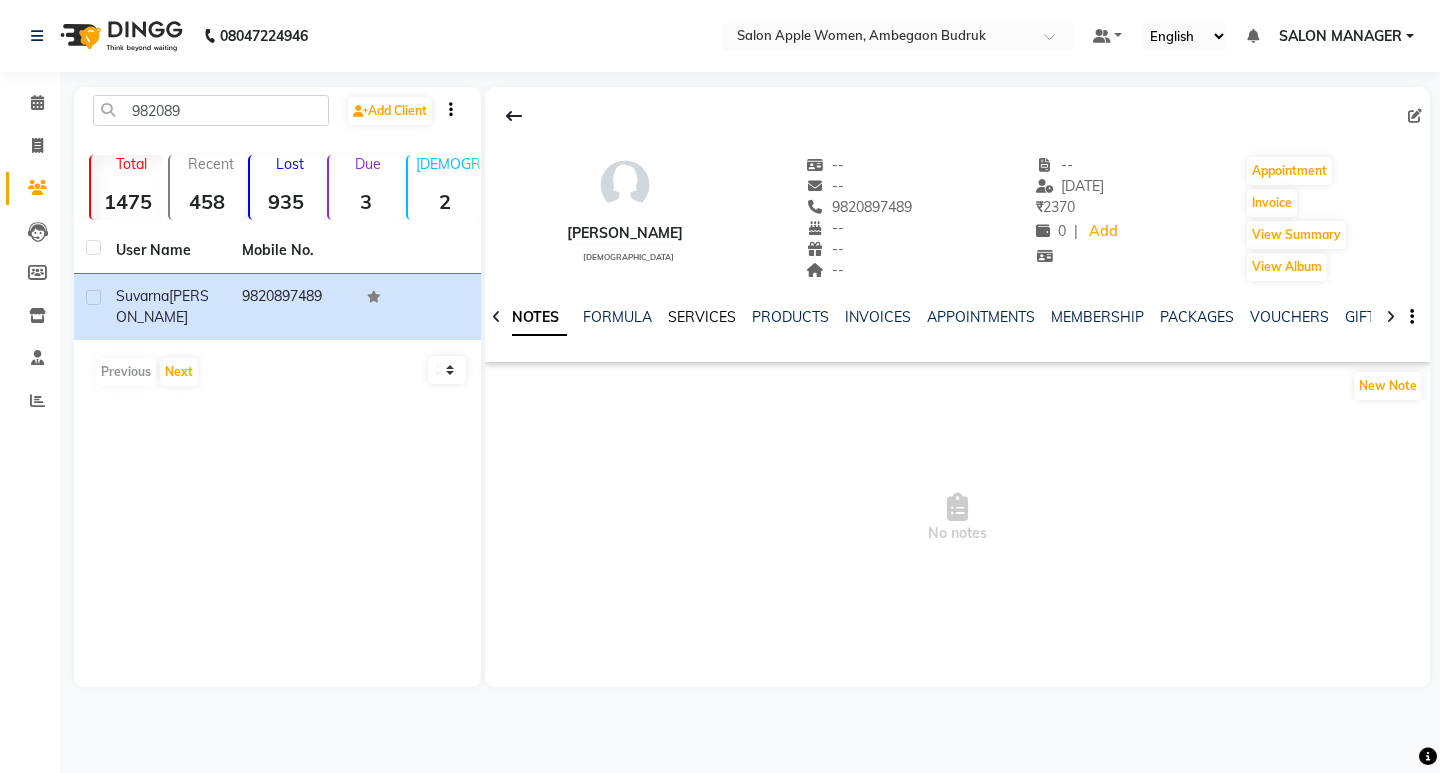 click on "SERVICES" 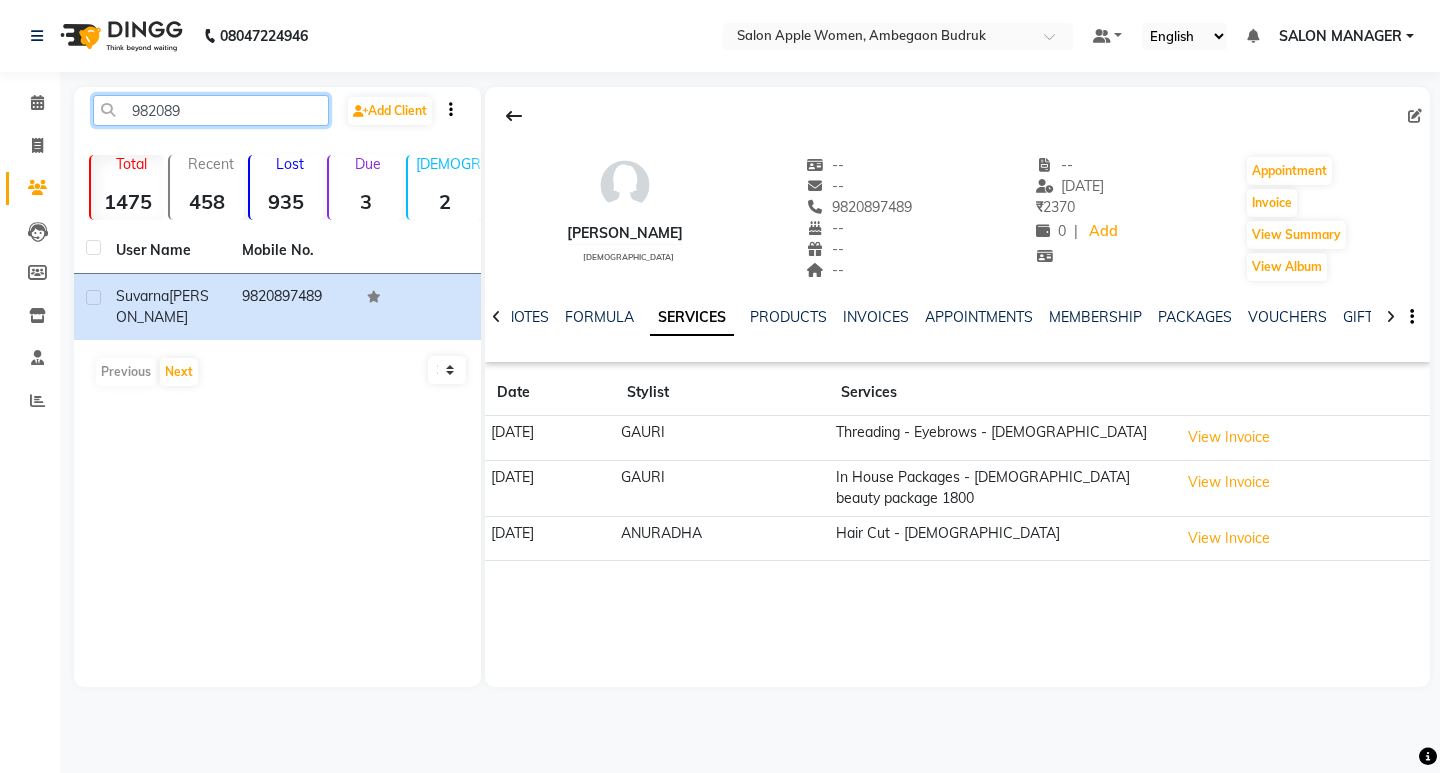 drag, startPoint x: 211, startPoint y: 103, endPoint x: 93, endPoint y: 106, distance: 118.03813 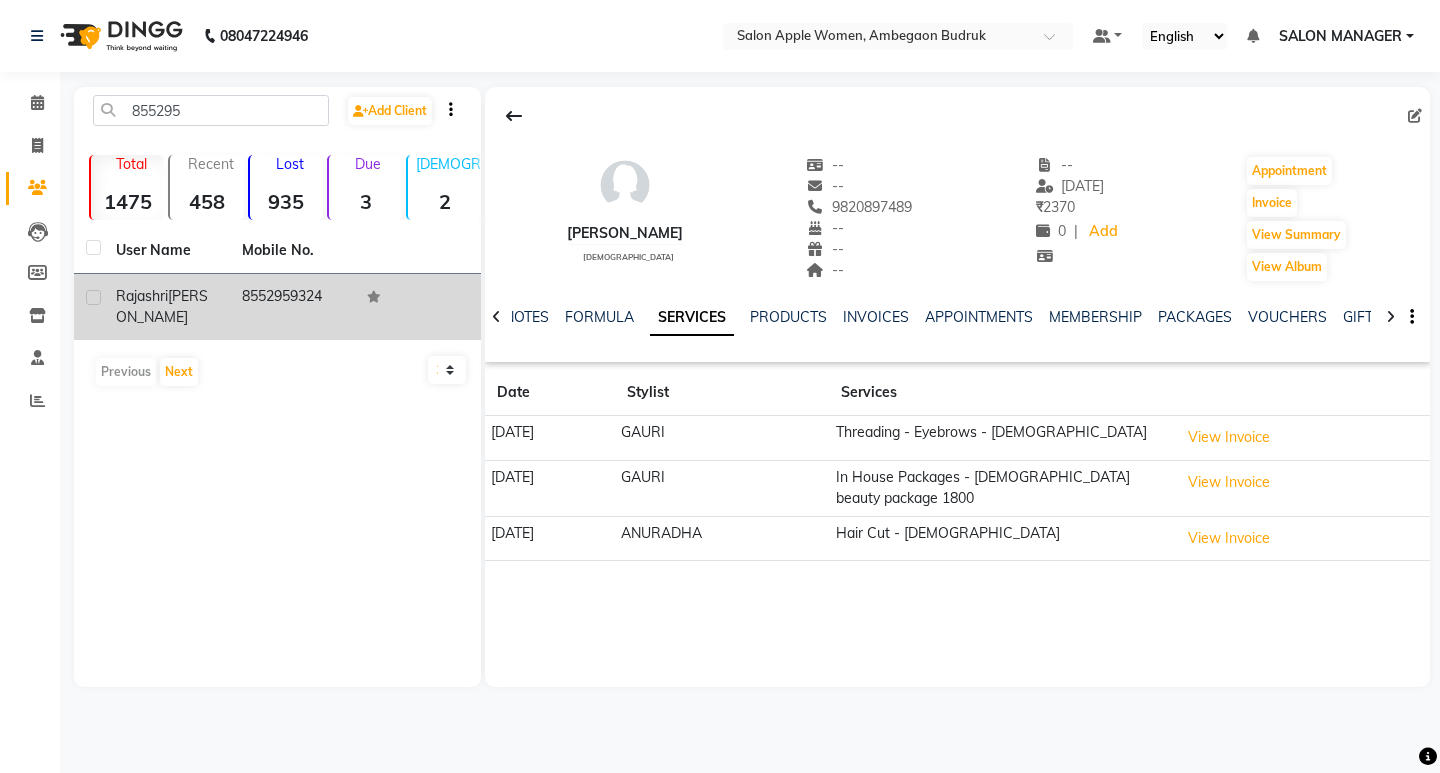 click on "[PERSON_NAME]" 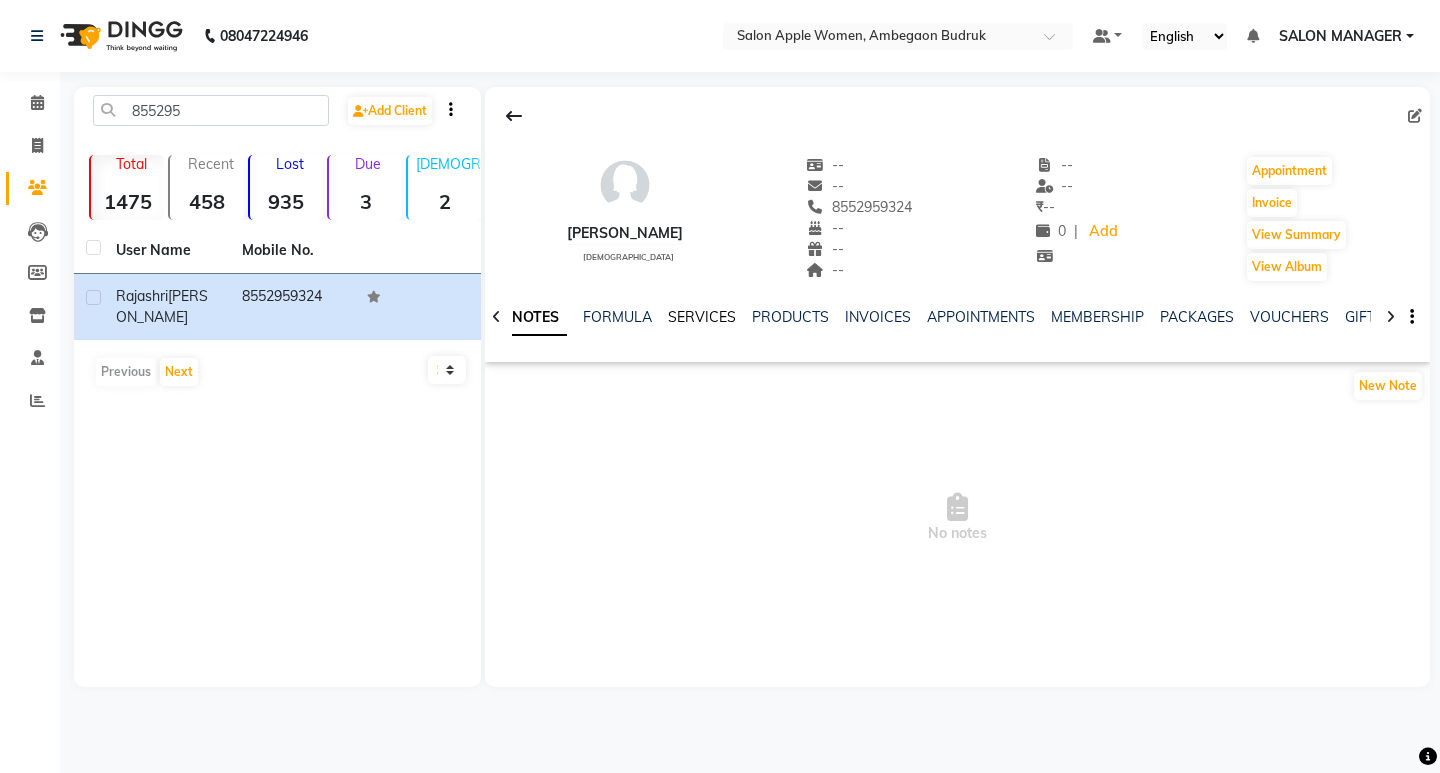 click on "SERVICES" 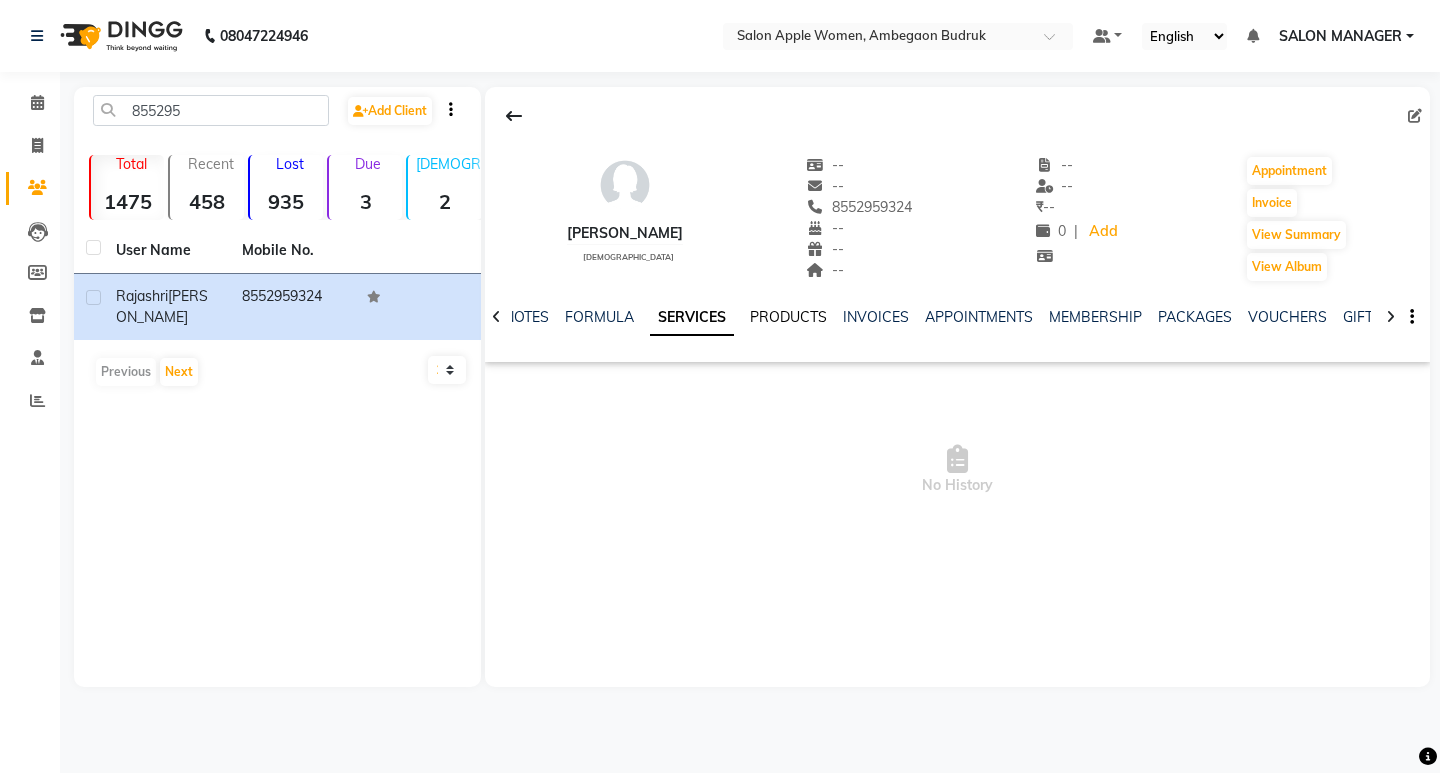 click on "PRODUCTS" 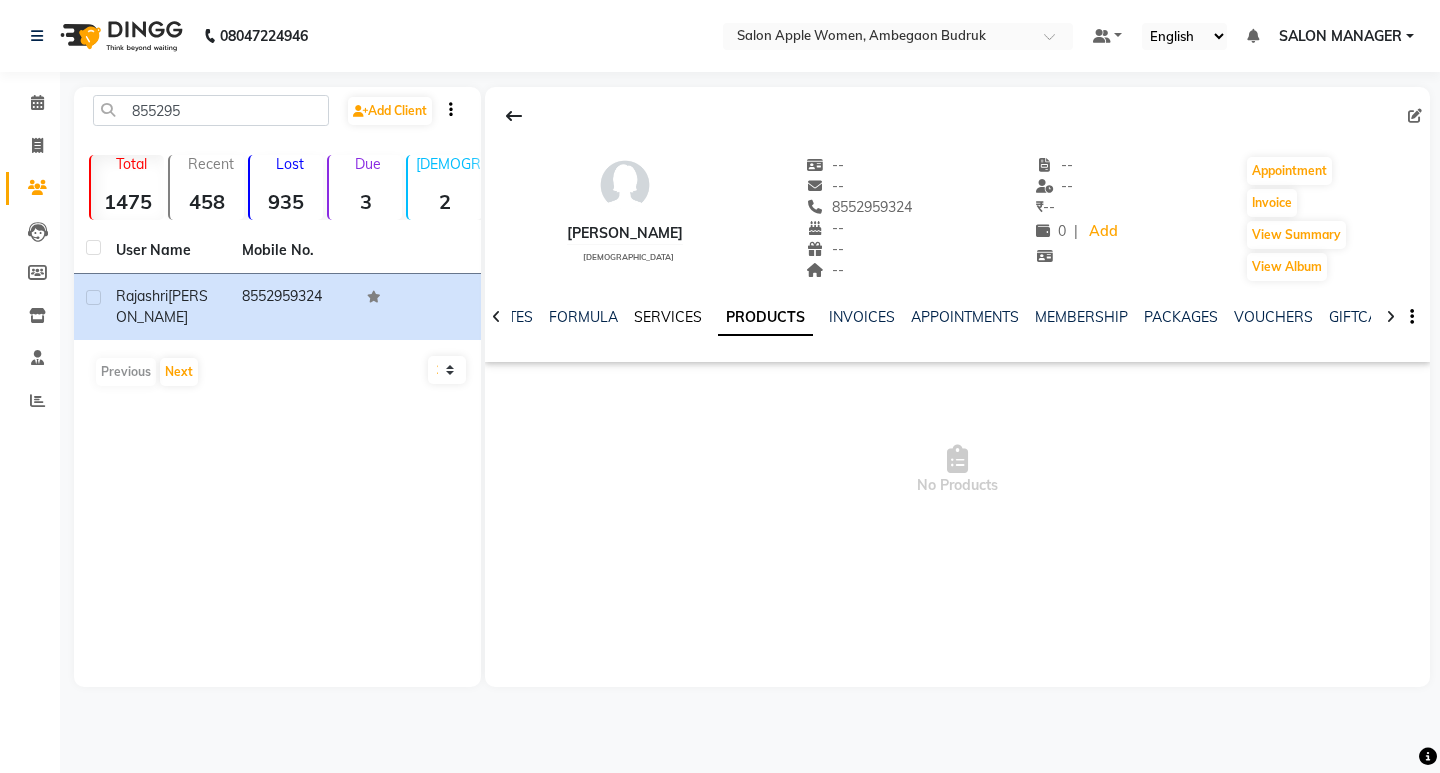 click on "SERVICES" 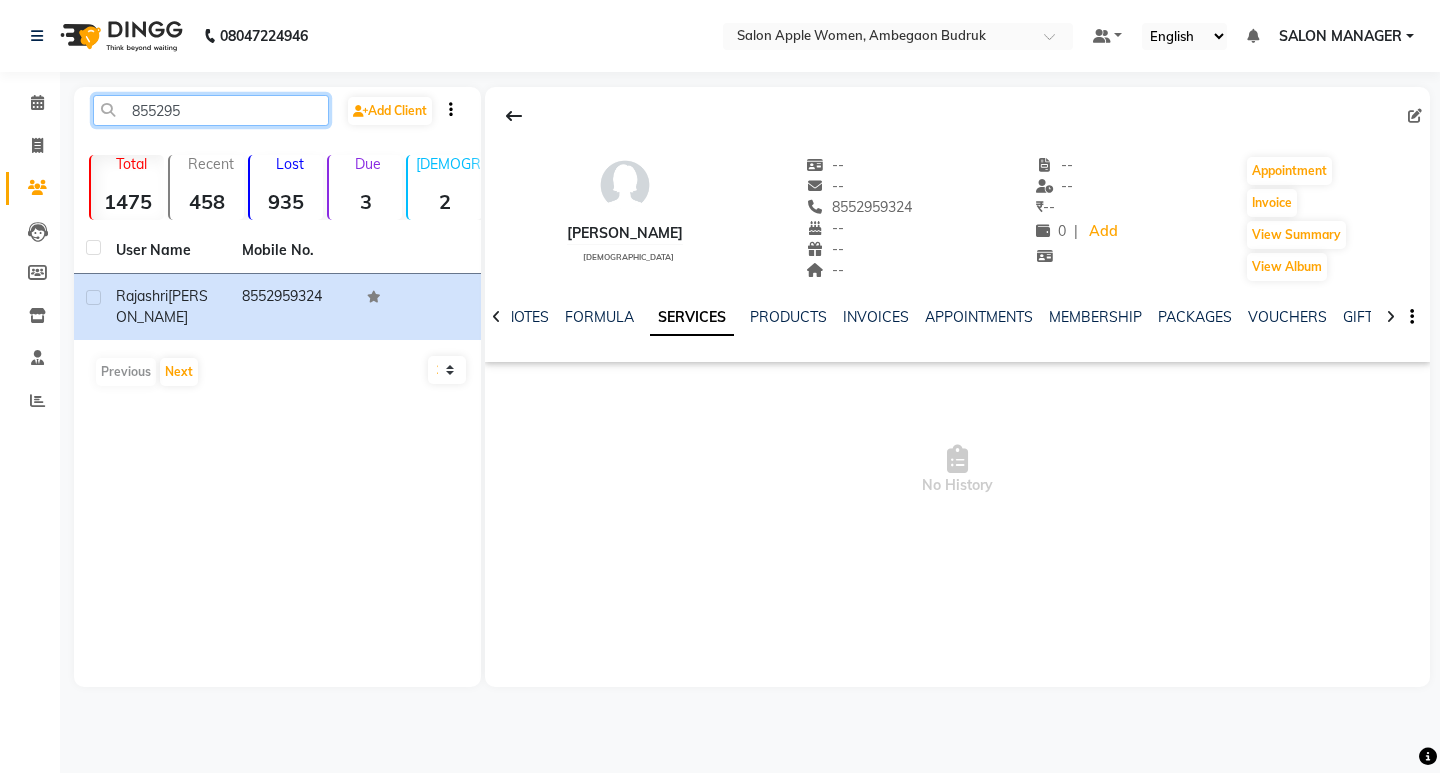 drag, startPoint x: 189, startPoint y: 111, endPoint x: 101, endPoint y: 112, distance: 88.005684 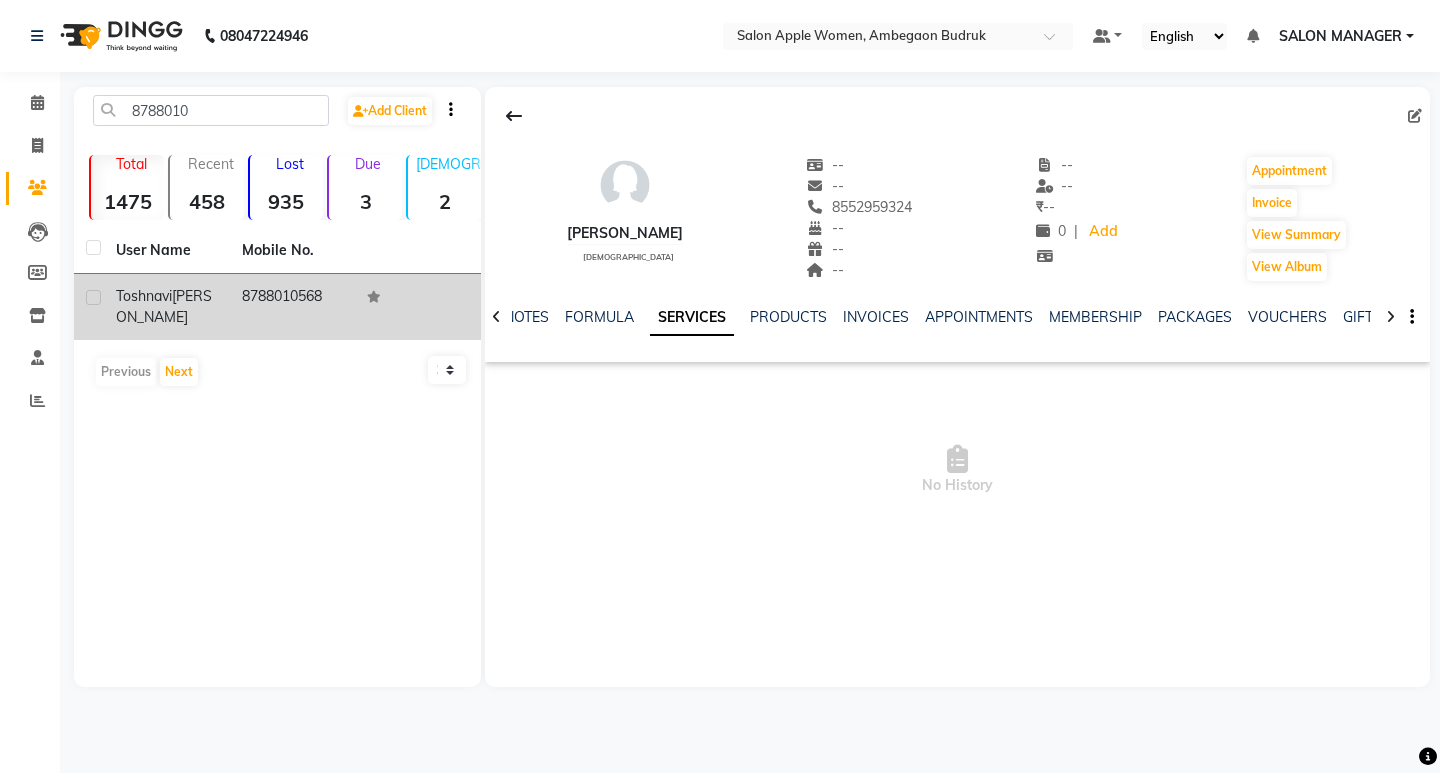 click on "Toshnavi" 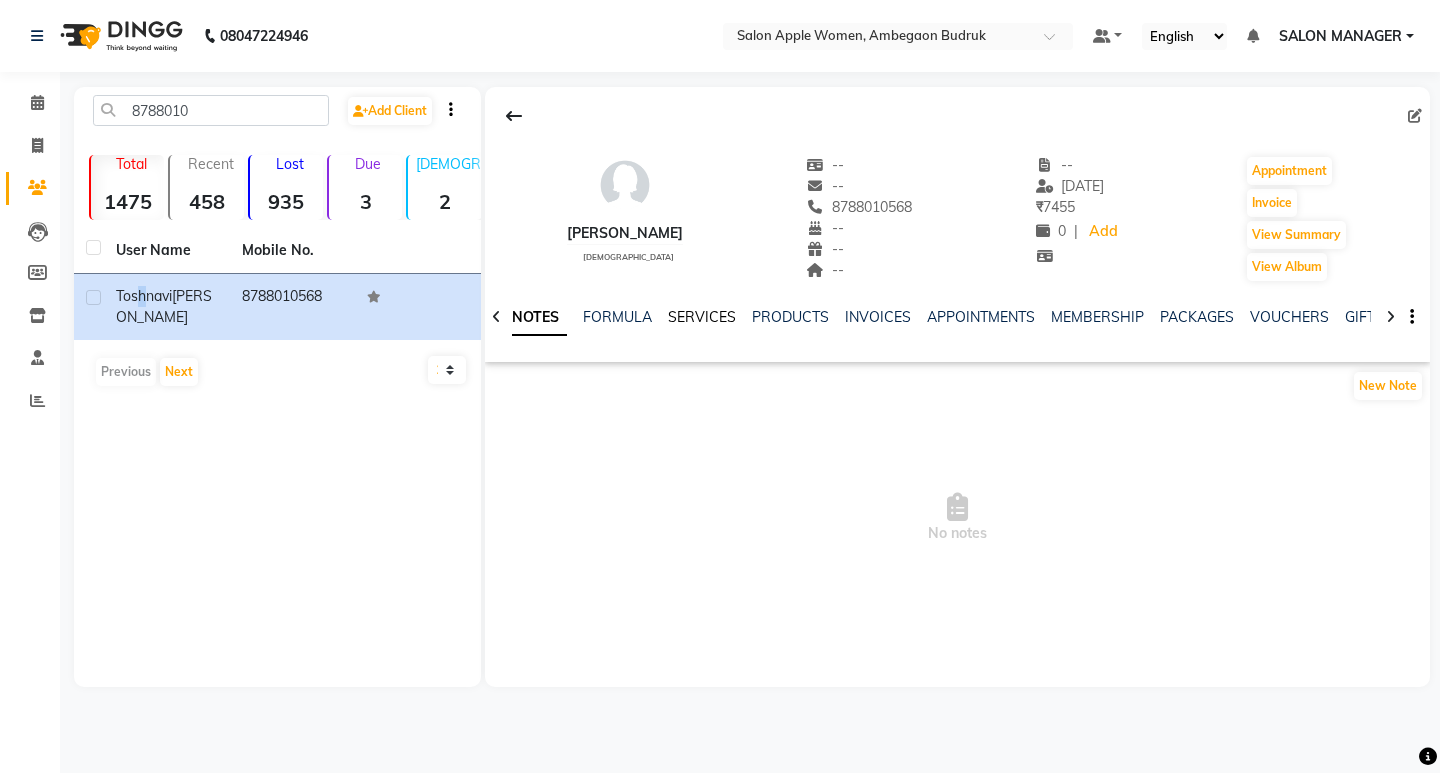 click on "SERVICES" 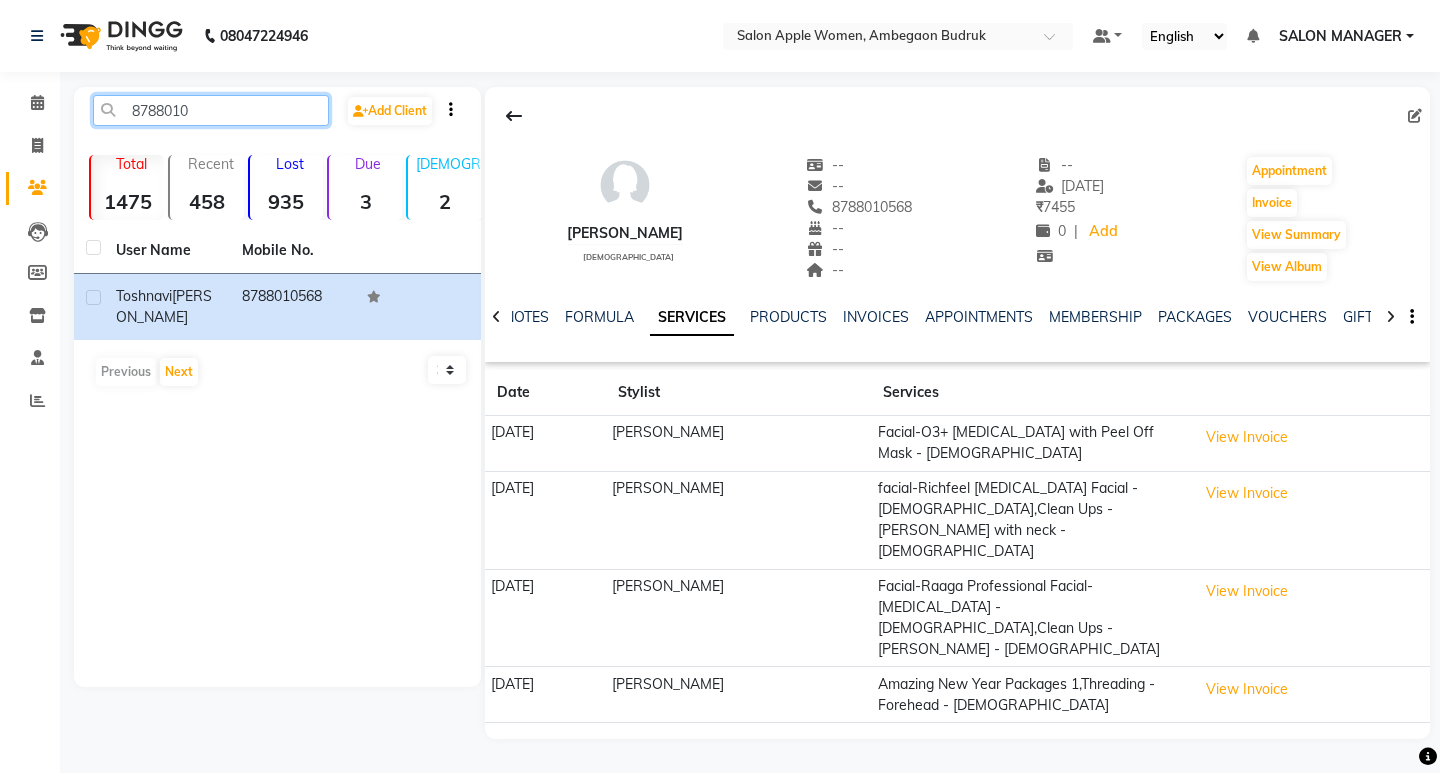 drag, startPoint x: 200, startPoint y: 115, endPoint x: 104, endPoint y: 127, distance: 96.74709 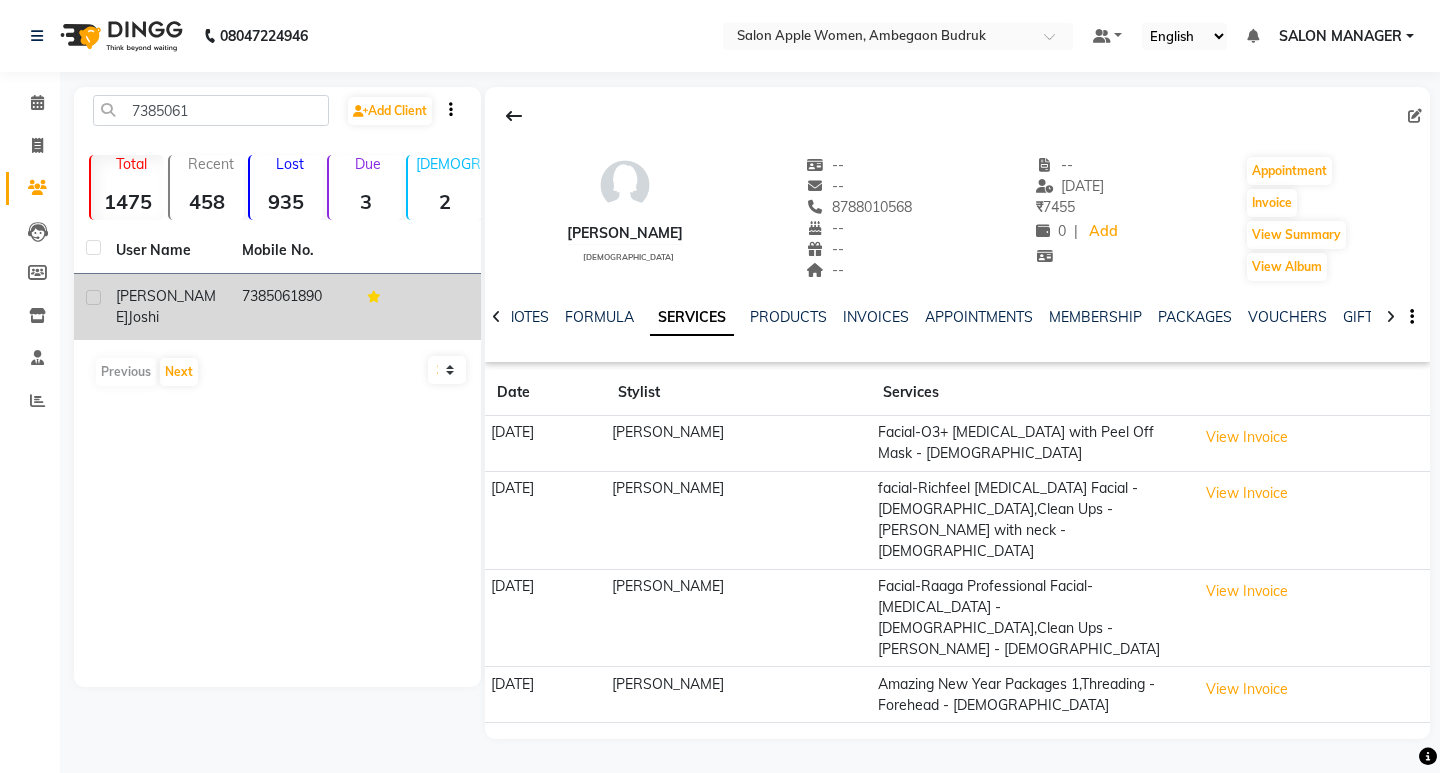 click on "[PERSON_NAME]" 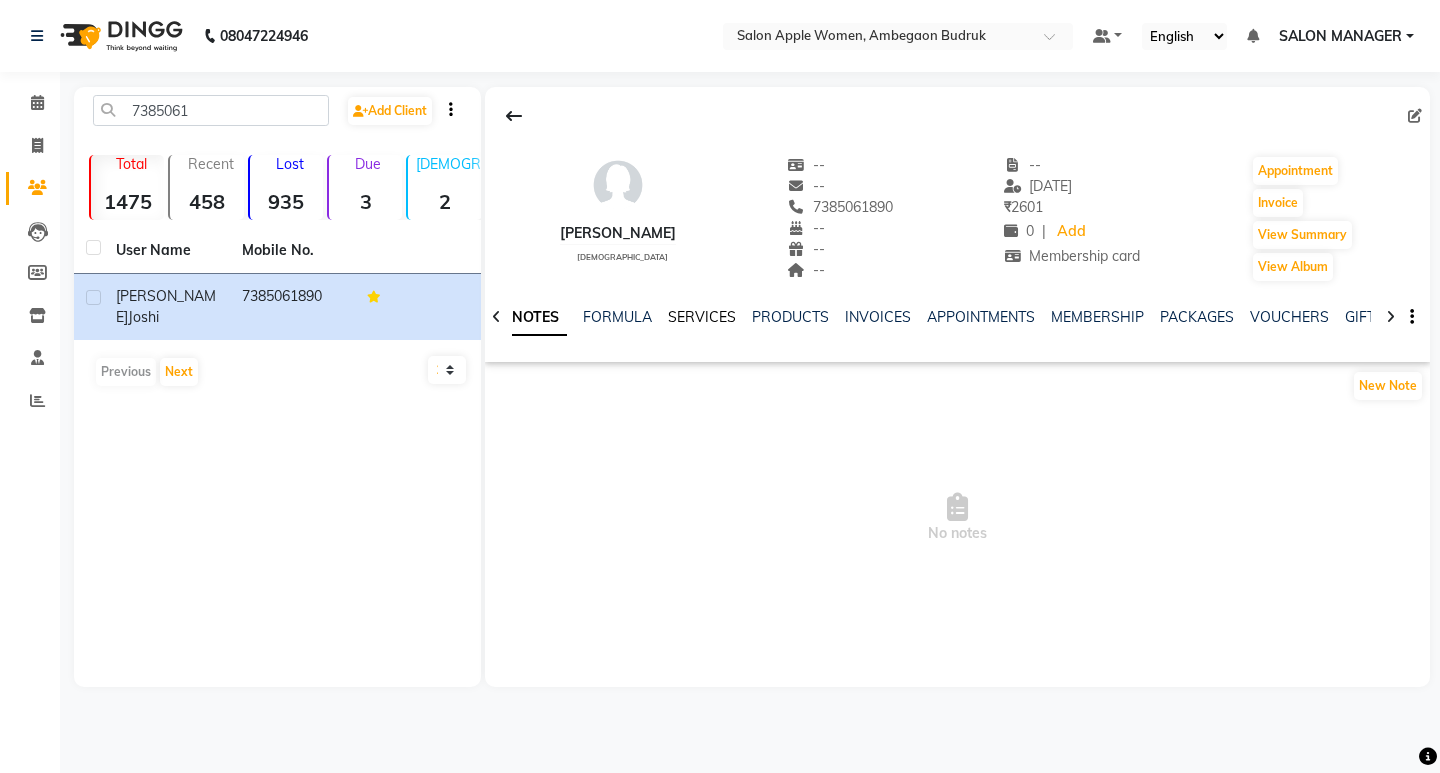 click on "SERVICES" 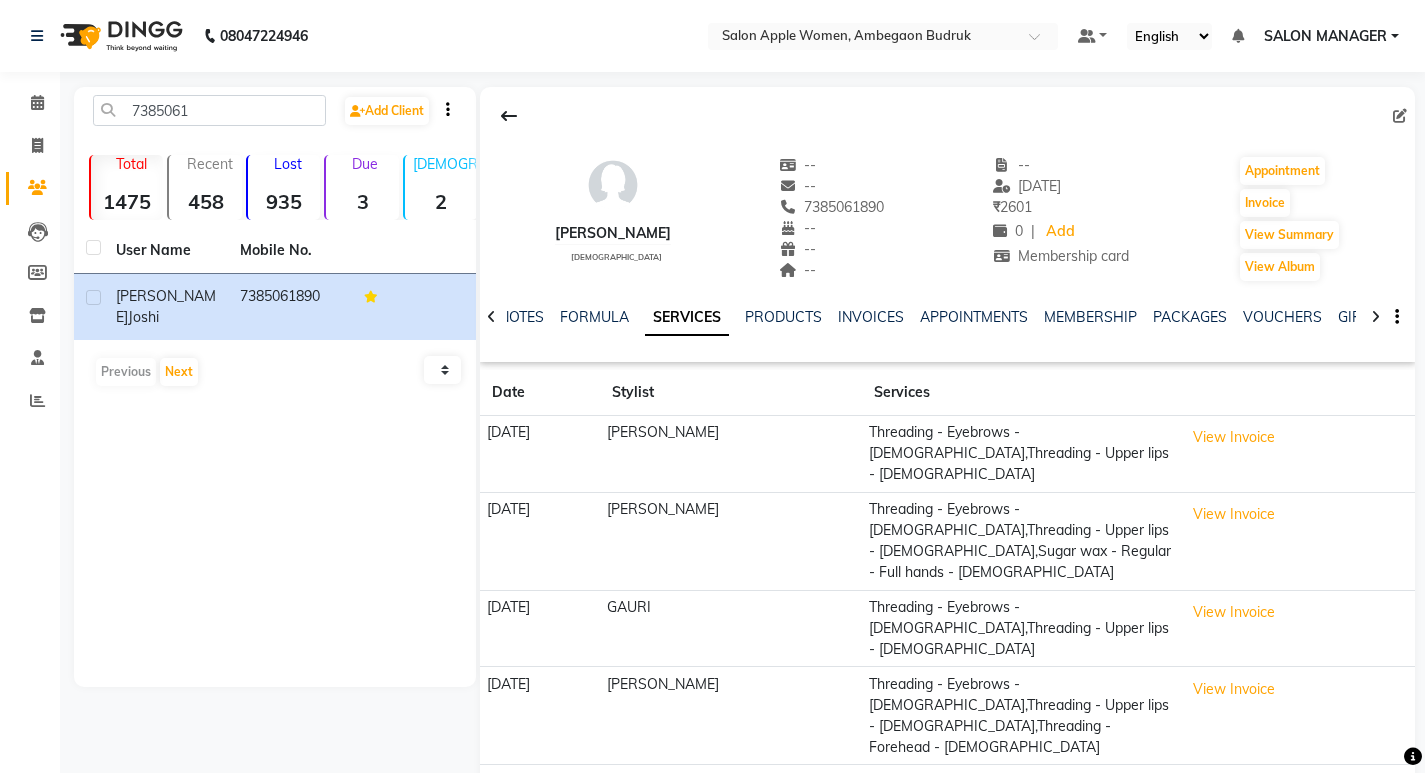 click on "7385061  Add Client  Total  1475  Recent  458  Lost  935  Due  3  [DEMOGRAPHIC_DATA]  2  [DEMOGRAPHIC_DATA]  1472  Member  79 User Name Mobile No. [PERSON_NAME]   7385061890   Previous   Next   10   50   100" 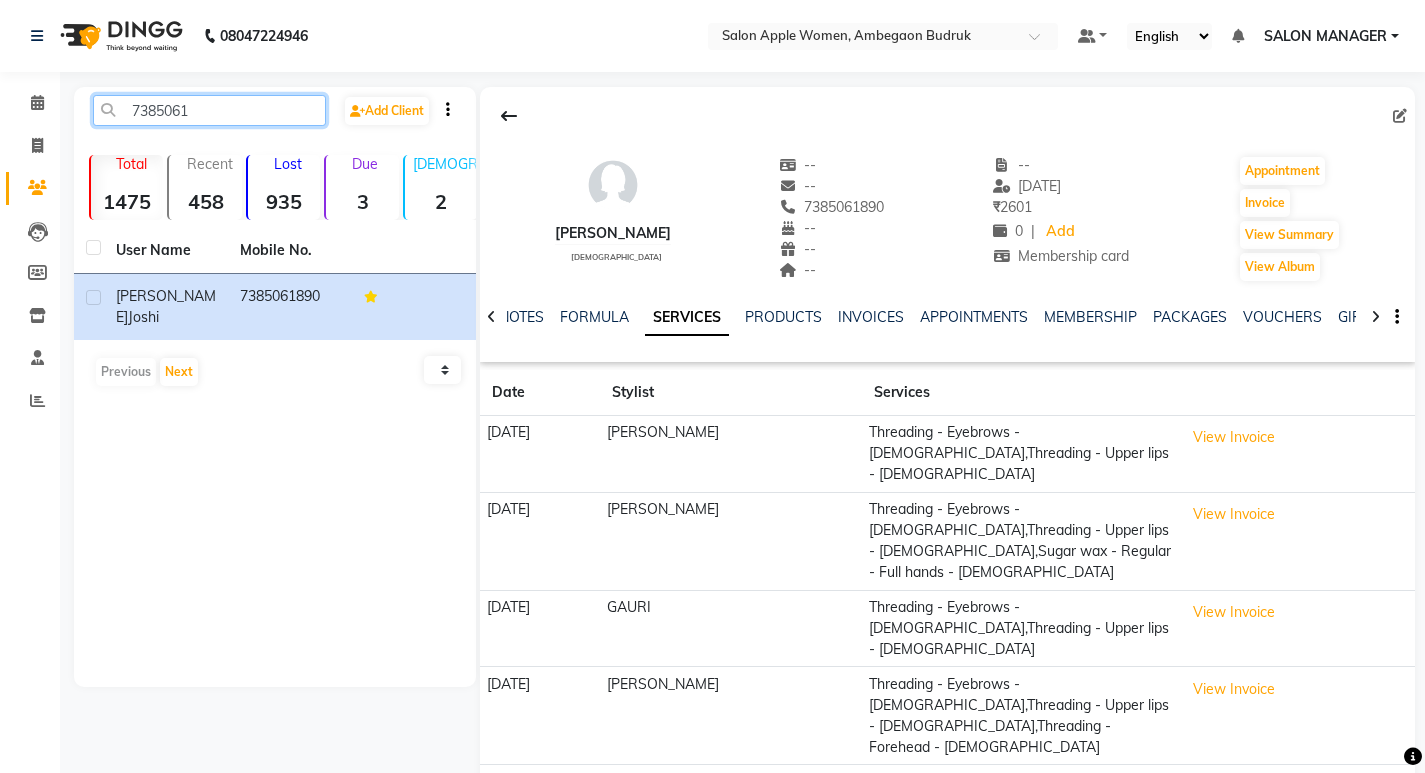 drag, startPoint x: 221, startPoint y: 106, endPoint x: 119, endPoint y: 104, distance: 102.01961 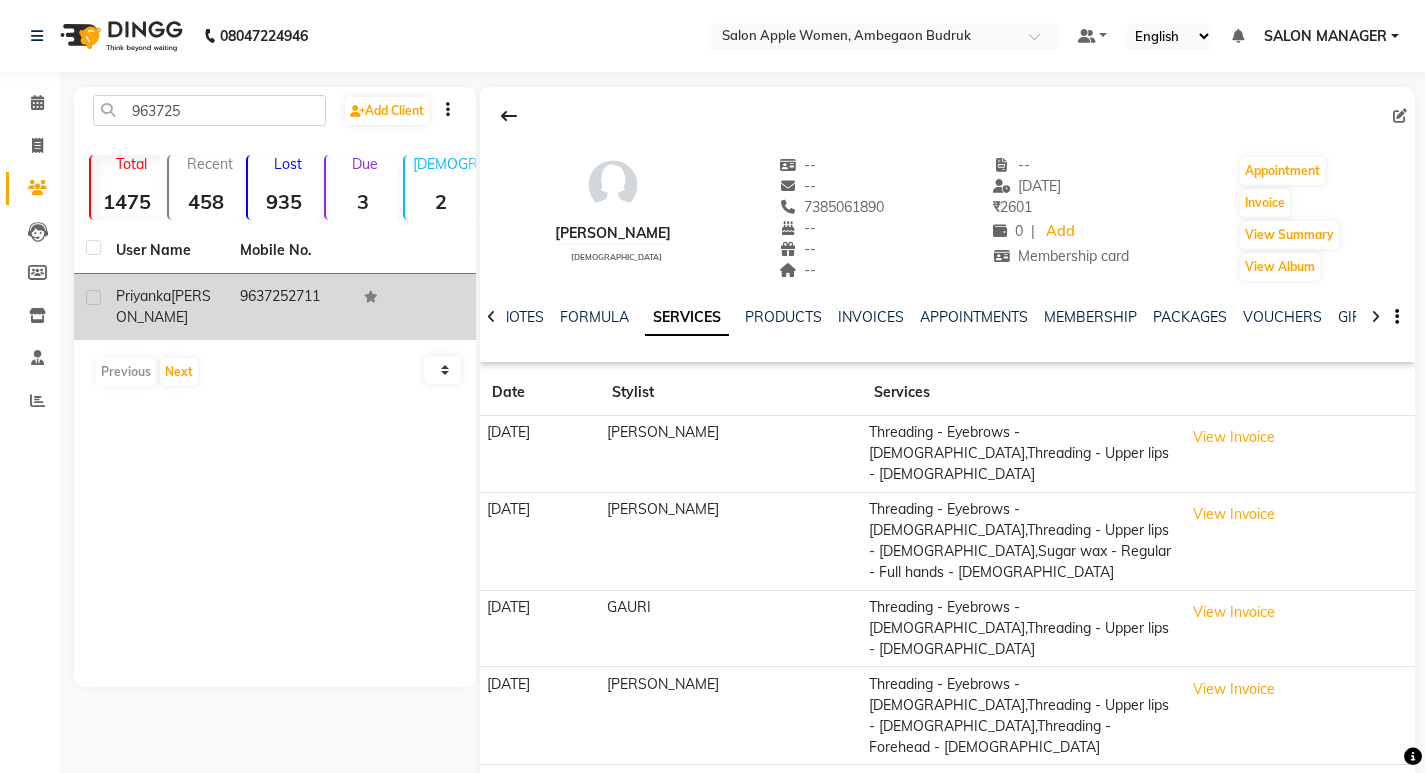 click on "[PERSON_NAME]" 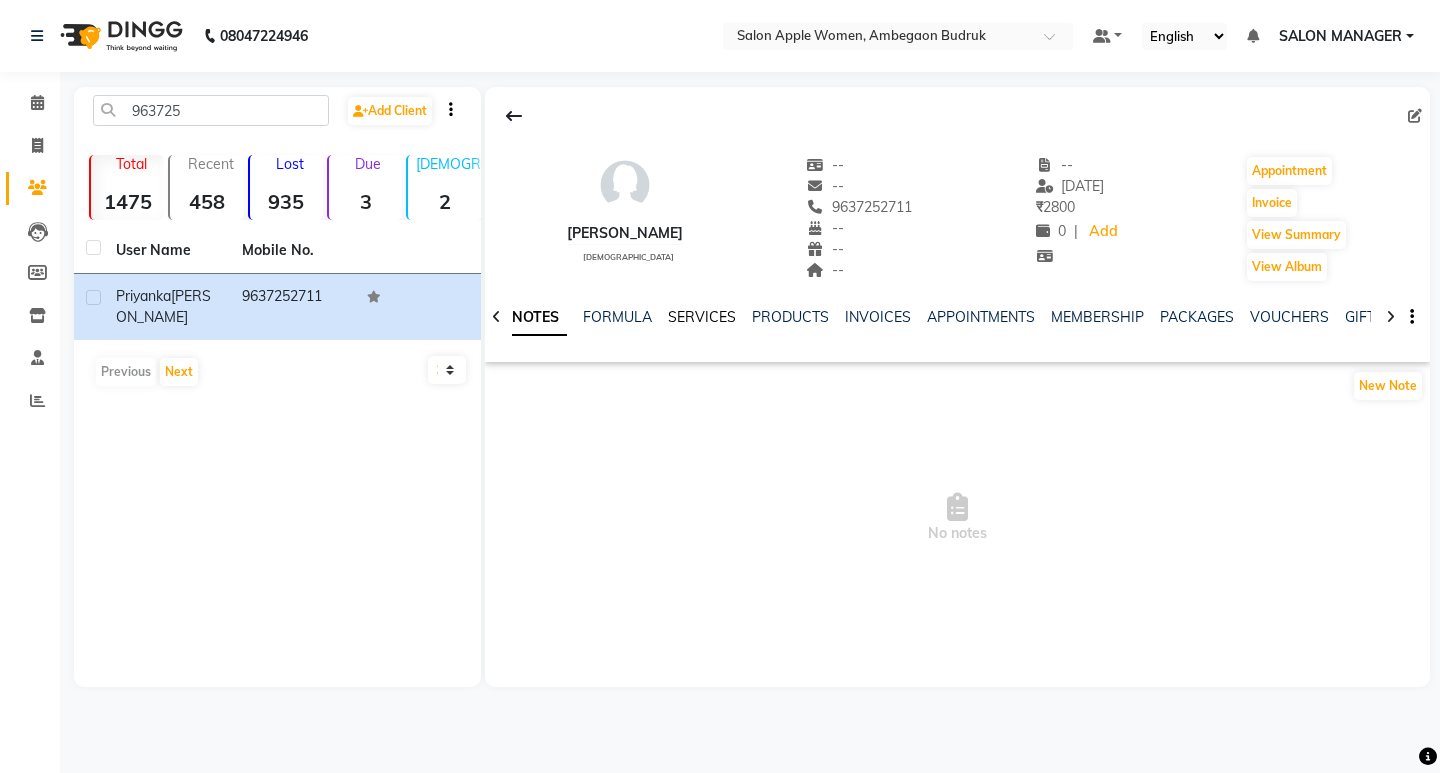 click on "SERVICES" 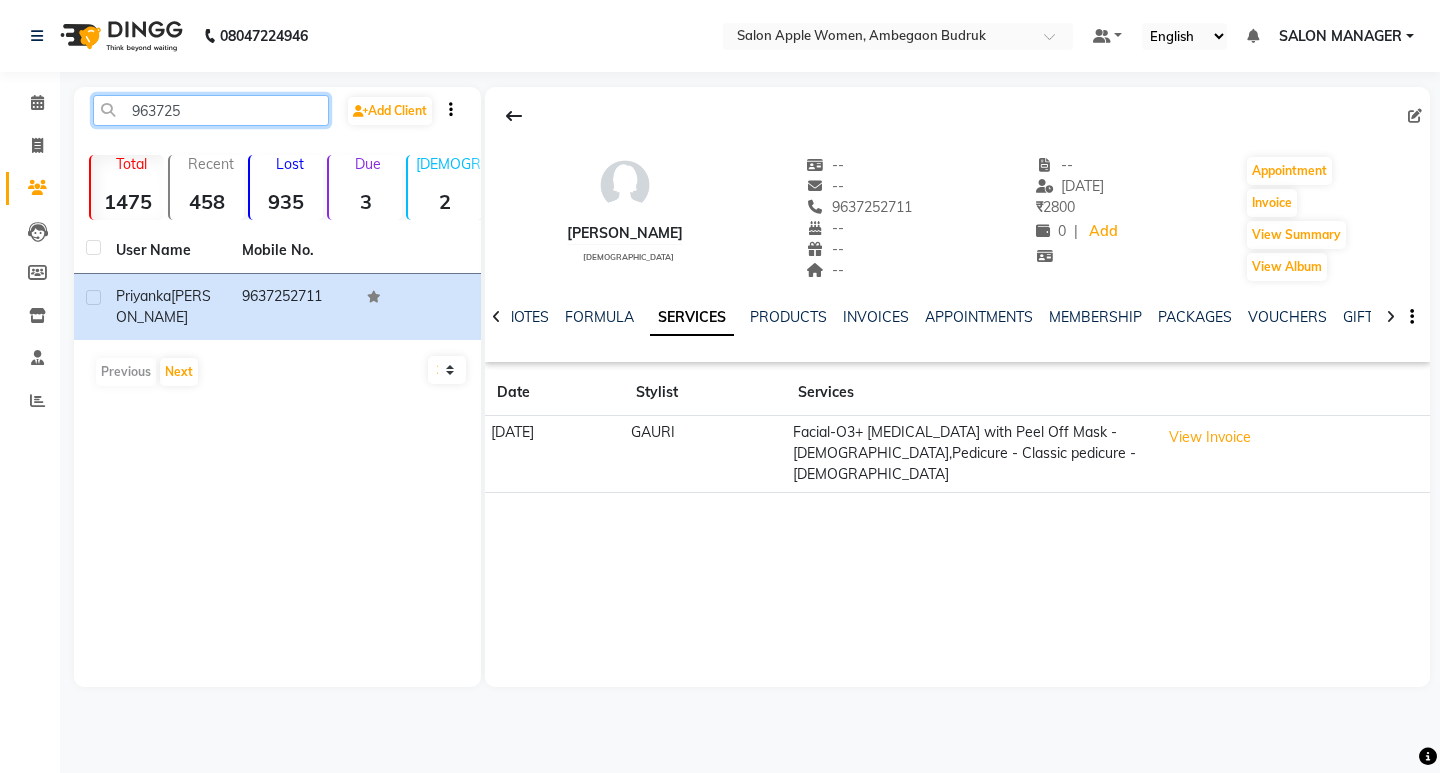 drag, startPoint x: 165, startPoint y: 107, endPoint x: 87, endPoint y: 107, distance: 78 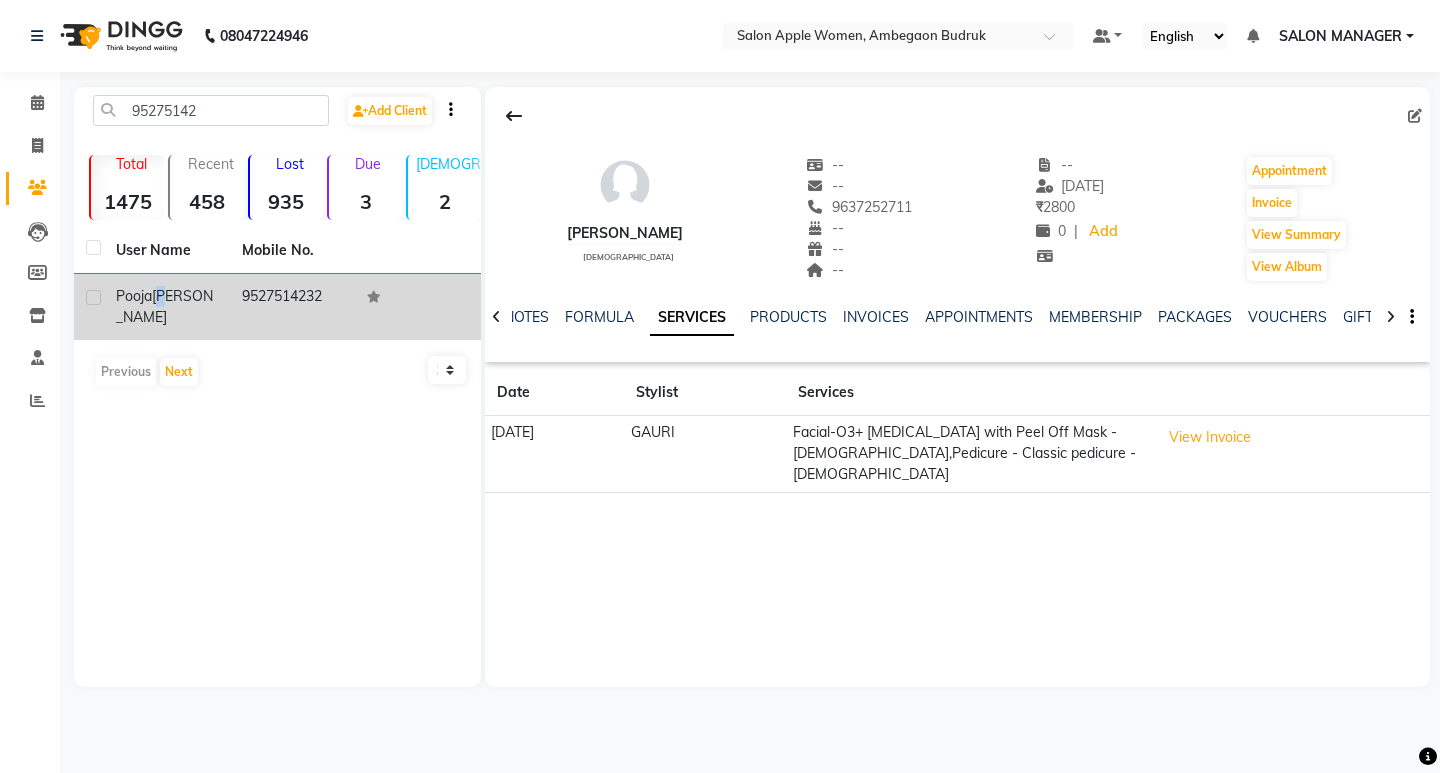 click on "[PERSON_NAME]" 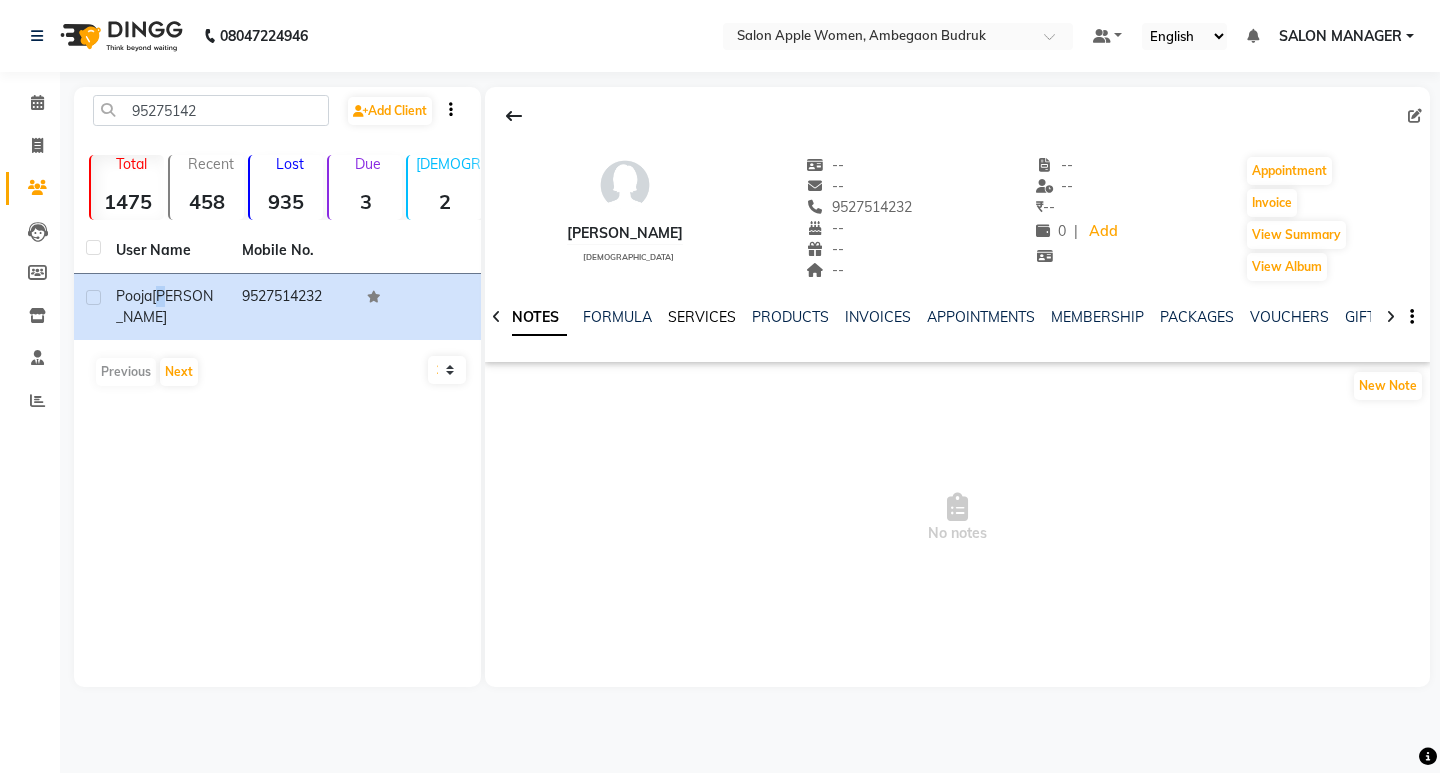 click on "SERVICES" 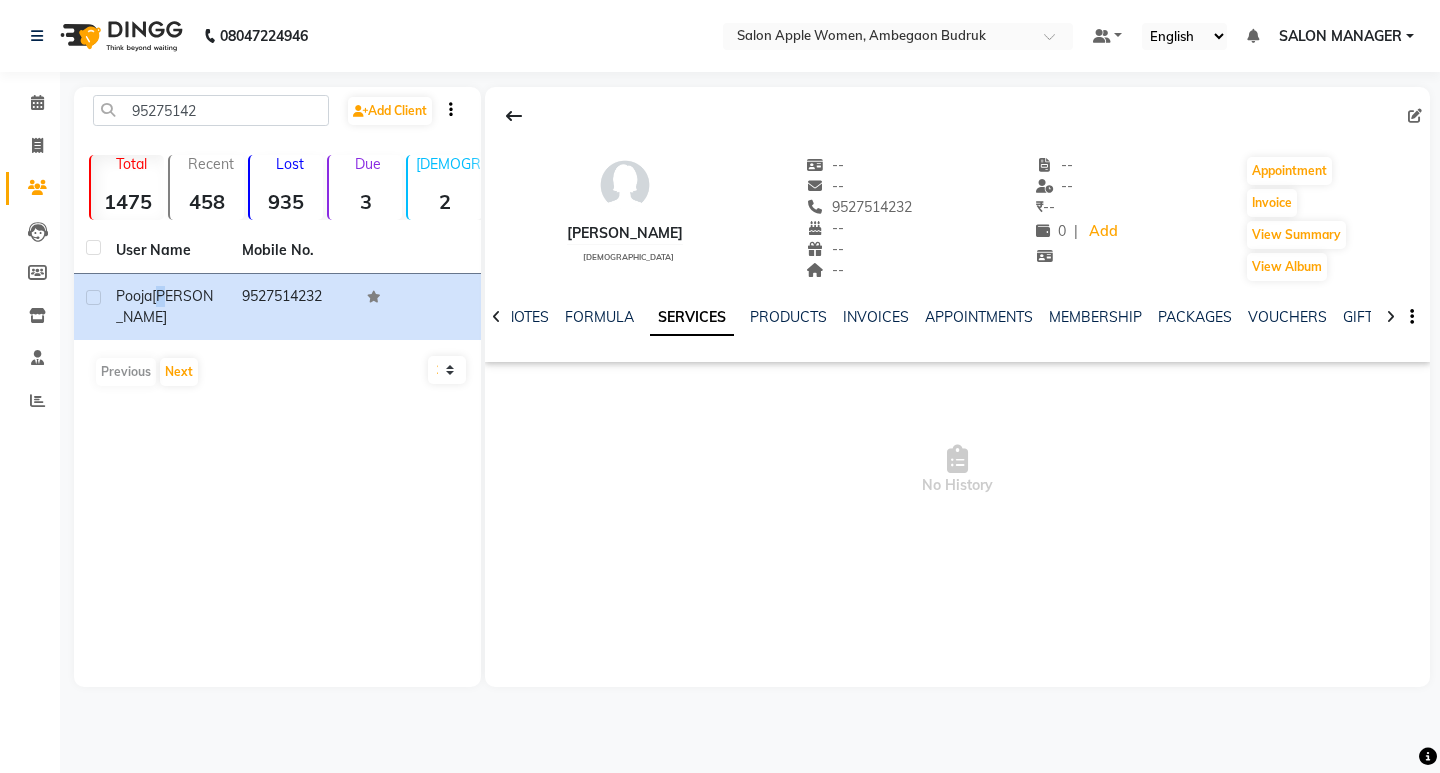 click on "SERVICES" 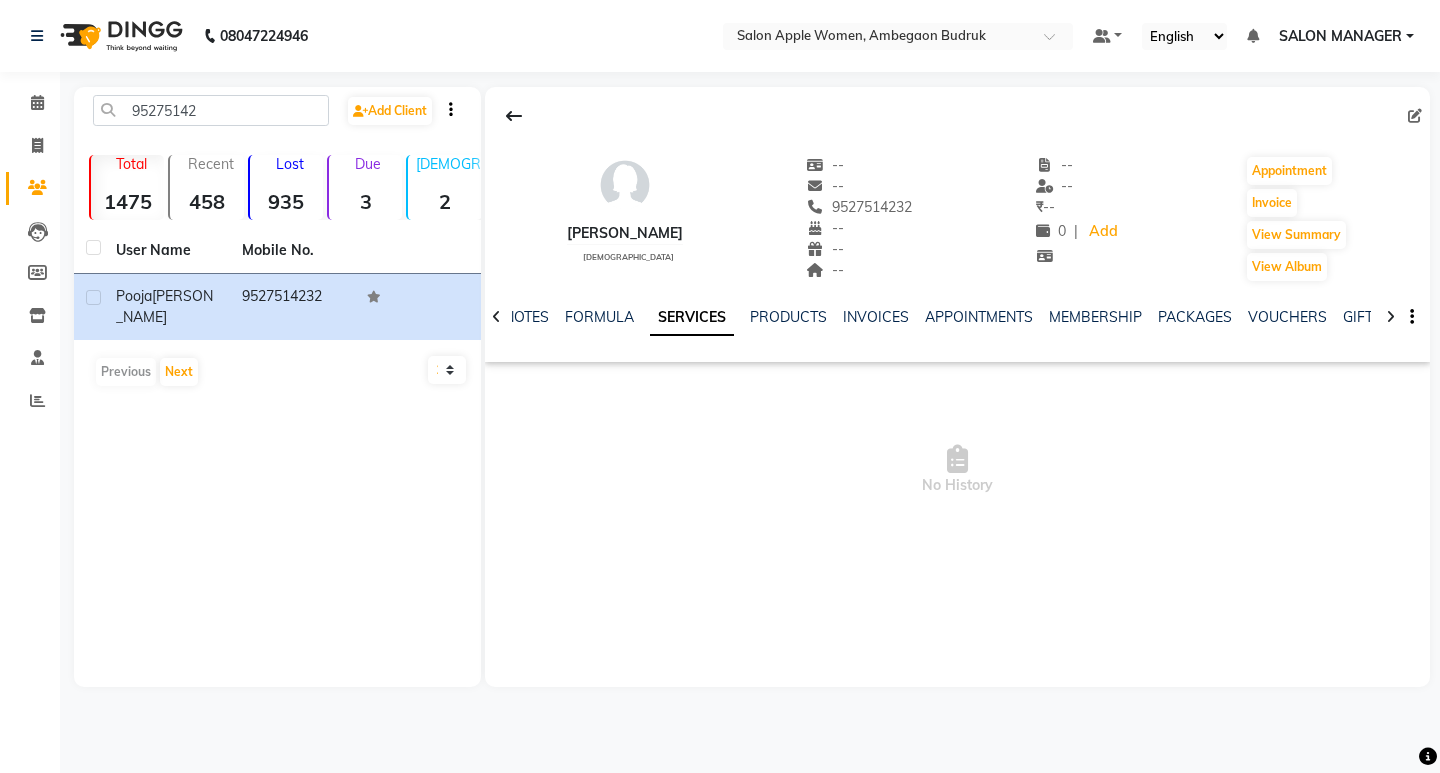 click on "NOTES FORMULA SERVICES PRODUCTS INVOICES APPOINTMENTS MEMBERSHIP PACKAGES VOUCHERS GIFTCARDS POINTS FORMS FAMILY CARDS WALLET" 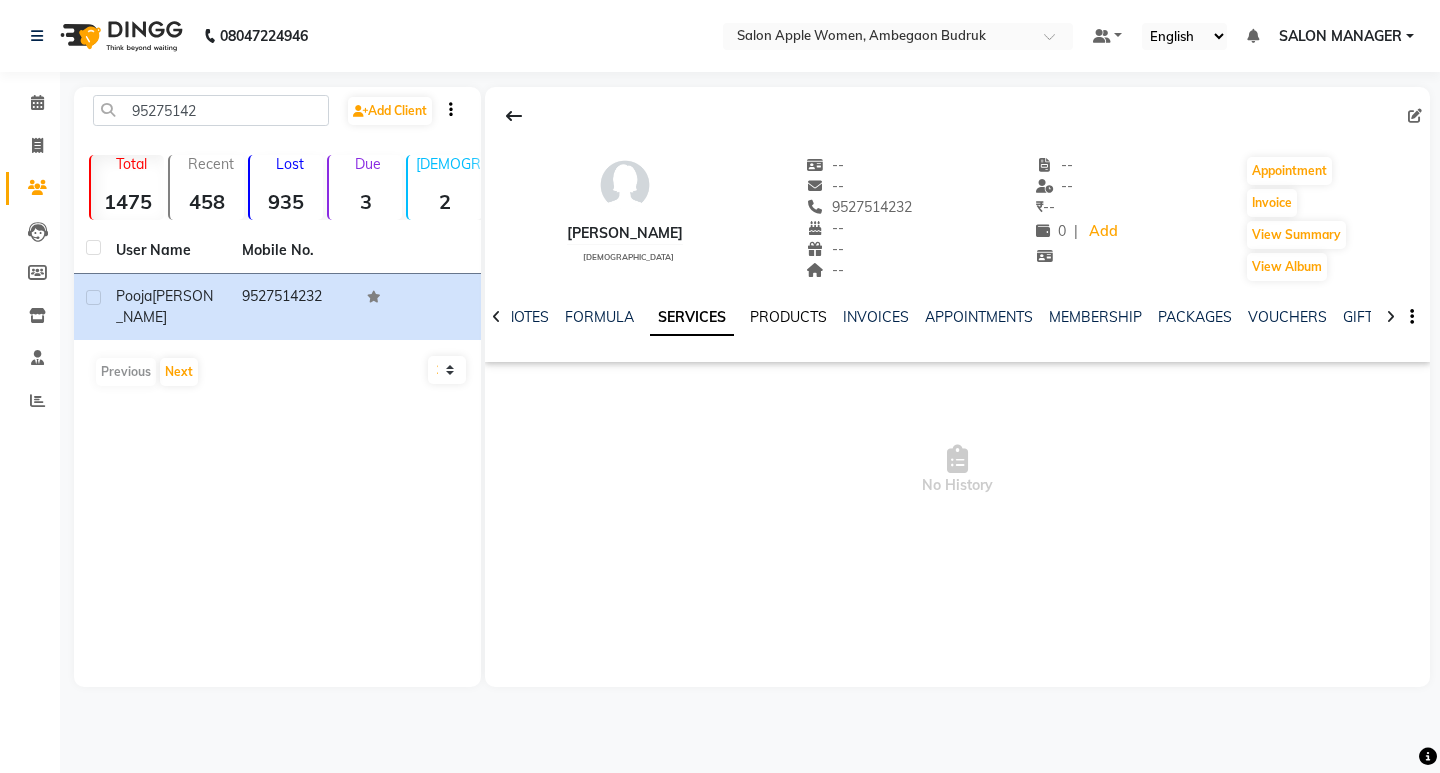 click on "PRODUCTS" 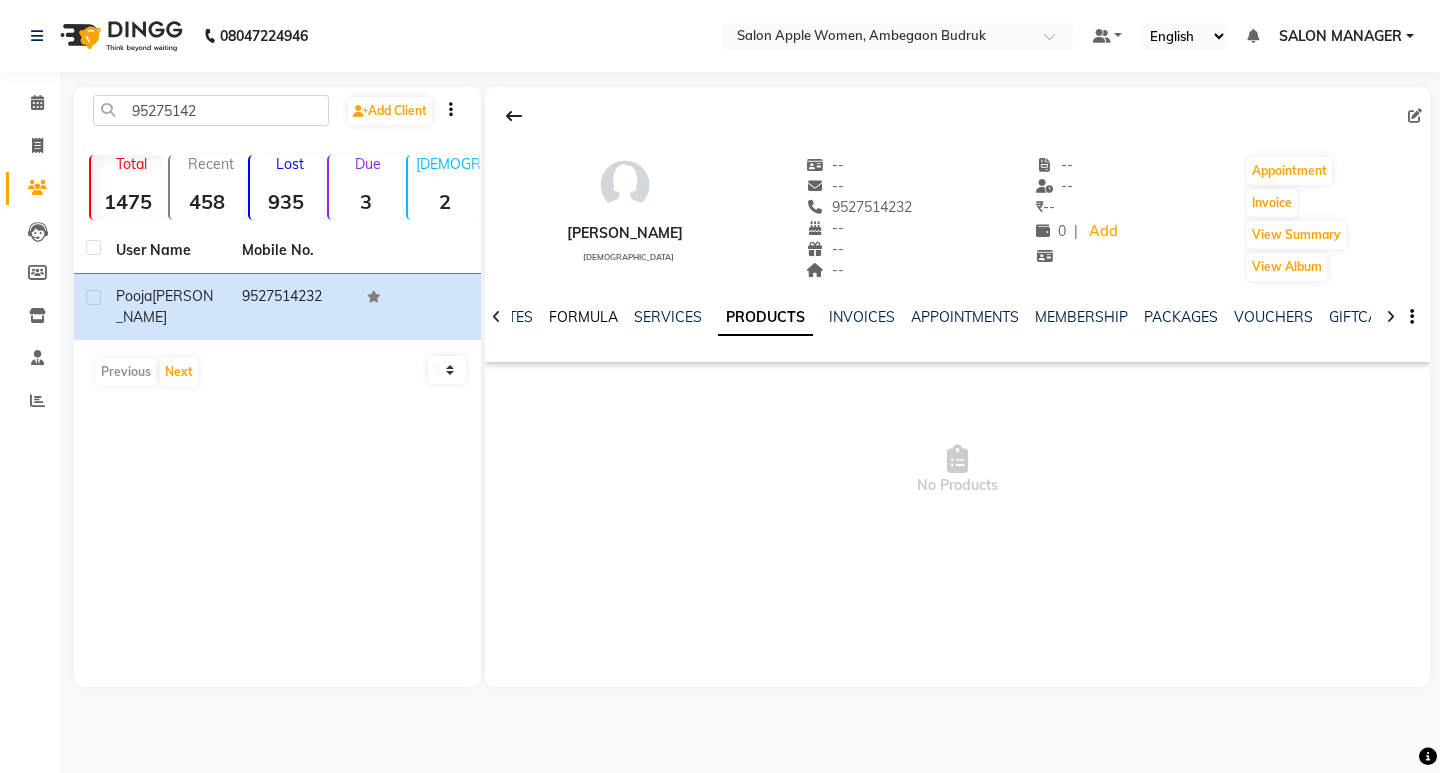 click on "FORMULA" 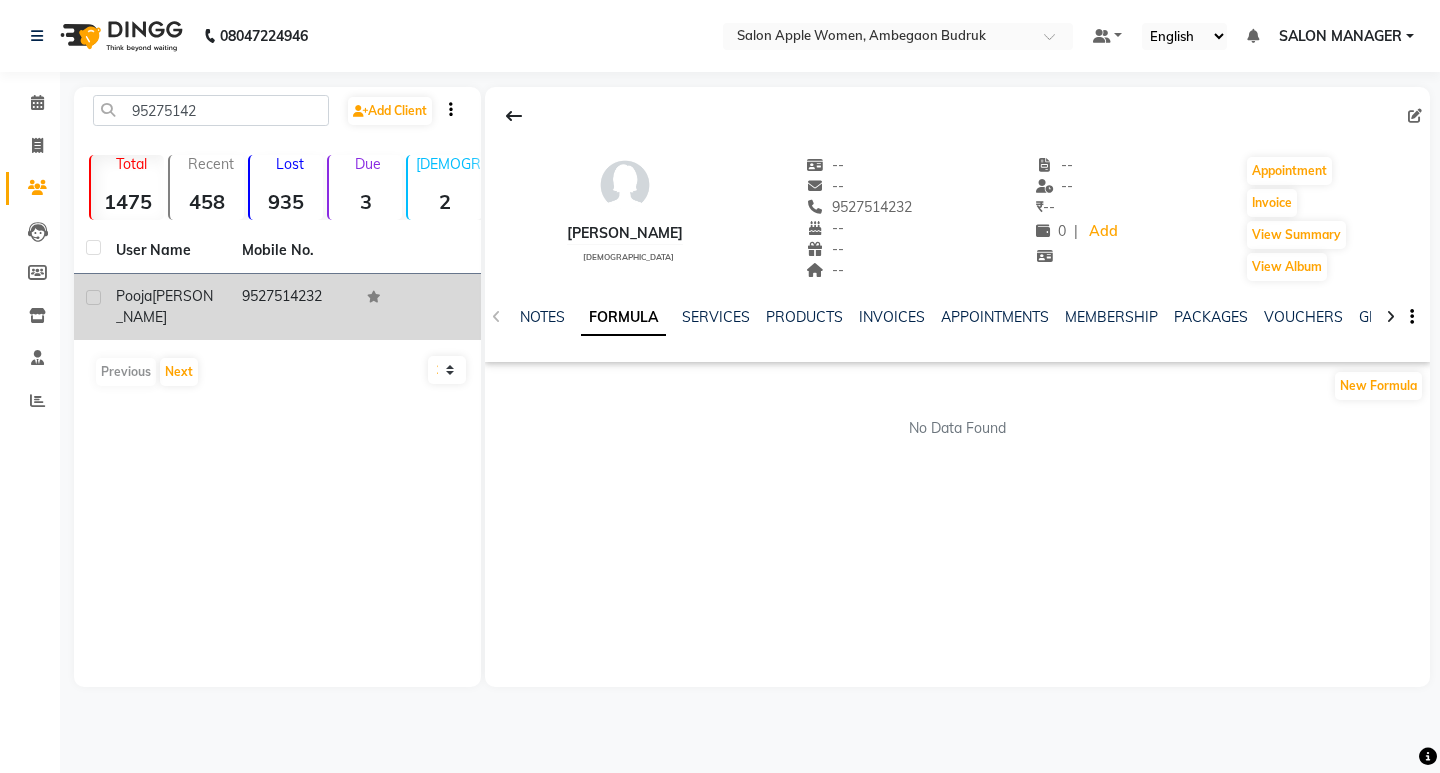 click on "[PERSON_NAME]" 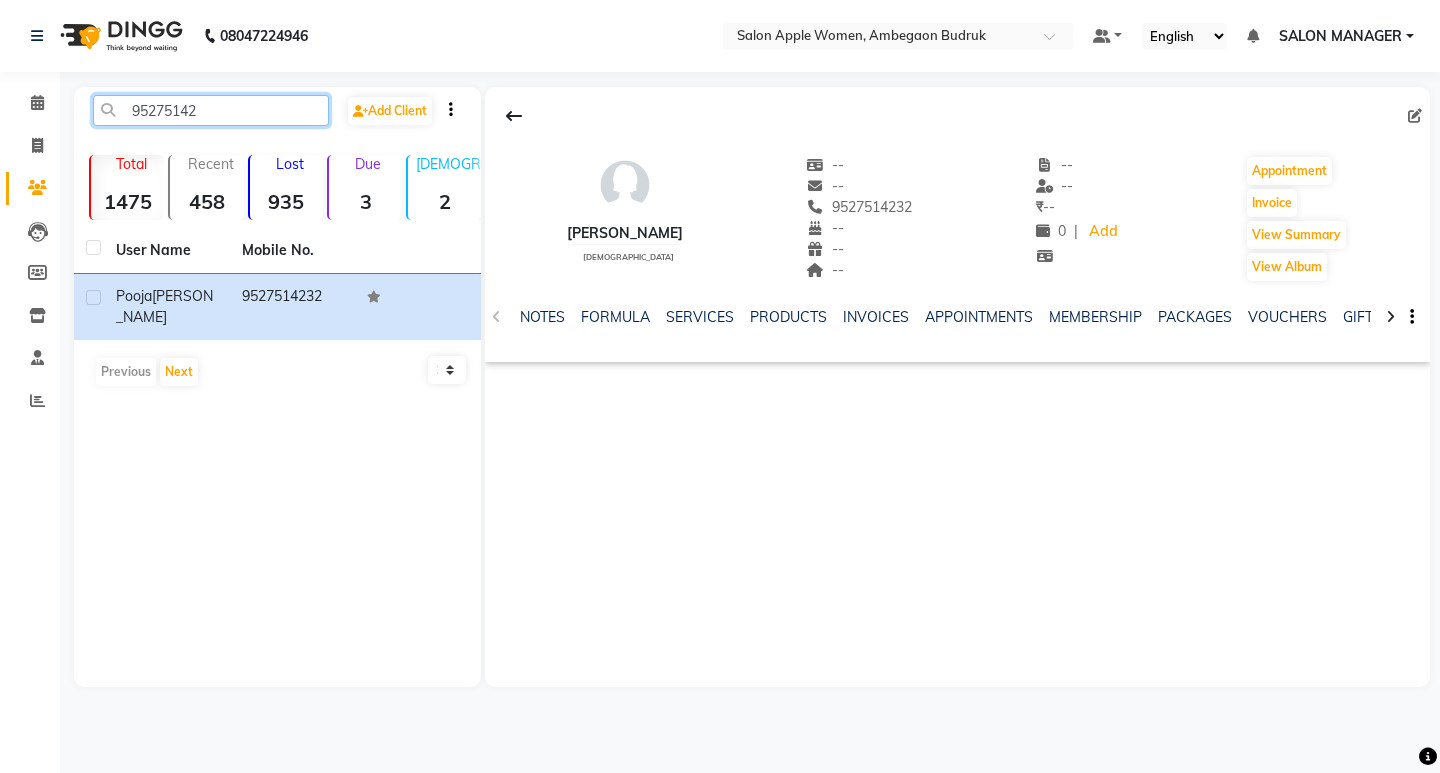 drag, startPoint x: 214, startPoint y: 114, endPoint x: 110, endPoint y: 123, distance: 104.388695 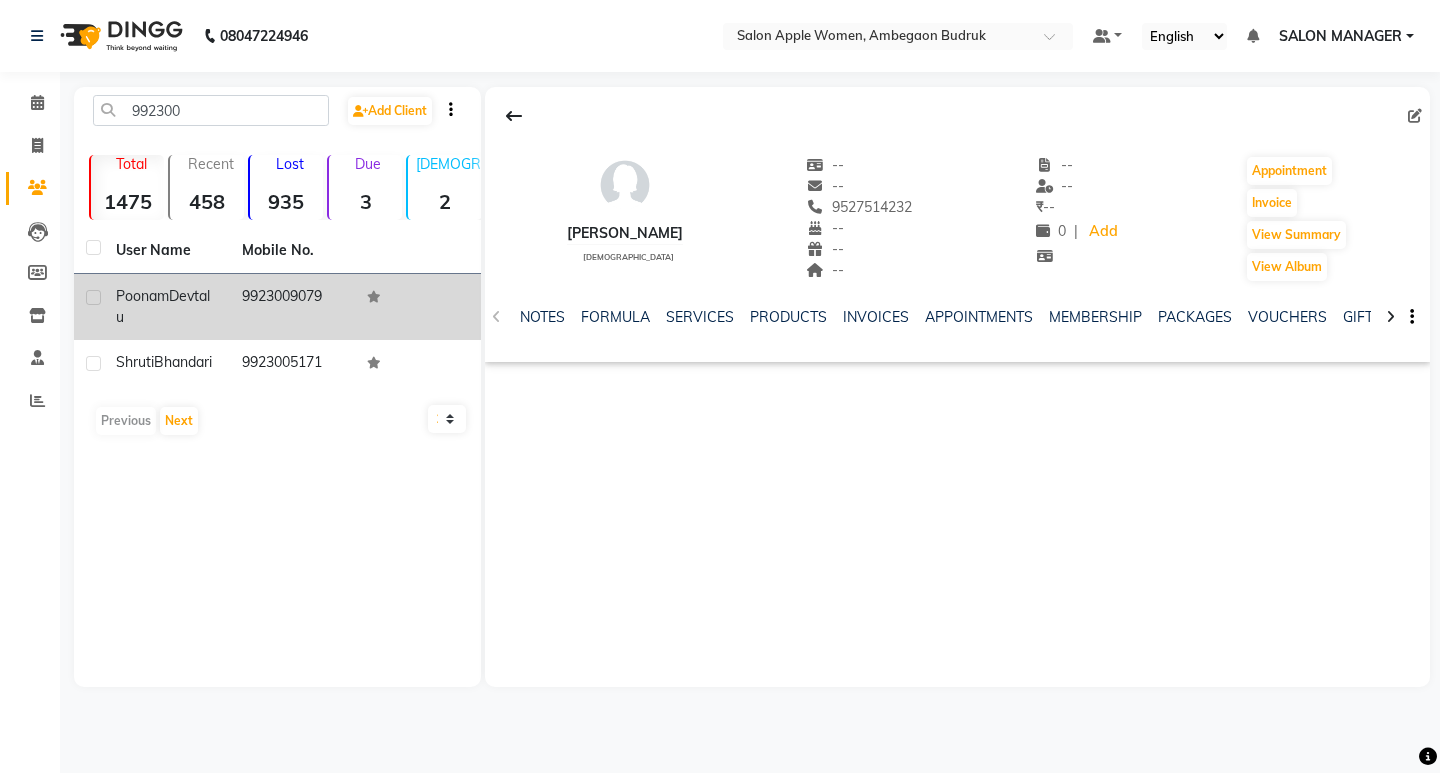 drag, startPoint x: 215, startPoint y: 311, endPoint x: 231, endPoint y: 311, distance: 16 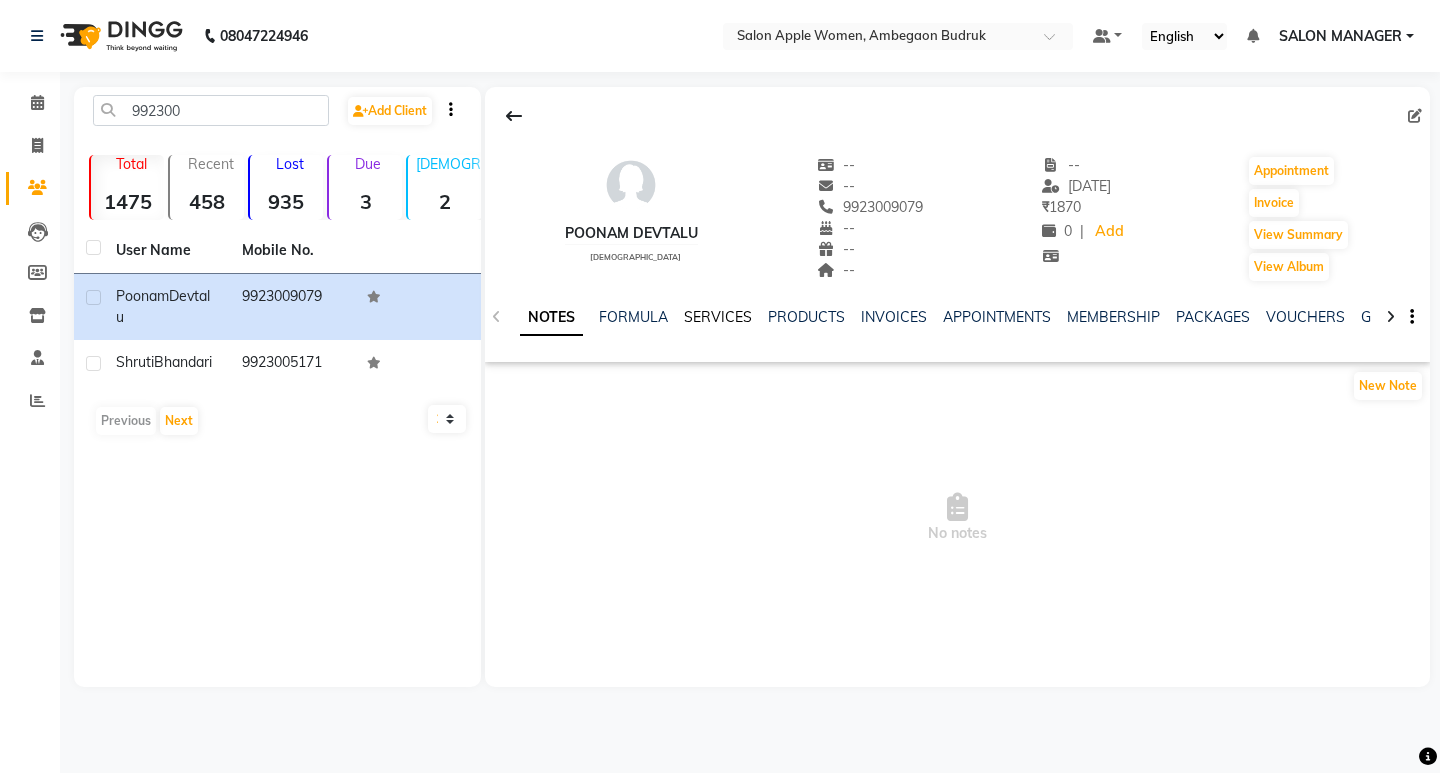 click on "SERVICES" 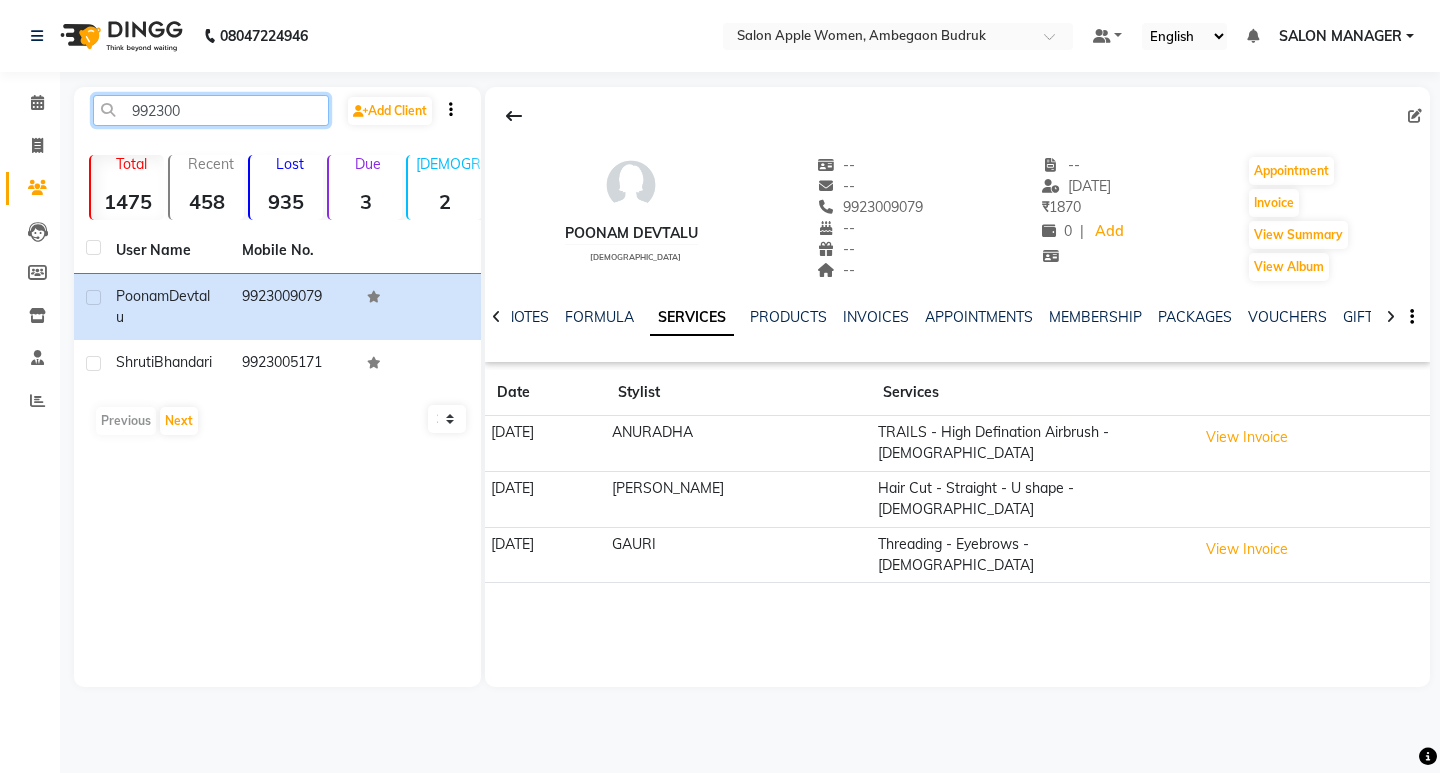 drag, startPoint x: 194, startPoint y: 110, endPoint x: 82, endPoint y: 111, distance: 112.00446 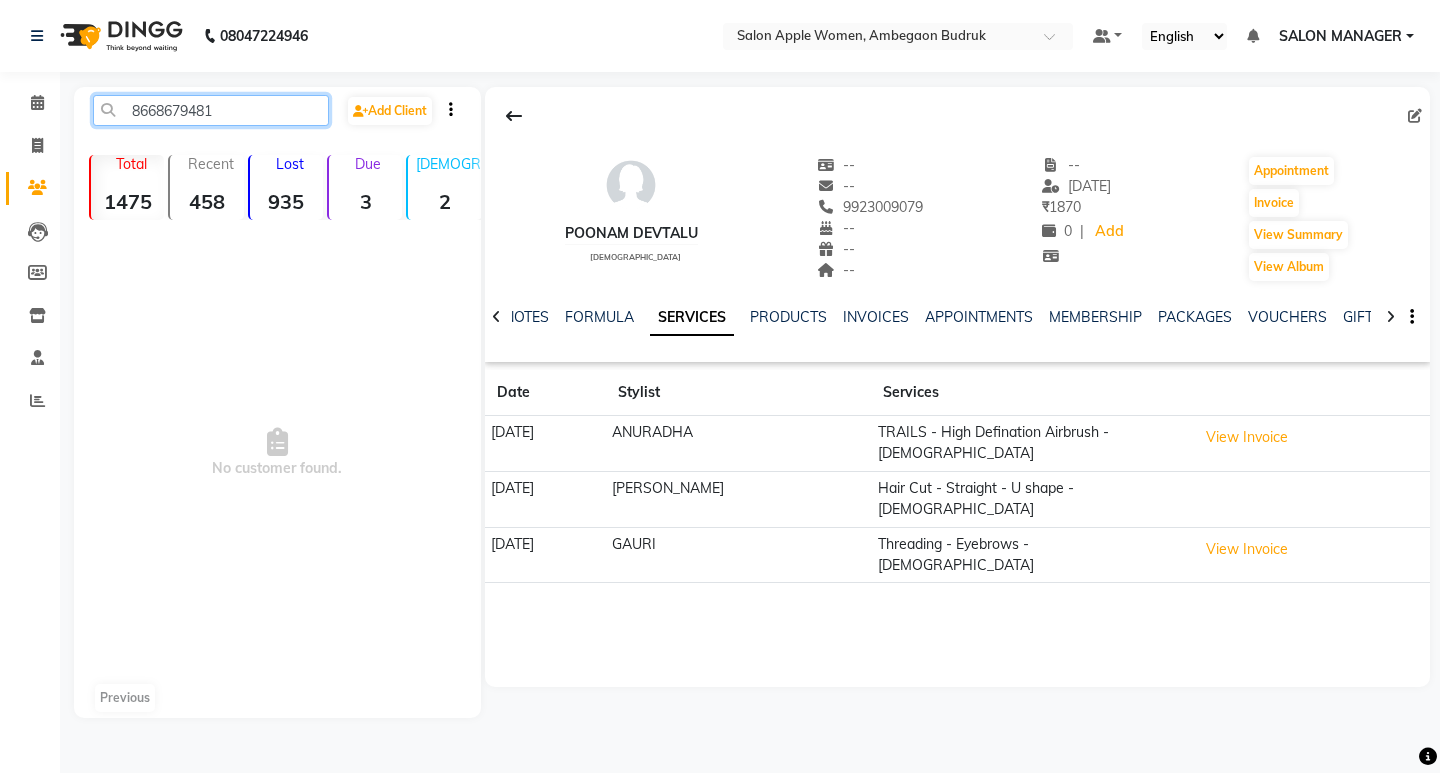 drag, startPoint x: 228, startPoint y: 113, endPoint x: 109, endPoint y: 115, distance: 119.01681 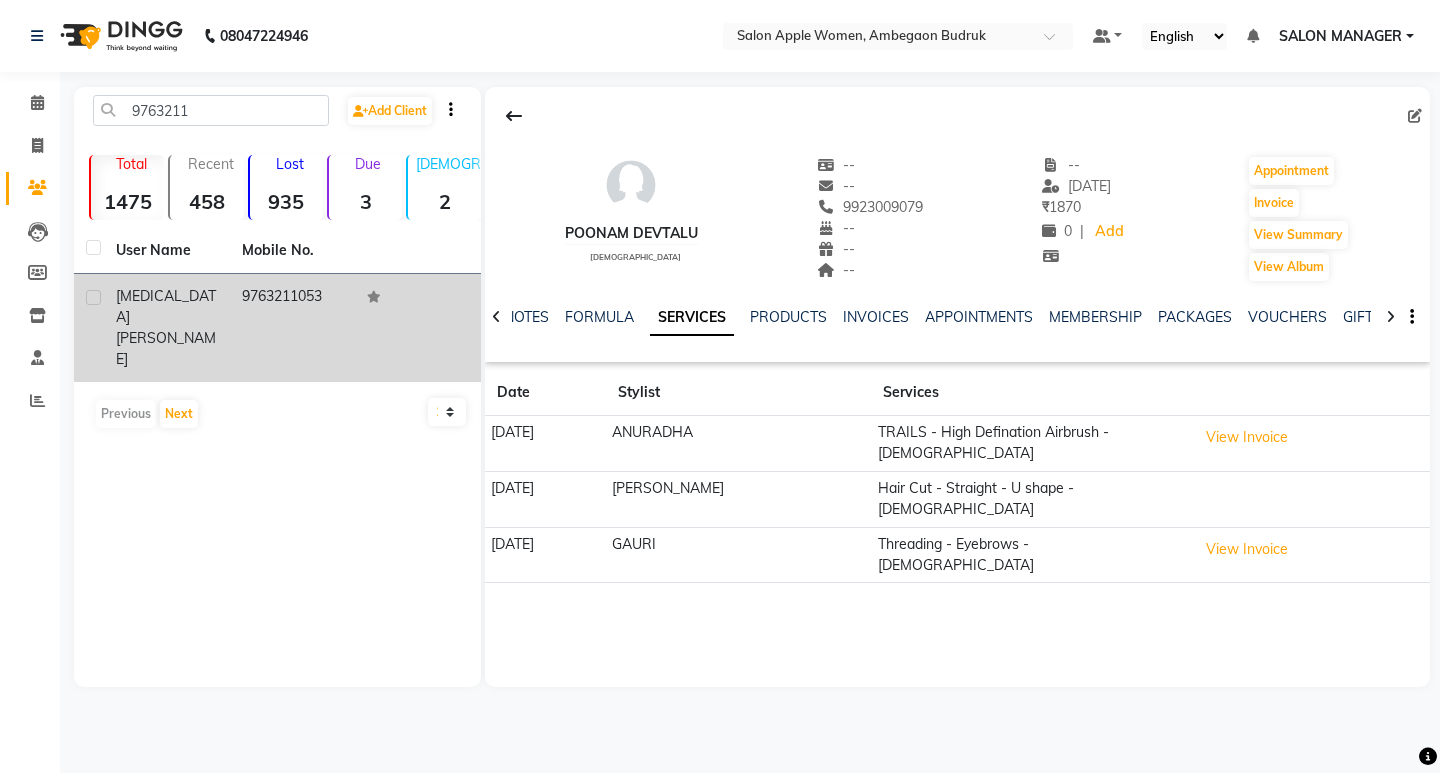 click on "9763211053" 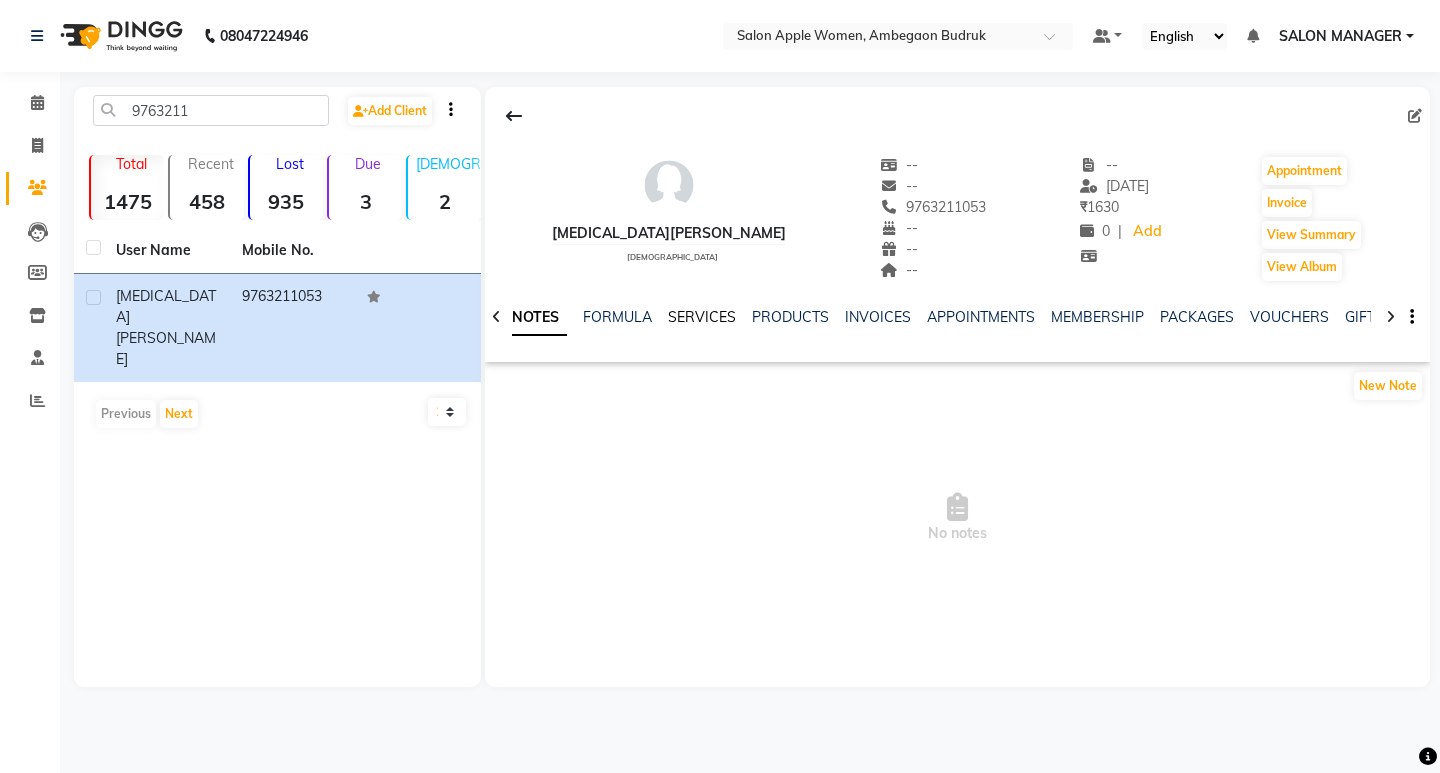click on "SERVICES" 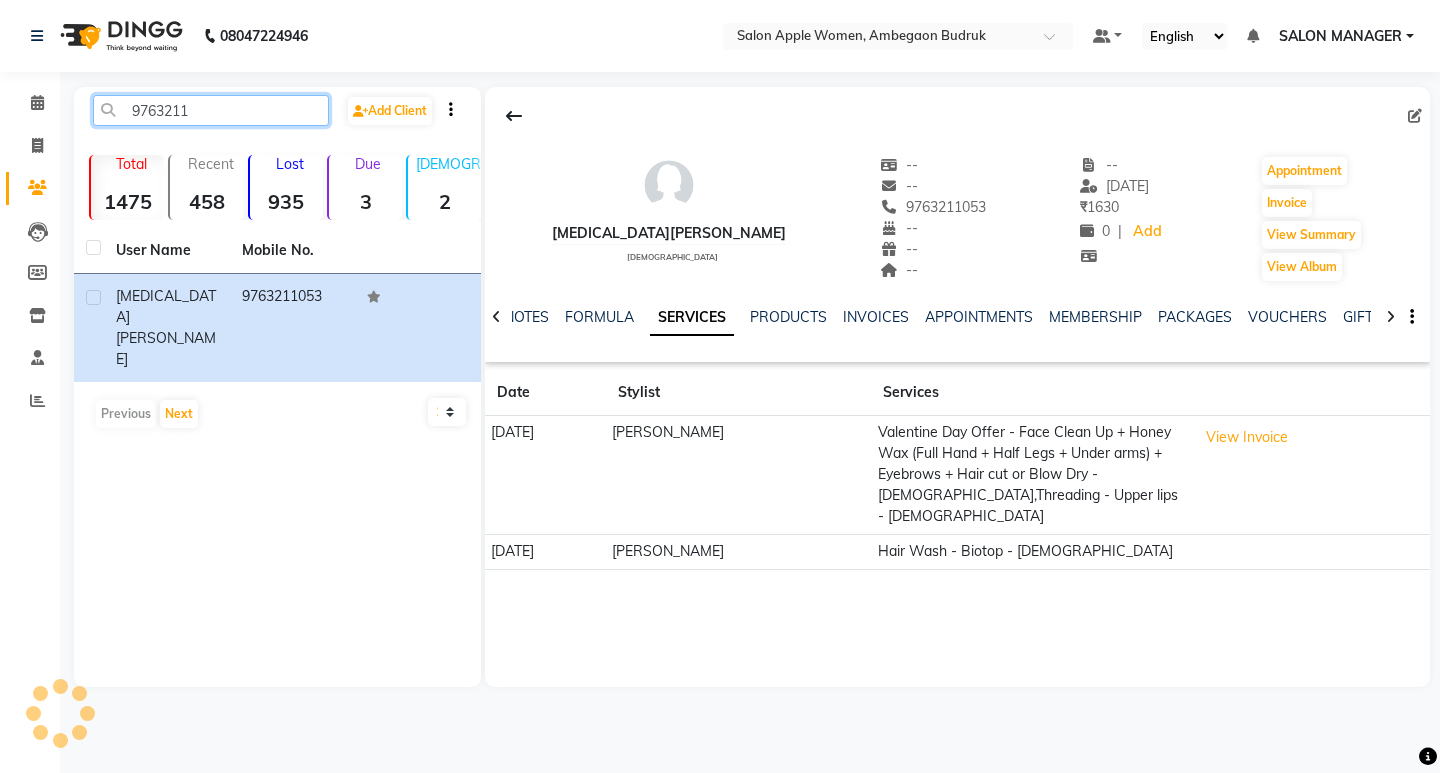 drag, startPoint x: 222, startPoint y: 101, endPoint x: 74, endPoint y: 101, distance: 148 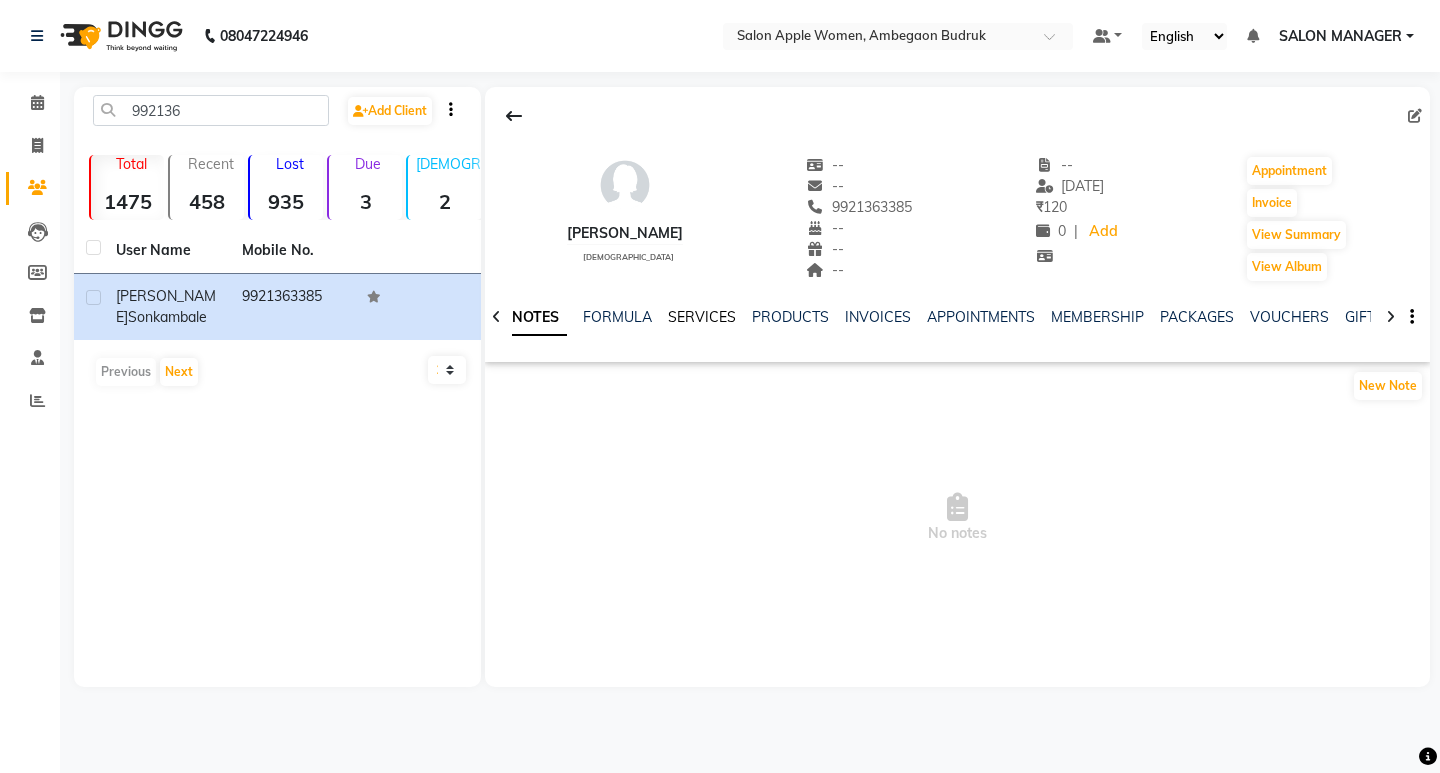 click on "SERVICES" 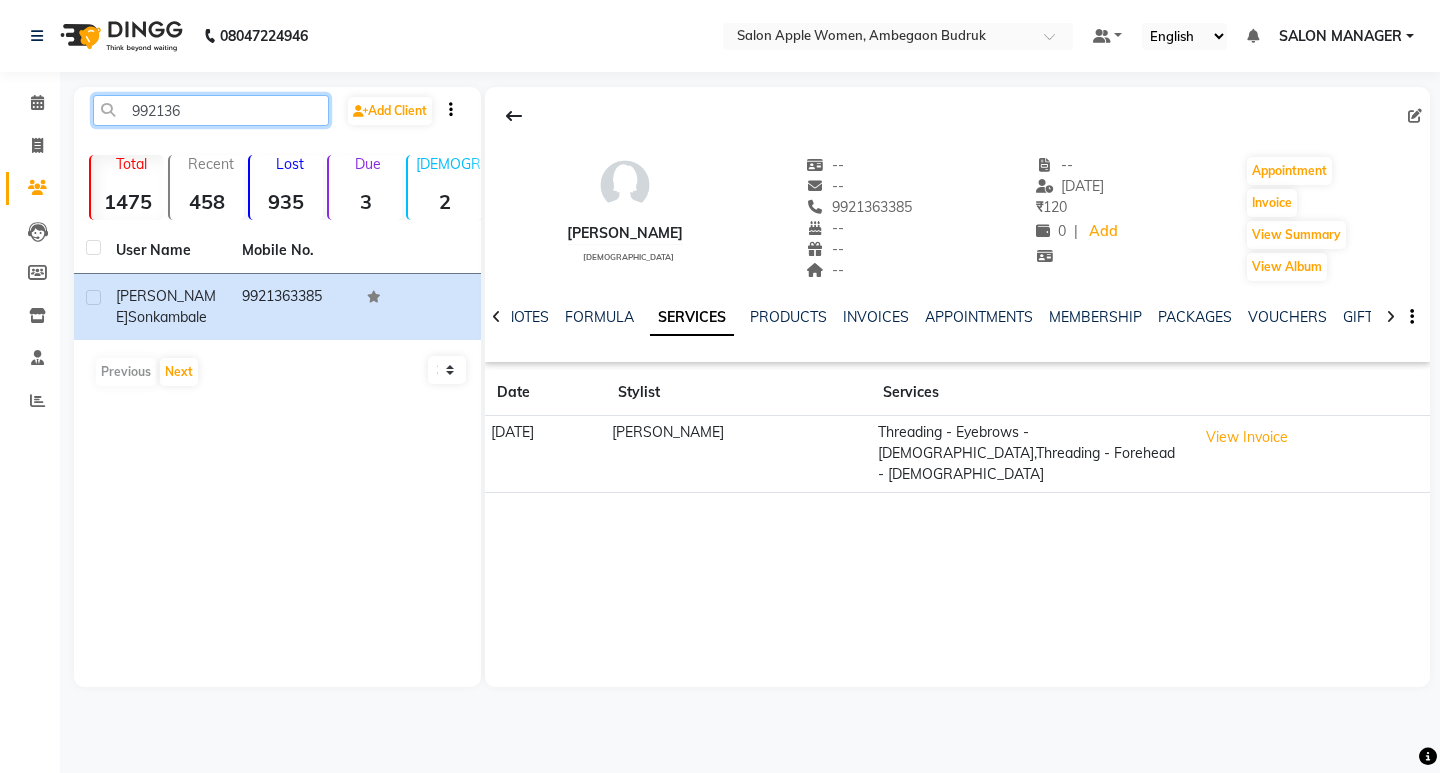 drag, startPoint x: 203, startPoint y: 109, endPoint x: 124, endPoint y: 109, distance: 79 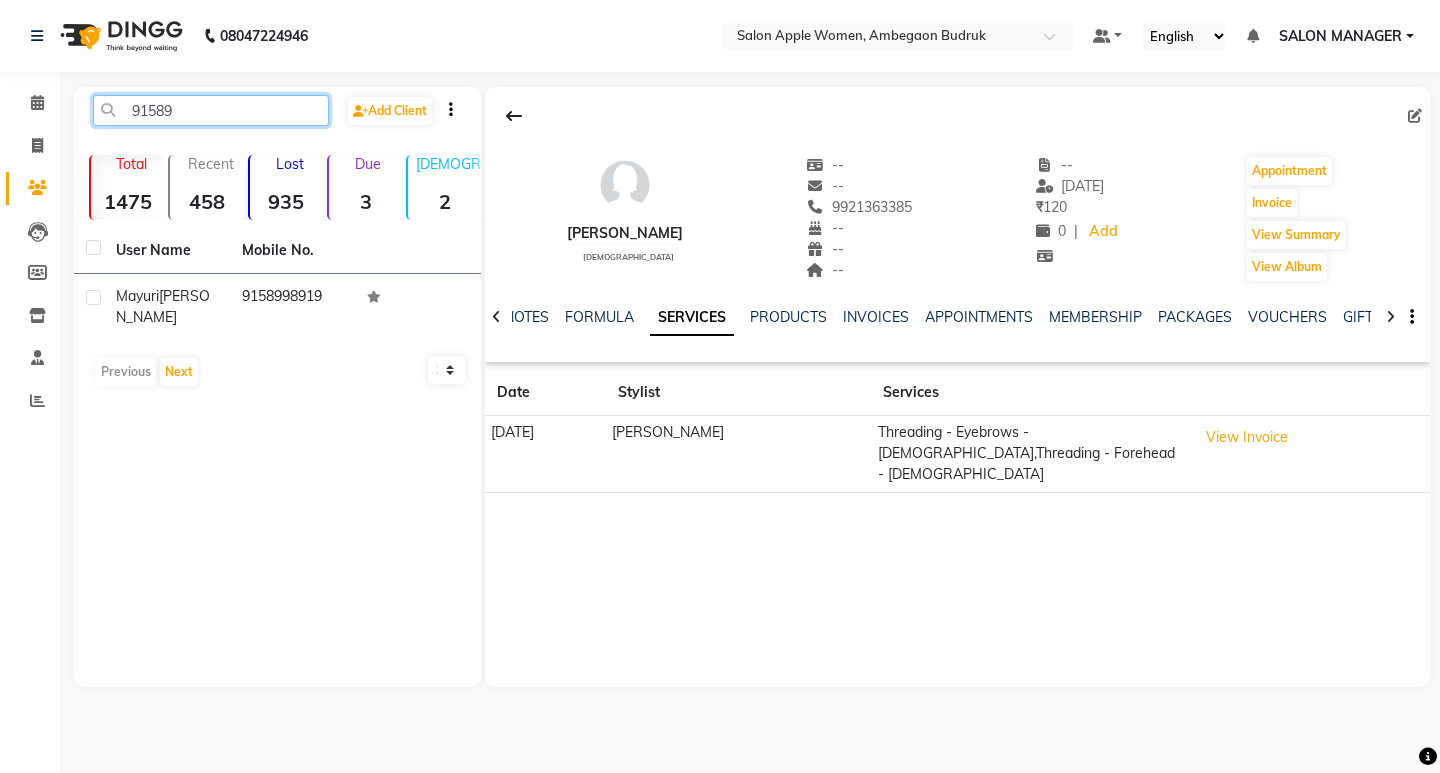 drag, startPoint x: 184, startPoint y: 114, endPoint x: 103, endPoint y: 108, distance: 81.22192 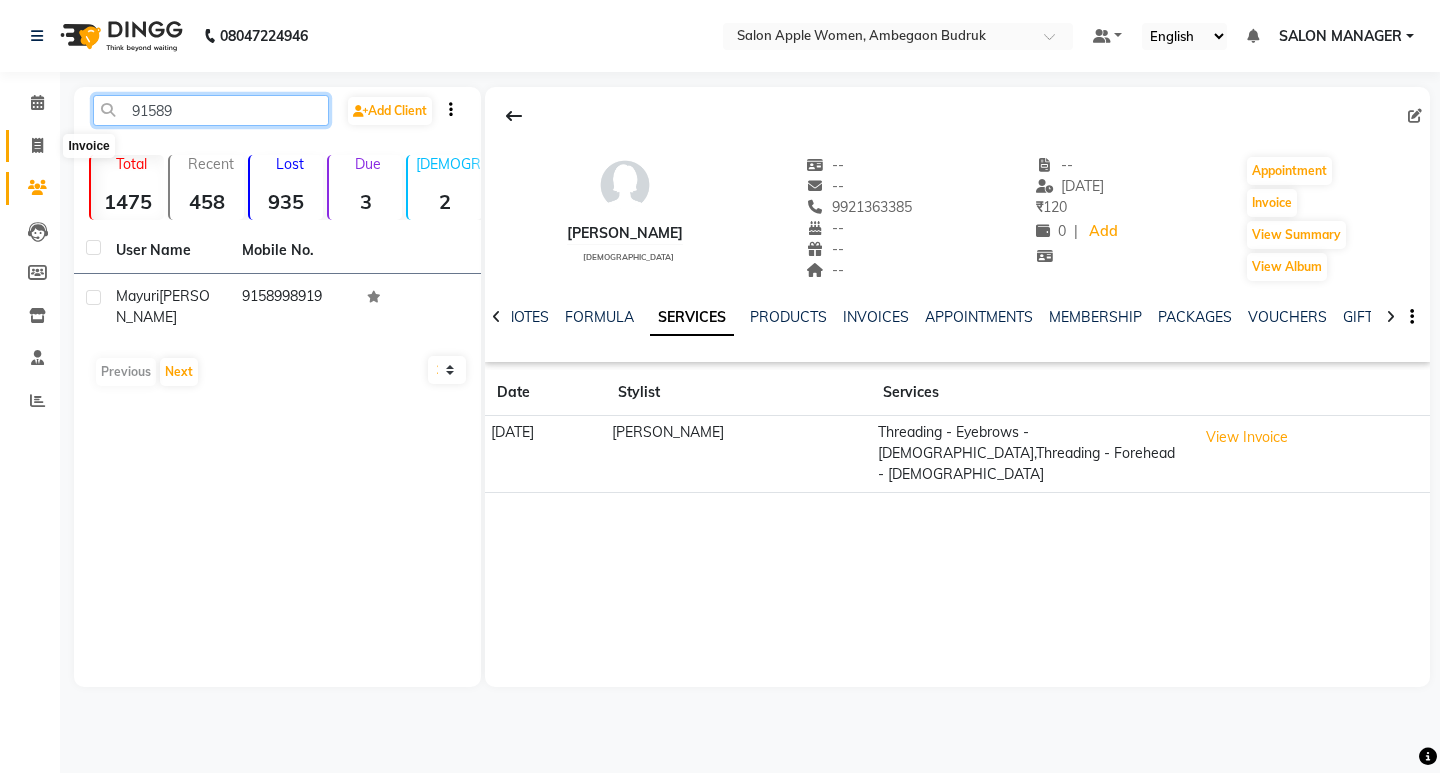 type on "91589" 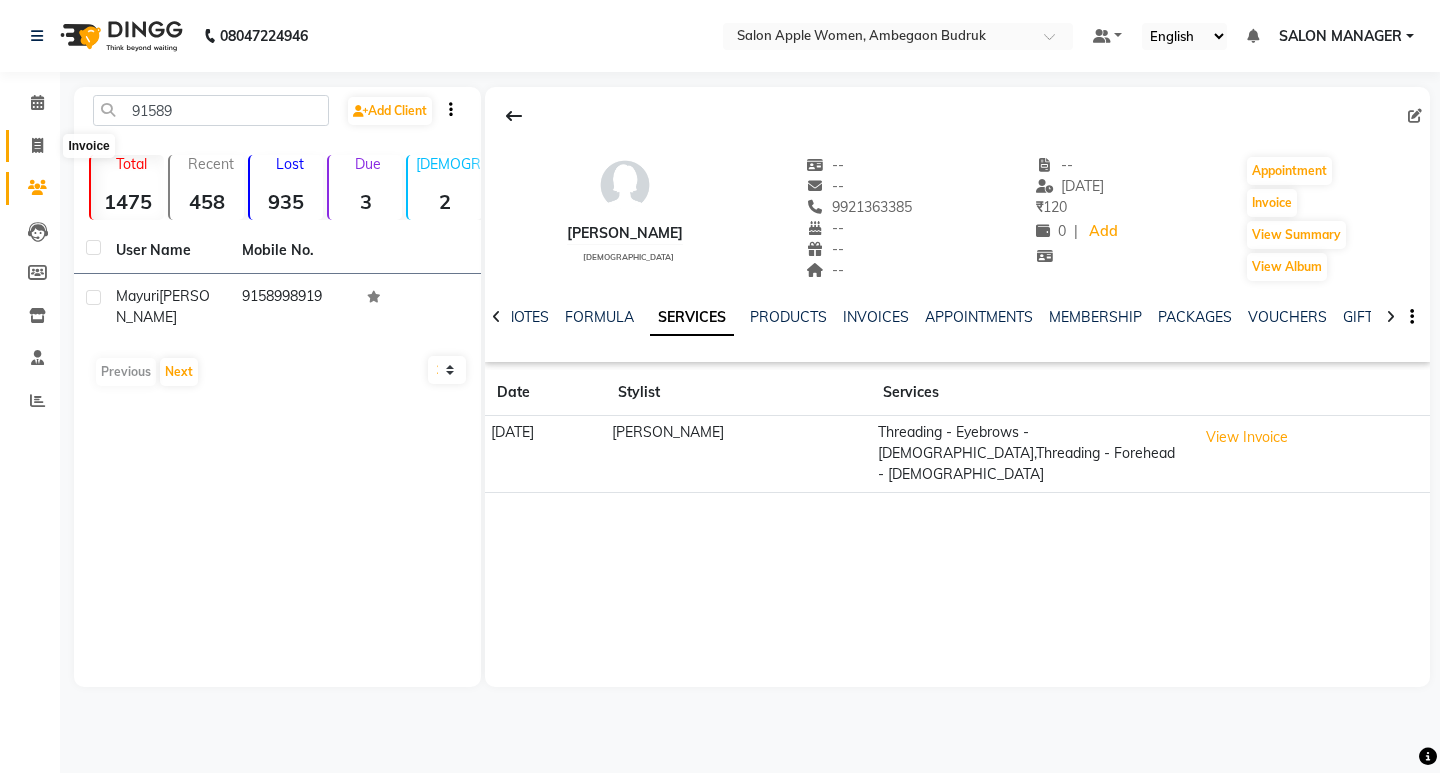 click 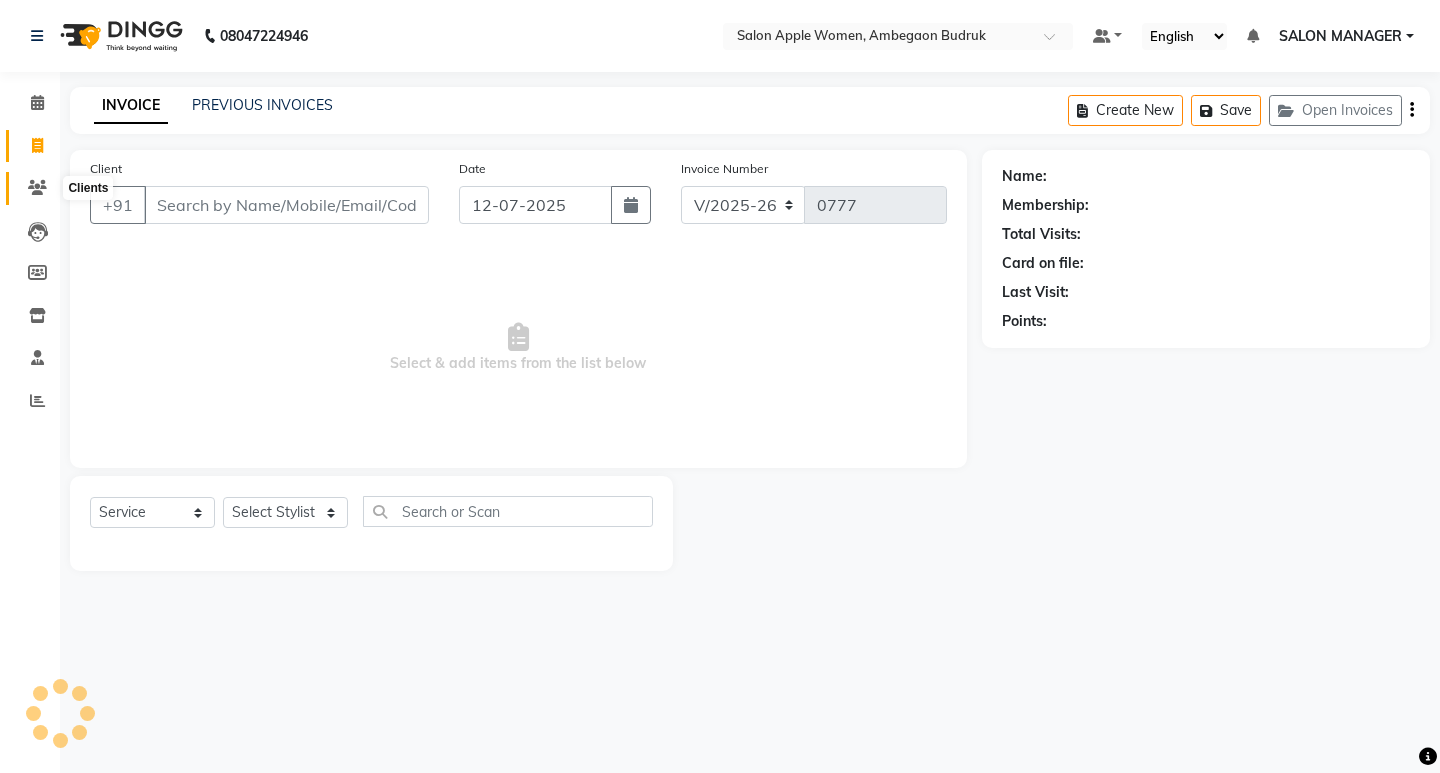 click 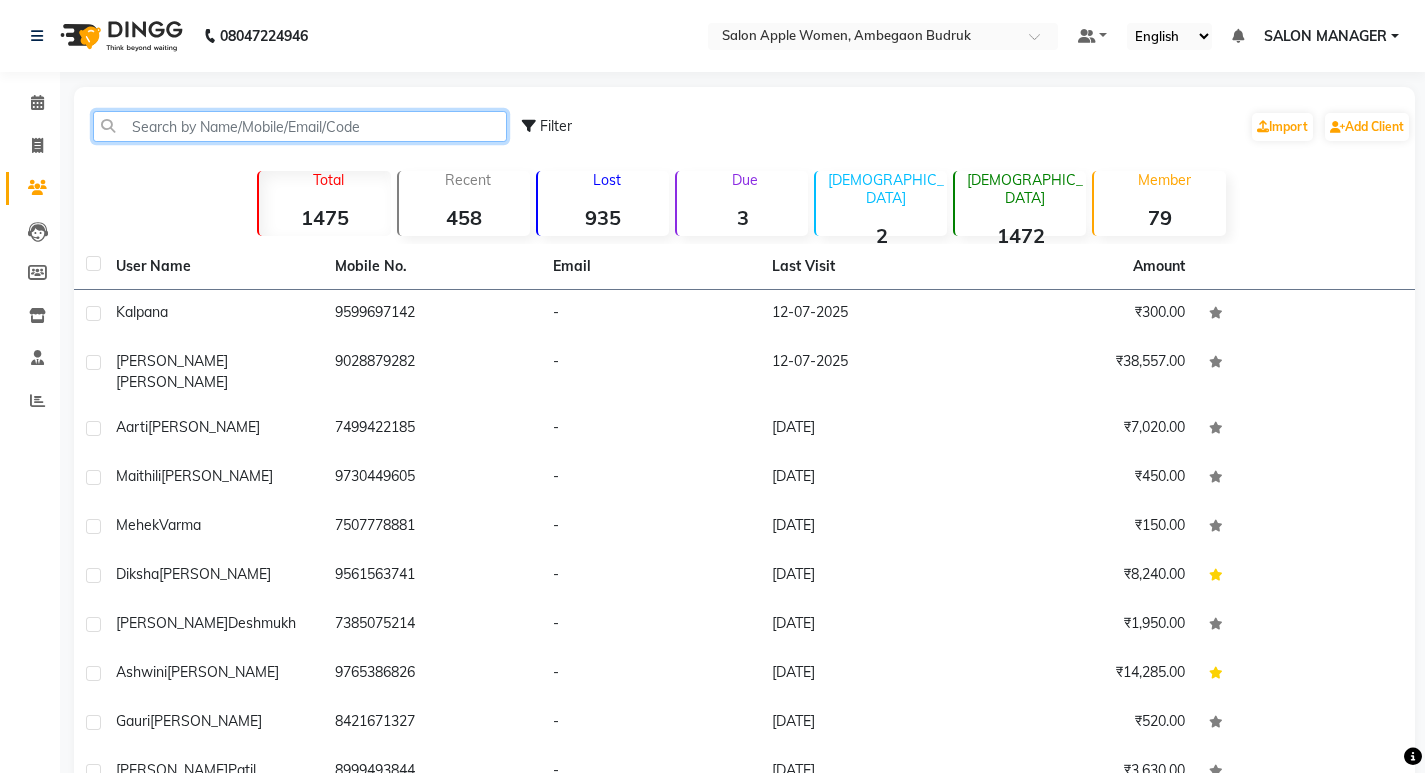 click 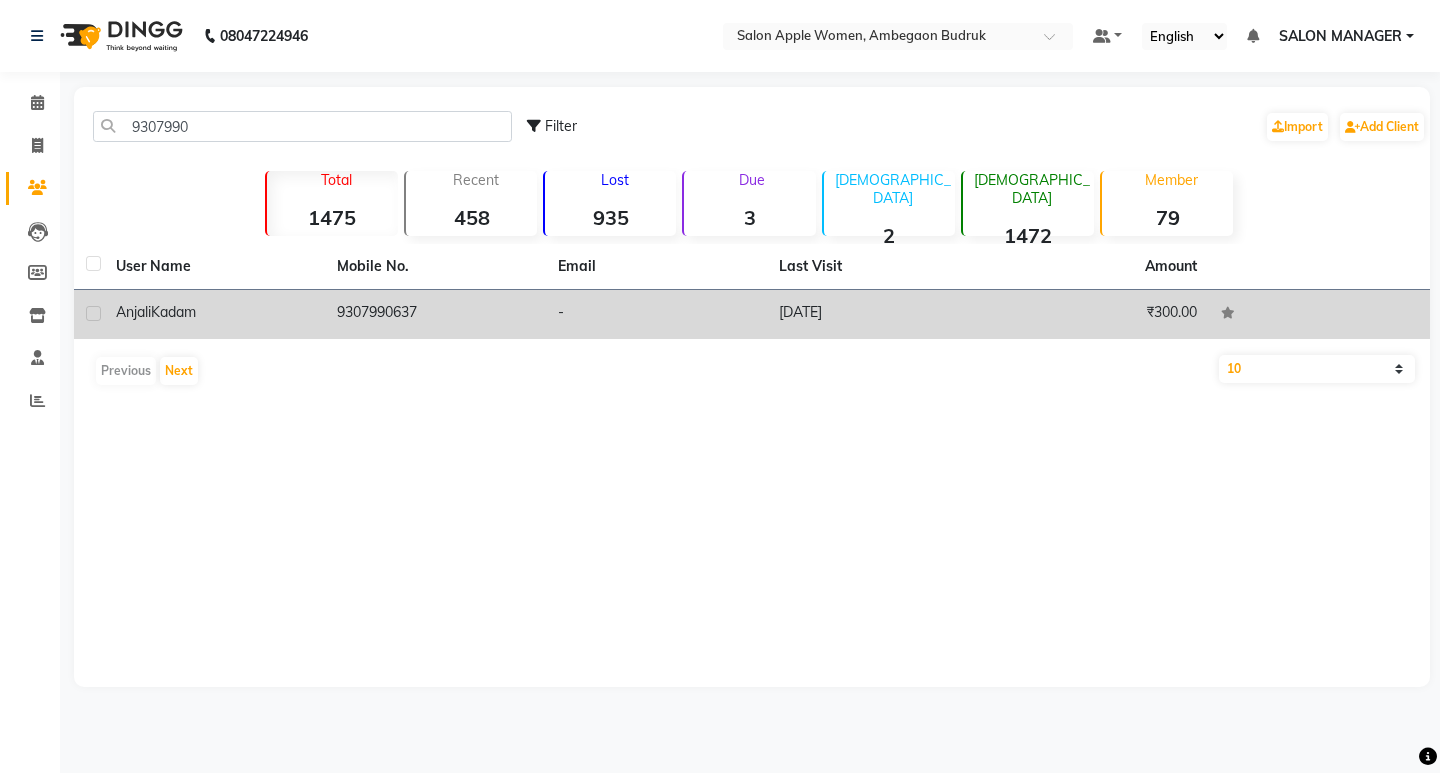 click on "Kadam" 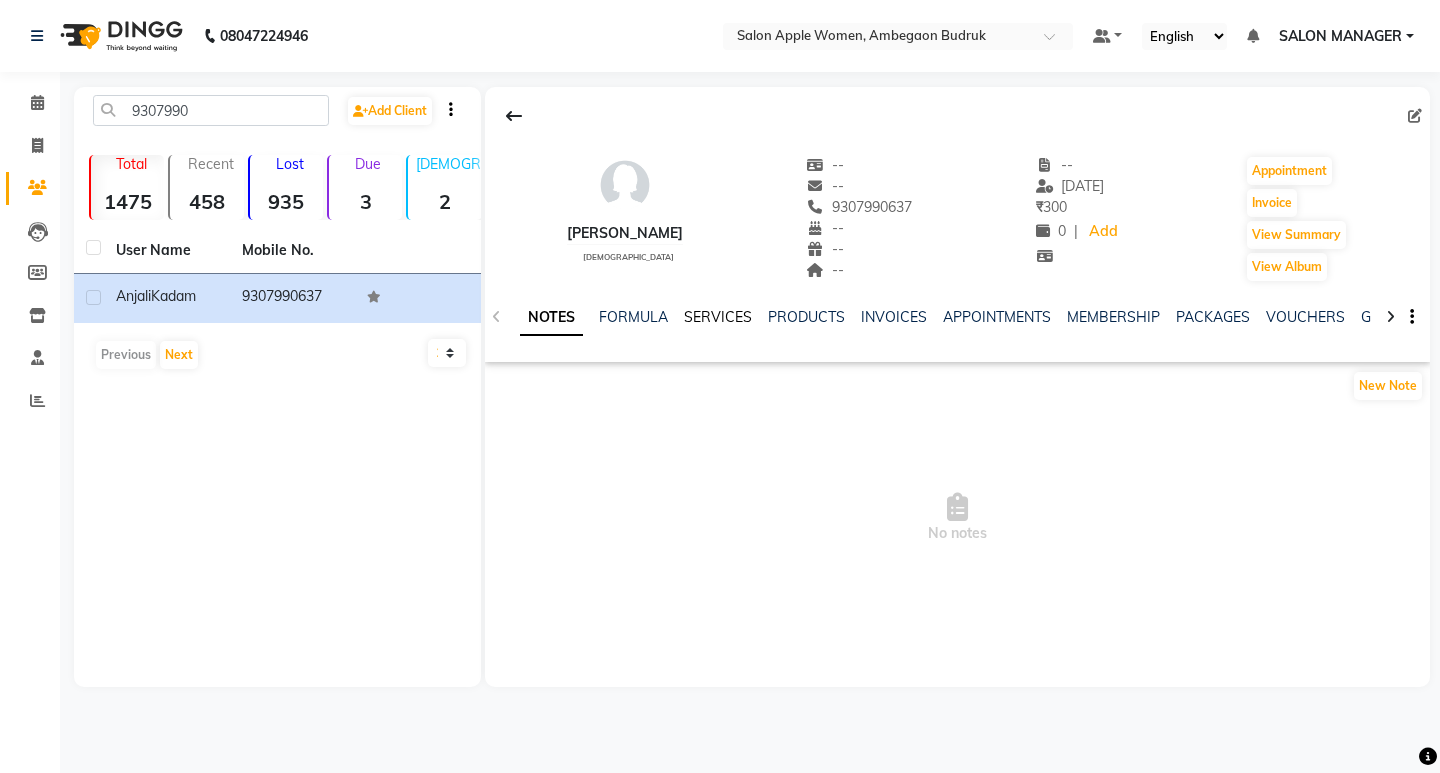 click on "SERVICES" 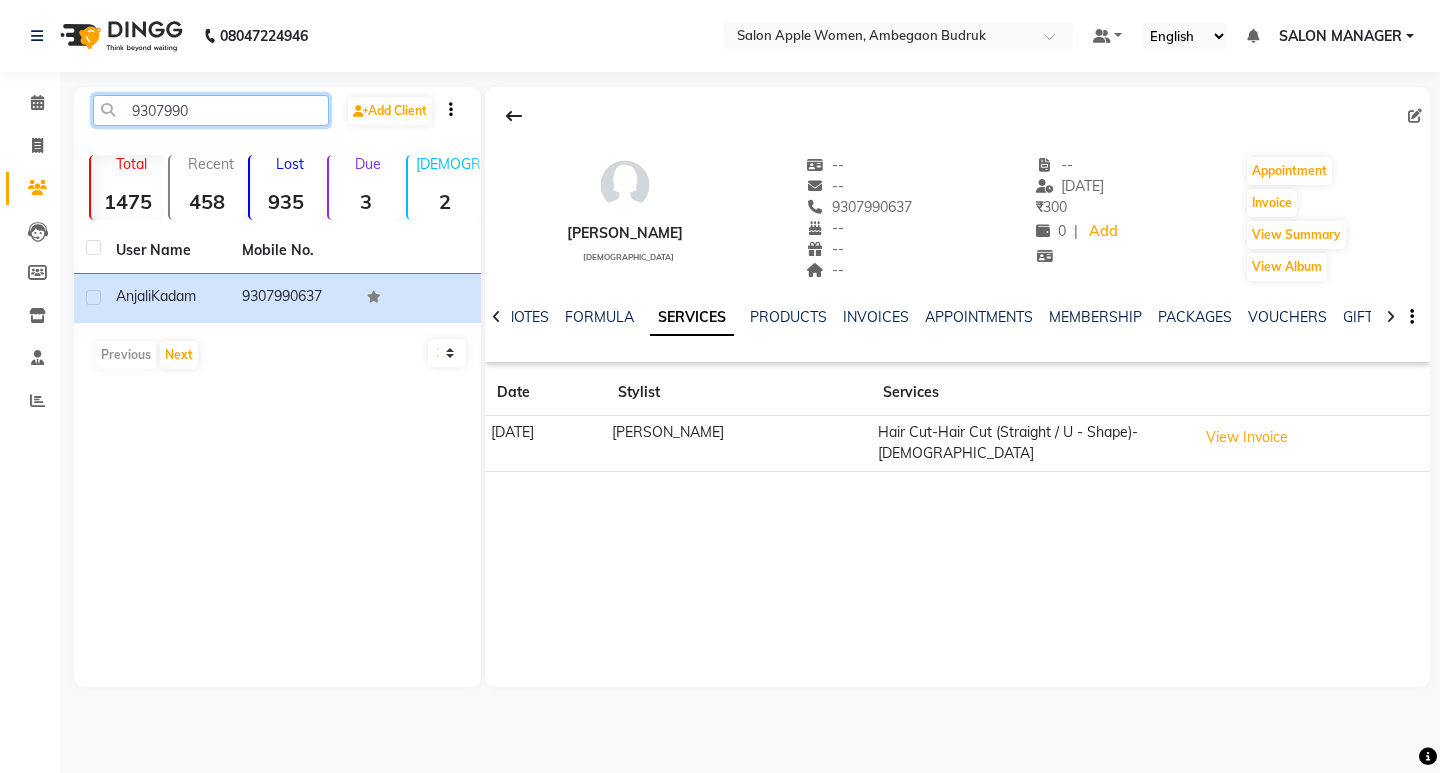drag, startPoint x: 189, startPoint y: 115, endPoint x: 100, endPoint y: 116, distance: 89.005615 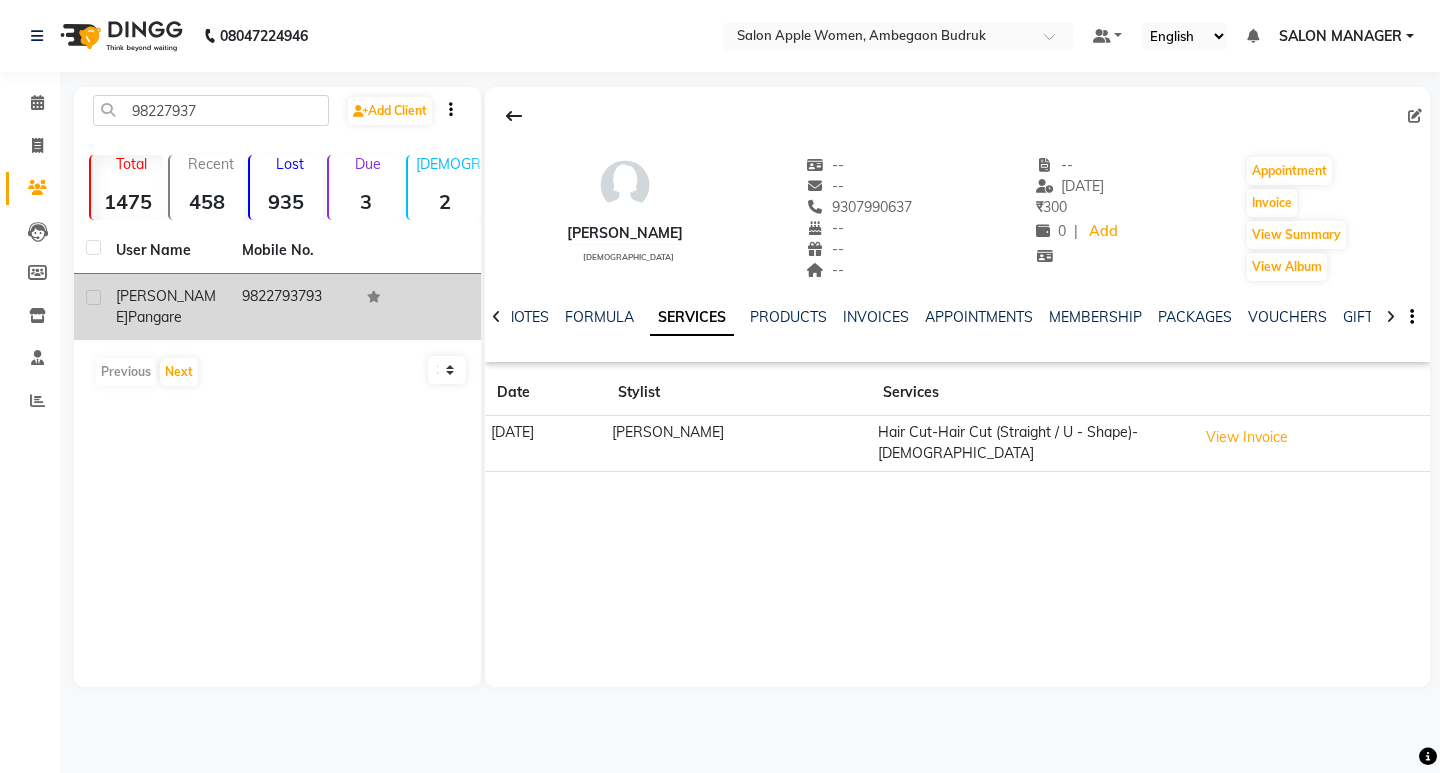 click on "Pangare" 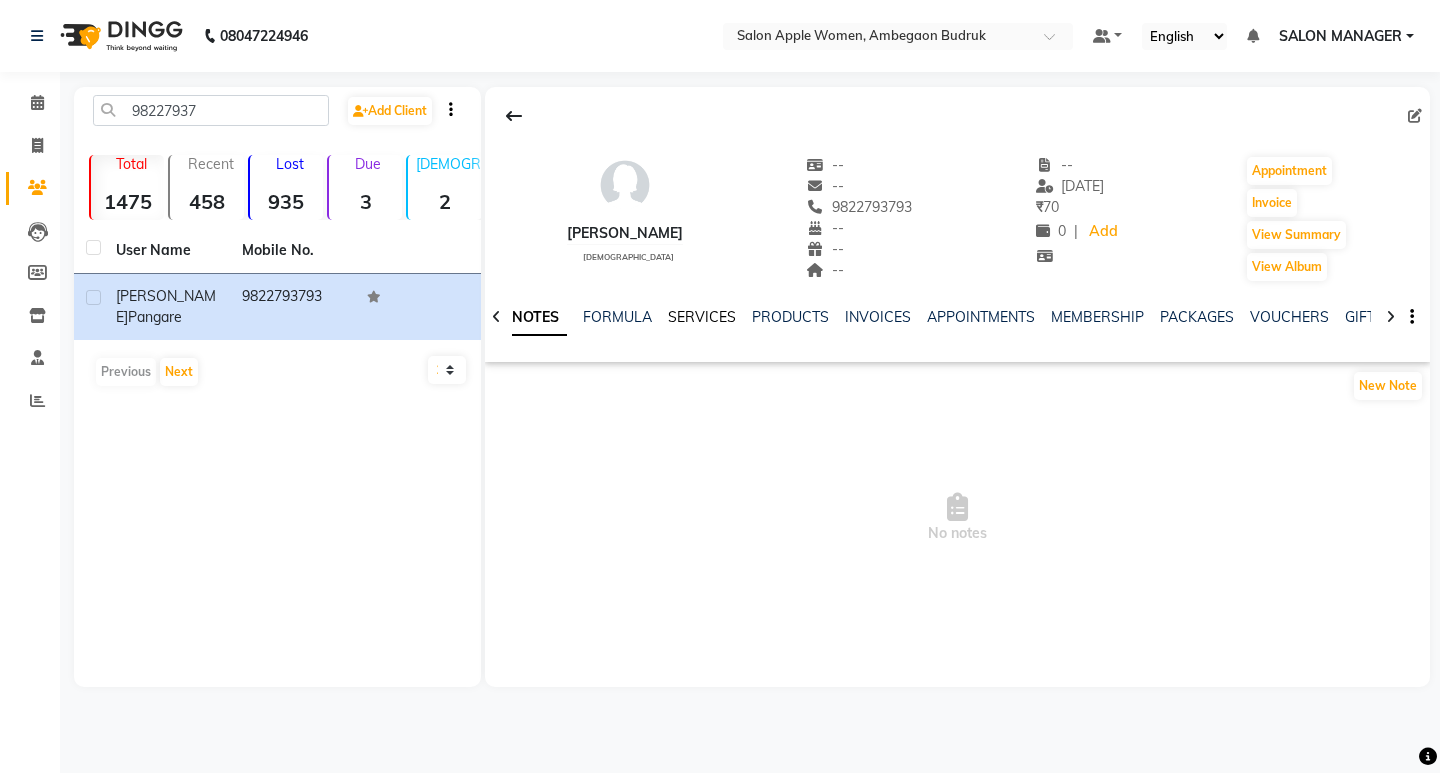 click on "SERVICES" 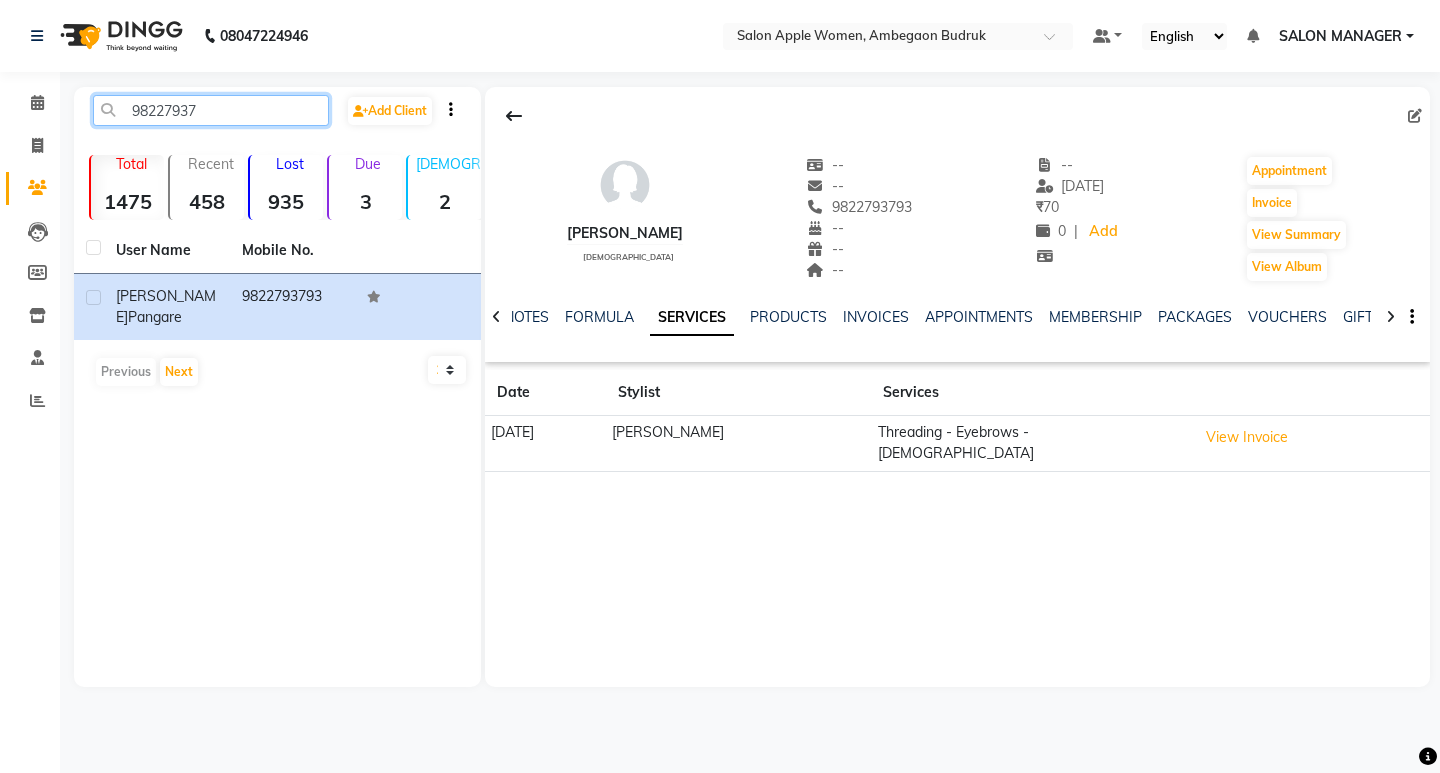 drag, startPoint x: 205, startPoint y: 110, endPoint x: 129, endPoint y: 110, distance: 76 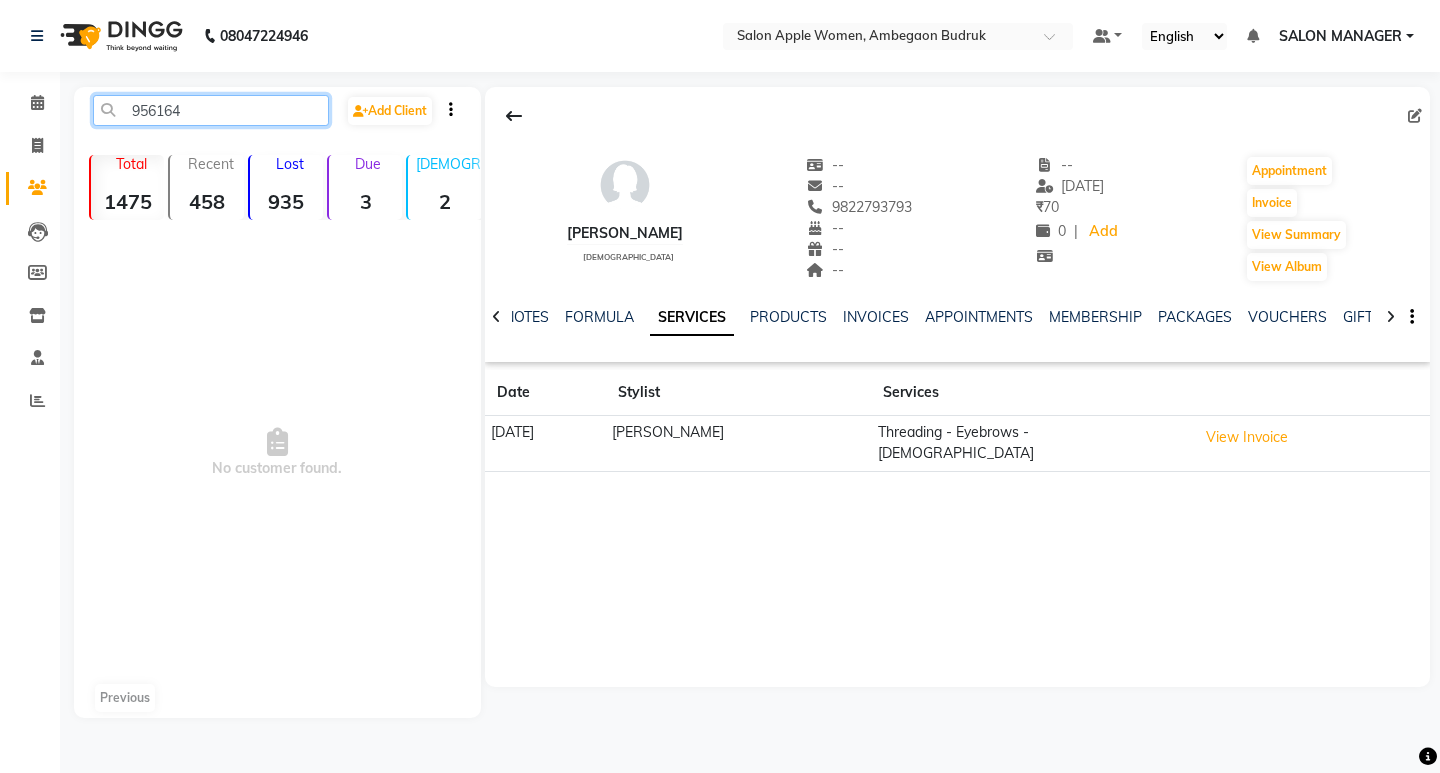drag, startPoint x: 192, startPoint y: 97, endPoint x: 119, endPoint y: 104, distance: 73.33485 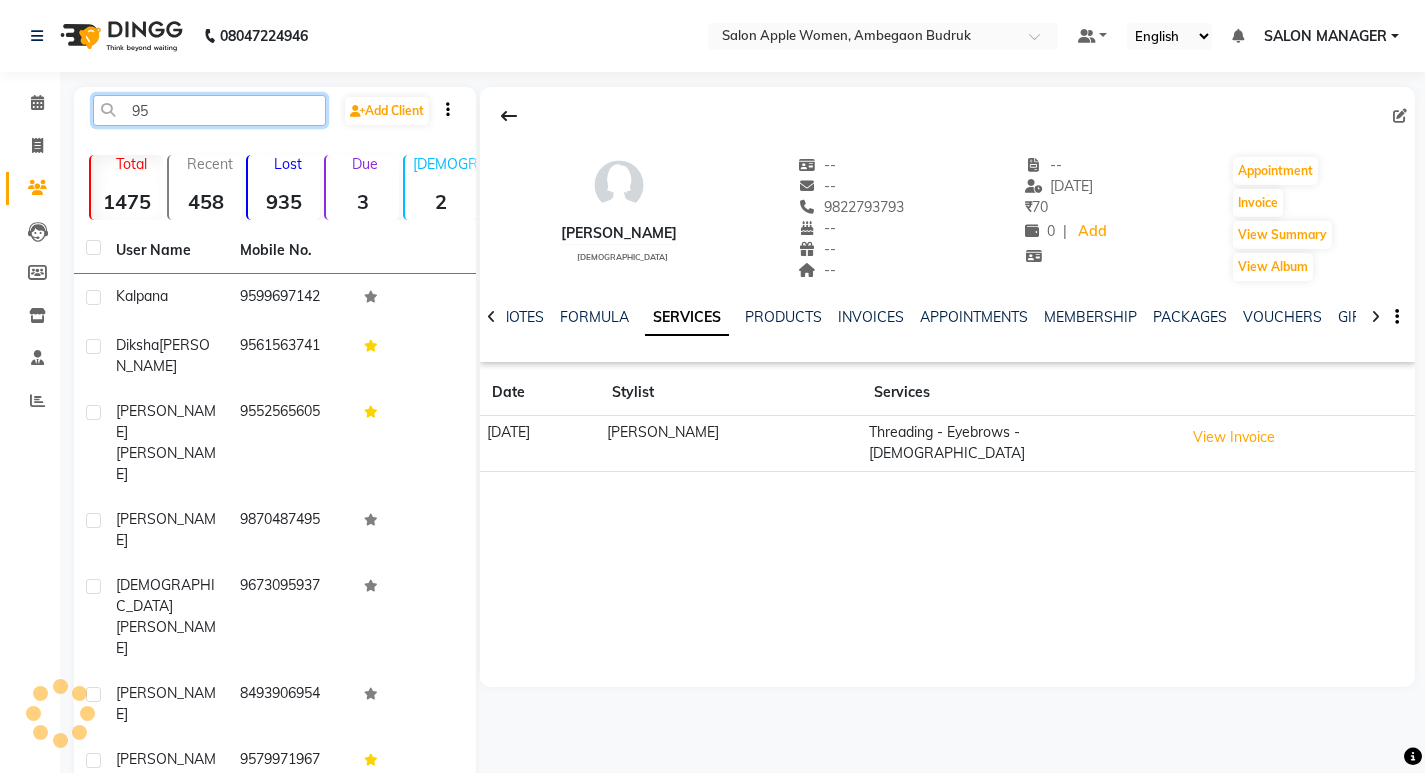 type on "9" 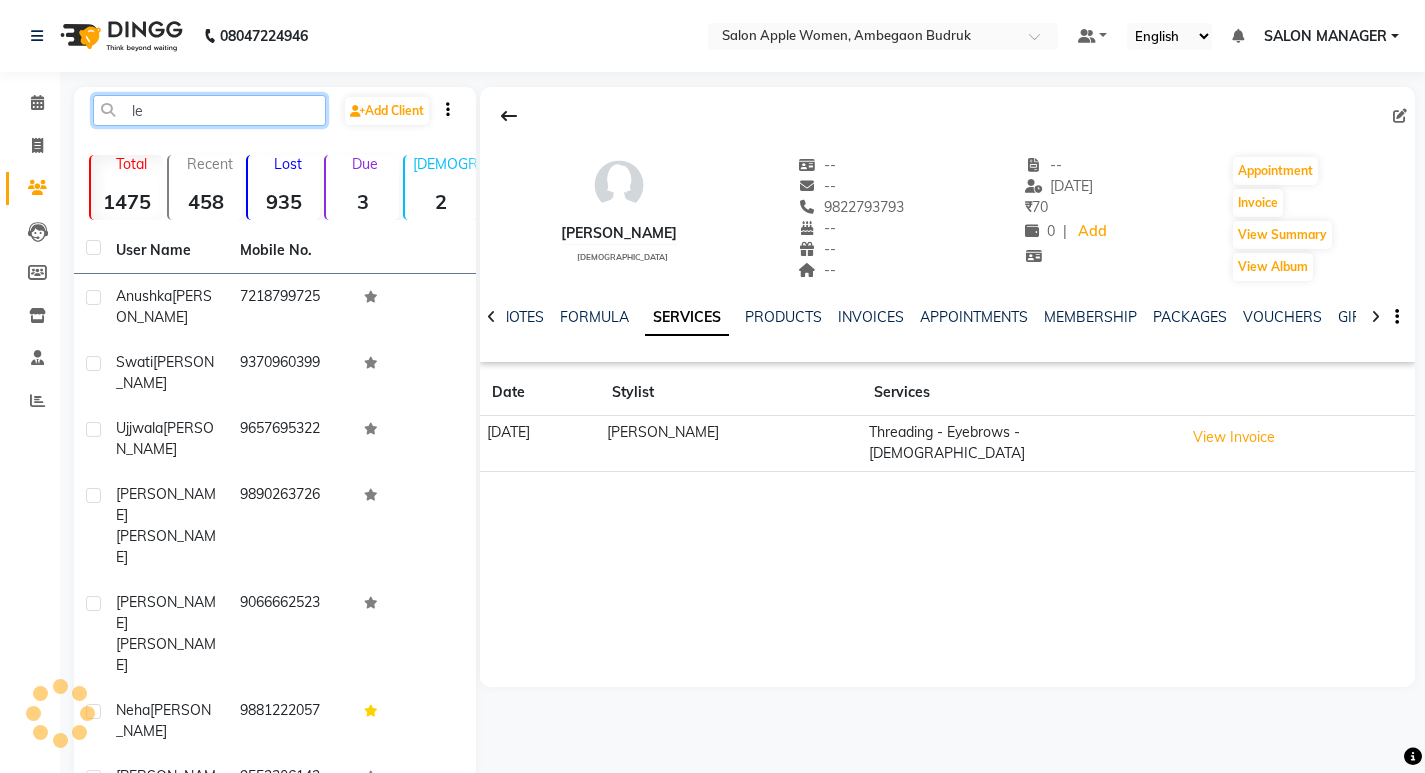 type on "l" 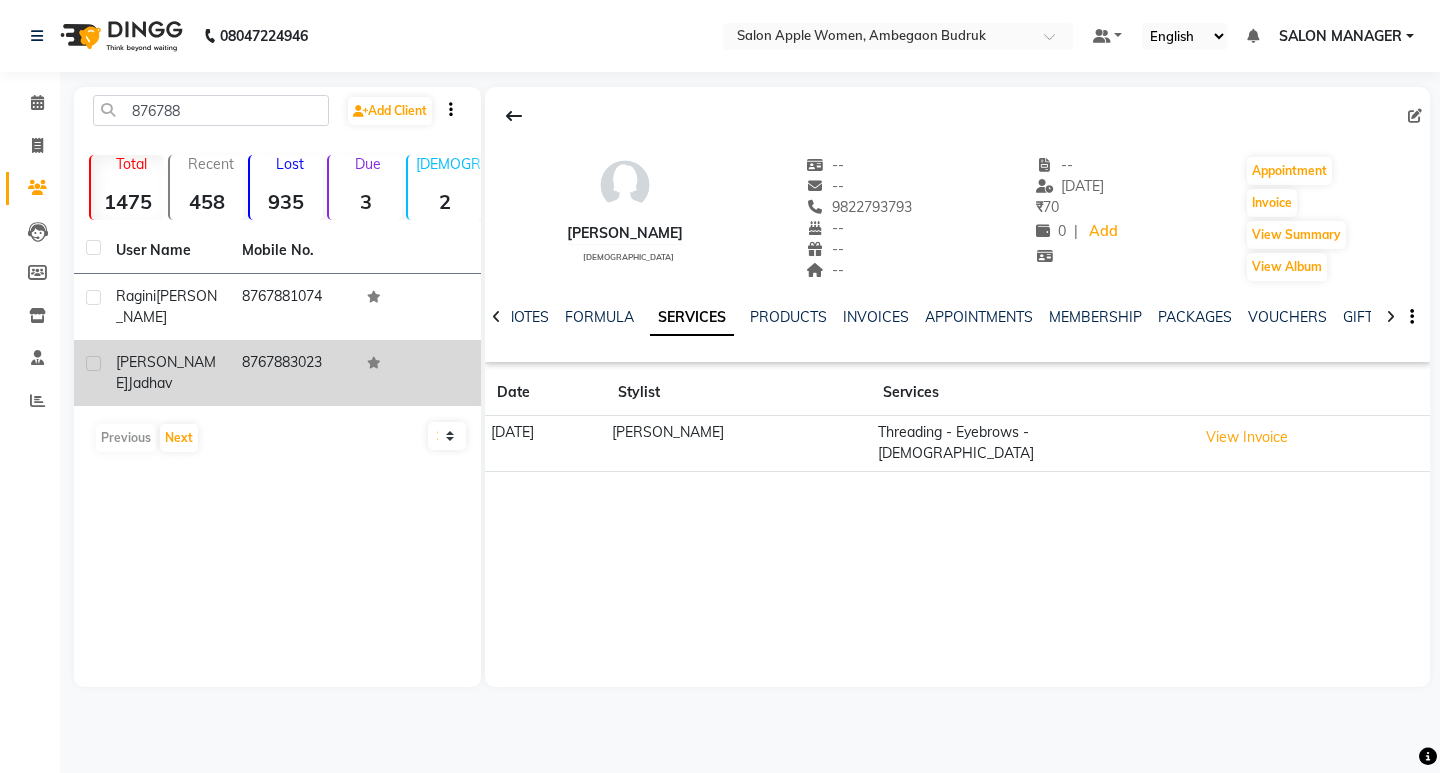 click on "Jadhav" 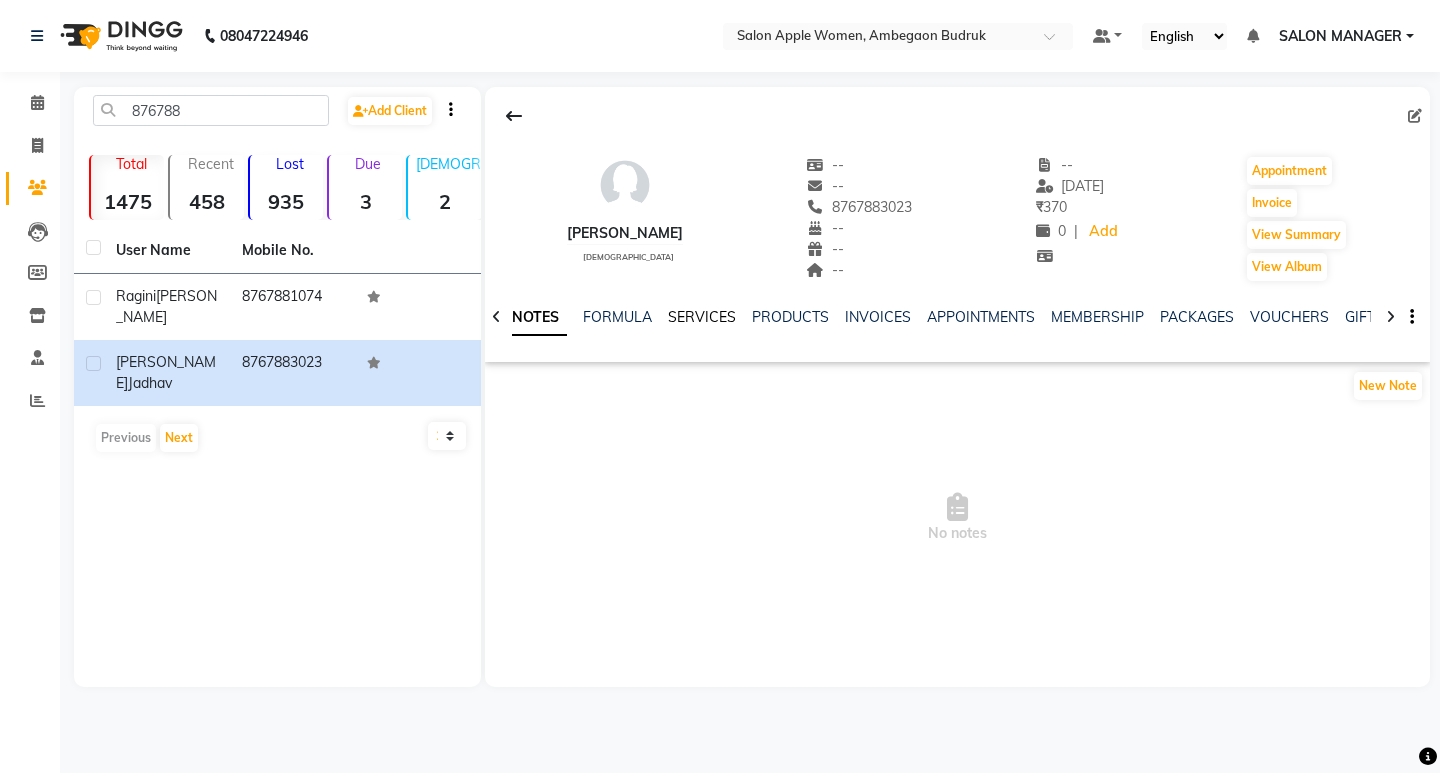 click on "SERVICES" 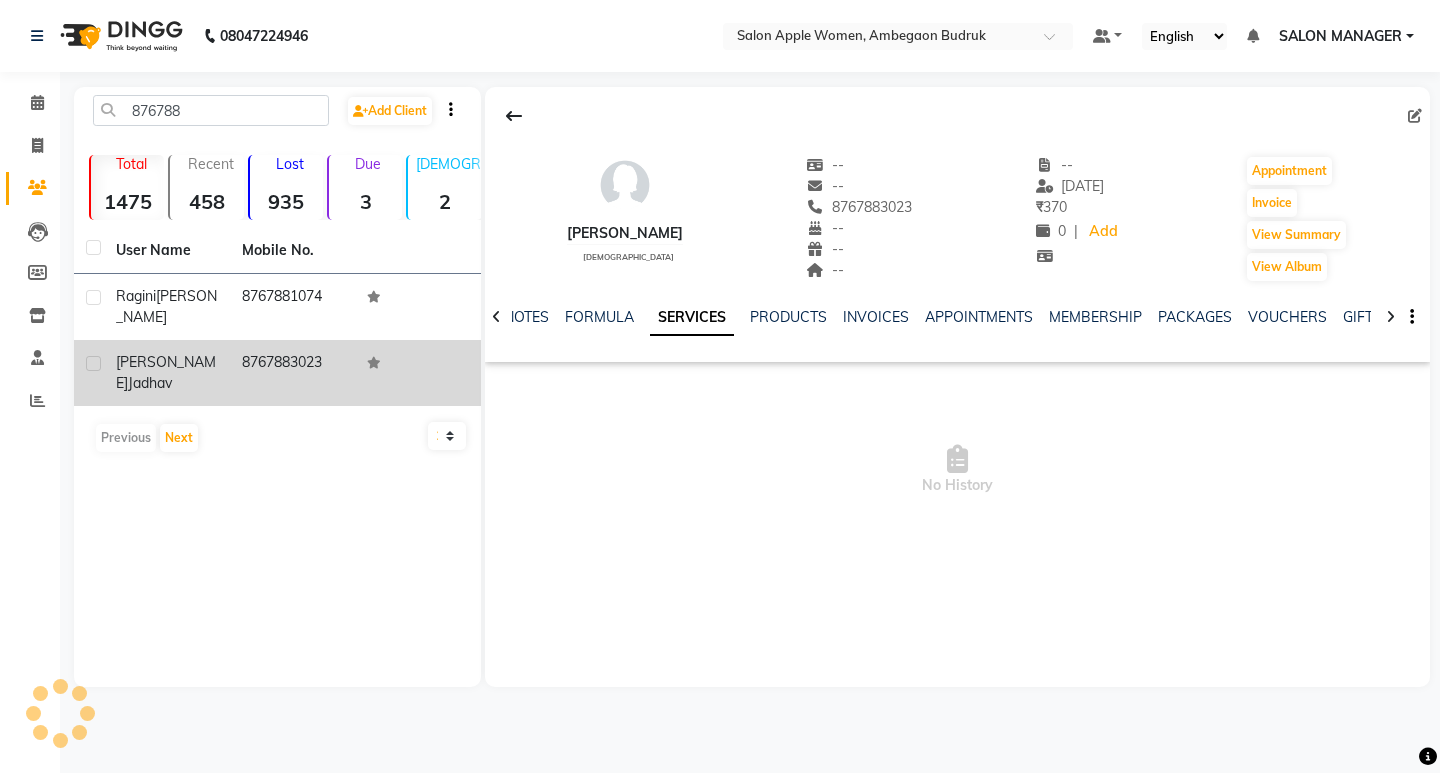 click on "8767883023" 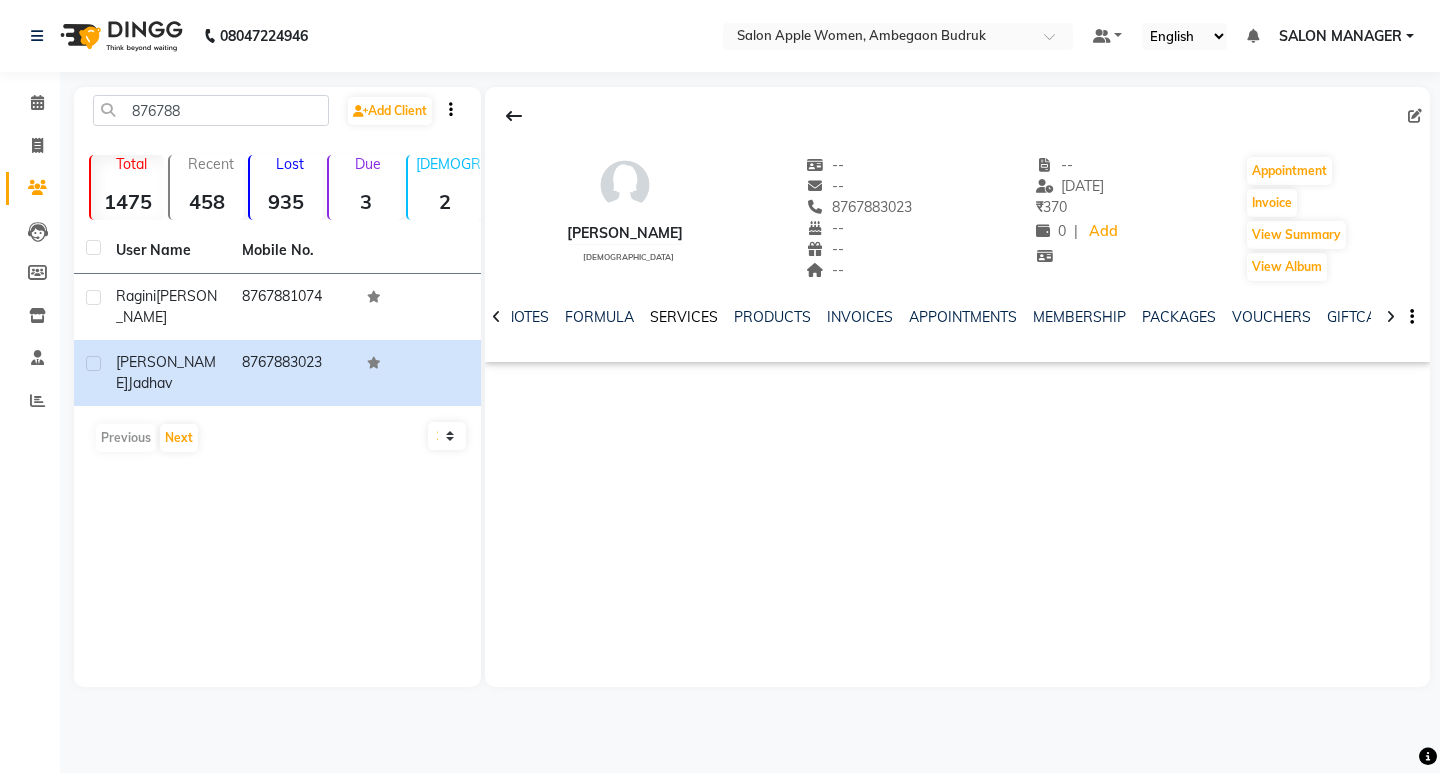 click on "SERVICES" 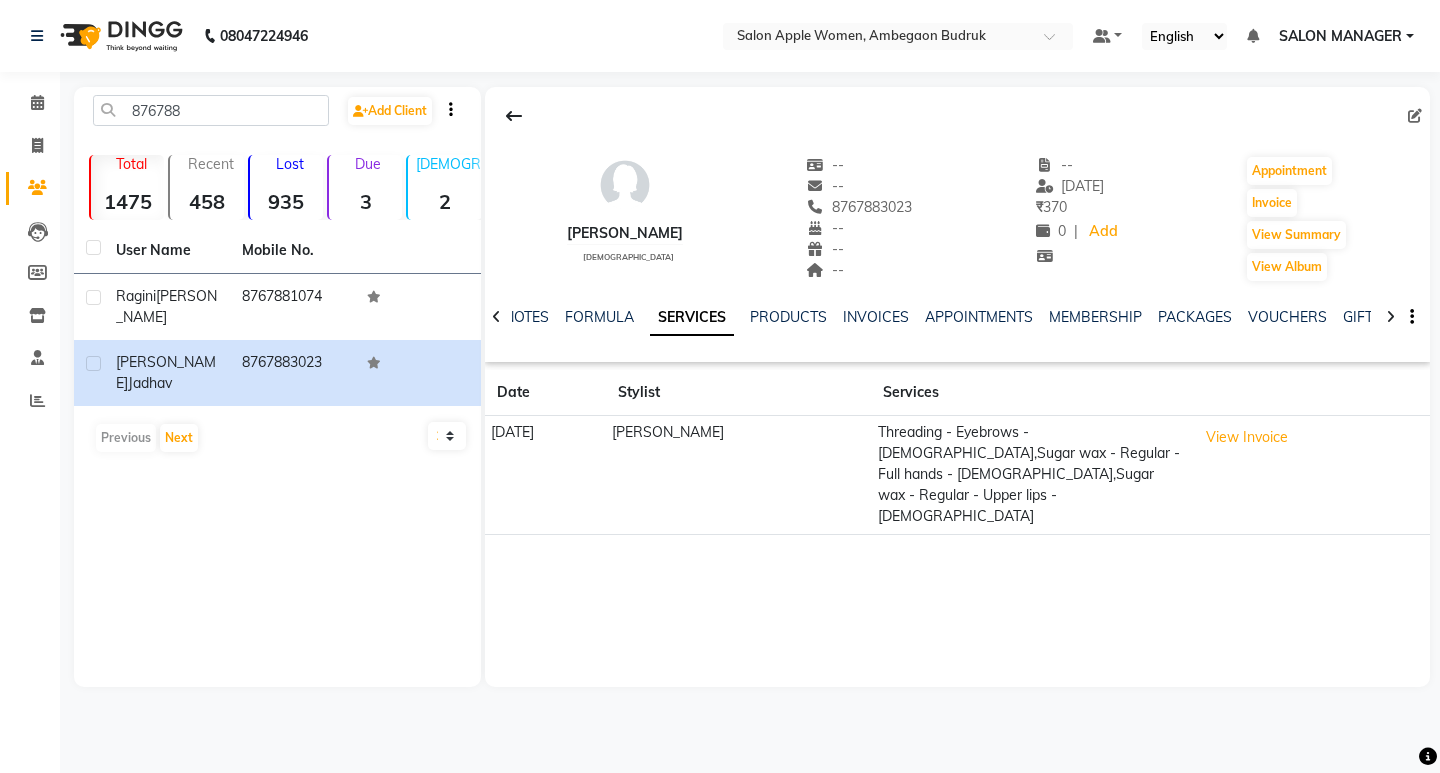 click on "[PERSON_NAME]   [DEMOGRAPHIC_DATA]  --   --   8767883023  --  --  --  -- [DATE] ₹    370 0 |  Add   Appointment   Invoice  View Summary  View Album  NOTES FORMULA SERVICES PRODUCTS INVOICES APPOINTMENTS MEMBERSHIP PACKAGES VOUCHERS GIFTCARDS POINTS FORMS FAMILY CARDS WALLET Date Stylist Services [DATE] [PERSON_NAME]  Threading - Eyebrows - [DEMOGRAPHIC_DATA],Sugar wax - Regular - Full hands - [DEMOGRAPHIC_DATA],Sugar wax - Regular - Upper lips - [DEMOGRAPHIC_DATA]  View Invoice" 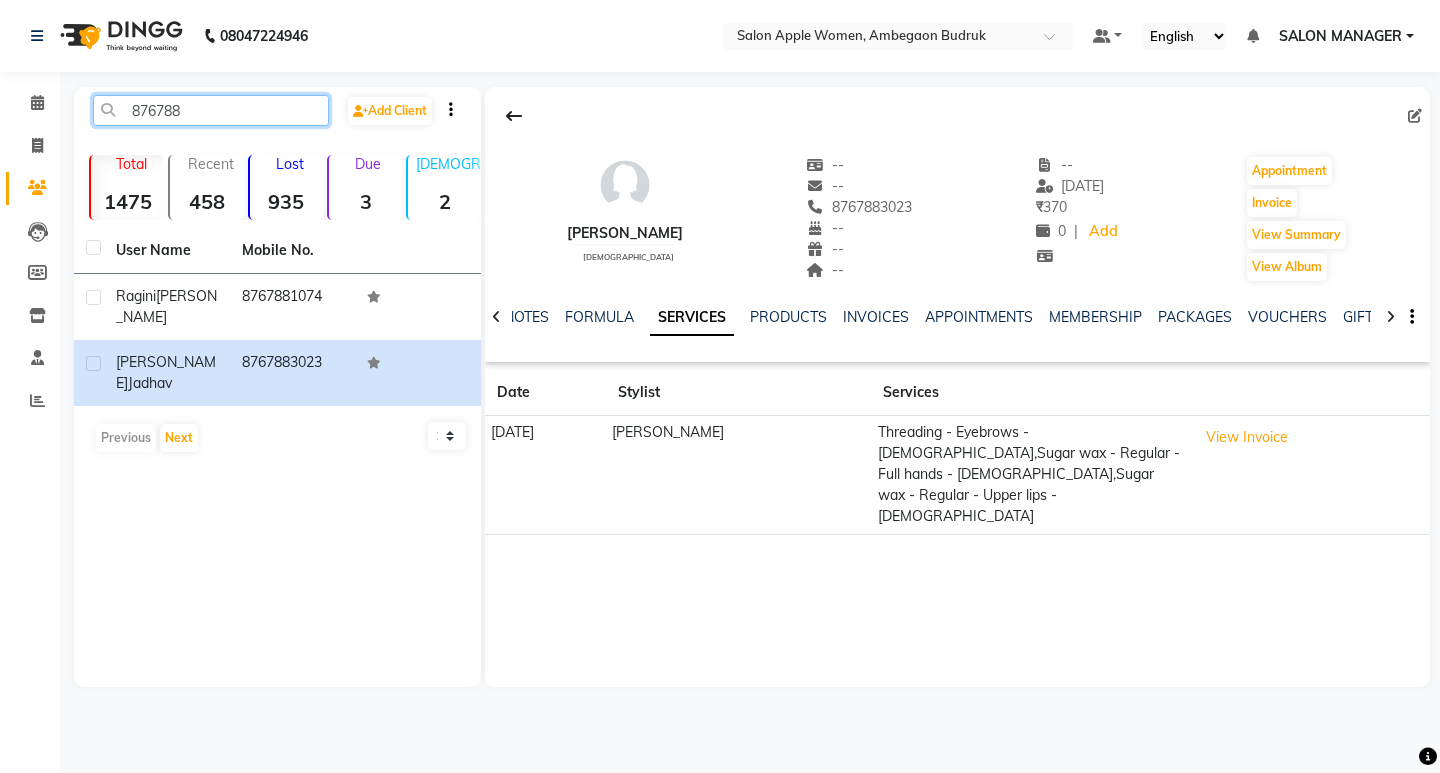 drag, startPoint x: 229, startPoint y: 119, endPoint x: 112, endPoint y: 106, distance: 117.72001 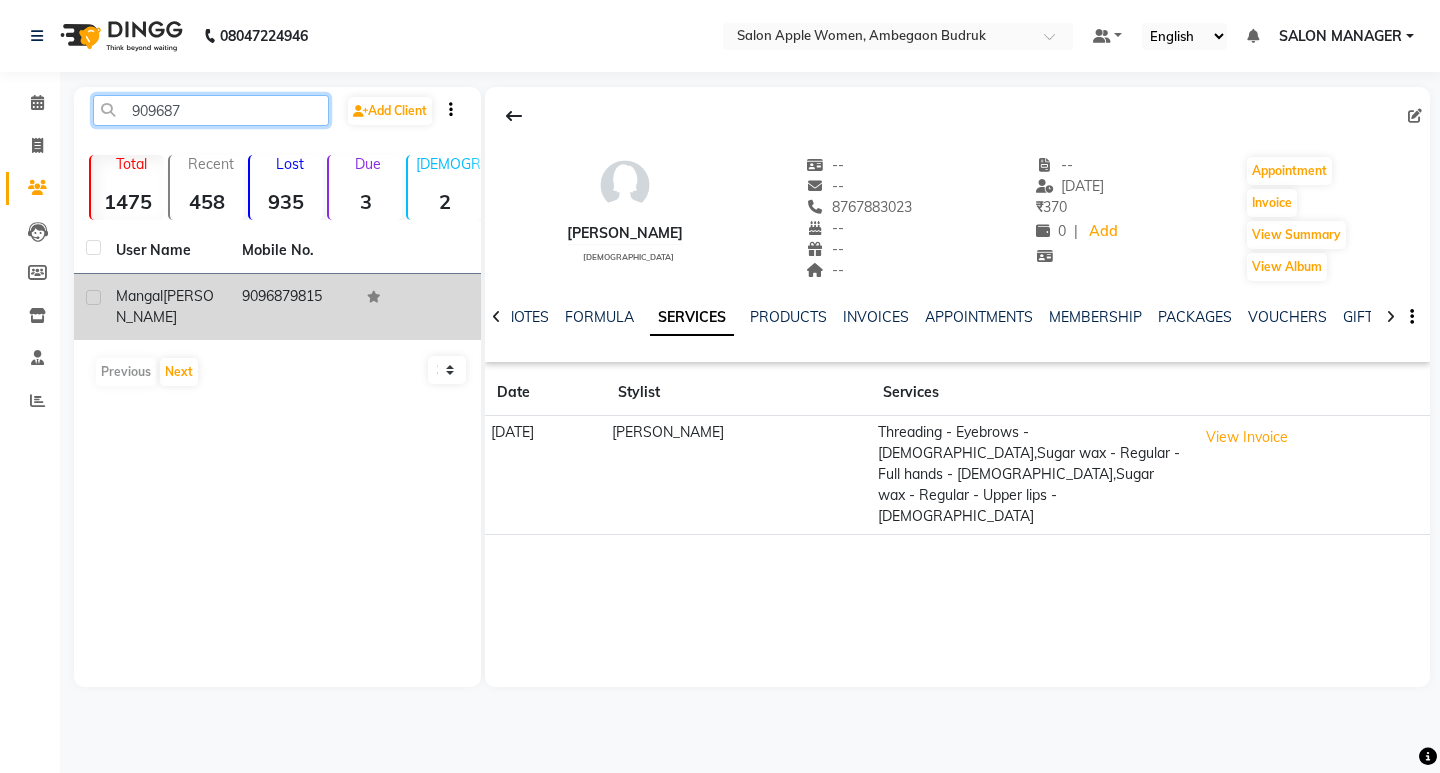 type on "909687" 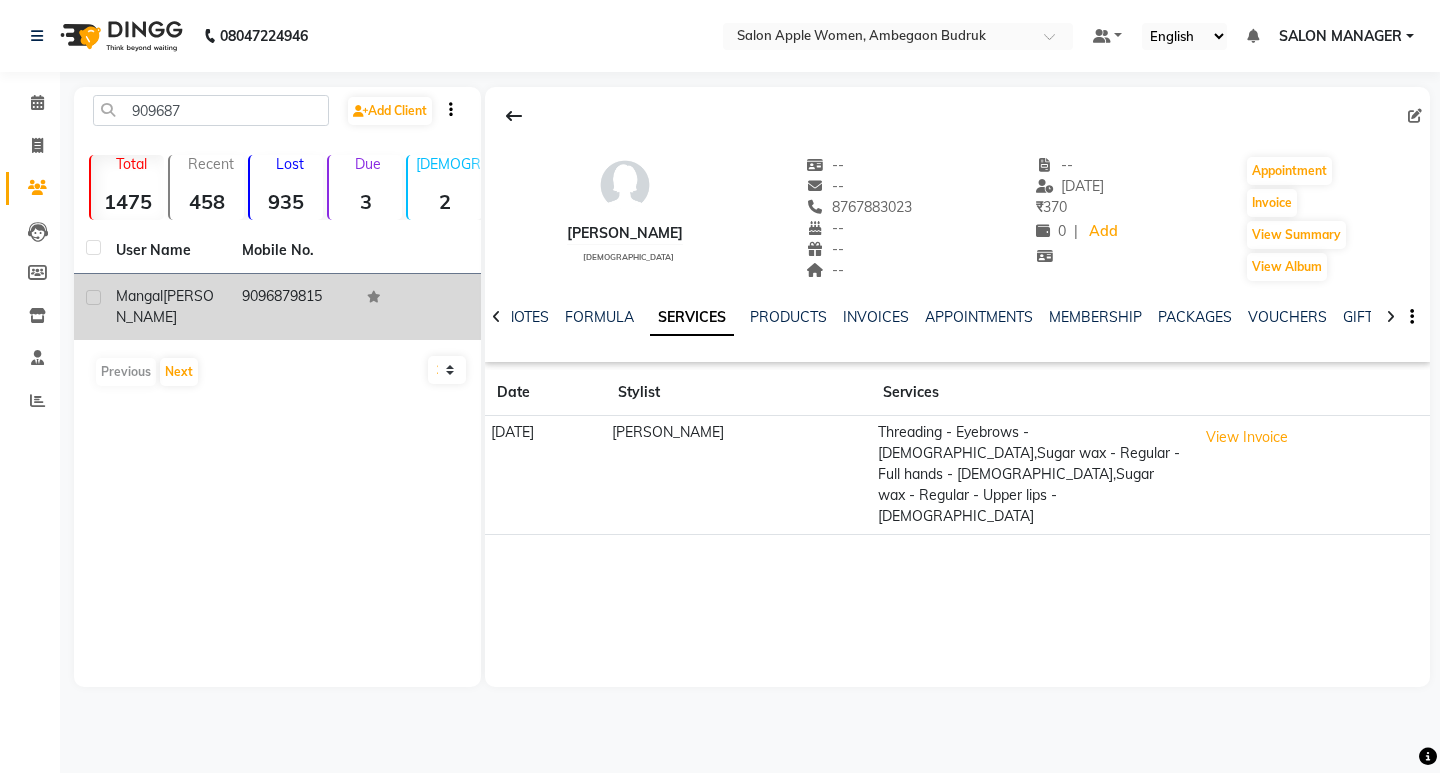 click on "[PERSON_NAME]" 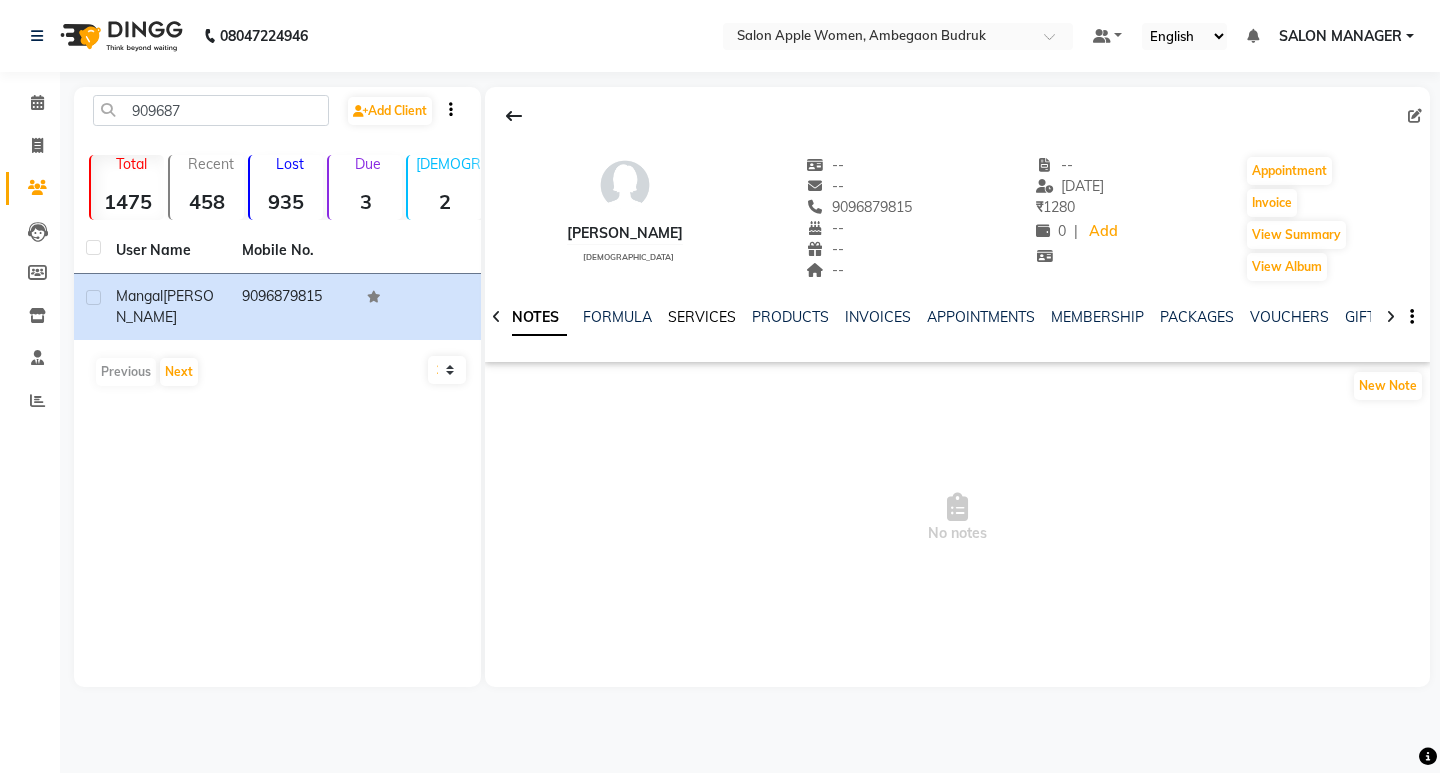 click on "SERVICES" 